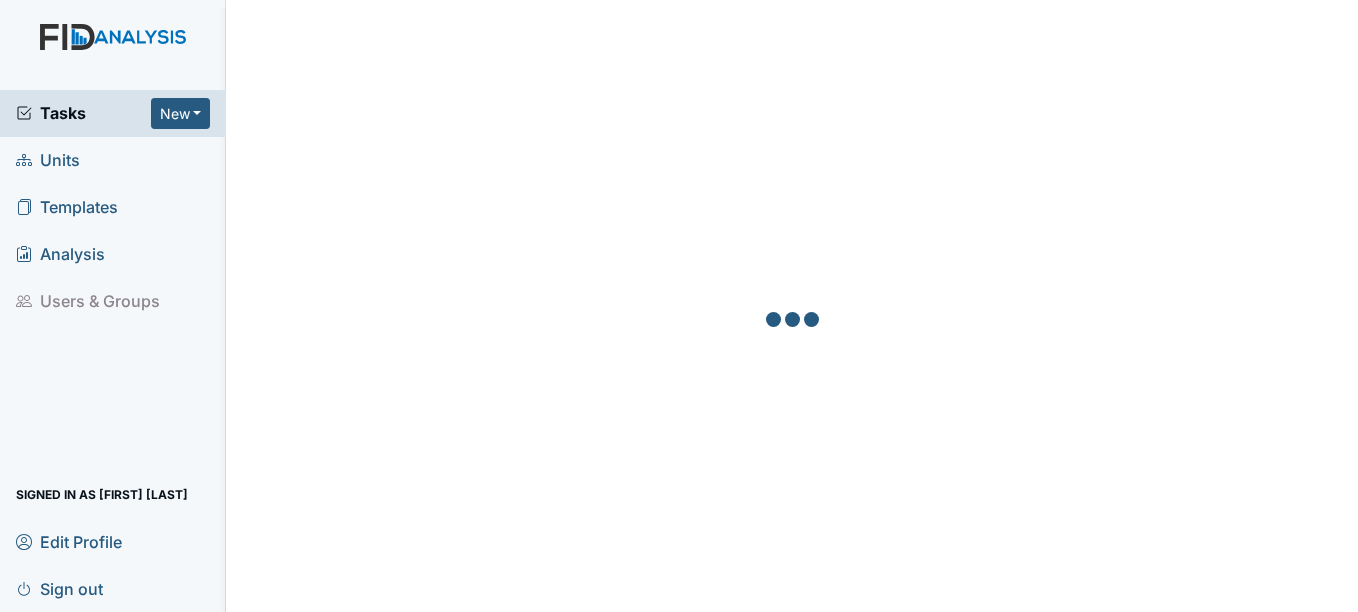 scroll, scrollTop: 0, scrollLeft: 0, axis: both 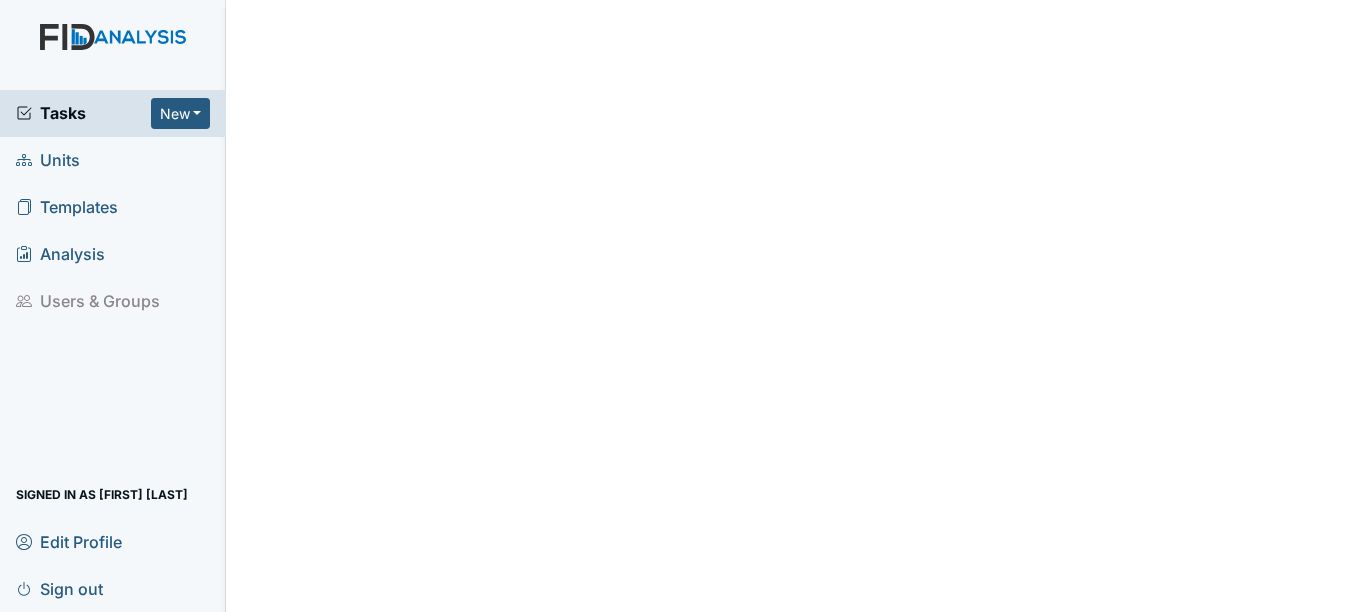 click on "Units" at bounding box center (48, 160) 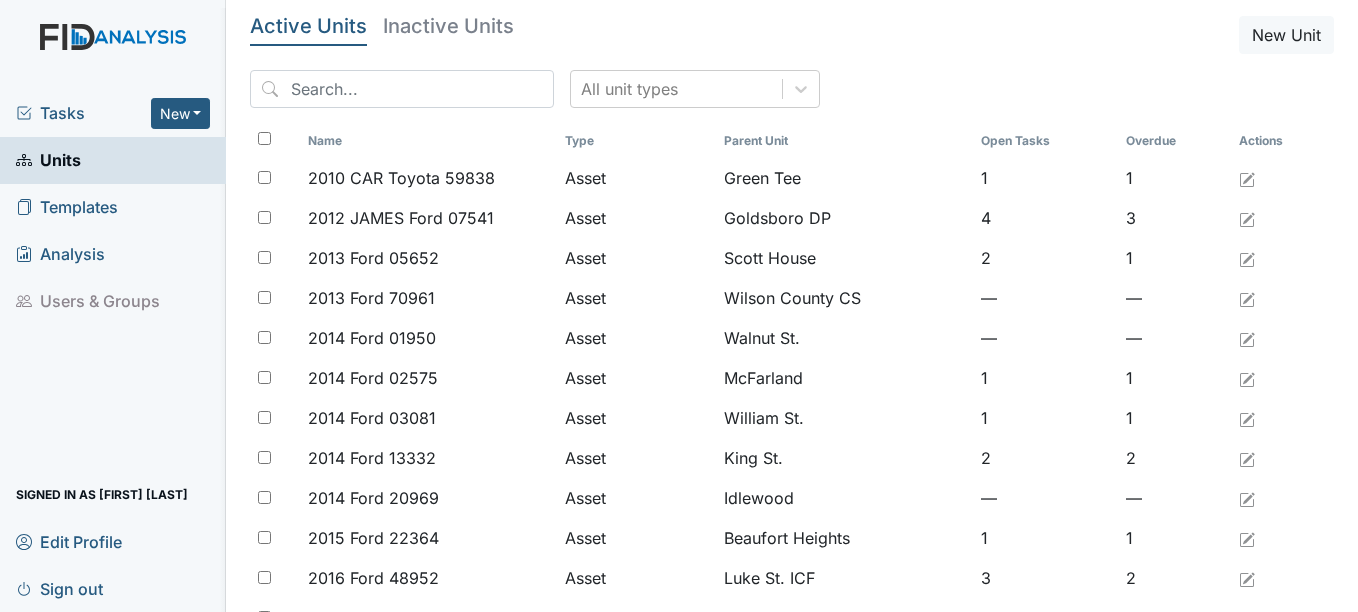 scroll, scrollTop: 0, scrollLeft: 0, axis: both 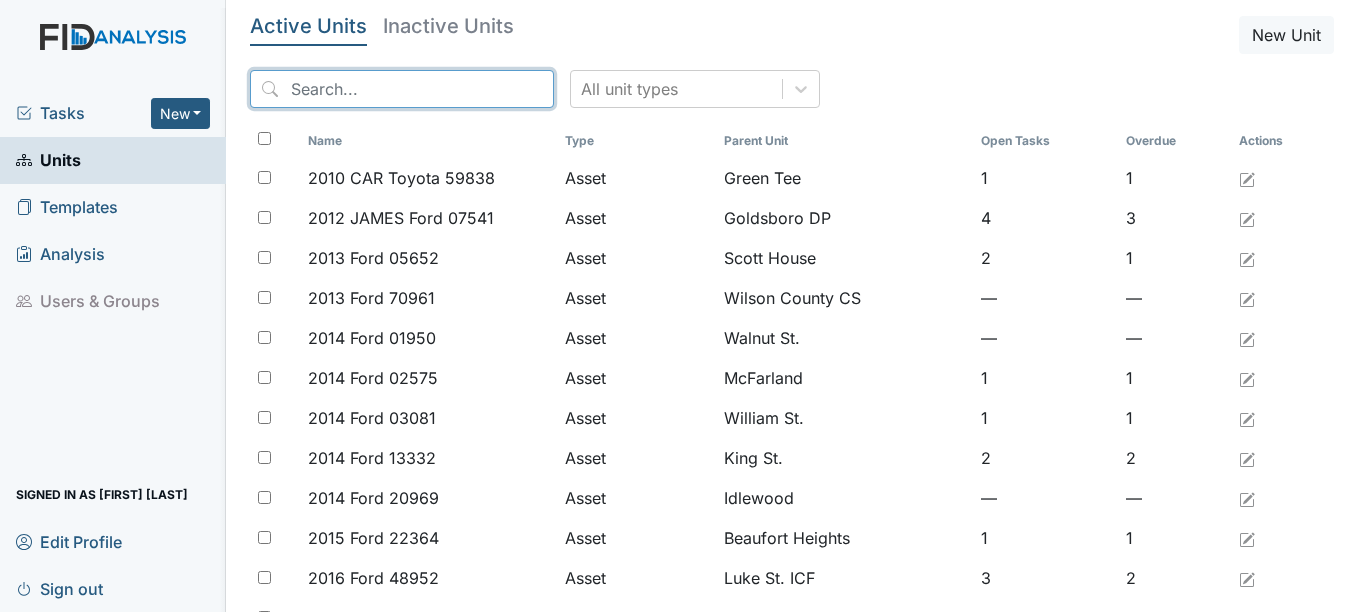 click at bounding box center (402, 89) 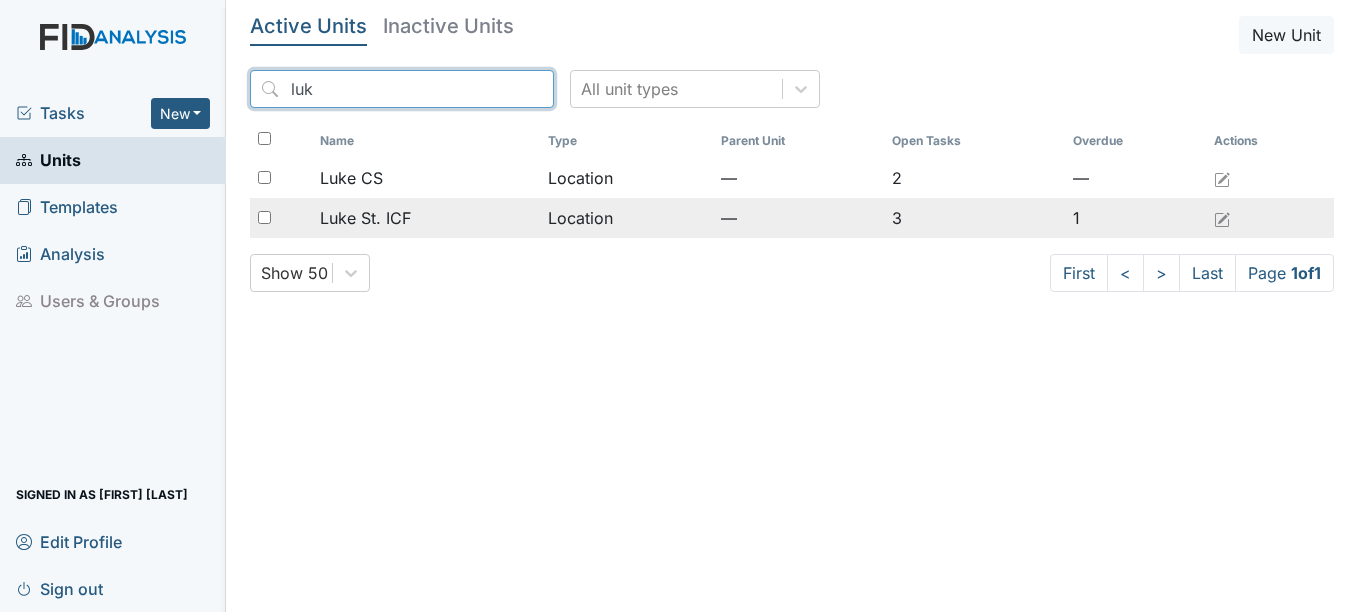 type on "luk" 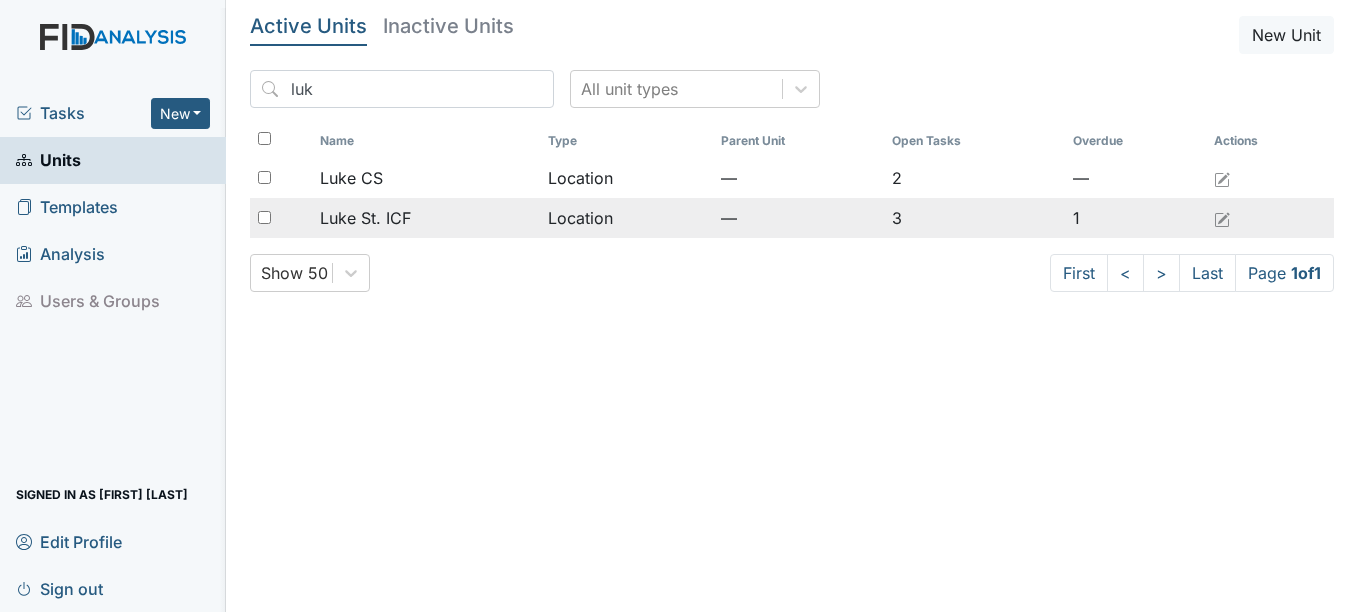 click on "Luke St. ICF" at bounding box center (365, 218) 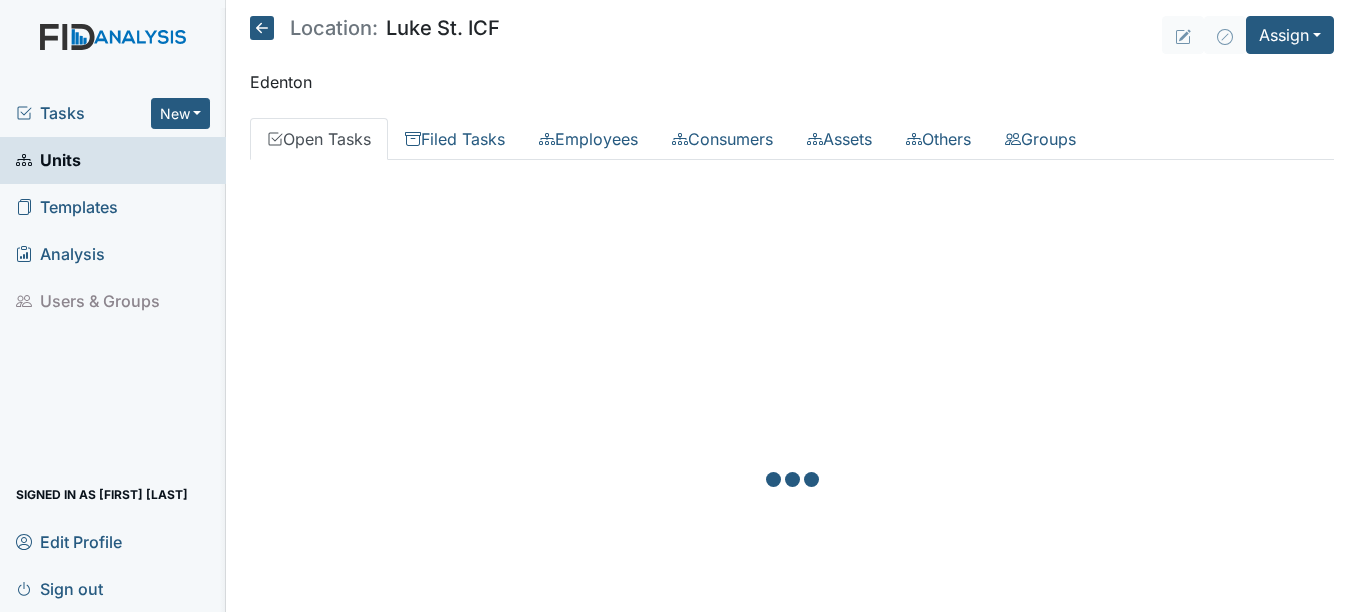 scroll, scrollTop: 0, scrollLeft: 0, axis: both 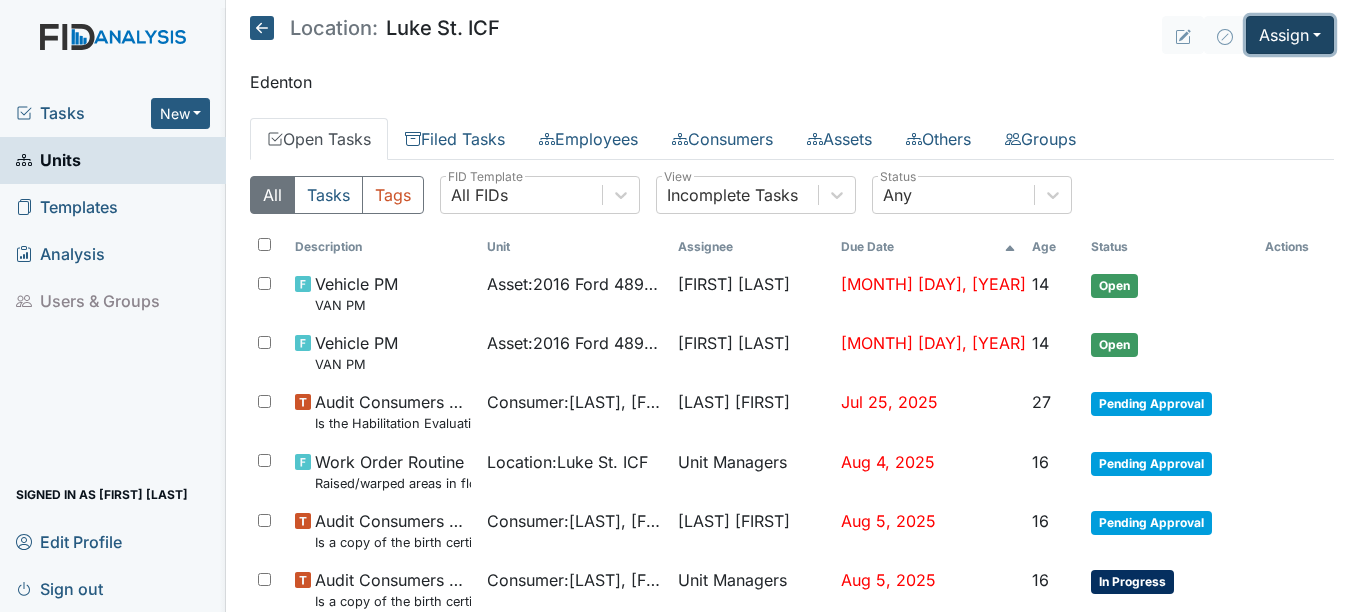 click on "Assign" at bounding box center [1290, 35] 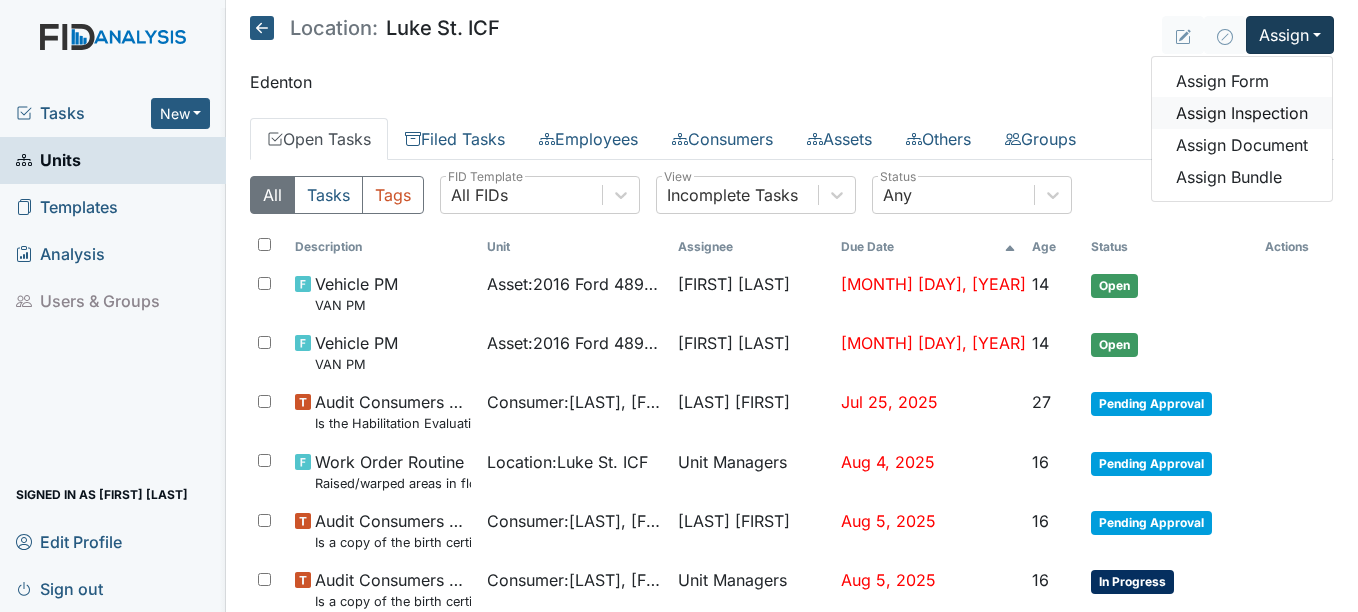 click on "Assign Inspection" at bounding box center (1242, 113) 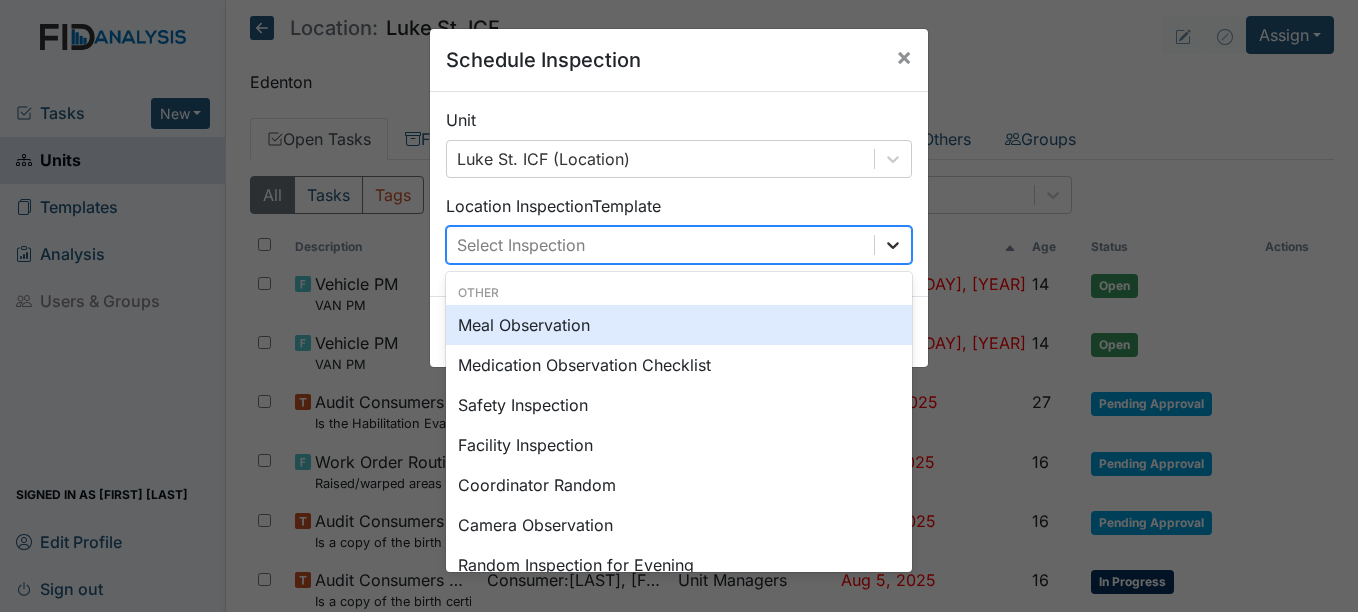 click 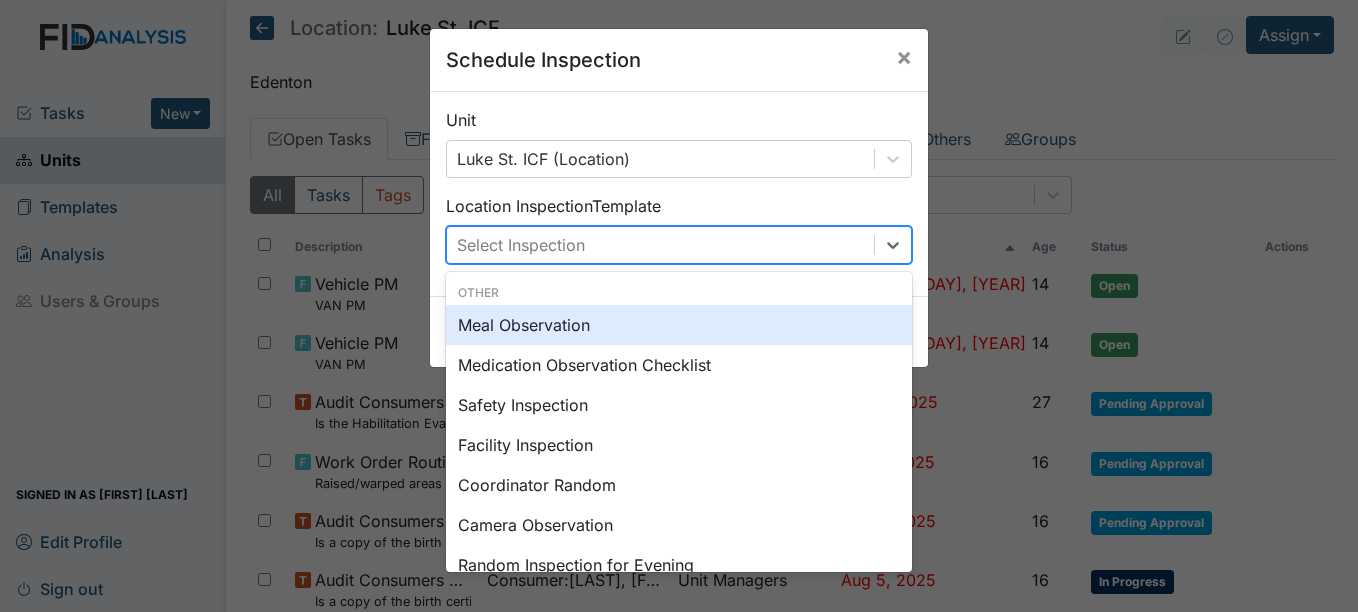 click on "Meal Observation" at bounding box center (679, 325) 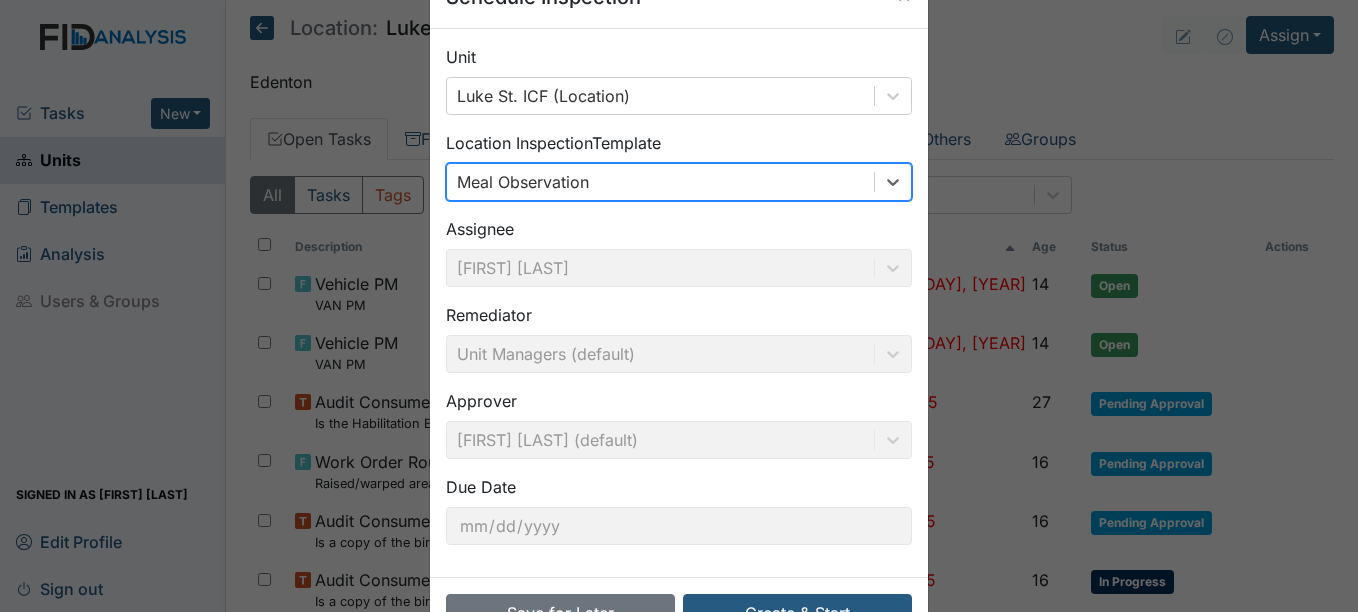 scroll, scrollTop: 128, scrollLeft: 0, axis: vertical 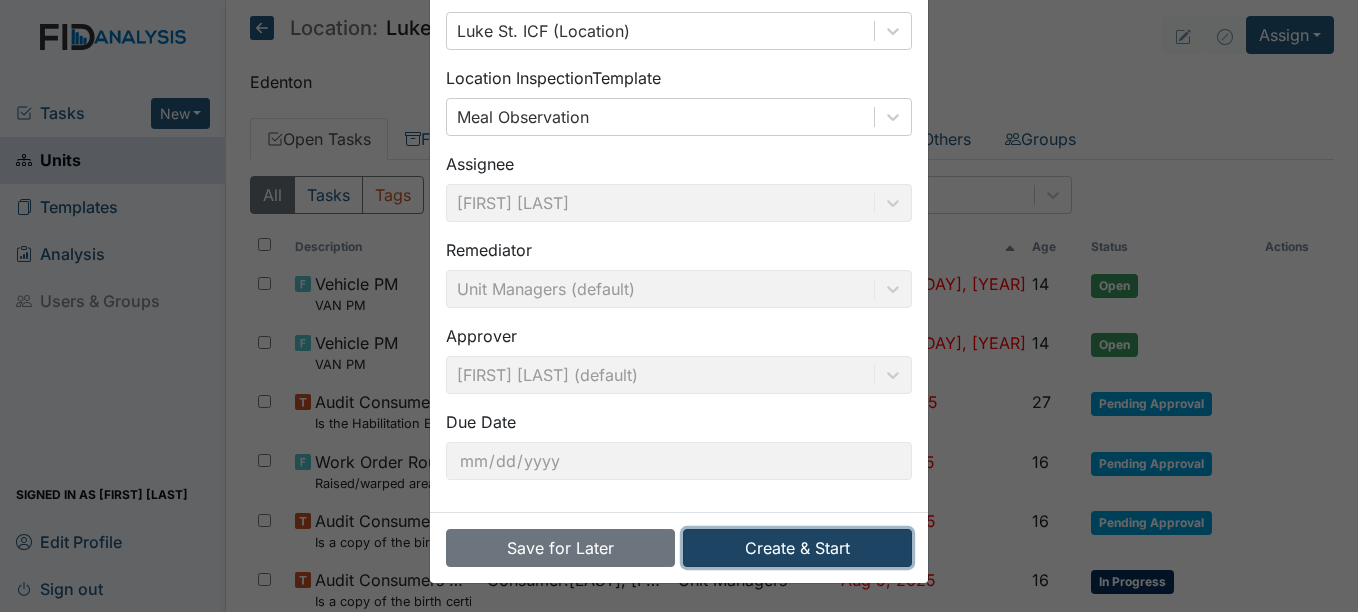 click on "Create & Start" at bounding box center (797, 548) 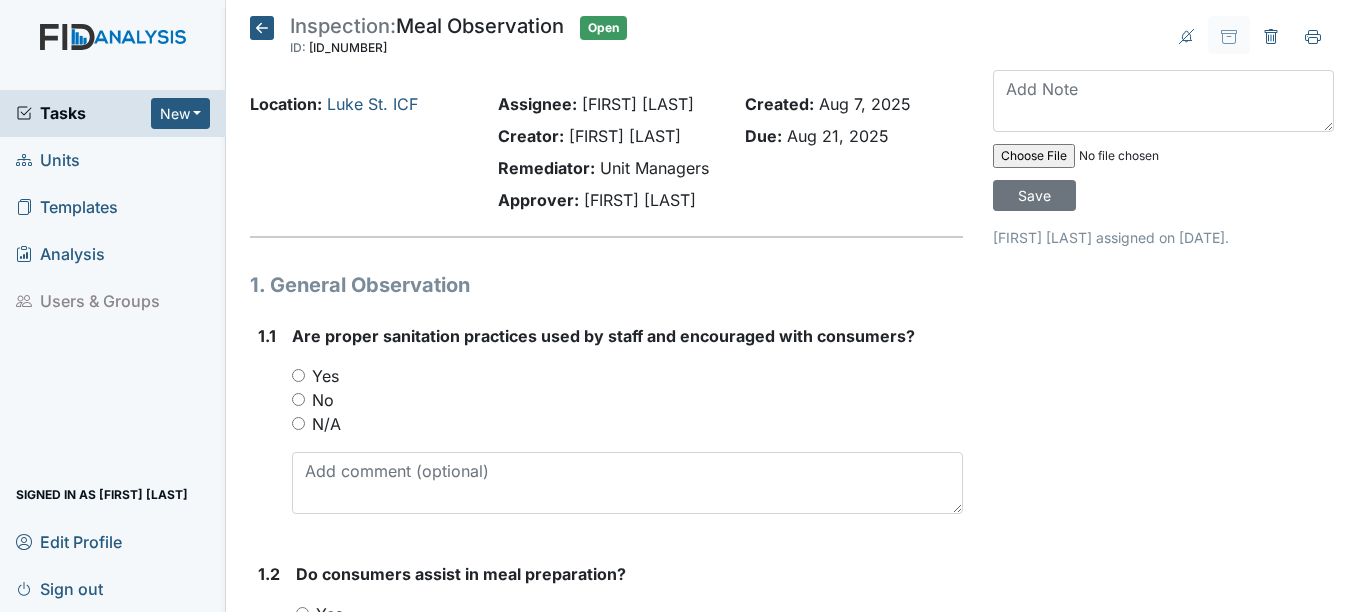scroll, scrollTop: 0, scrollLeft: 0, axis: both 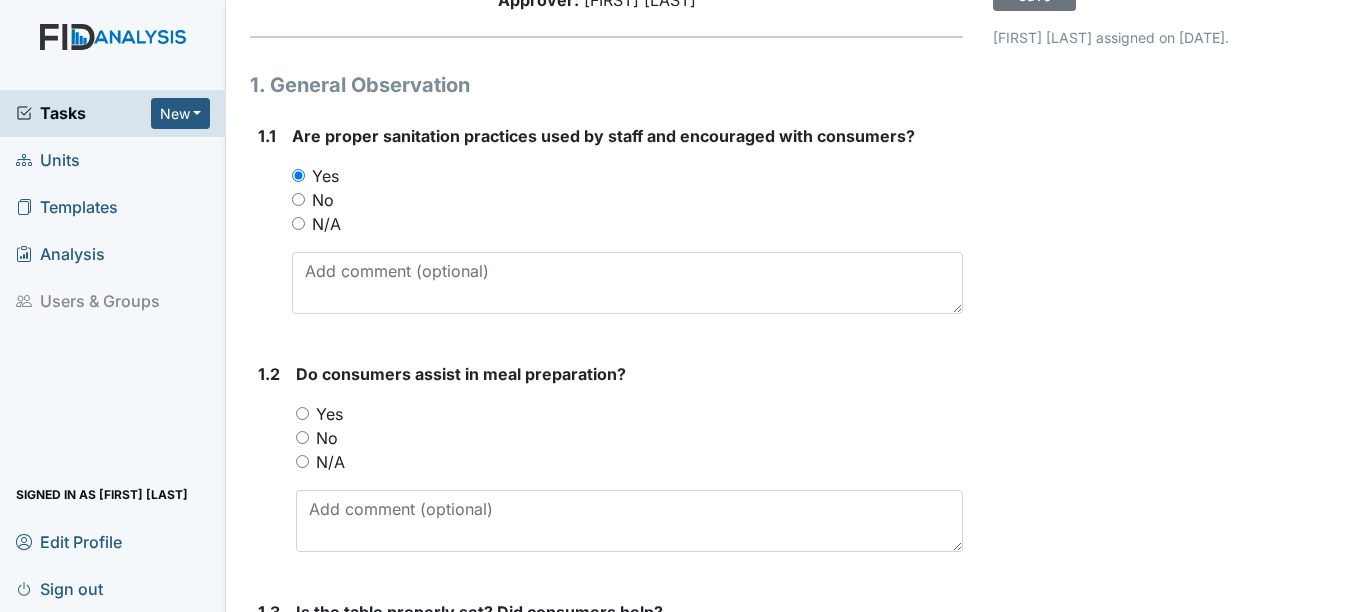 click on "Yes" at bounding box center [329, 414] 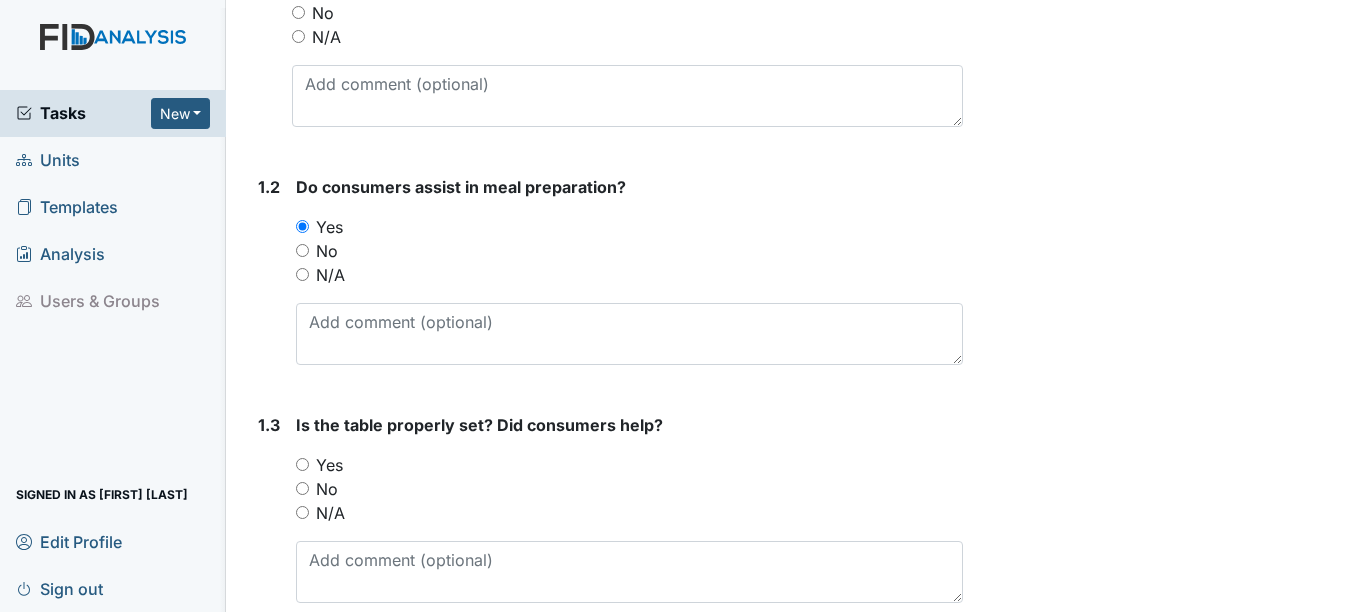 scroll, scrollTop: 400, scrollLeft: 0, axis: vertical 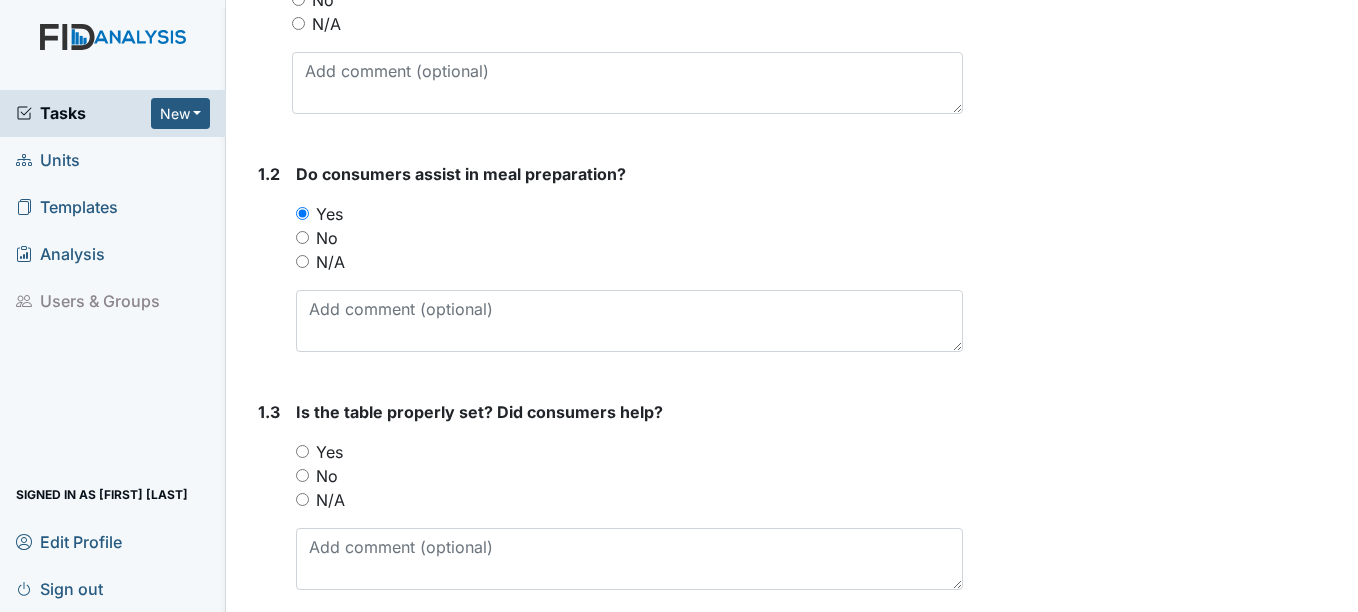 click on "Yes" at bounding box center (329, 452) 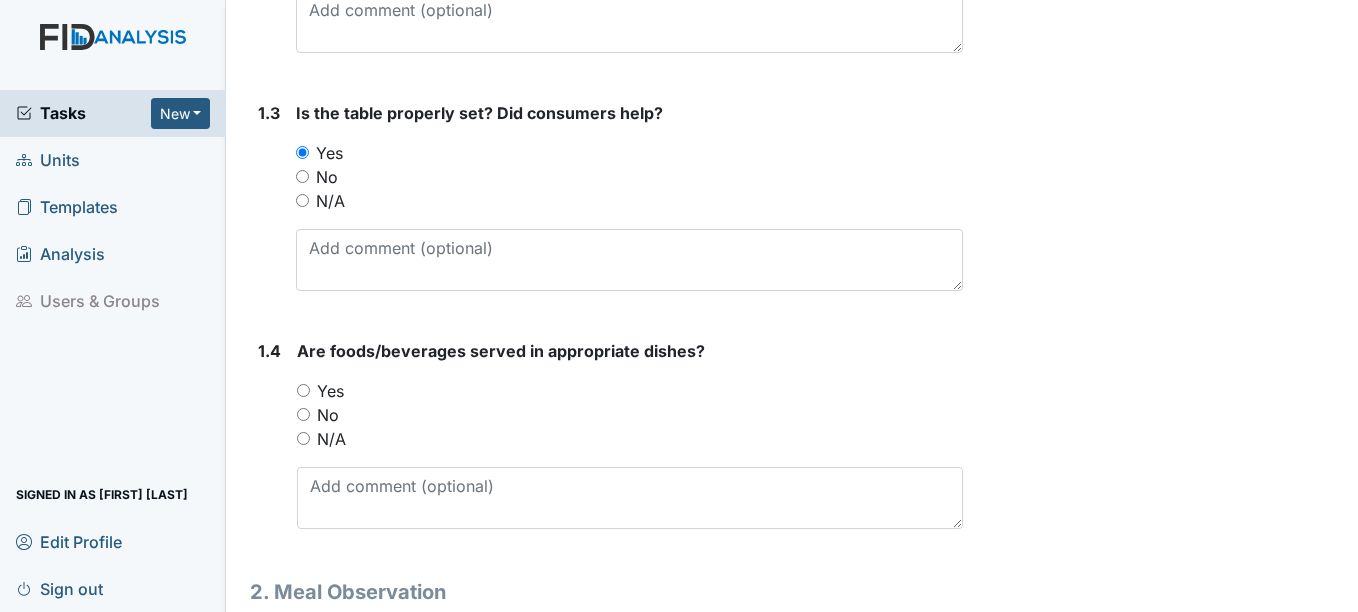 scroll, scrollTop: 700, scrollLeft: 0, axis: vertical 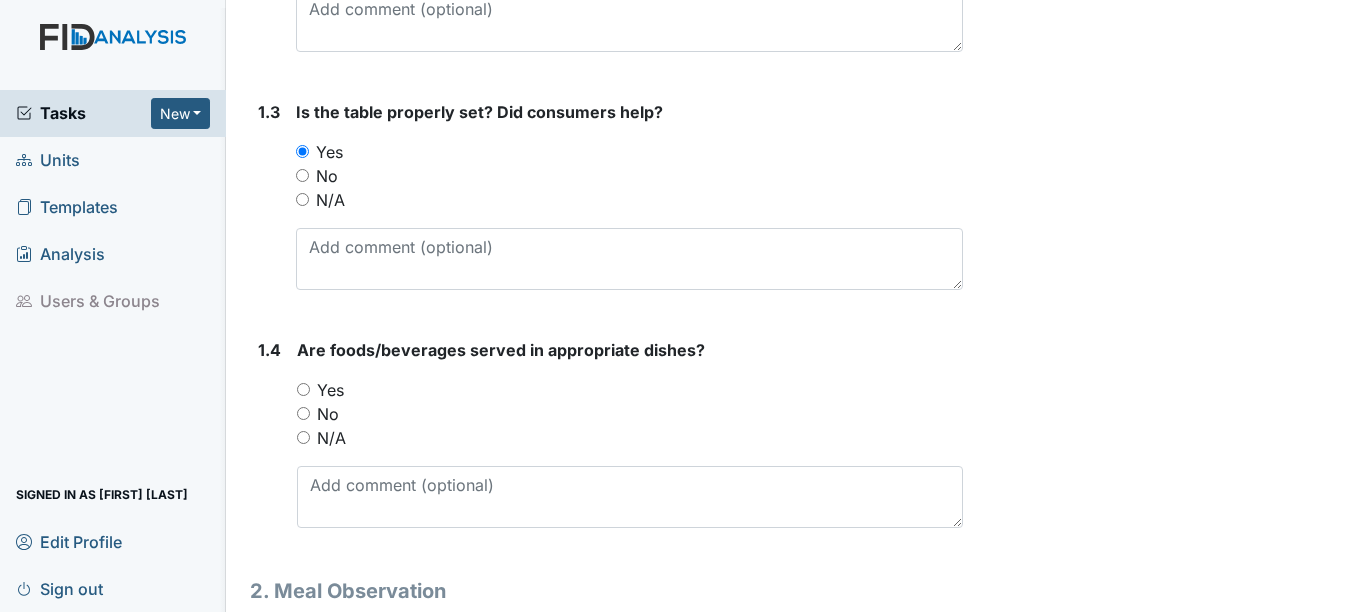 click on "Yes" at bounding box center [330, 390] 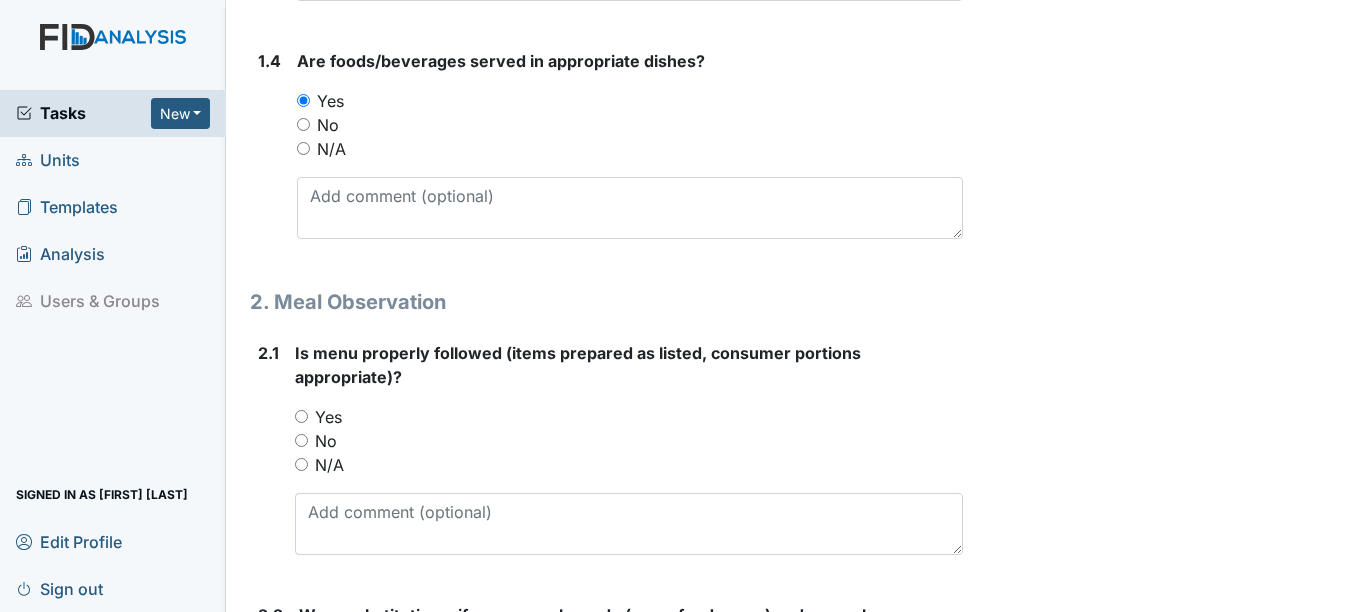 scroll, scrollTop: 1000, scrollLeft: 0, axis: vertical 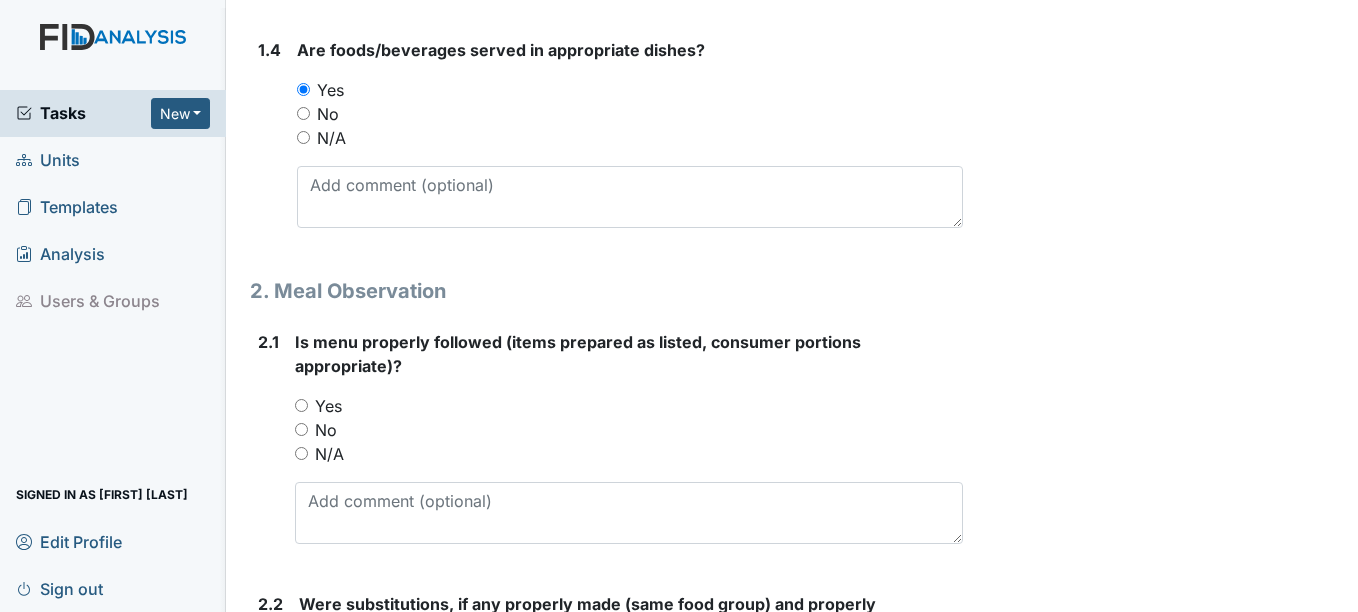click on "Yes" at bounding box center (328, 406) 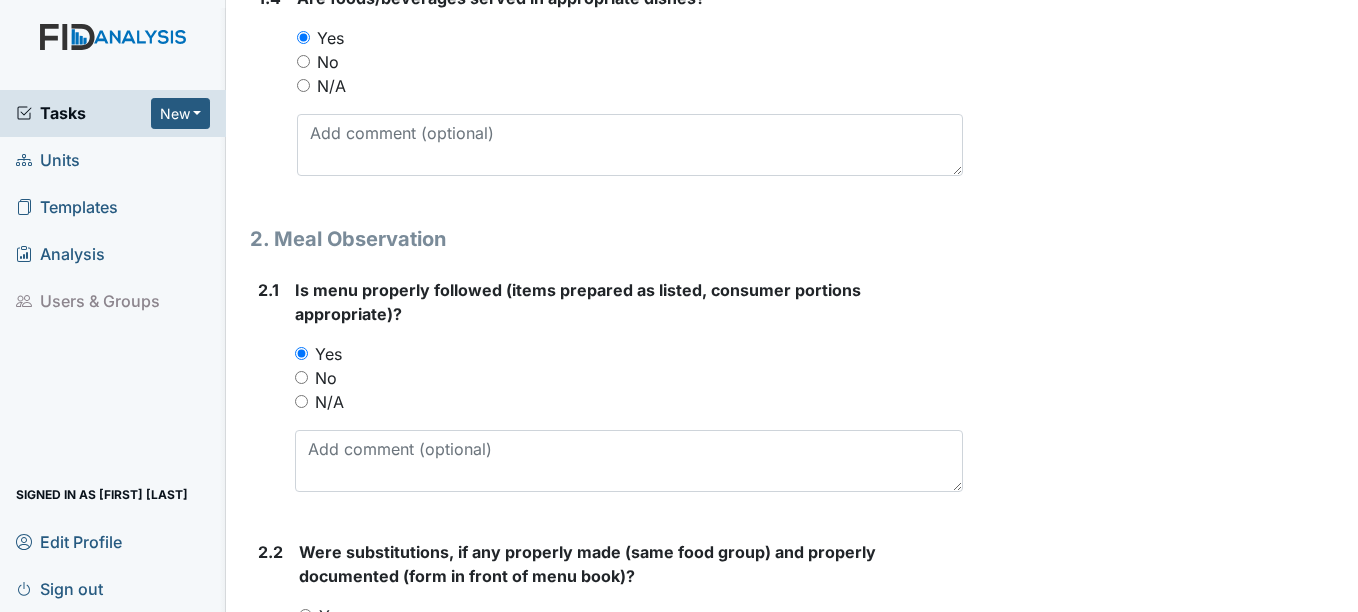 scroll, scrollTop: 1200, scrollLeft: 0, axis: vertical 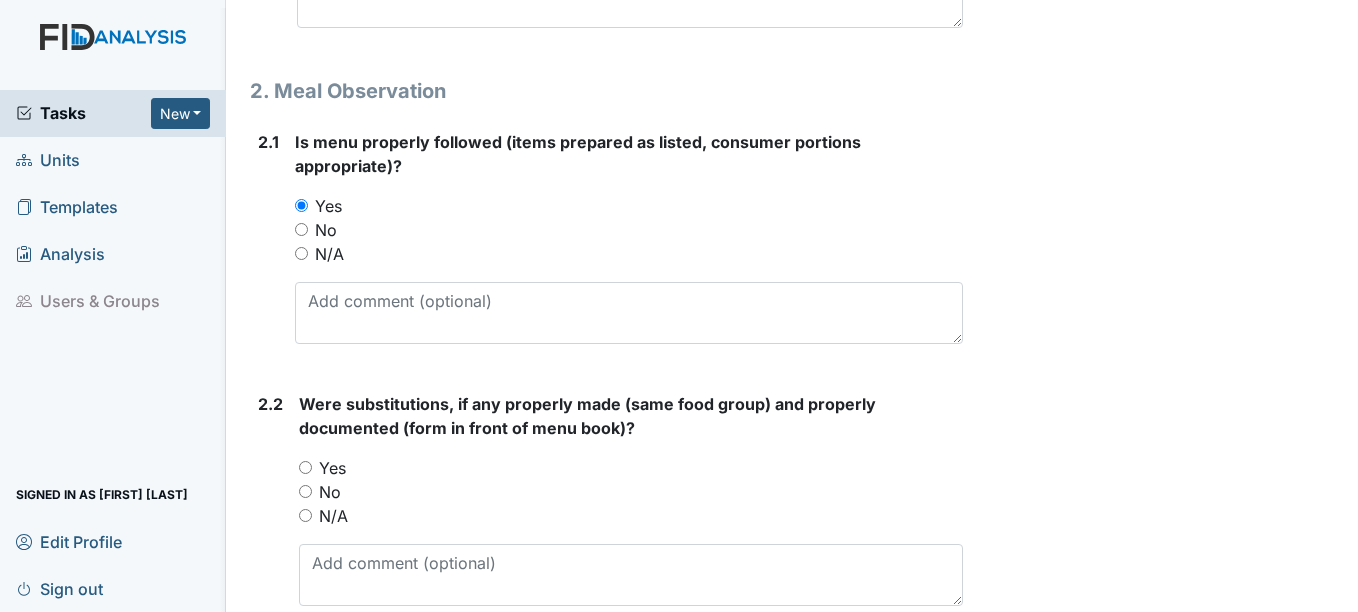 click on "N/A" at bounding box center [333, 516] 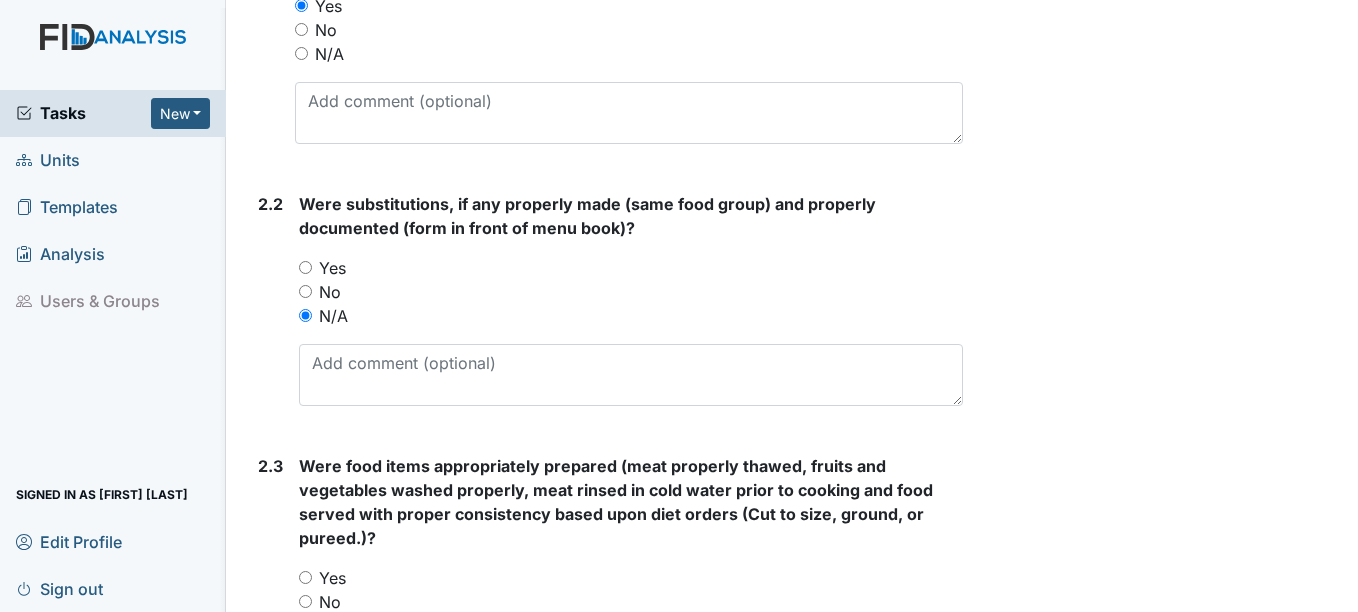 scroll, scrollTop: 1600, scrollLeft: 0, axis: vertical 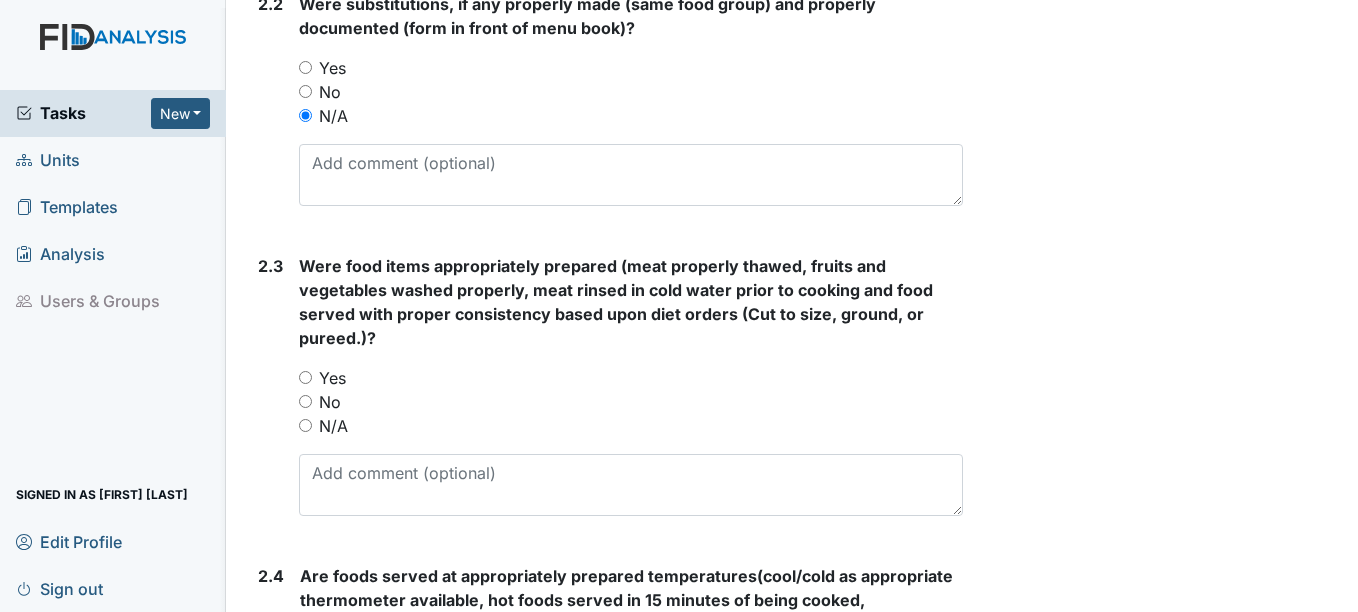 click on "Yes" at bounding box center (332, 378) 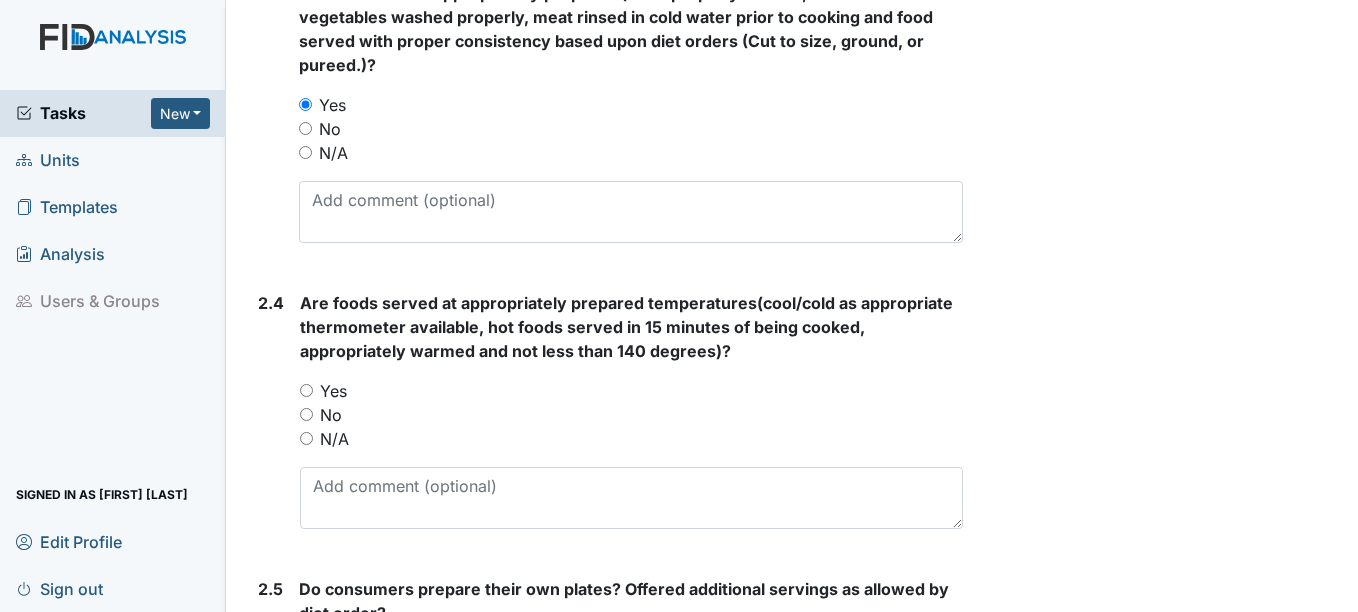 scroll, scrollTop: 1900, scrollLeft: 0, axis: vertical 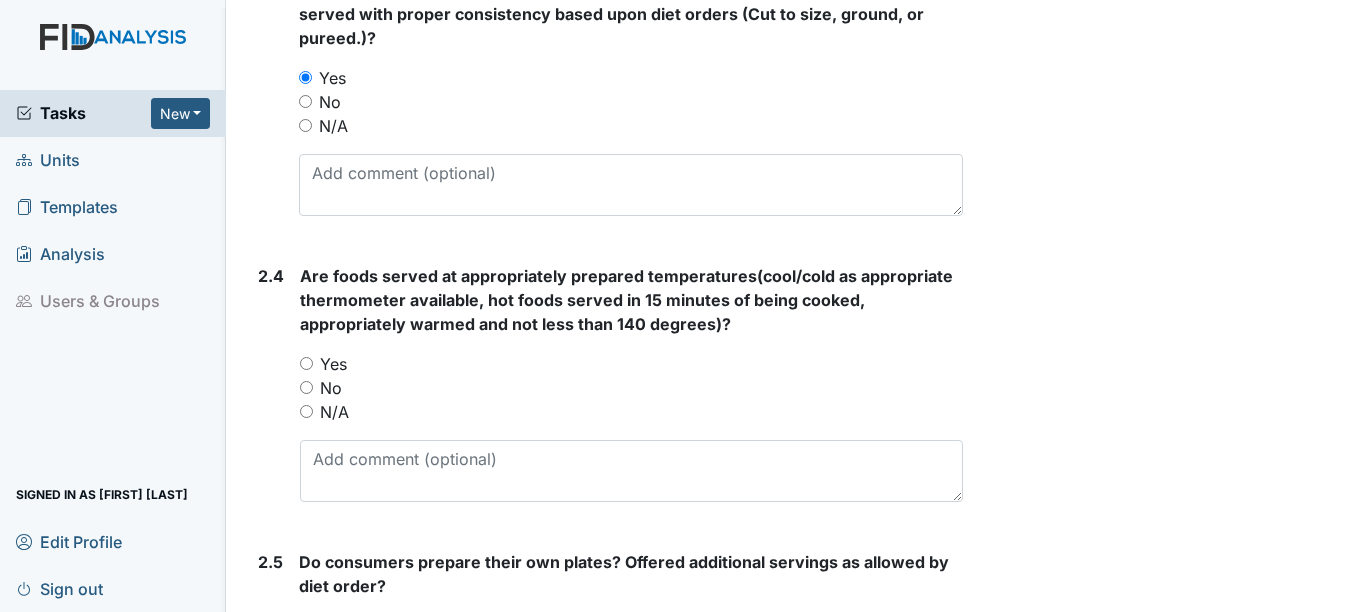 click on "Yes" at bounding box center [333, 364] 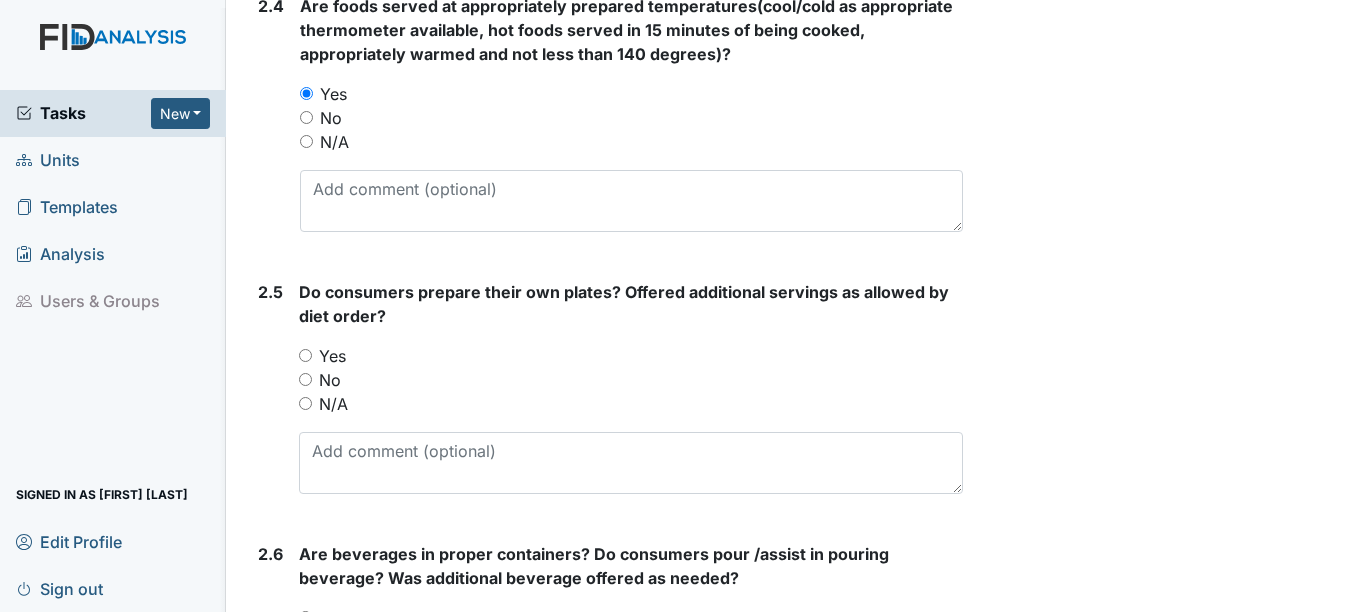 scroll, scrollTop: 2200, scrollLeft: 0, axis: vertical 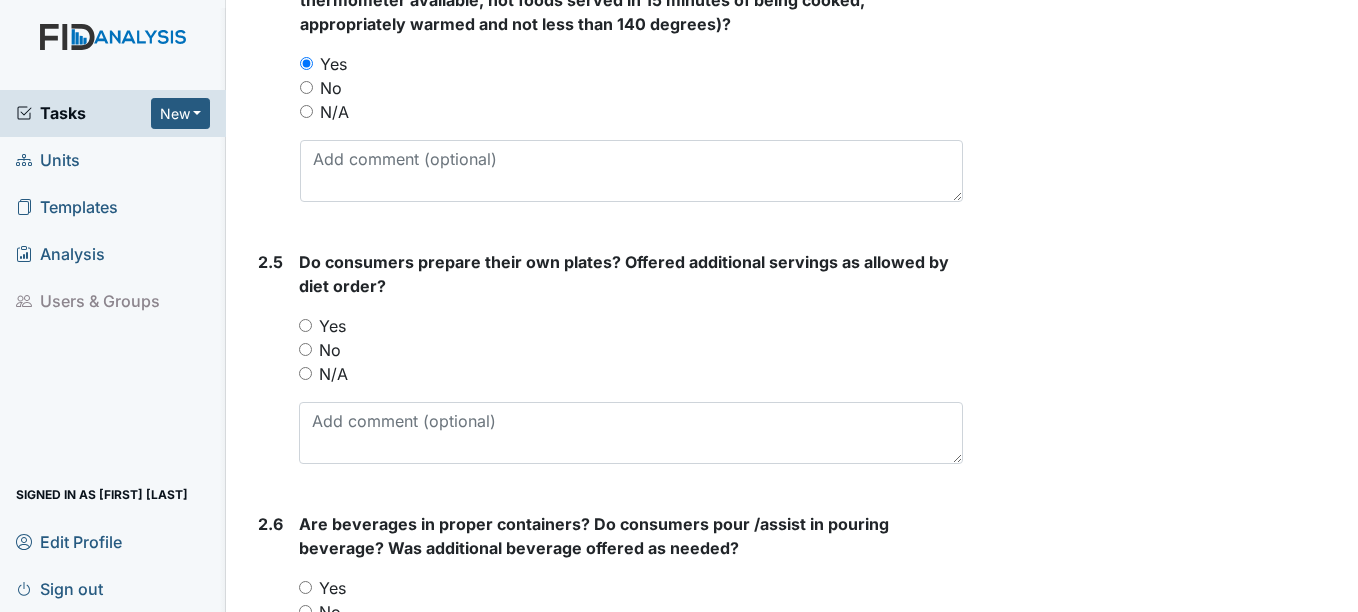 click on "Yes" at bounding box center (332, 326) 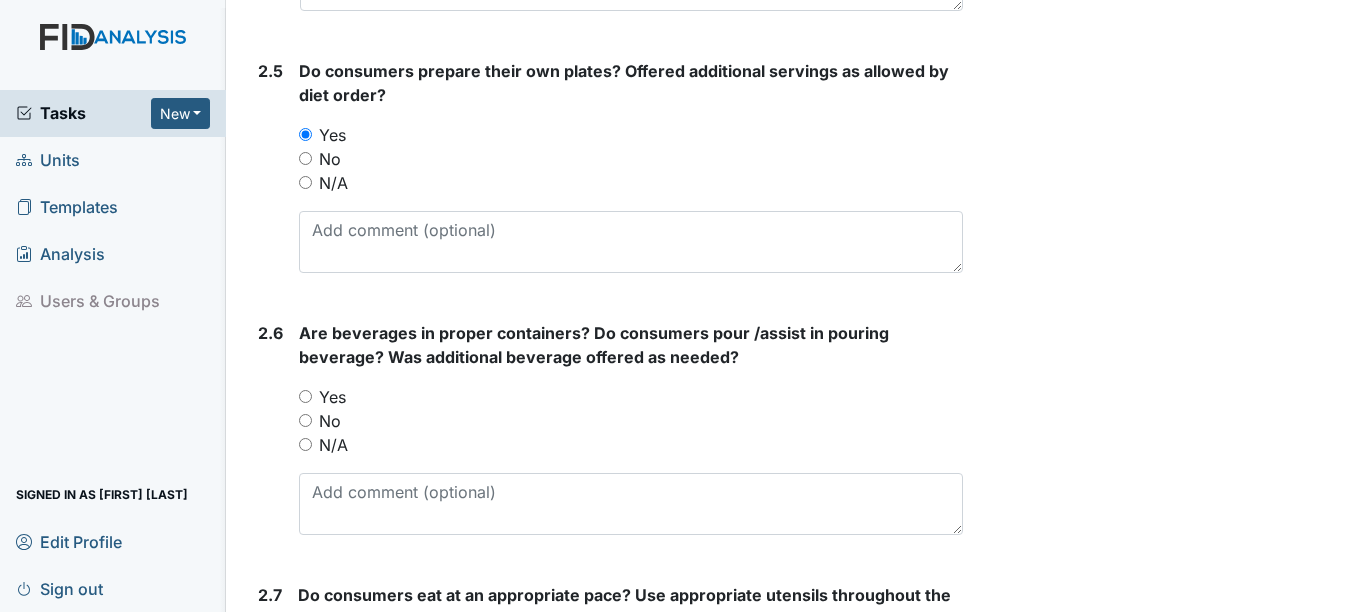 scroll, scrollTop: 2400, scrollLeft: 0, axis: vertical 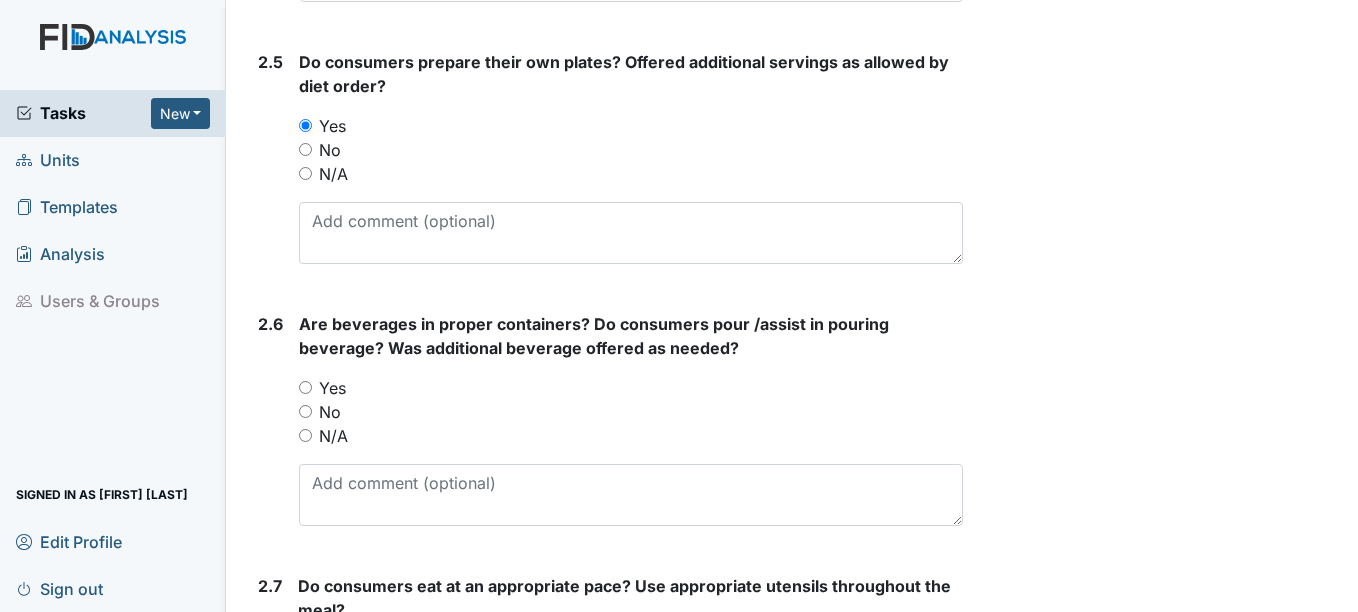 click on "No" at bounding box center (330, 412) 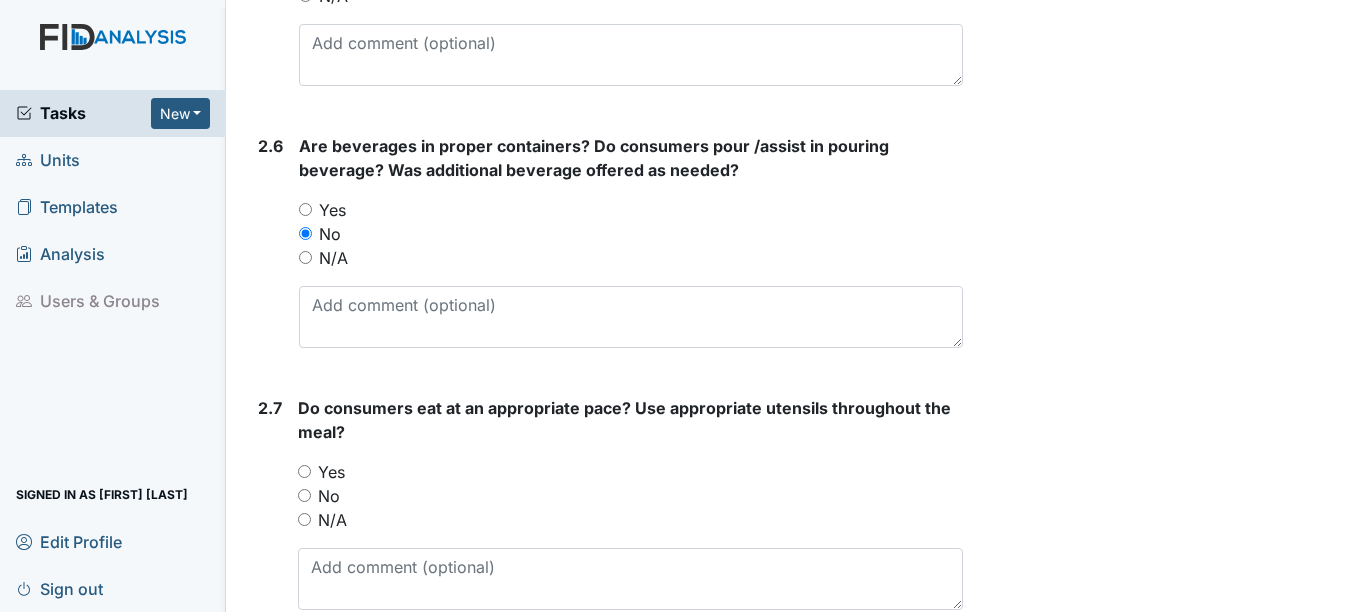 scroll, scrollTop: 2600, scrollLeft: 0, axis: vertical 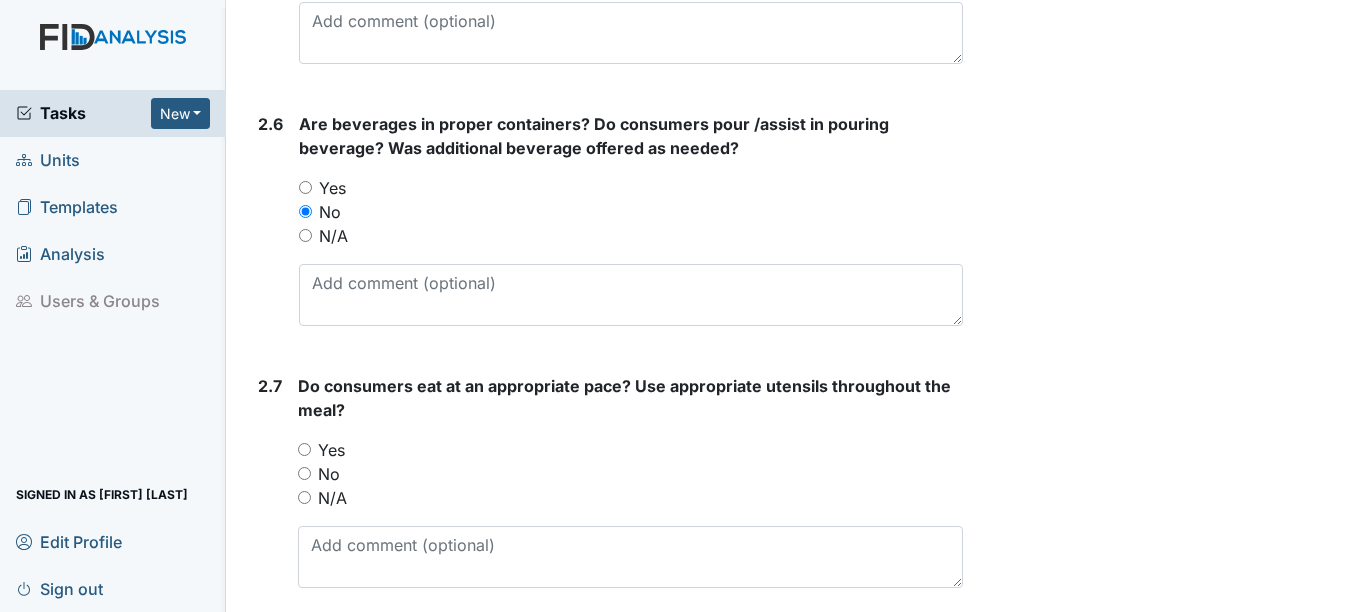 click on "Yes" at bounding box center [331, 450] 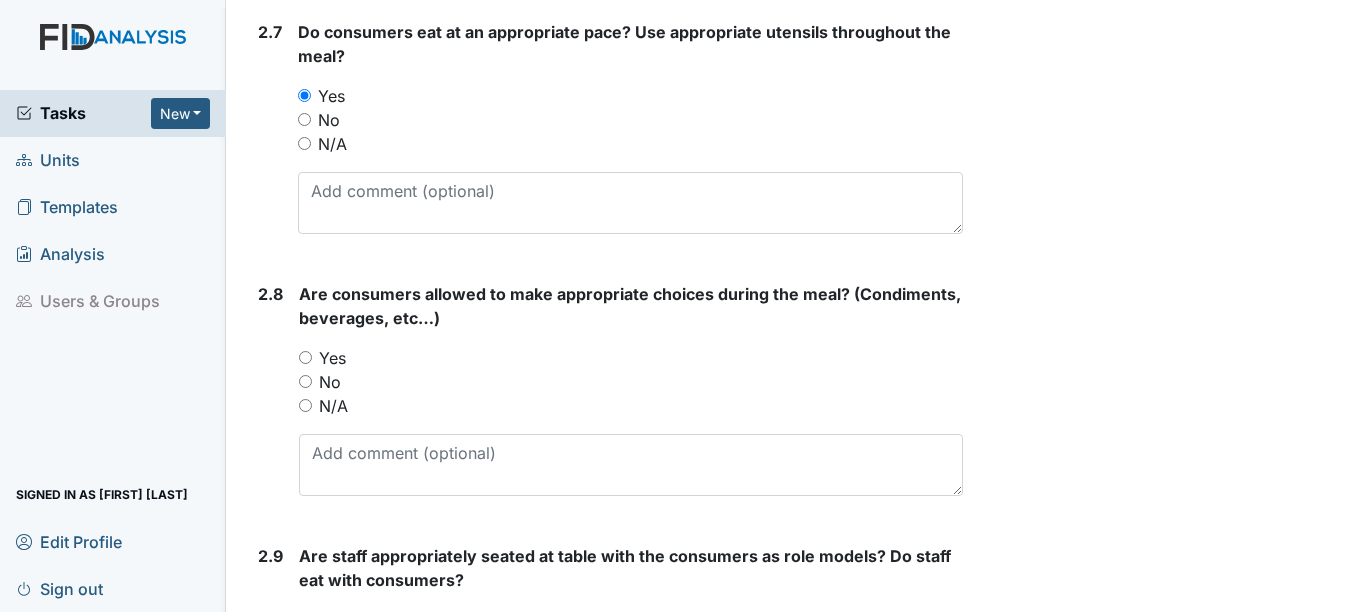 scroll, scrollTop: 3000, scrollLeft: 0, axis: vertical 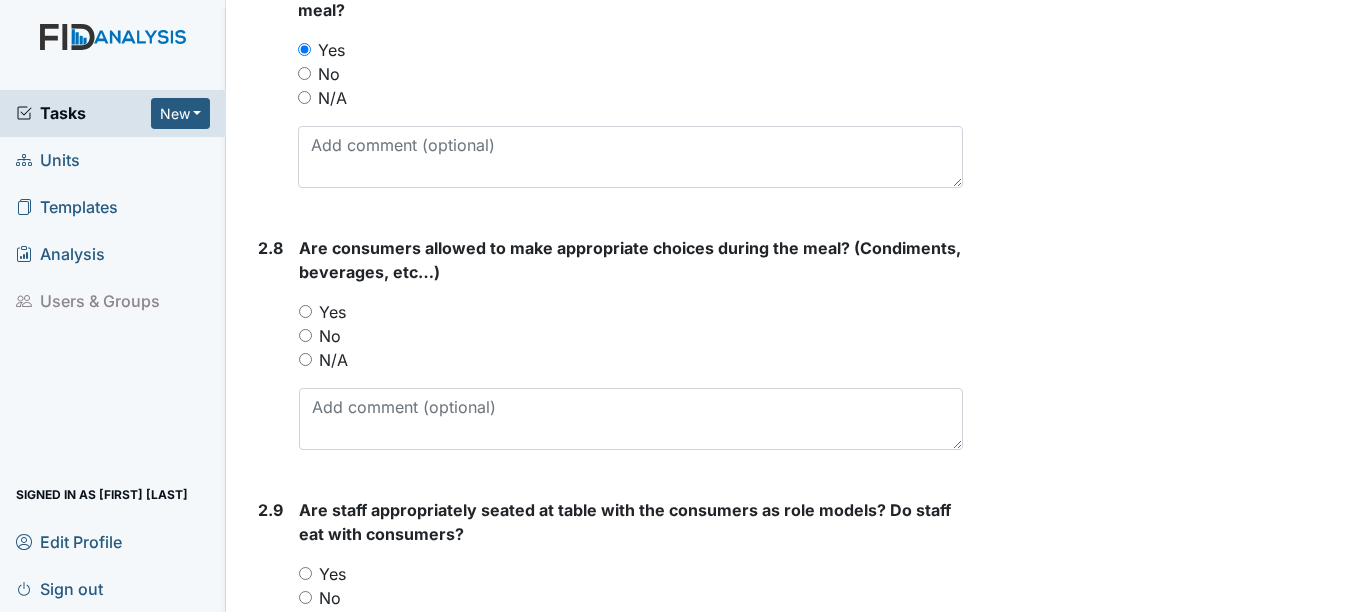 click on "No" at bounding box center [330, 336] 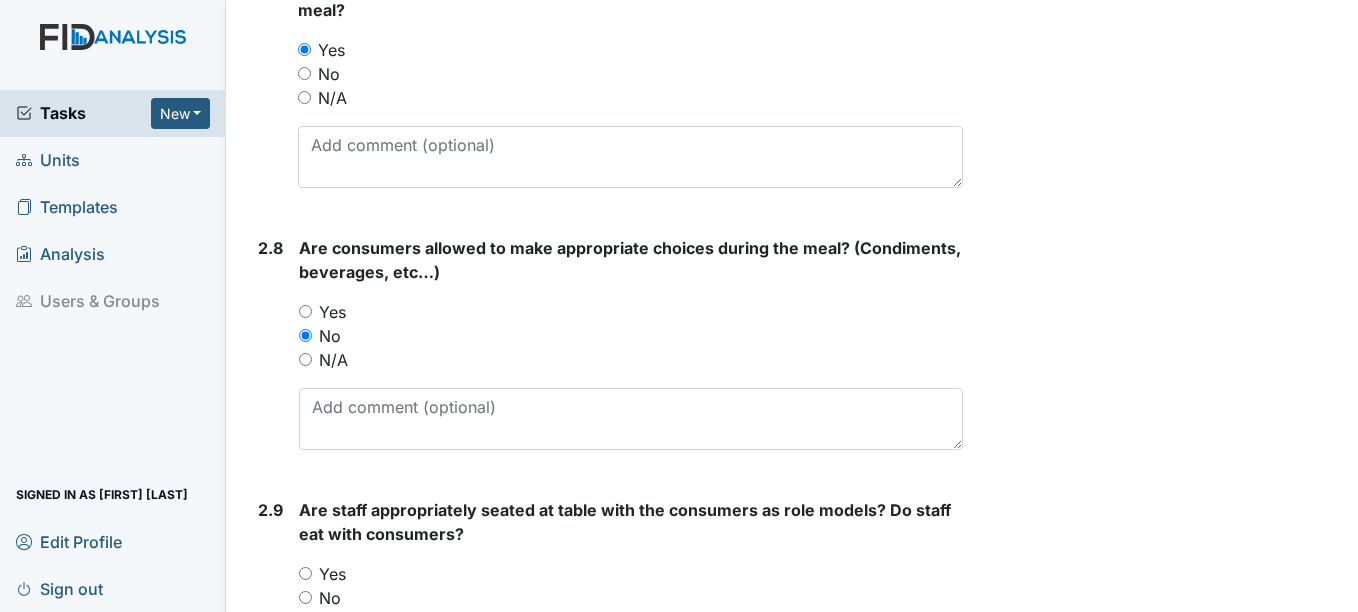 click on "Yes" at bounding box center [332, 312] 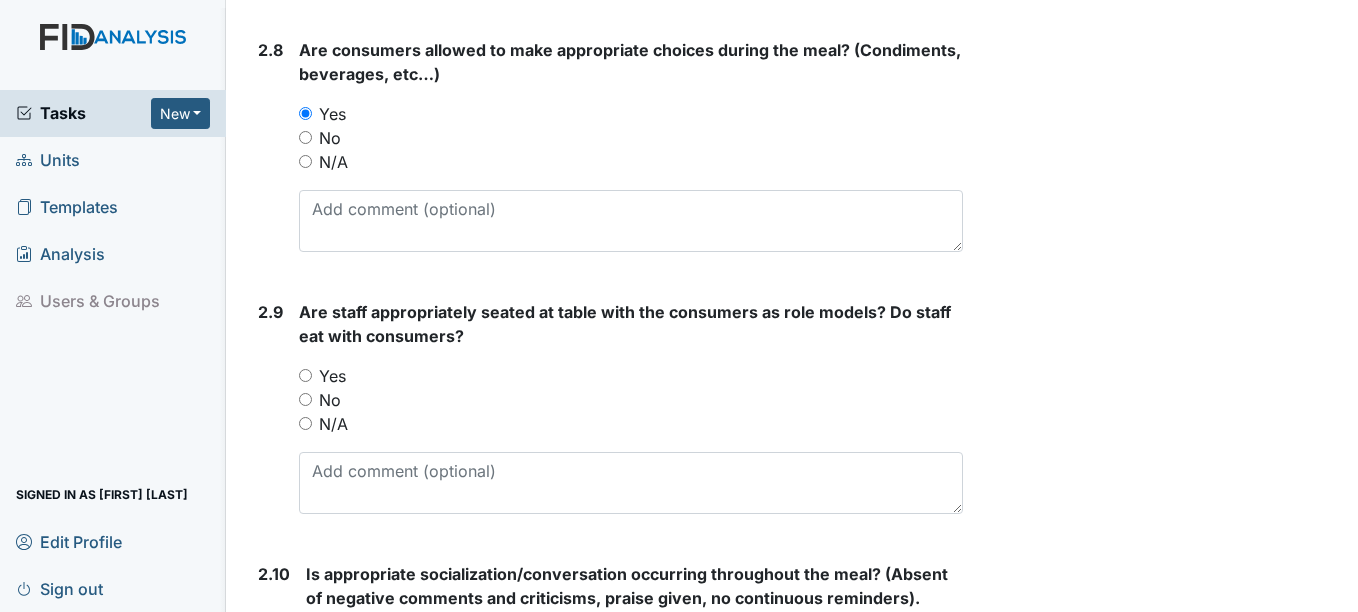 scroll, scrollTop: 3200, scrollLeft: 0, axis: vertical 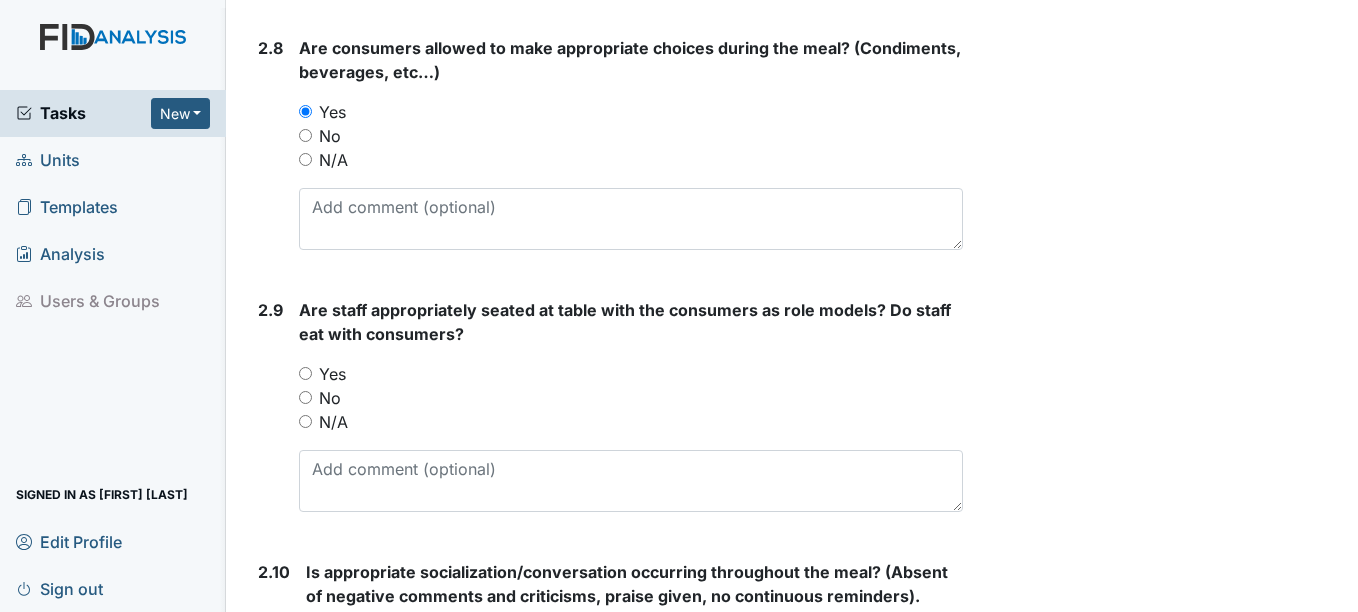 click on "Yes" at bounding box center [332, 374] 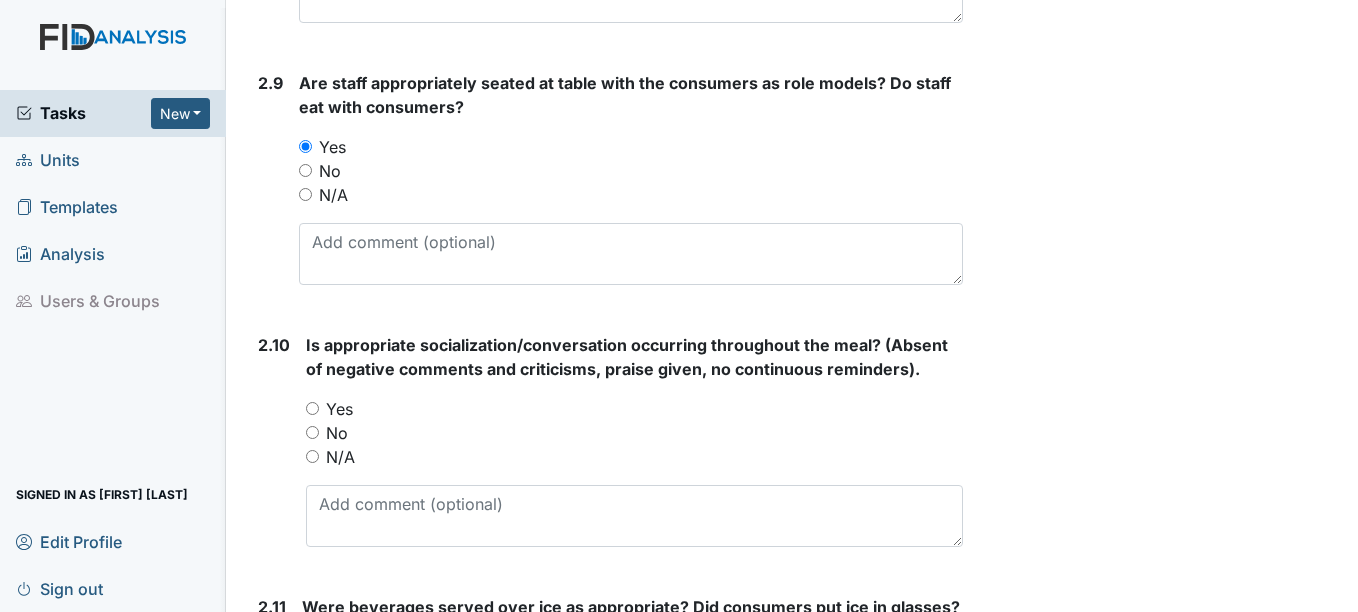 scroll, scrollTop: 3500, scrollLeft: 0, axis: vertical 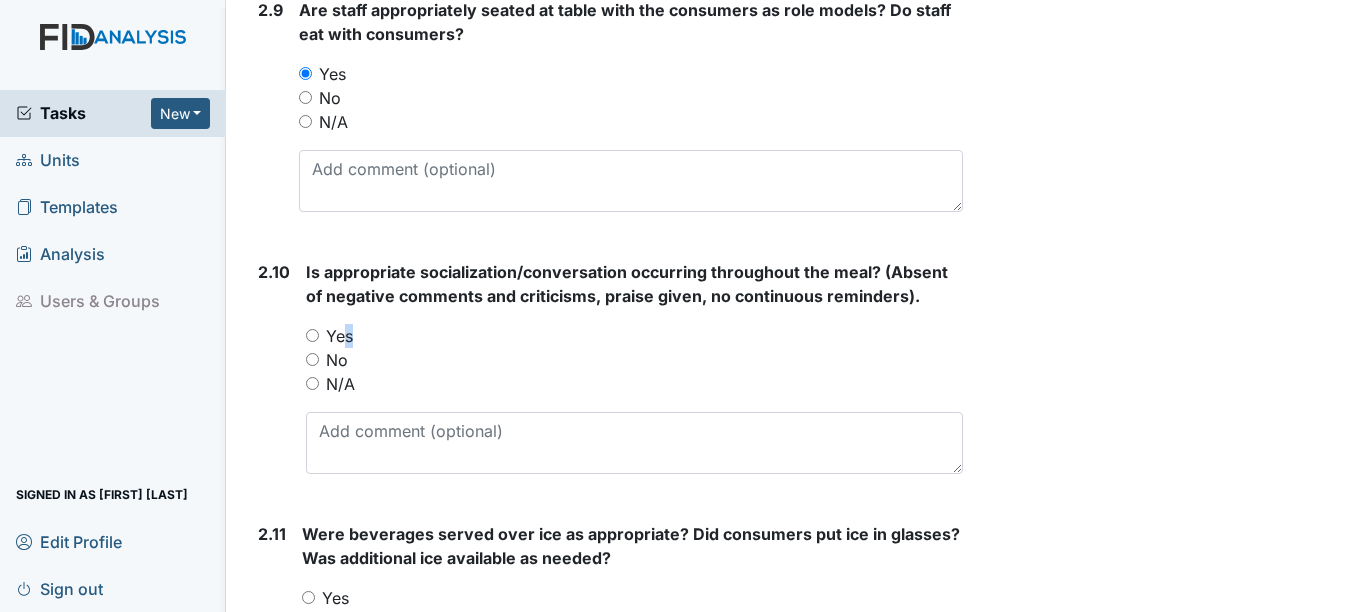 click on "Yes" at bounding box center (339, 336) 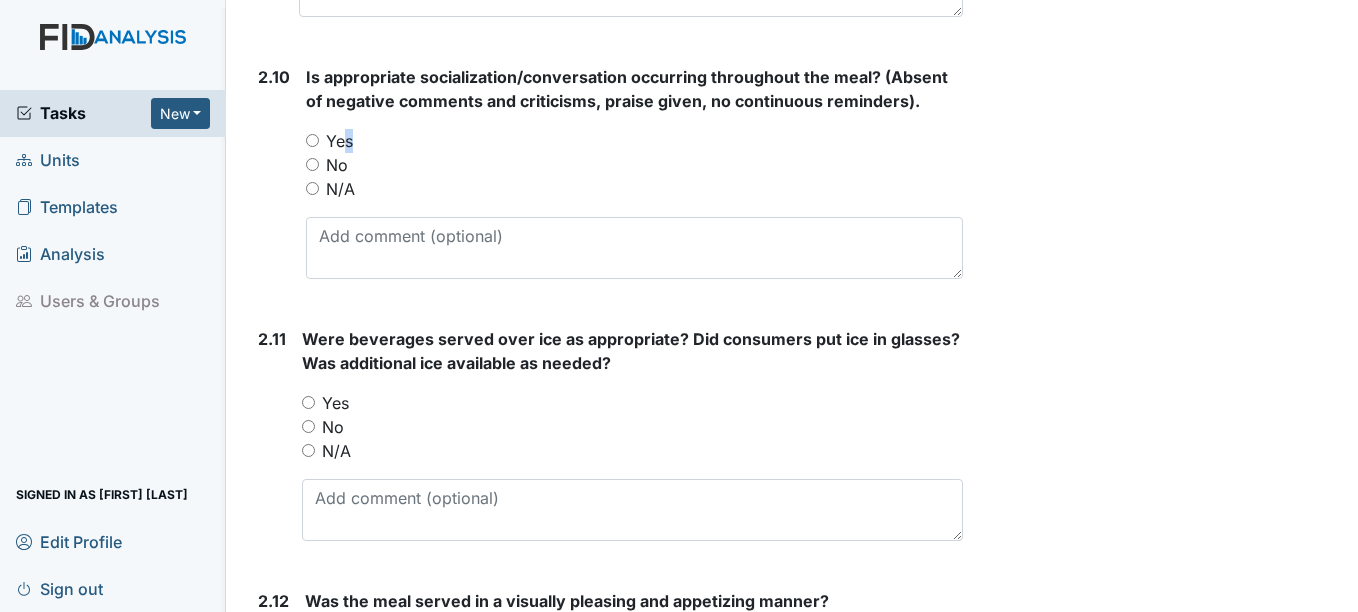 scroll, scrollTop: 3700, scrollLeft: 0, axis: vertical 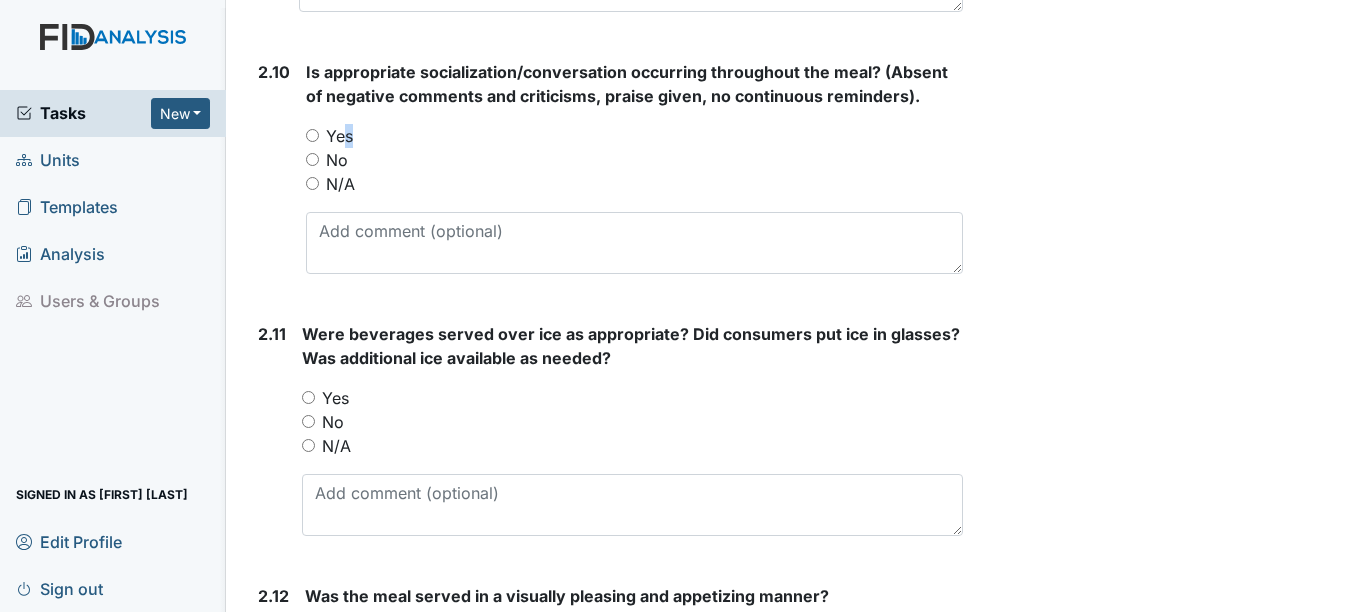 click on "Yes" at bounding box center [312, 135] 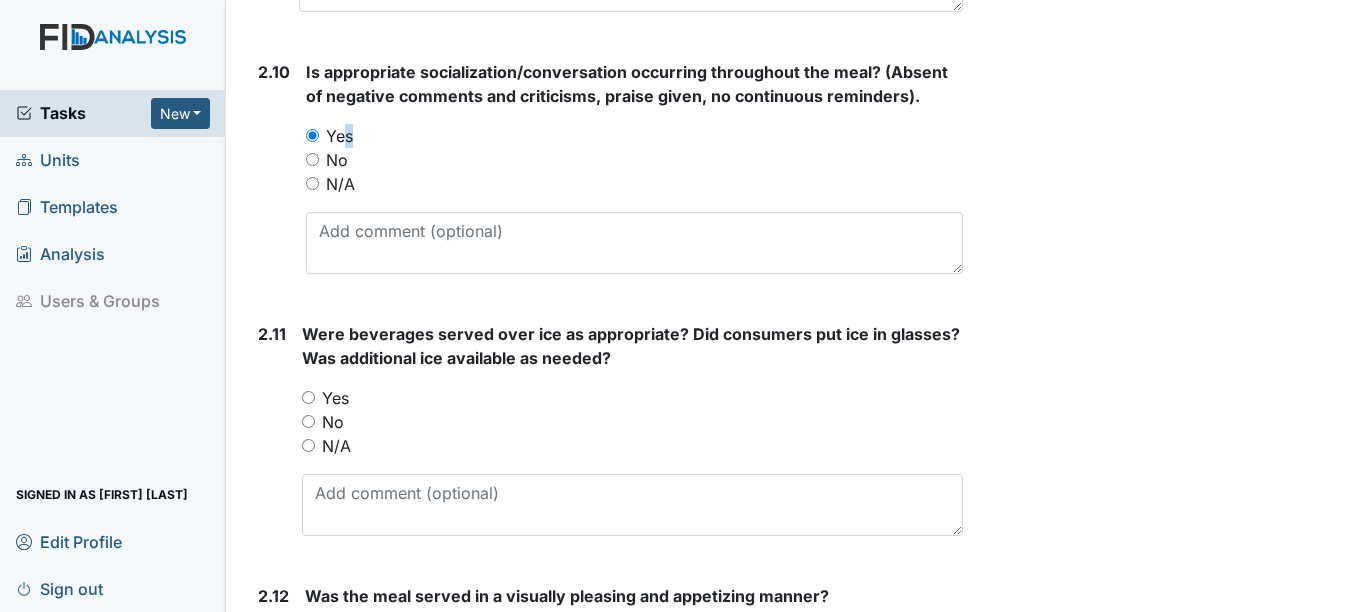 click on "Yes" at bounding box center (308, 397) 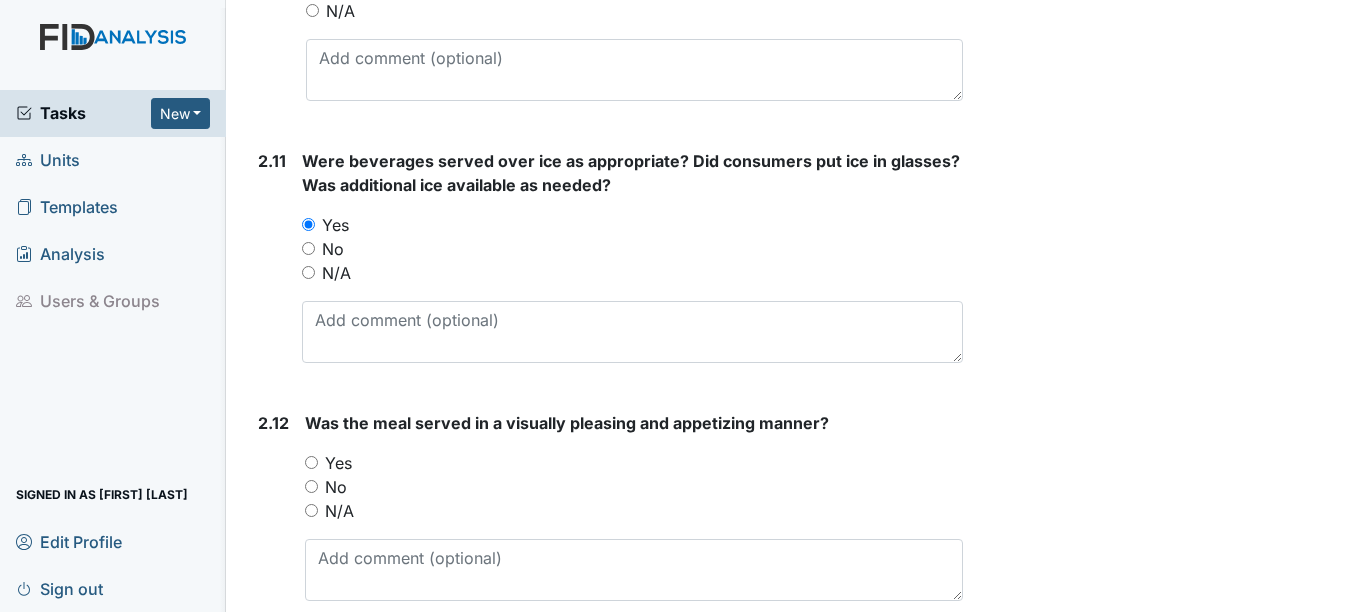 scroll, scrollTop: 3900, scrollLeft: 0, axis: vertical 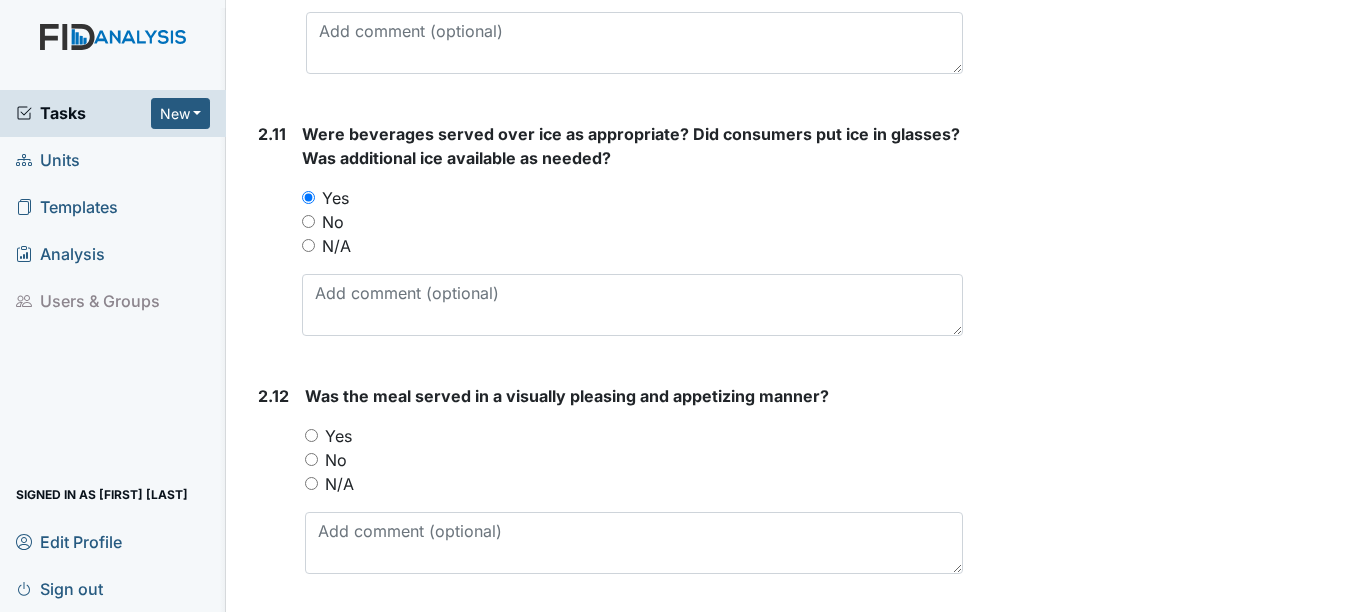 click on "Yes" at bounding box center (338, 436) 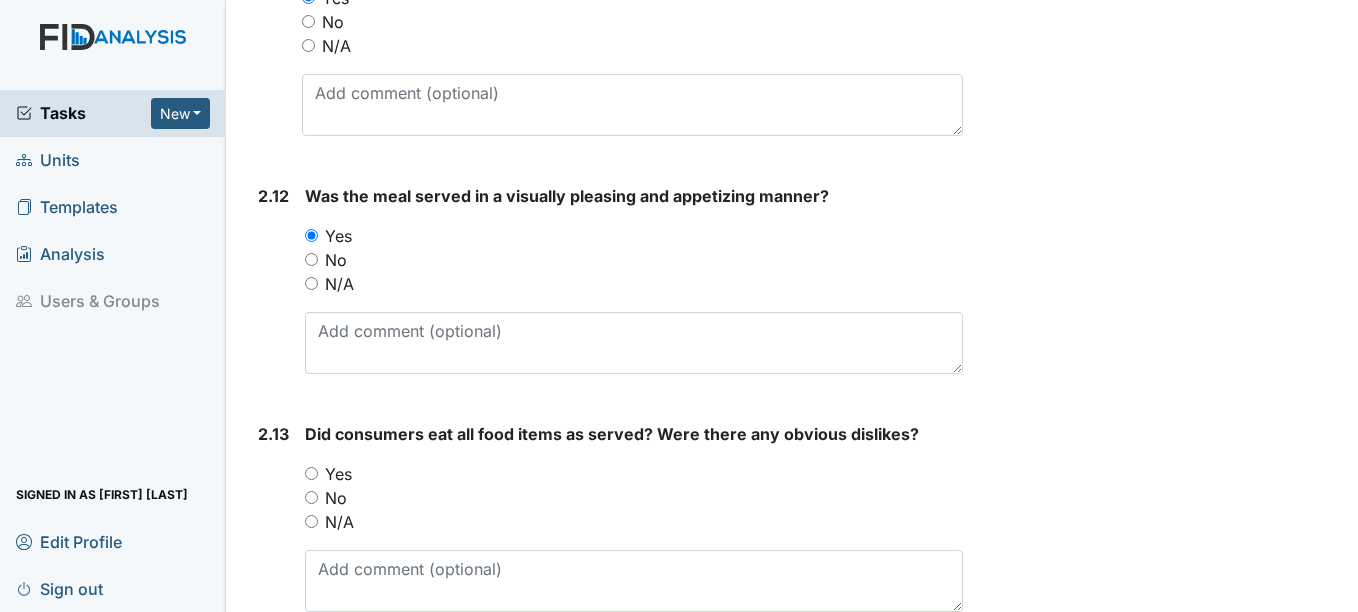 scroll, scrollTop: 4200, scrollLeft: 0, axis: vertical 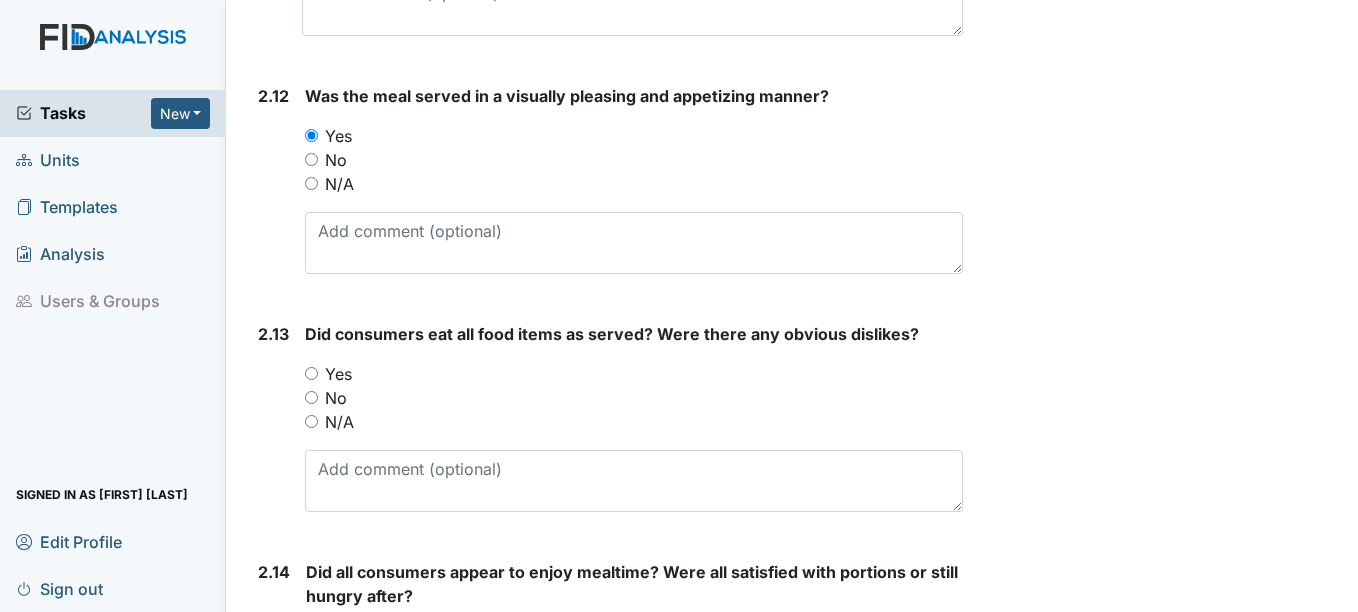 click on "Yes" at bounding box center [338, 374] 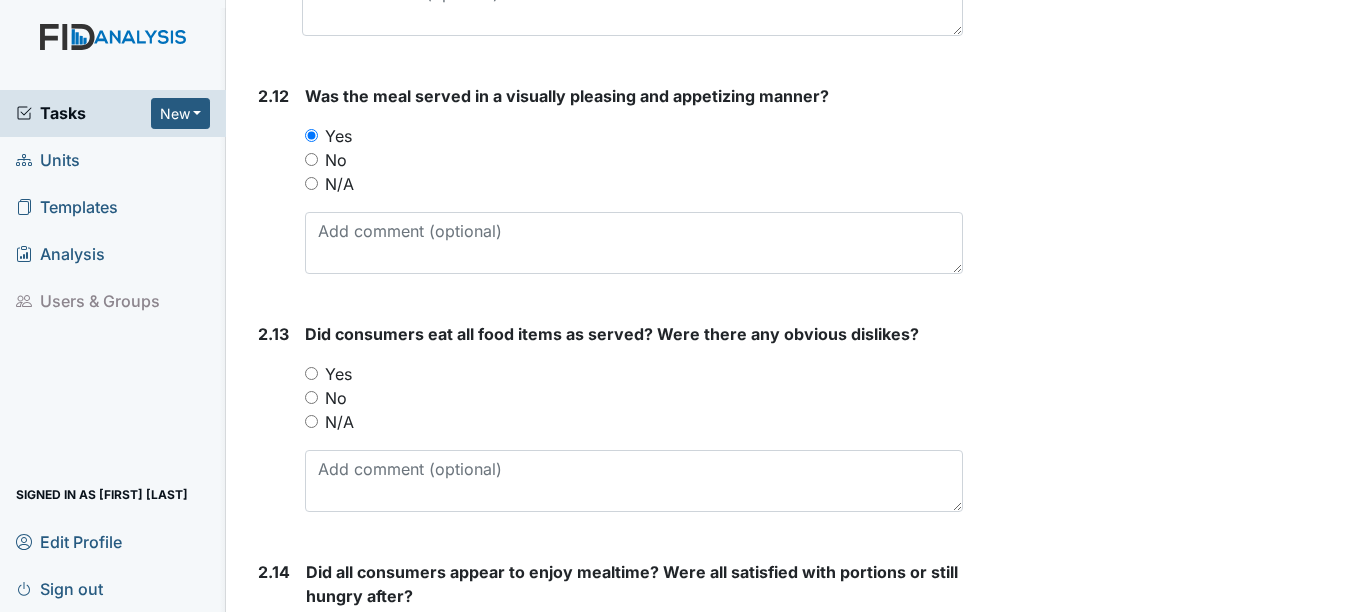 click on "Yes" at bounding box center [311, 373] 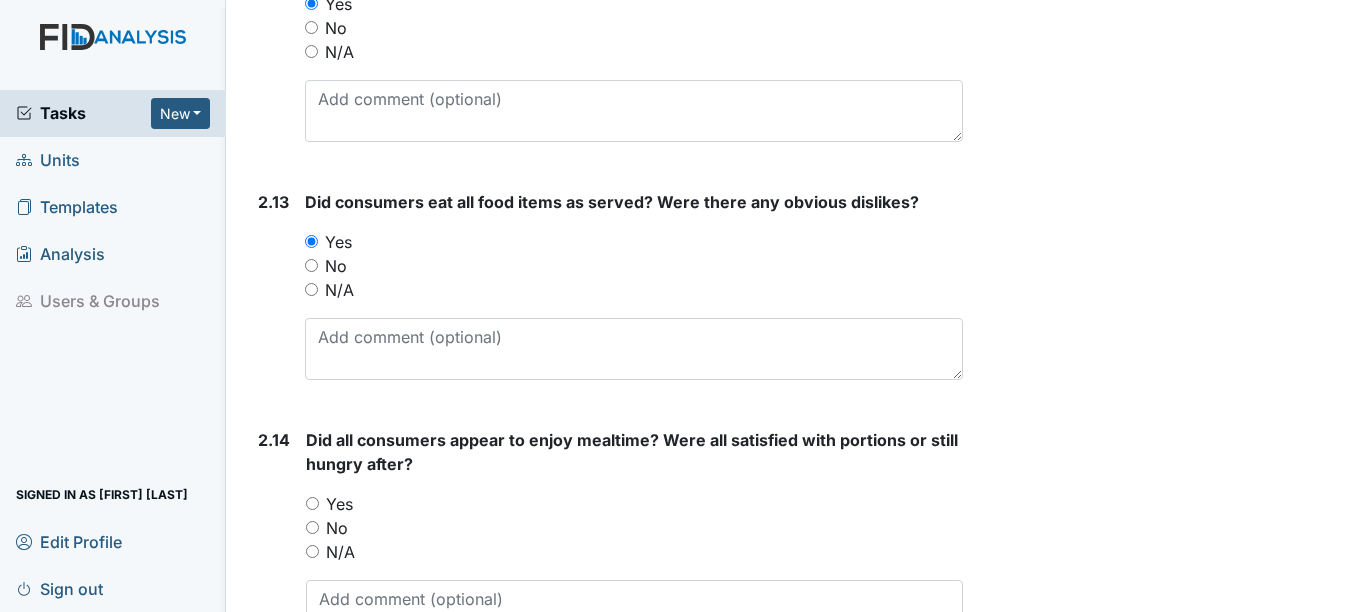 scroll, scrollTop: 4400, scrollLeft: 0, axis: vertical 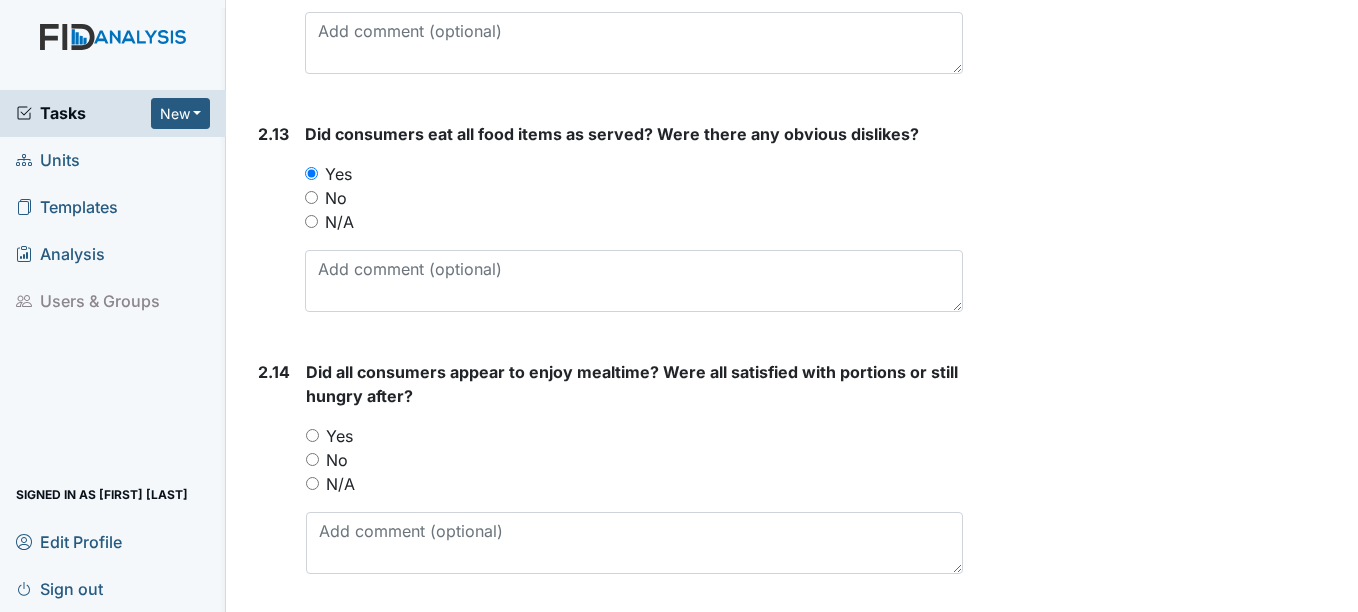 click on "Yes" at bounding box center (339, 436) 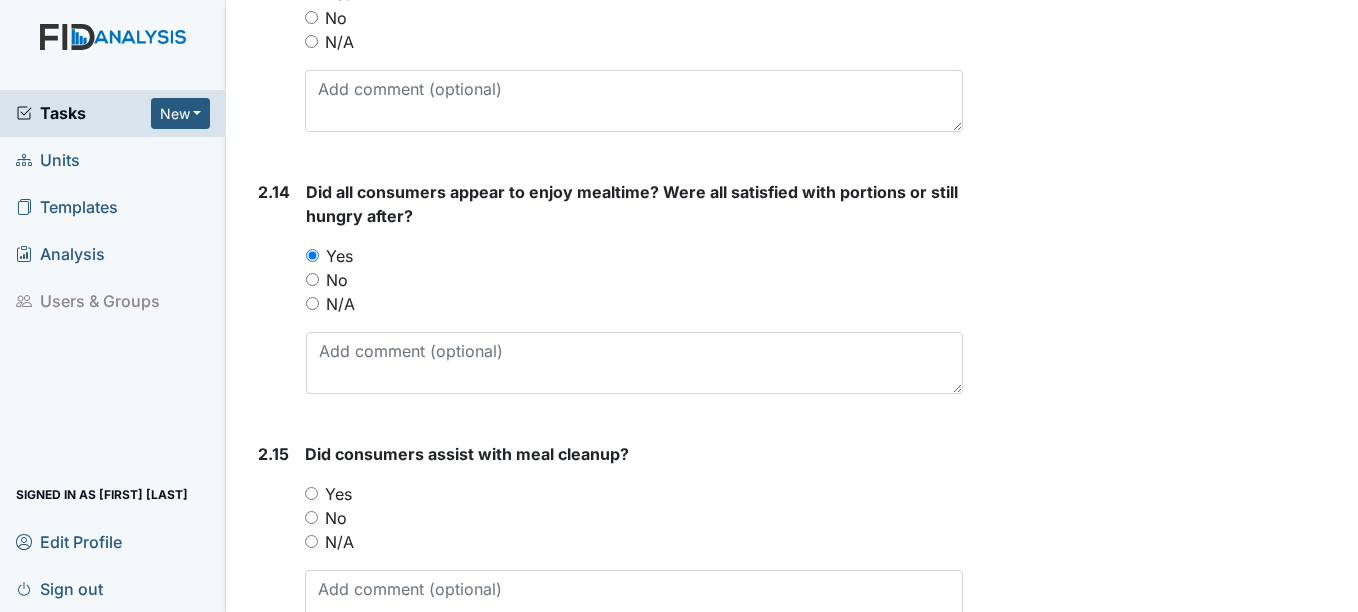 scroll, scrollTop: 4600, scrollLeft: 0, axis: vertical 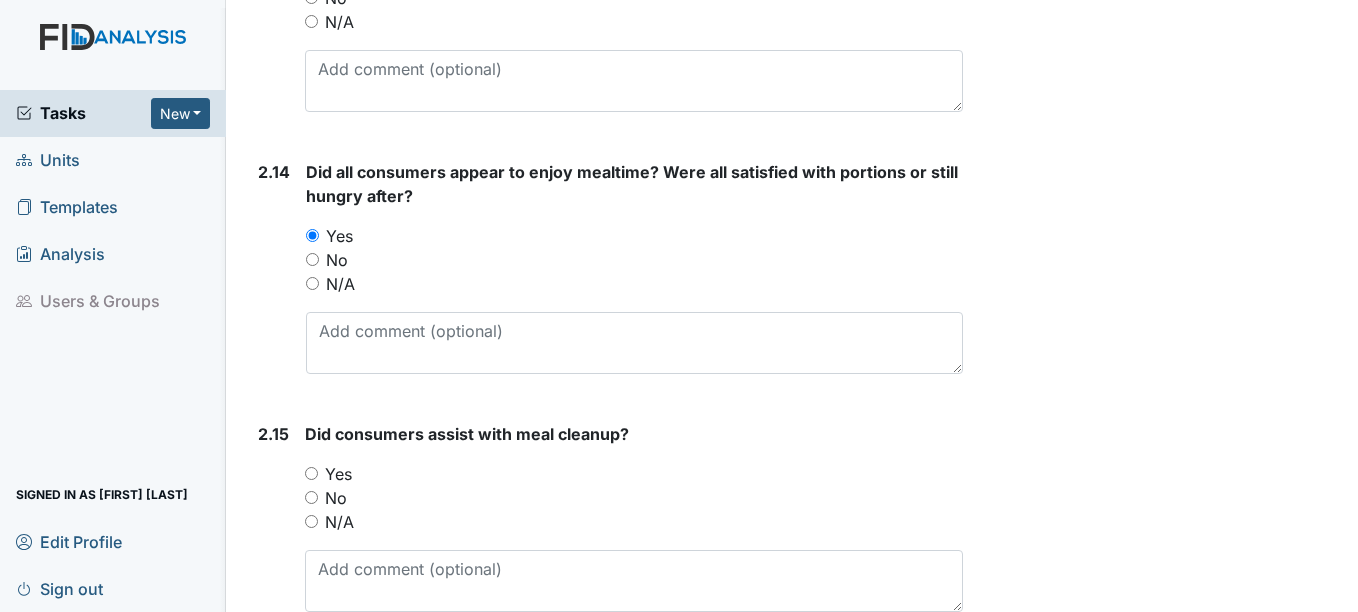 click on "Yes" at bounding box center (338, 474) 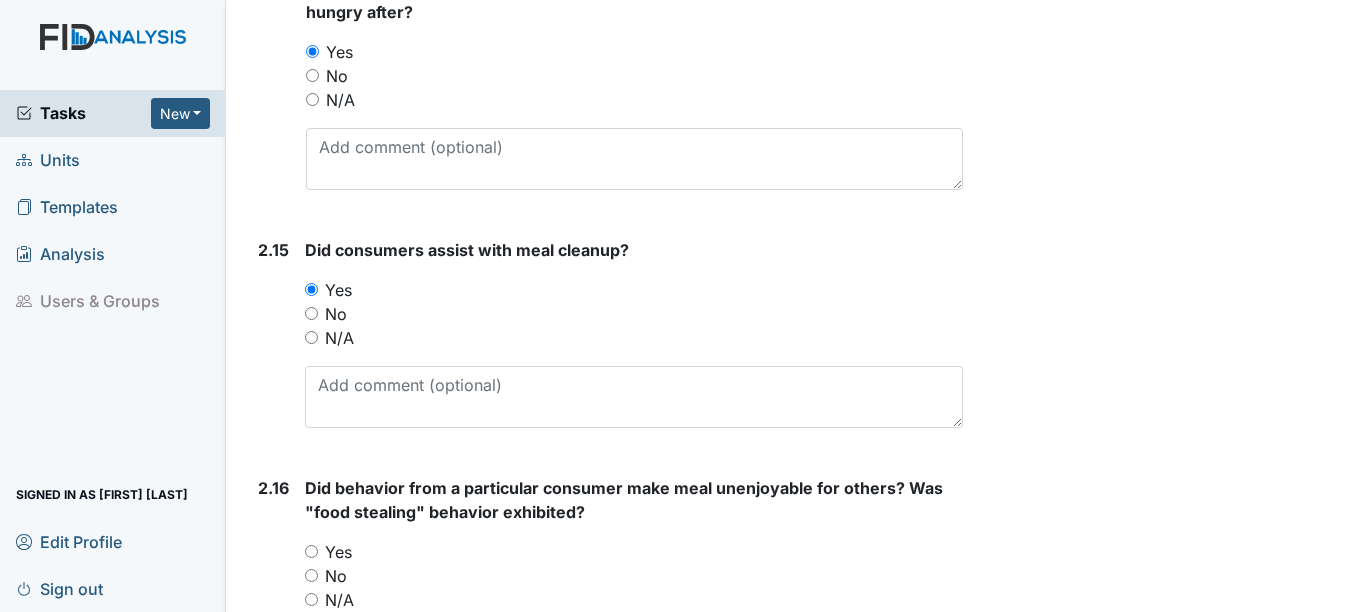 scroll, scrollTop: 4800, scrollLeft: 0, axis: vertical 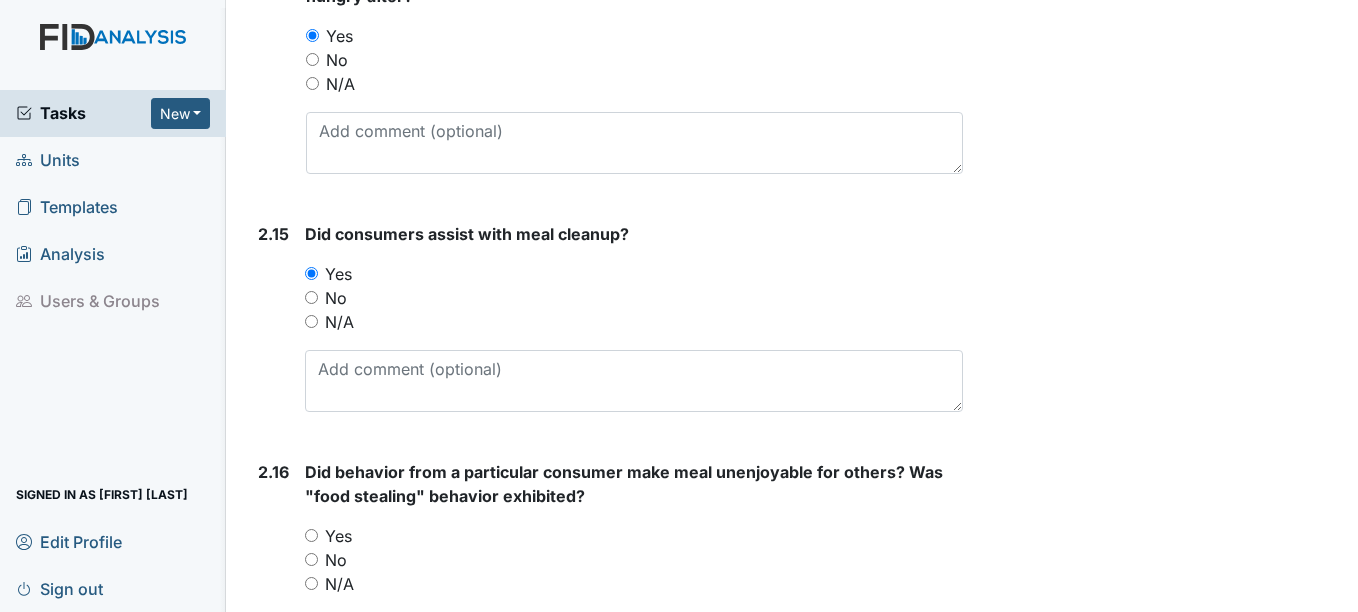 click on "N/A" at bounding box center [339, 584] 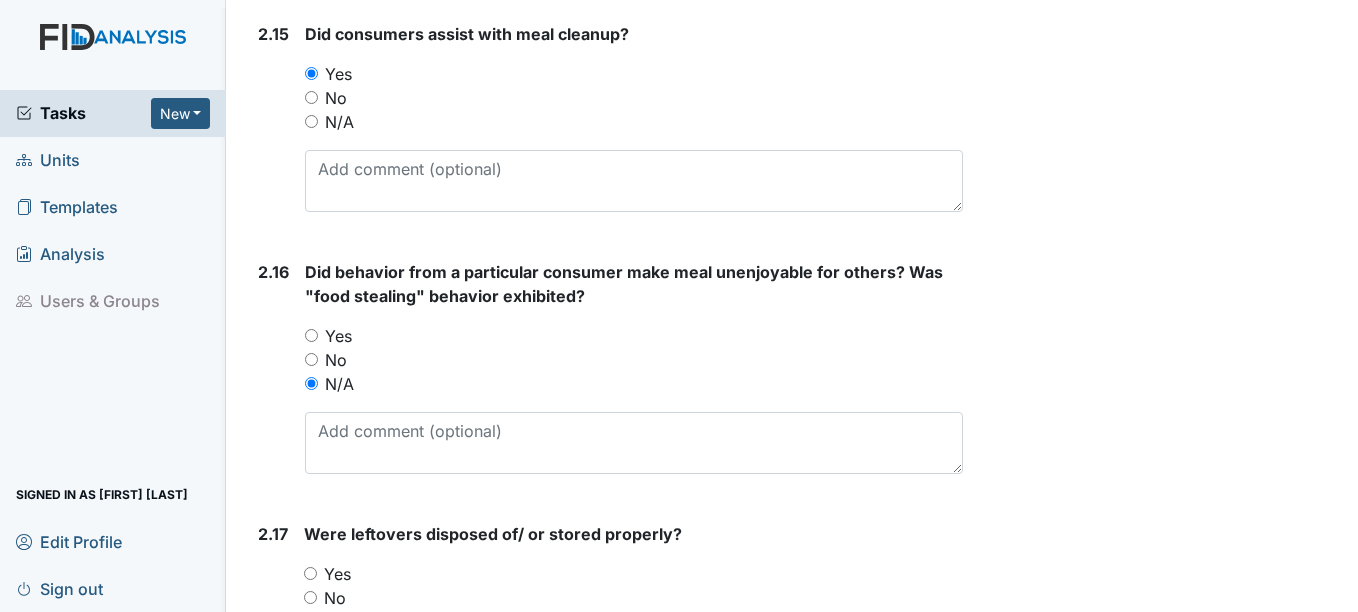 scroll, scrollTop: 5100, scrollLeft: 0, axis: vertical 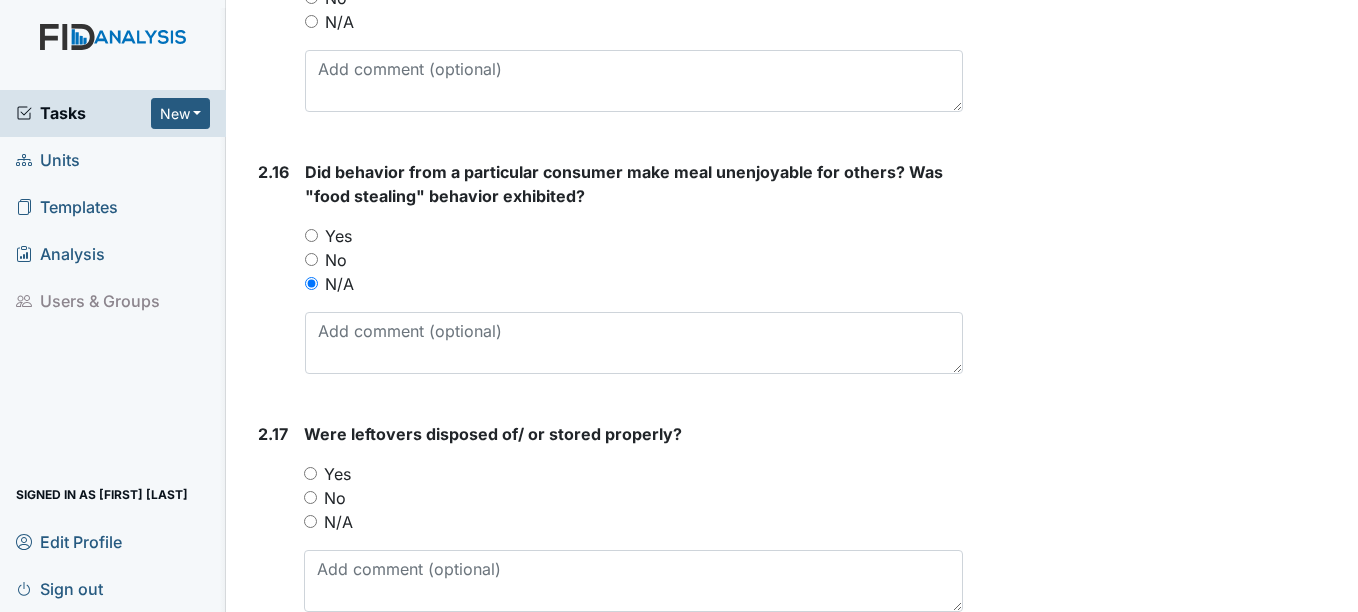 click on "Yes" at bounding box center [337, 474] 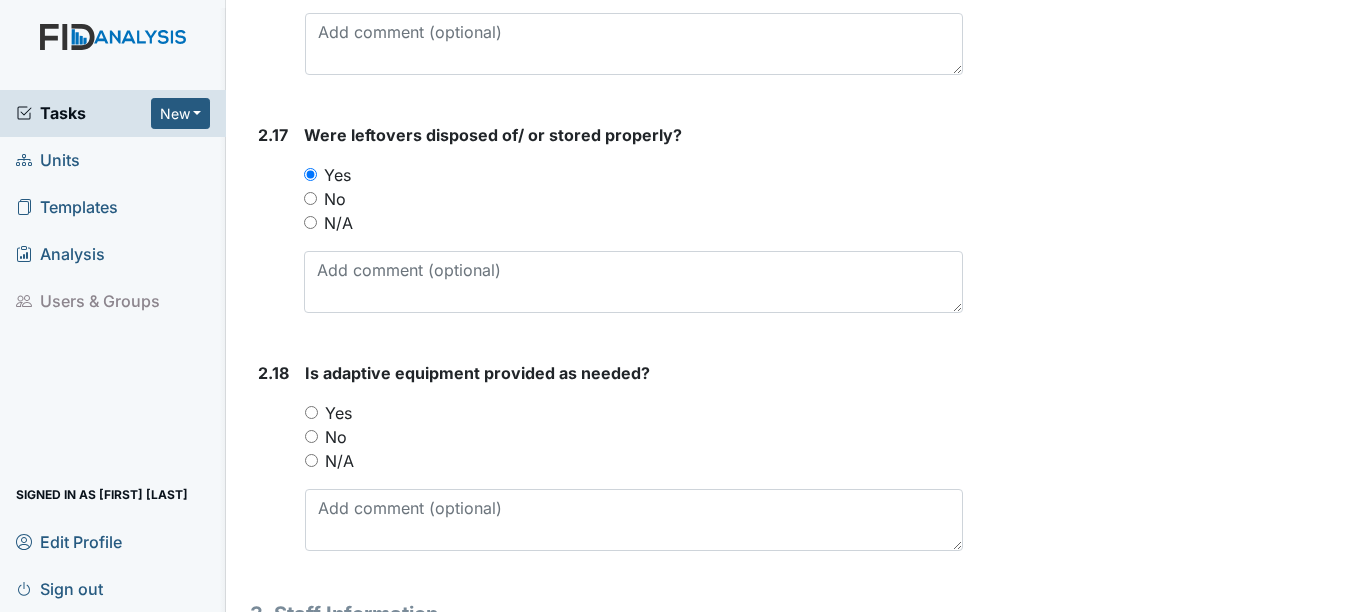 scroll, scrollTop: 5400, scrollLeft: 0, axis: vertical 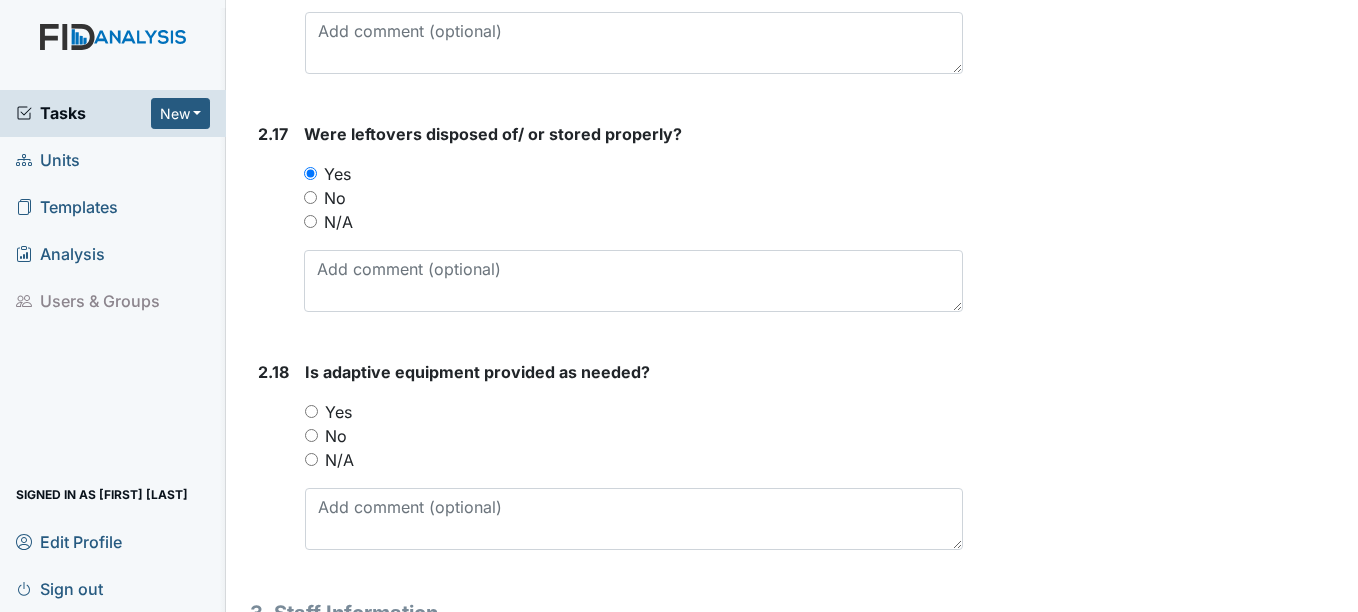 click on "Yes" at bounding box center (338, 412) 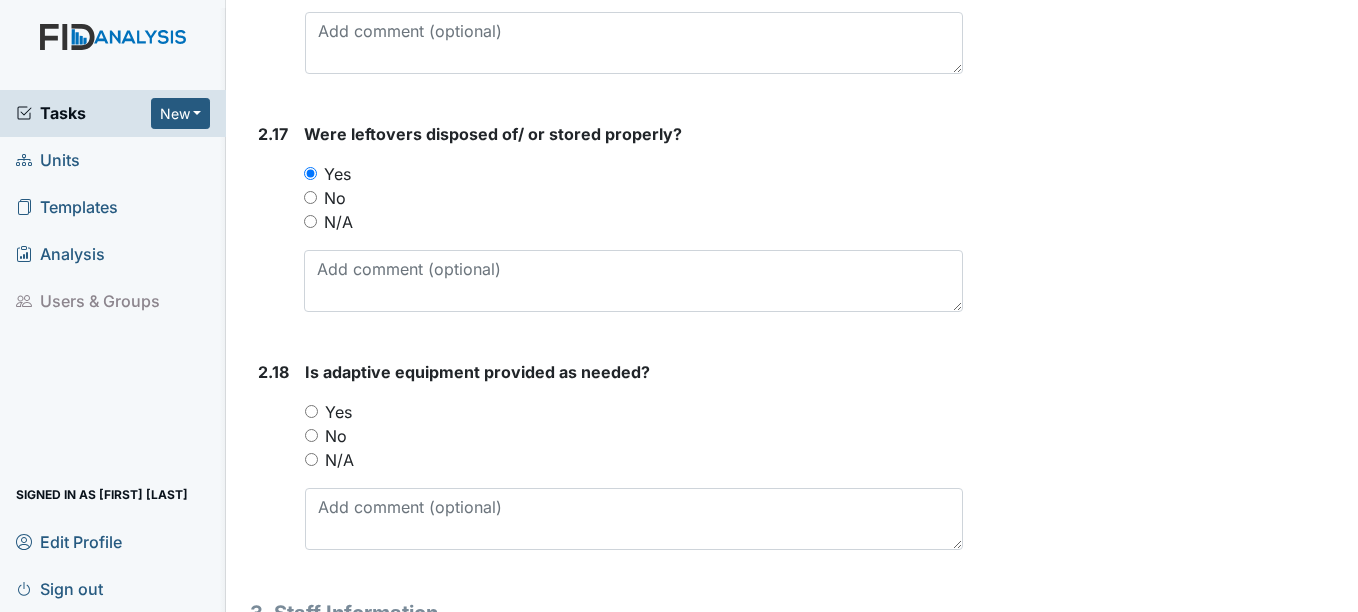 click on "Yes" at bounding box center (311, 411) 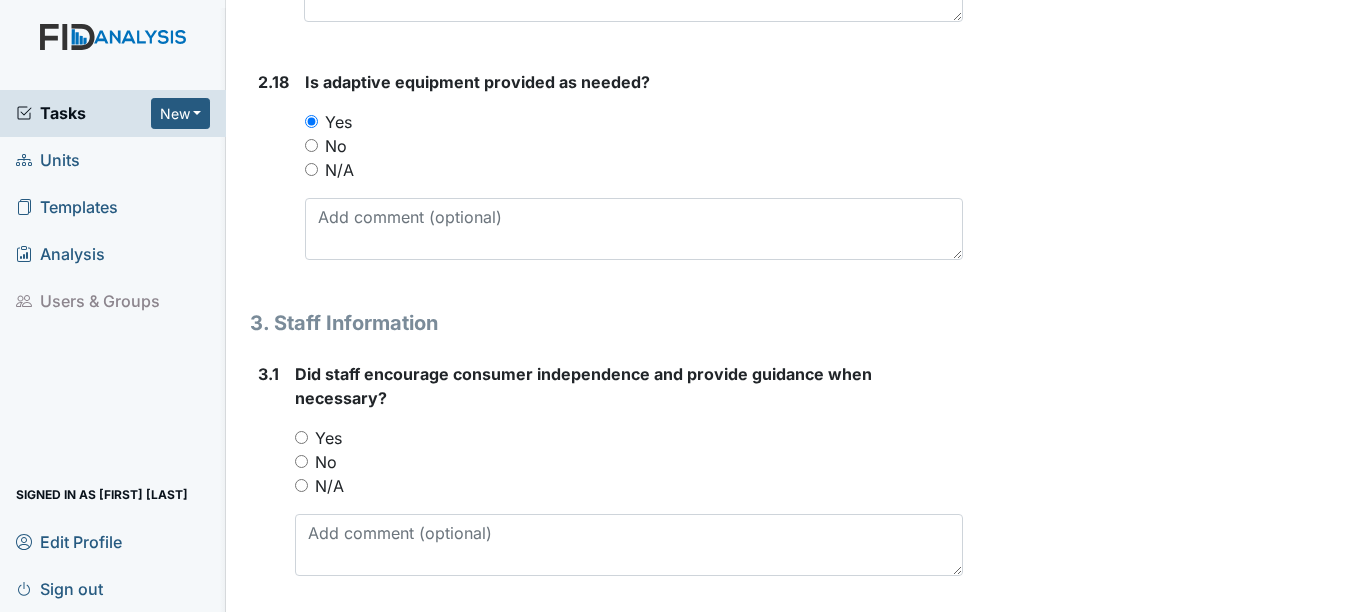 scroll, scrollTop: 5700, scrollLeft: 0, axis: vertical 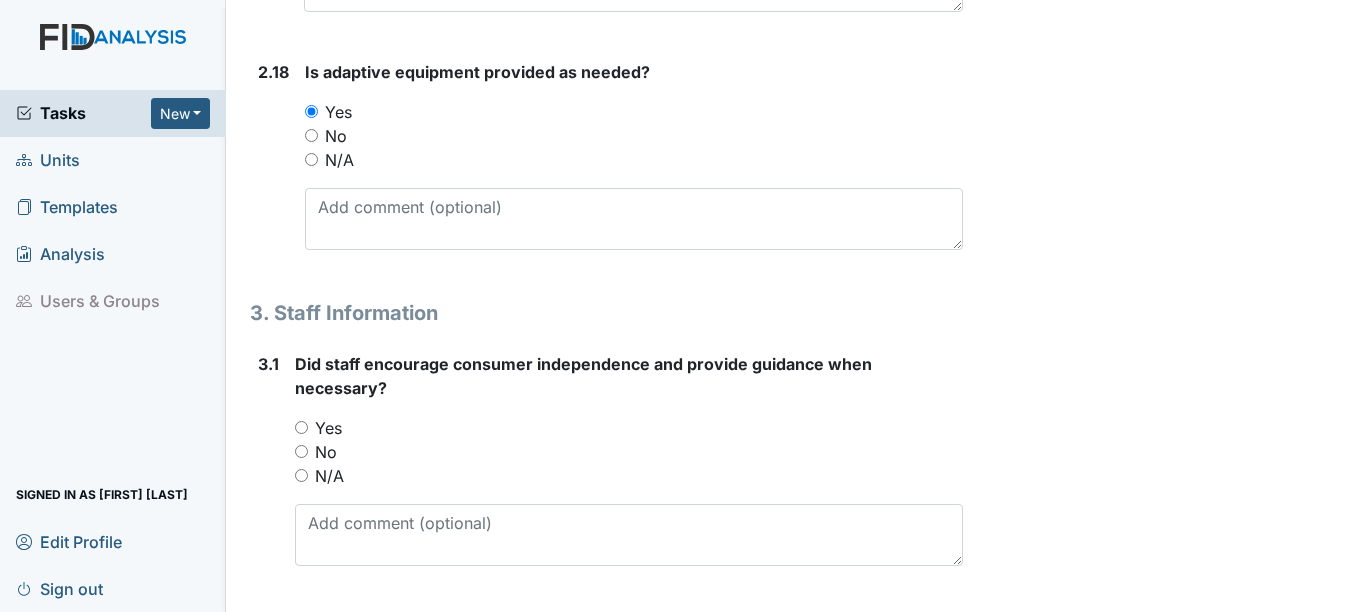 click on "Yes" at bounding box center (328, 428) 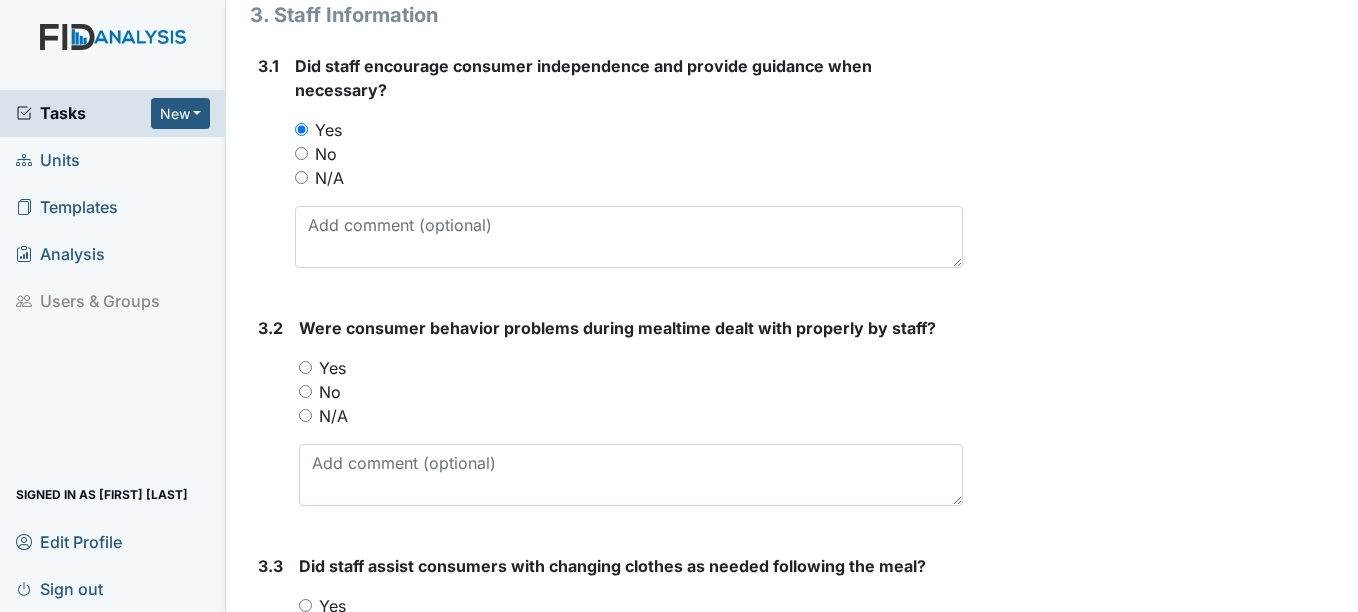 scroll, scrollTop: 6000, scrollLeft: 0, axis: vertical 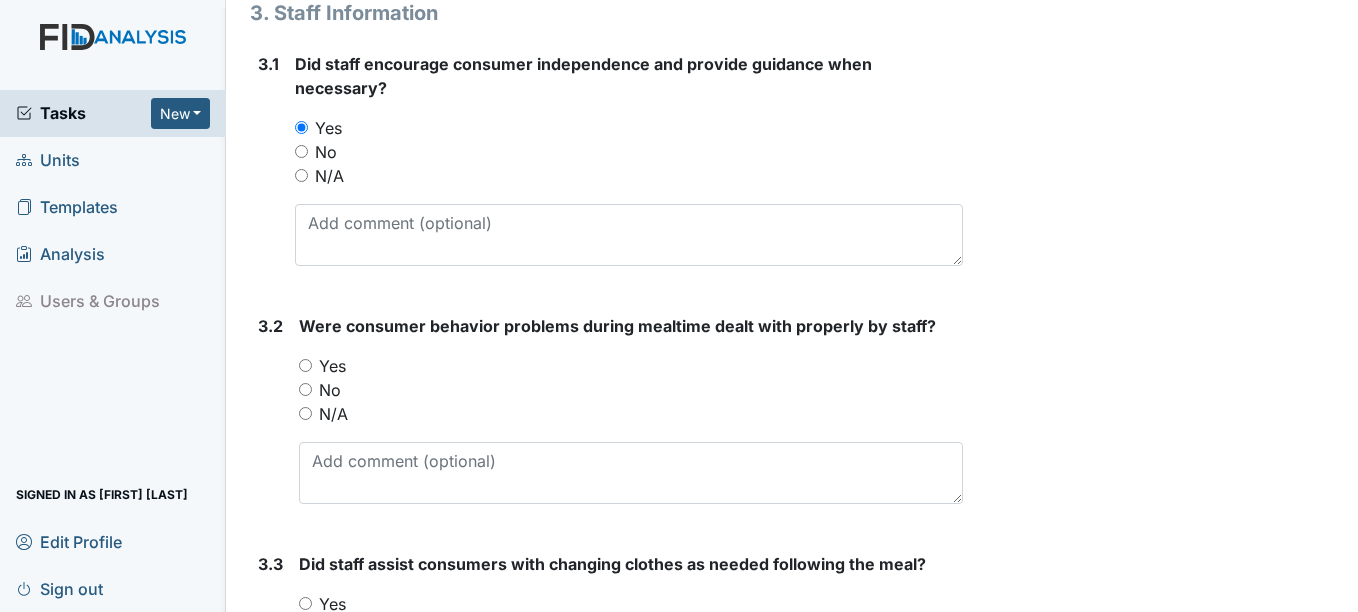 click on "N/A" at bounding box center [333, 414] 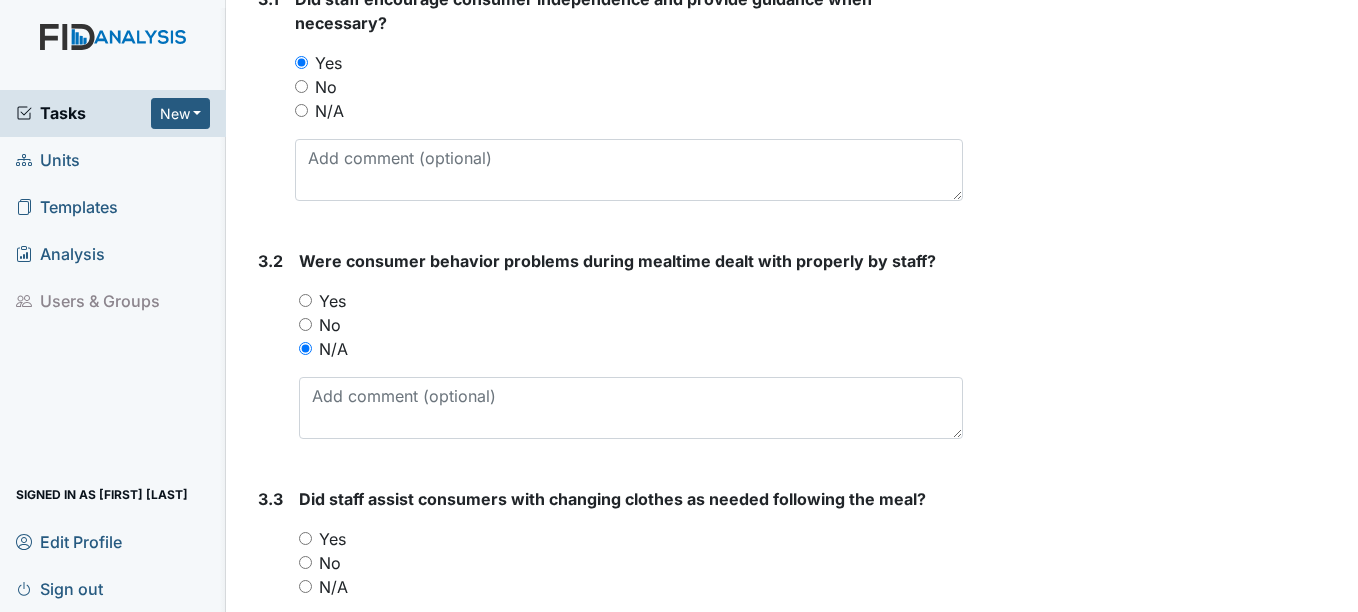 scroll, scrollTop: 6100, scrollLeft: 0, axis: vertical 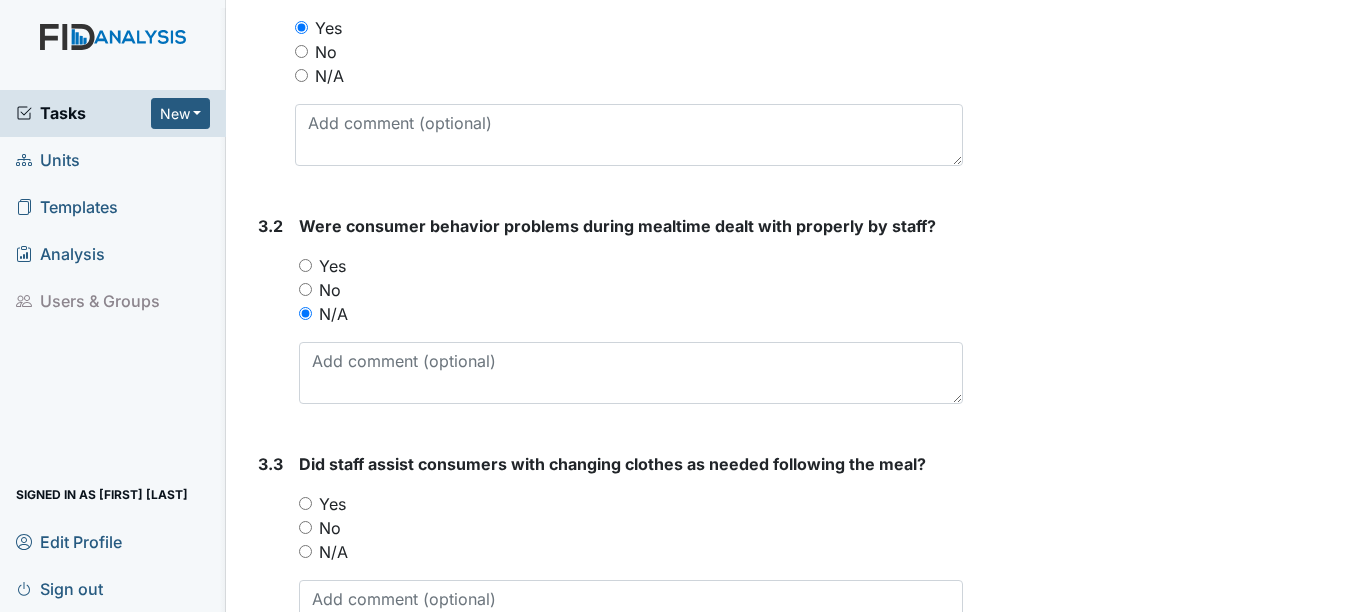 click on "Yes" at bounding box center (332, 504) 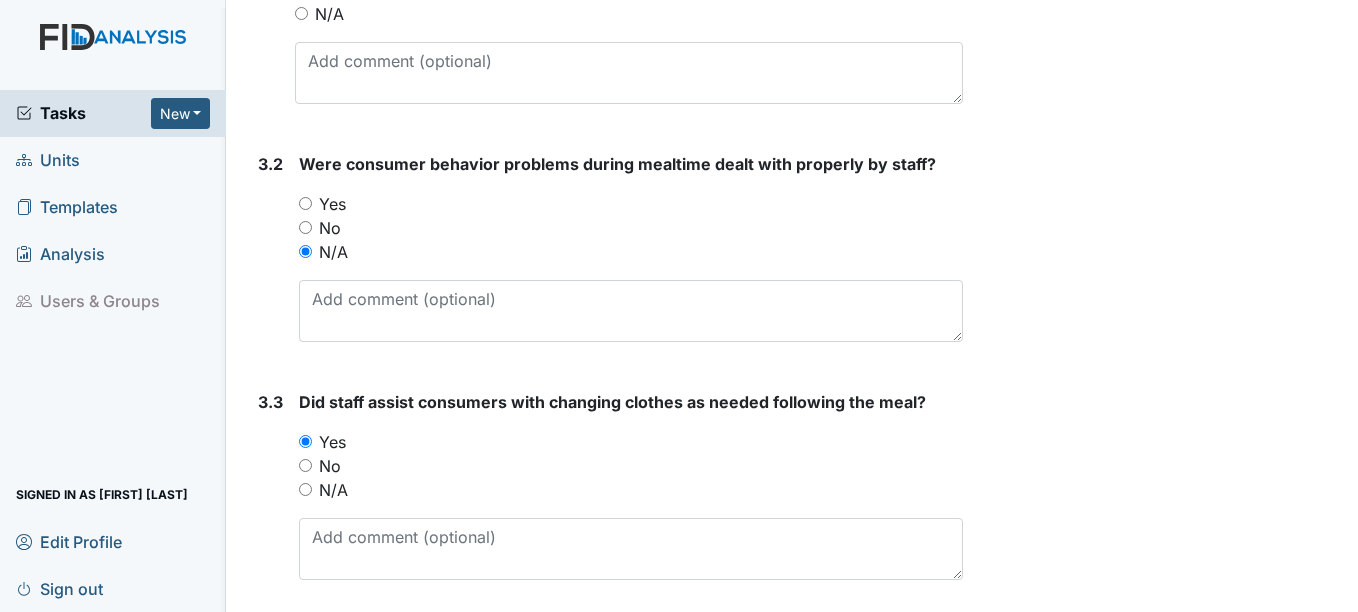 scroll, scrollTop: 6232, scrollLeft: 0, axis: vertical 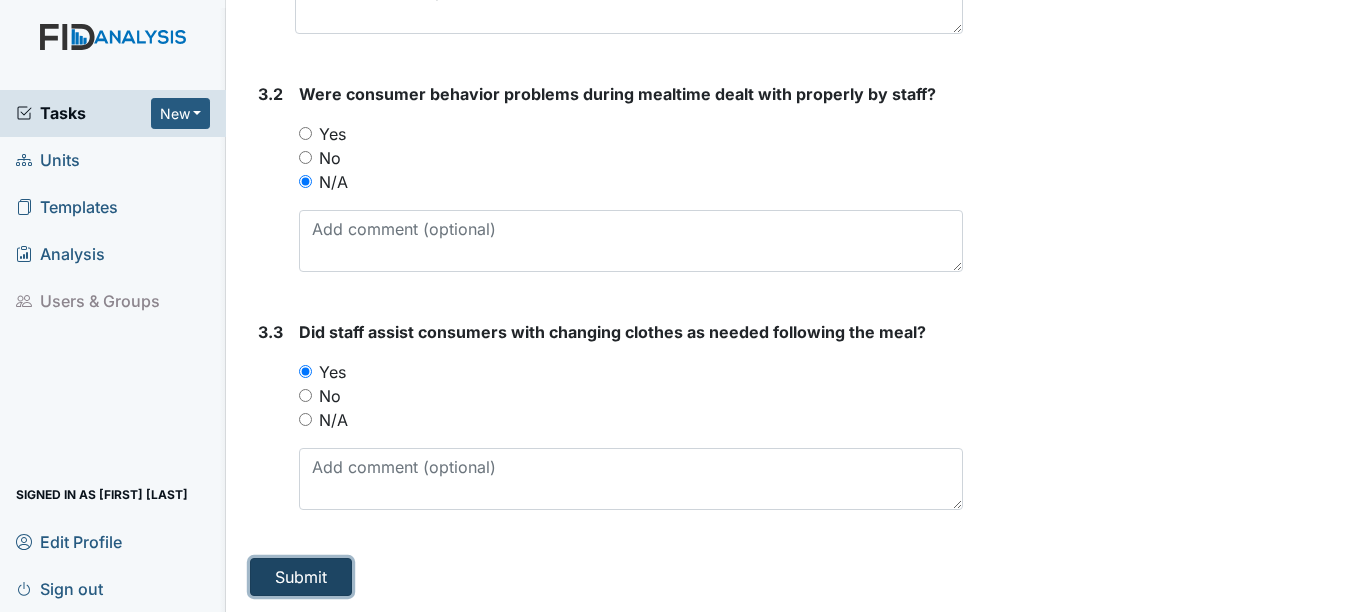 click on "Submit" at bounding box center (301, 577) 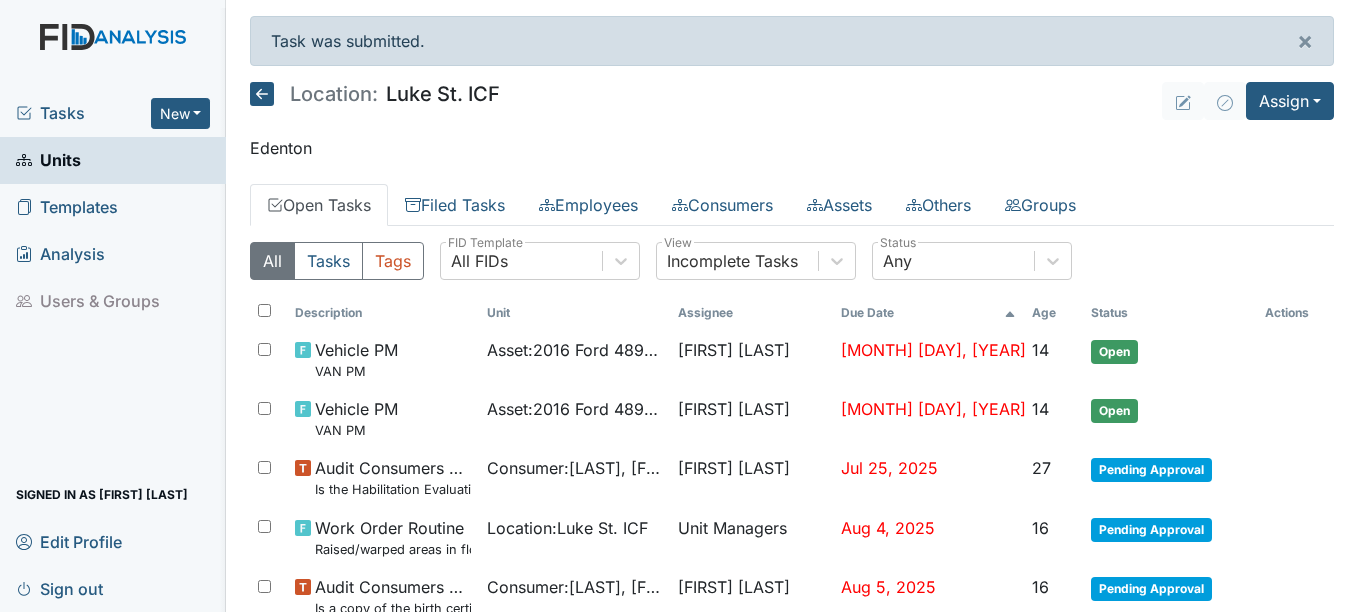 scroll, scrollTop: 0, scrollLeft: 0, axis: both 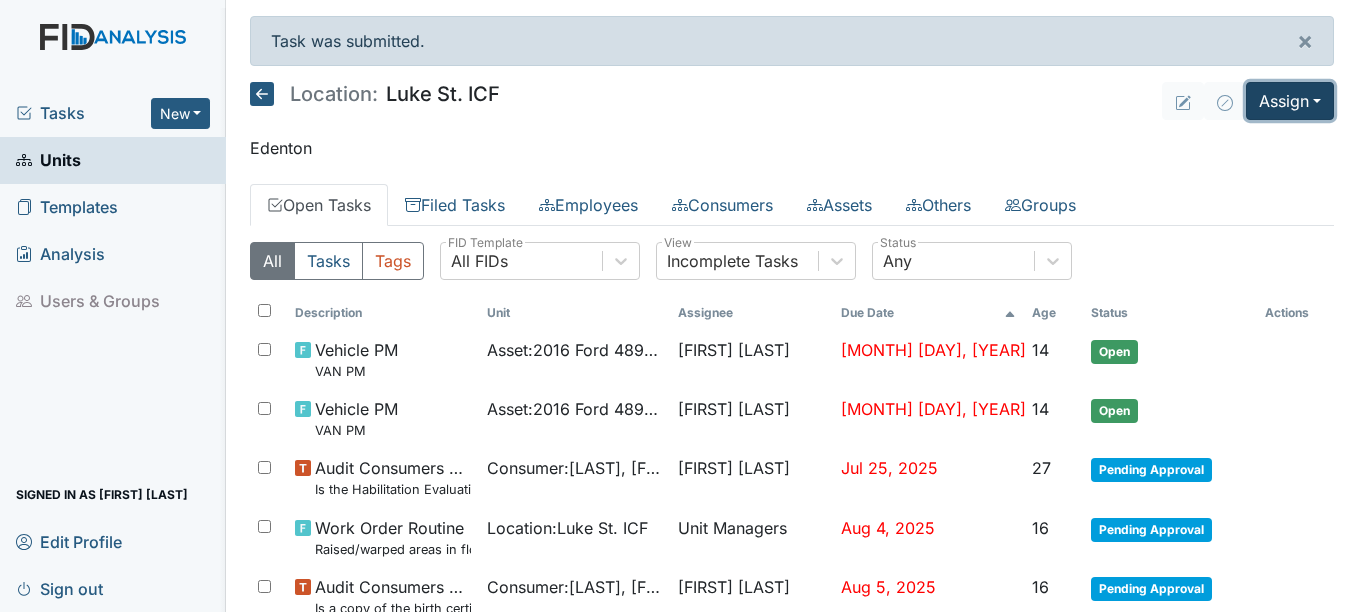 click on "Assign" at bounding box center (1290, 101) 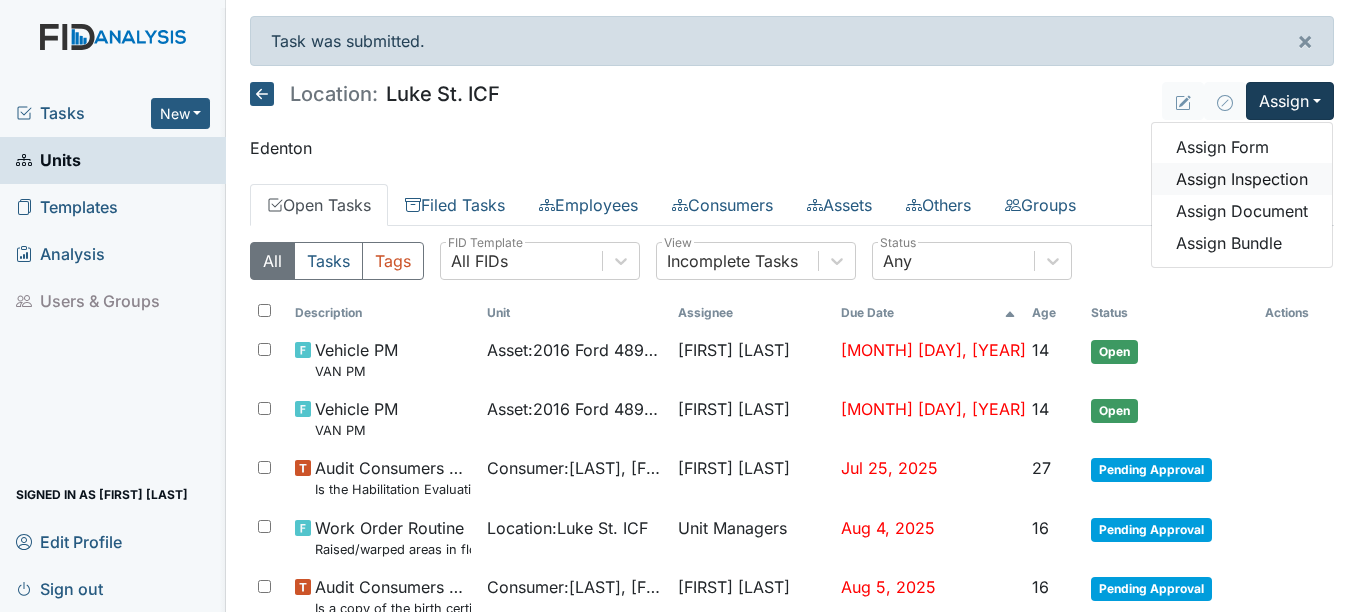 click on "Assign Inspection" at bounding box center (1242, 179) 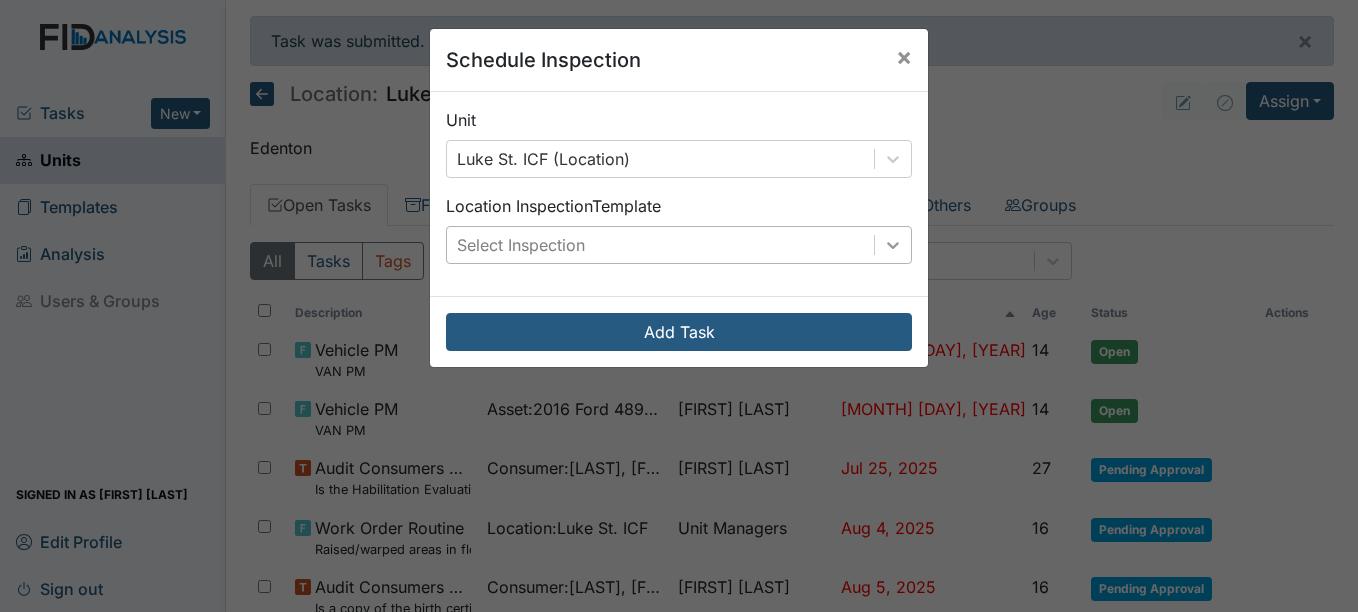 click 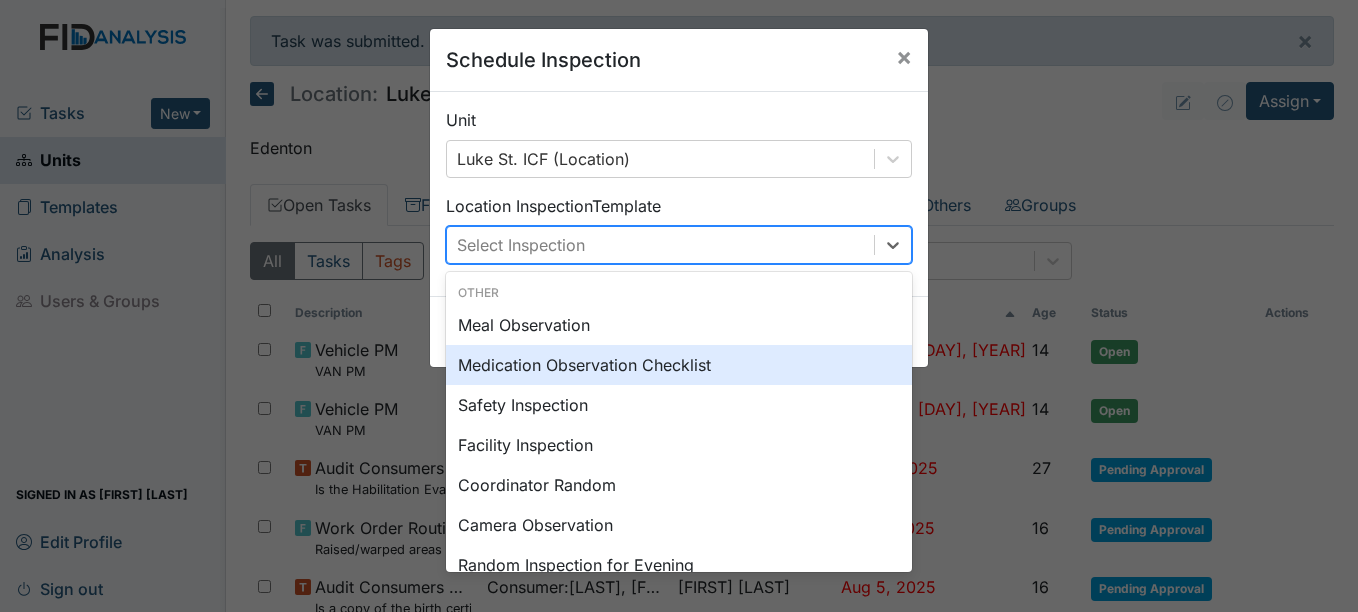 click on "Medication Observation Checklist" at bounding box center (679, 365) 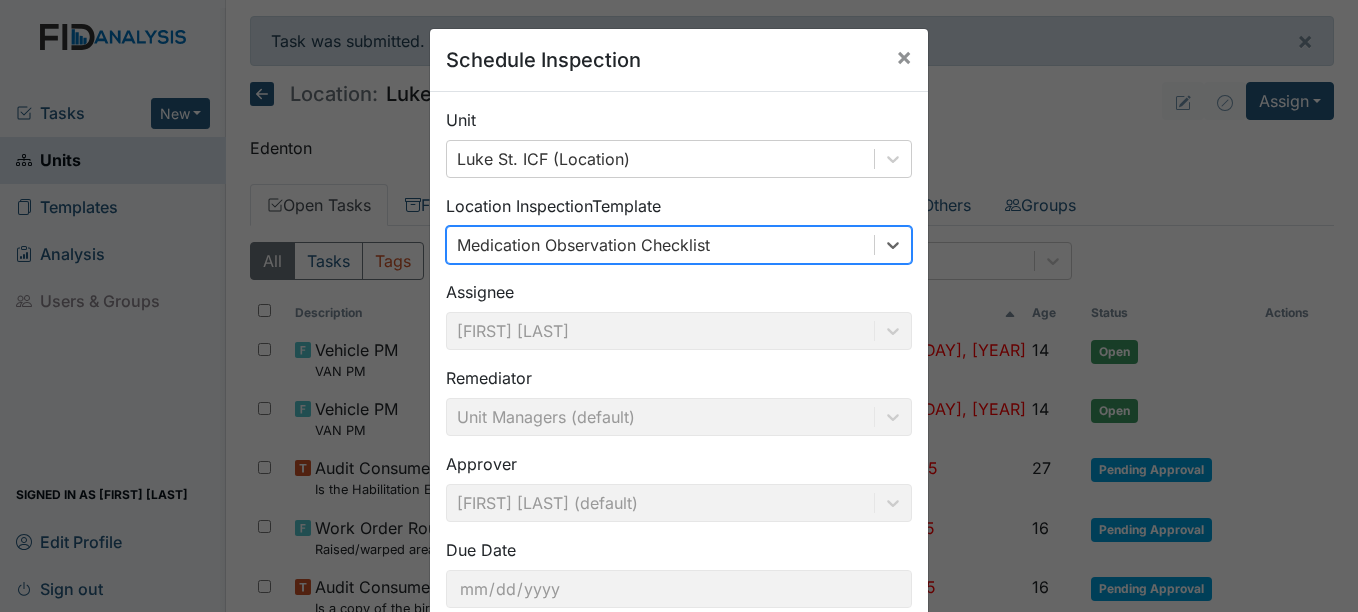 scroll, scrollTop: 128, scrollLeft: 0, axis: vertical 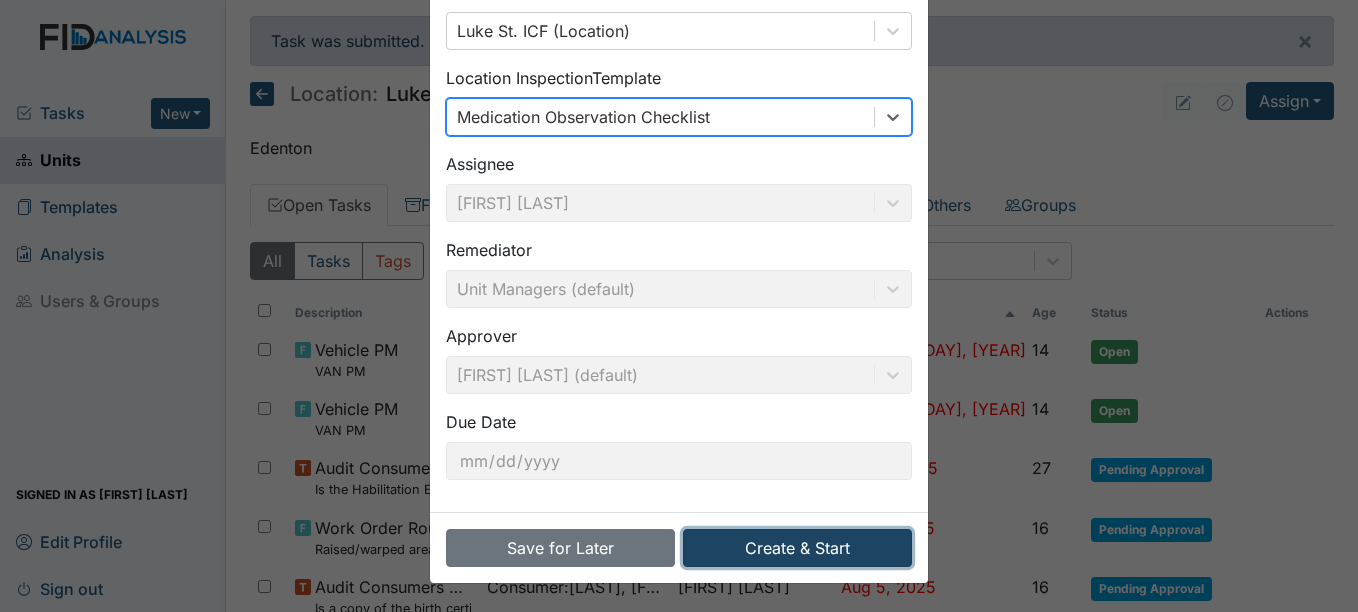 click on "Create & Start" at bounding box center [797, 548] 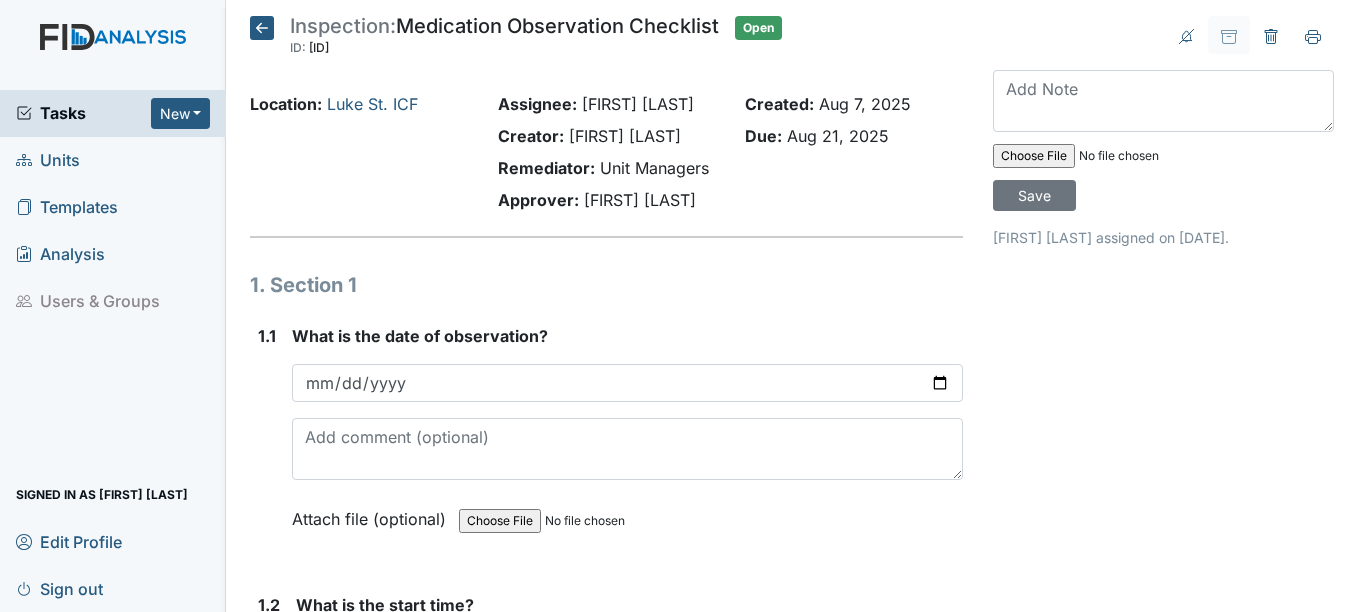 scroll, scrollTop: 0, scrollLeft: 0, axis: both 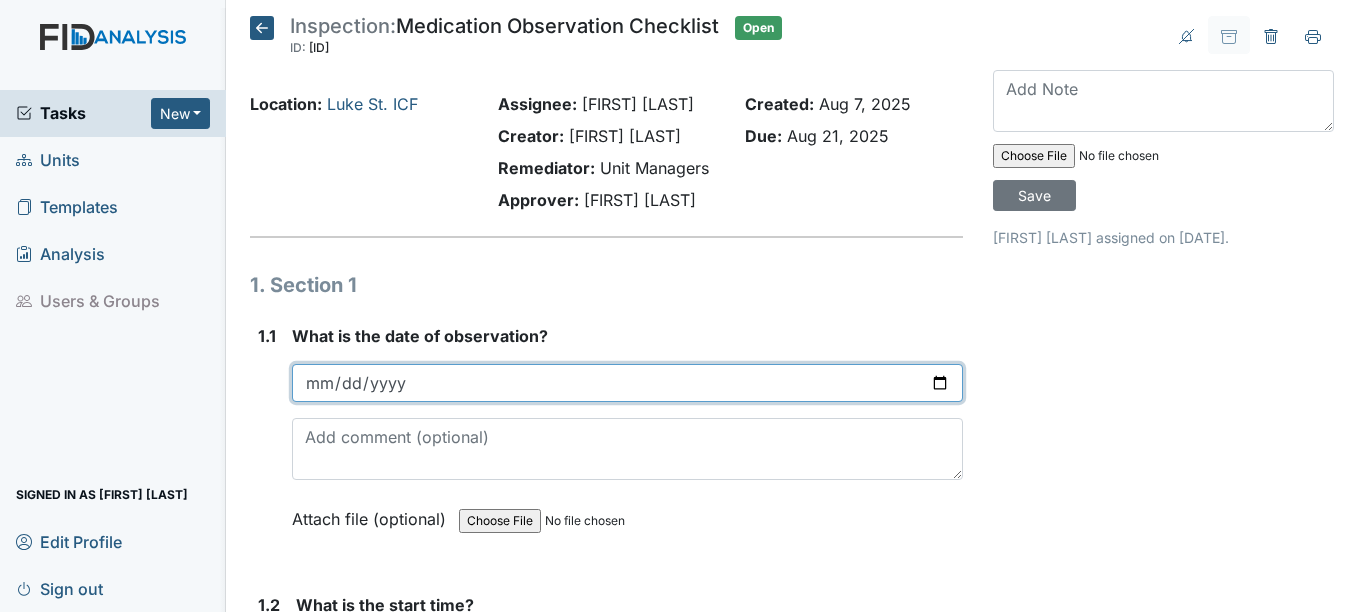 click at bounding box center [627, 383] 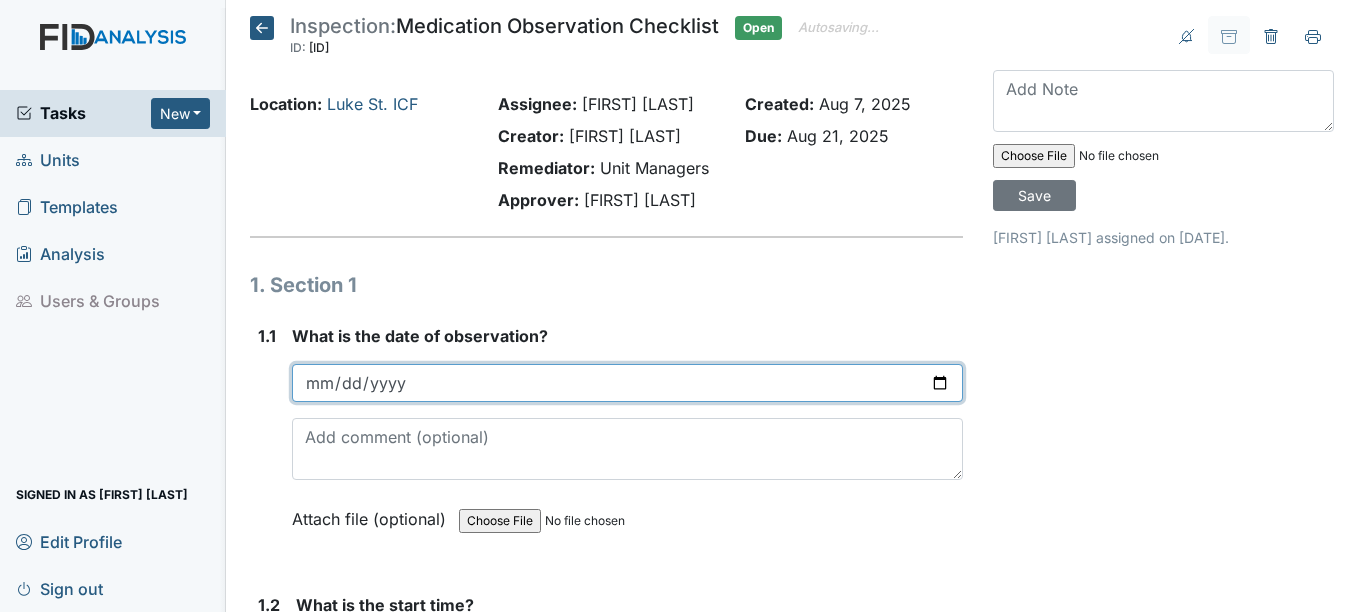 type on "[DATE]" 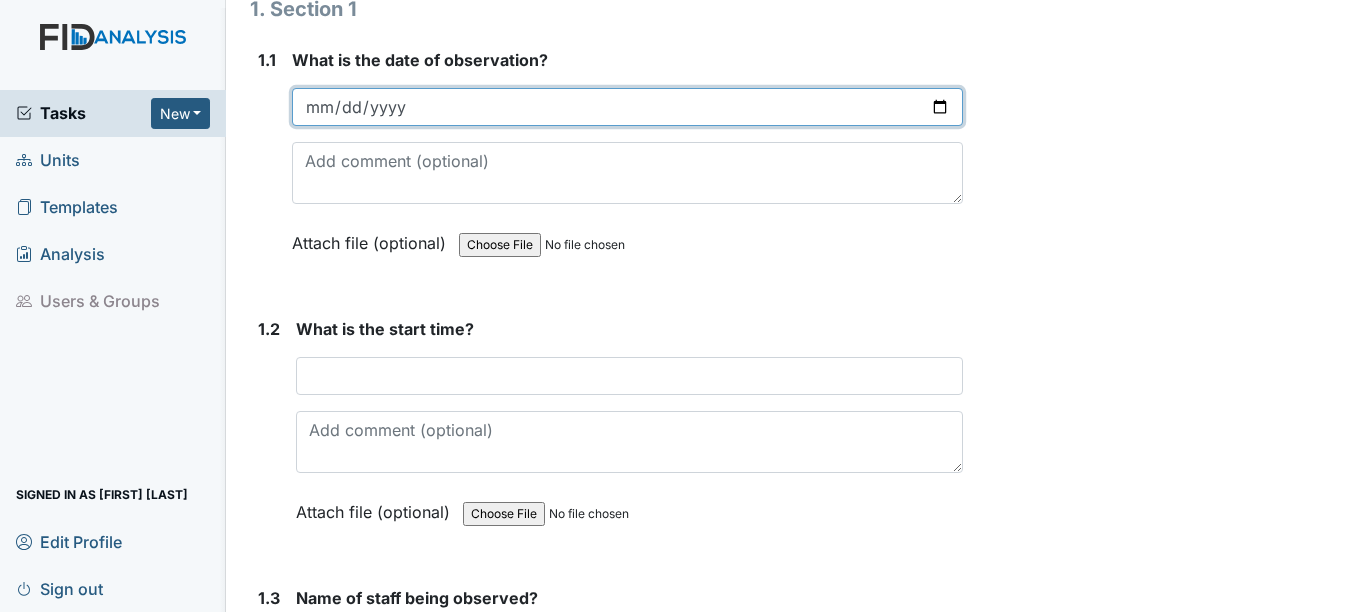 scroll, scrollTop: 300, scrollLeft: 0, axis: vertical 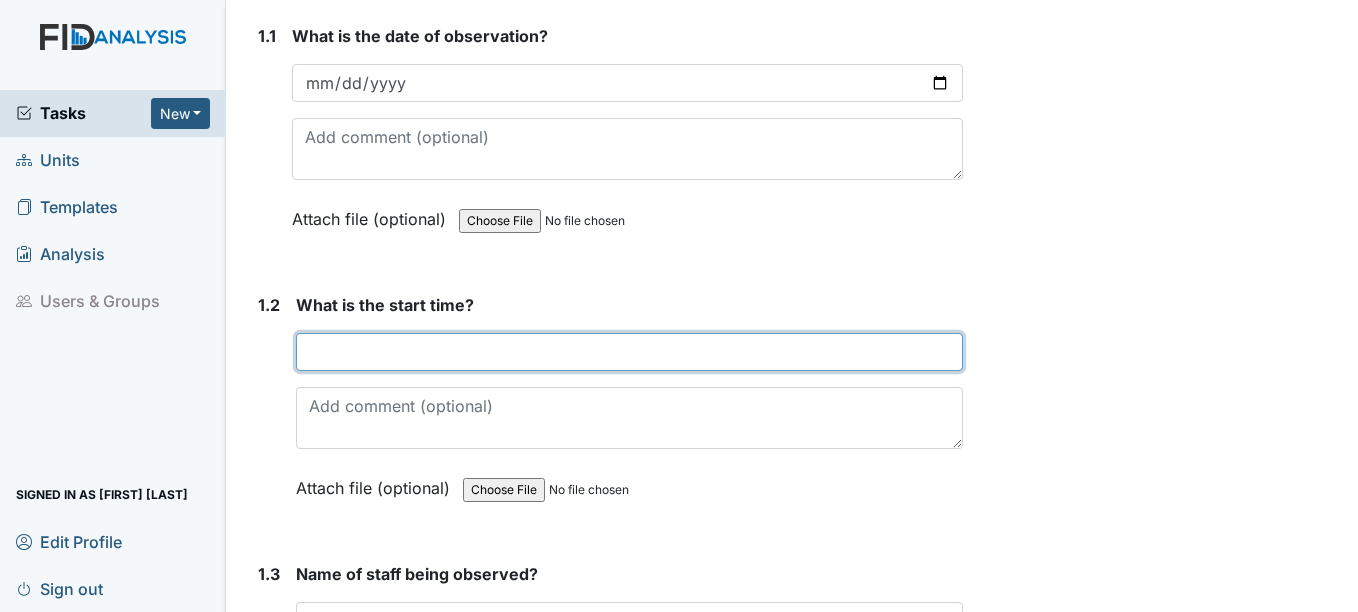 click at bounding box center [629, 352] 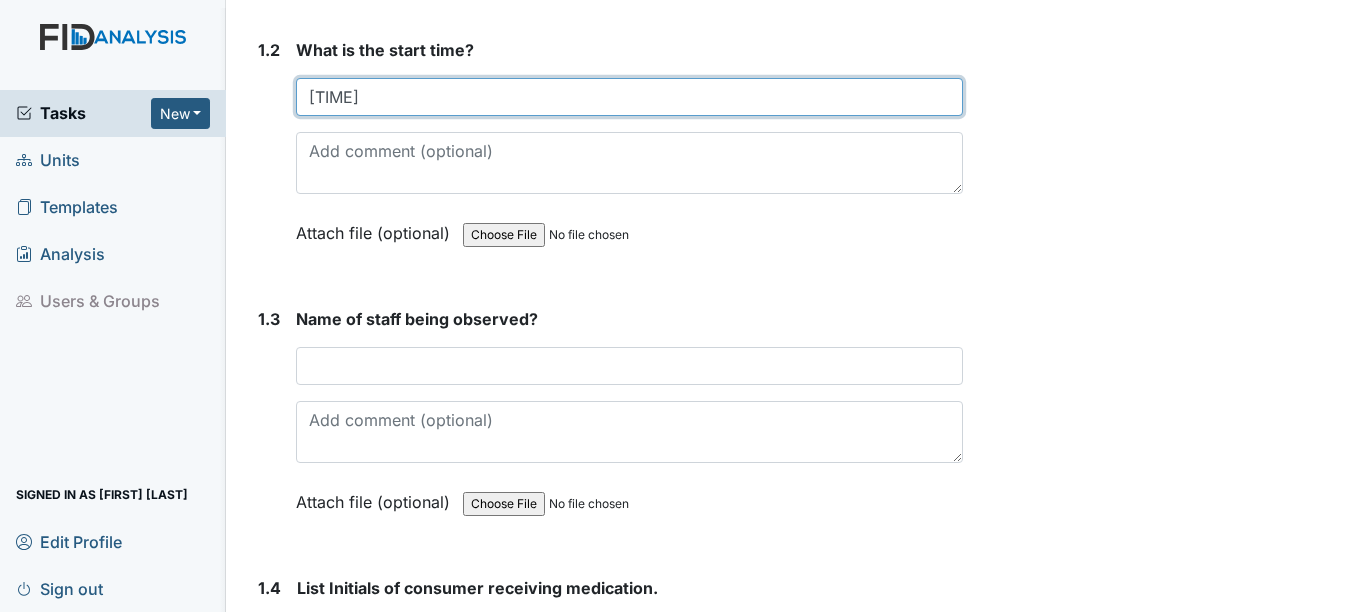 scroll, scrollTop: 600, scrollLeft: 0, axis: vertical 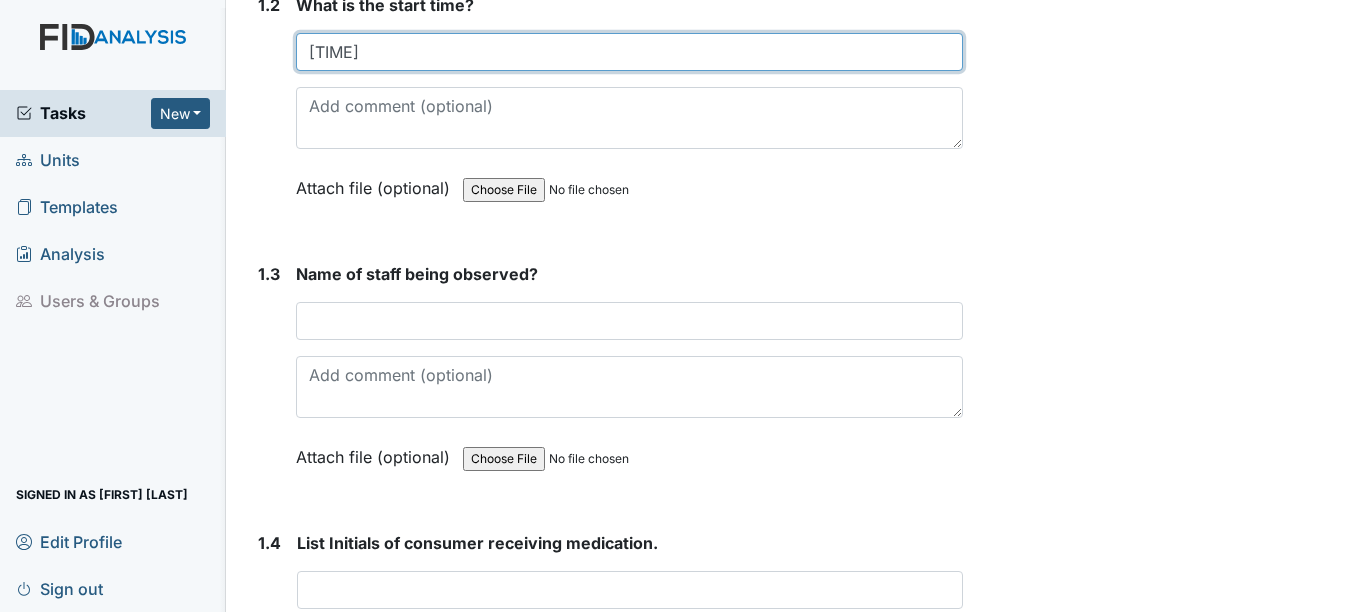 type on "[TIME]" 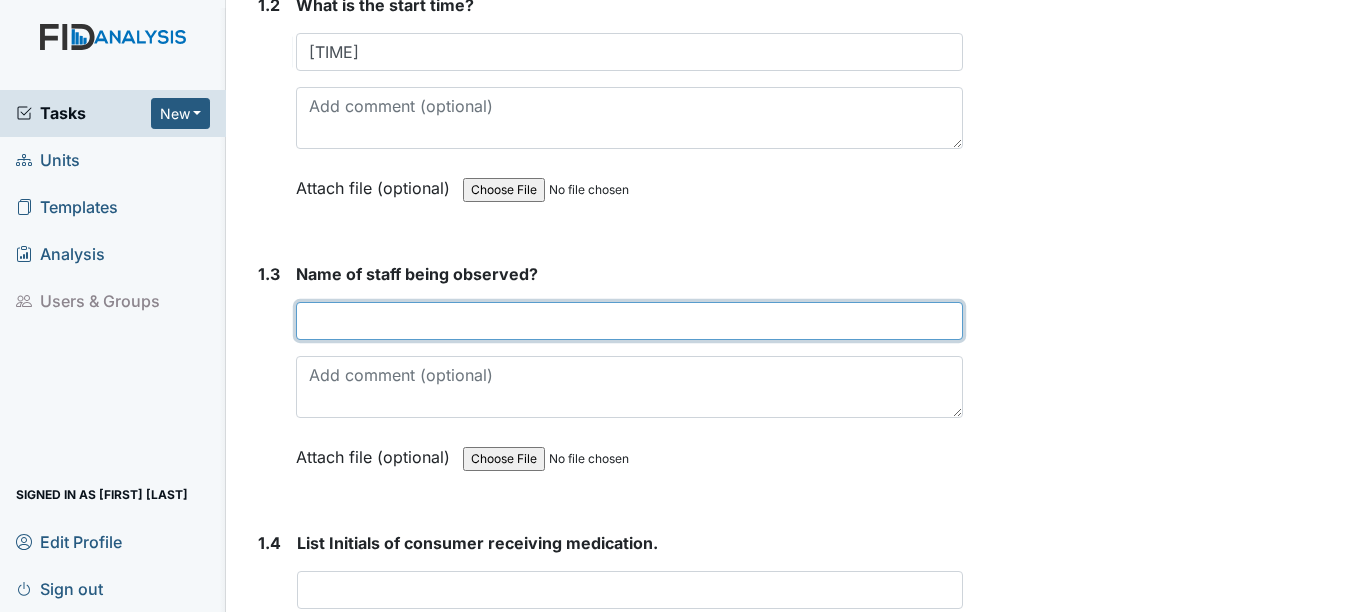 click at bounding box center [629, 321] 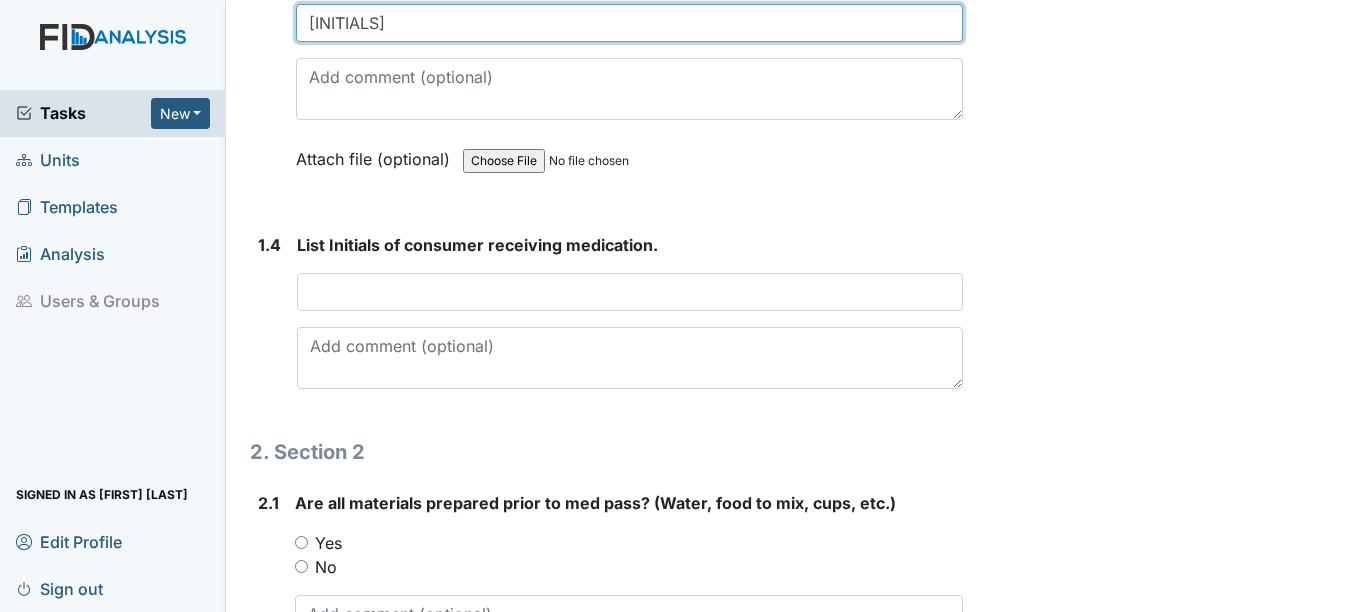 scroll, scrollTop: 900, scrollLeft: 0, axis: vertical 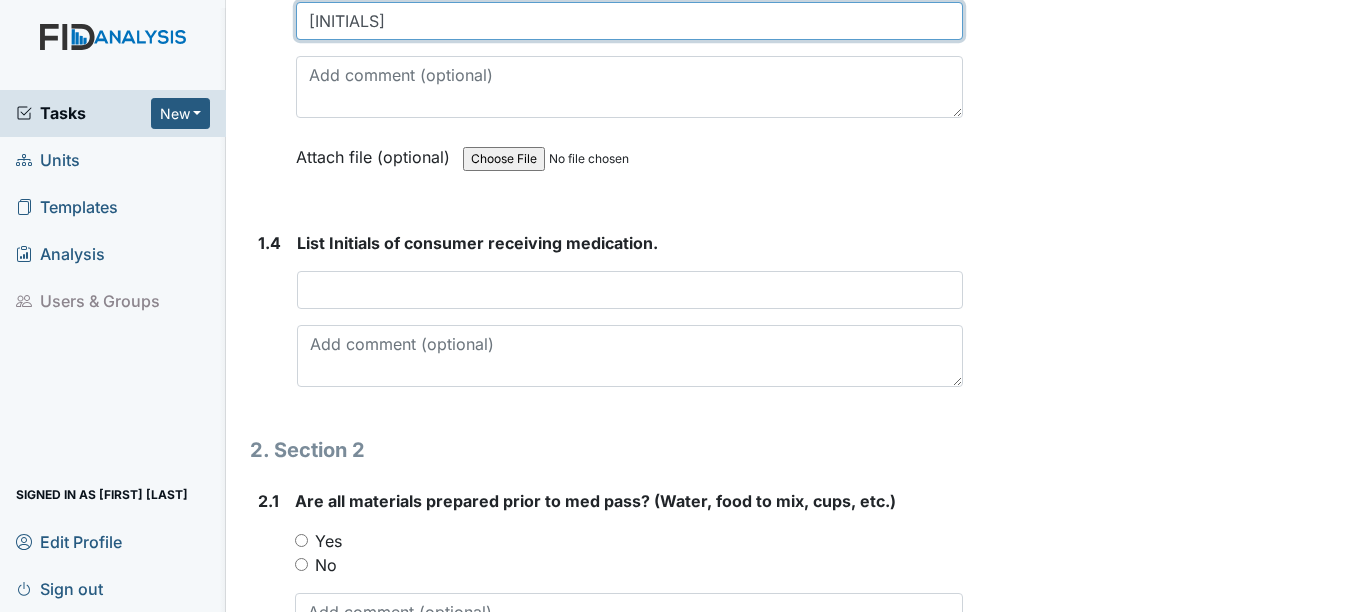 type on "[INITIALS]" 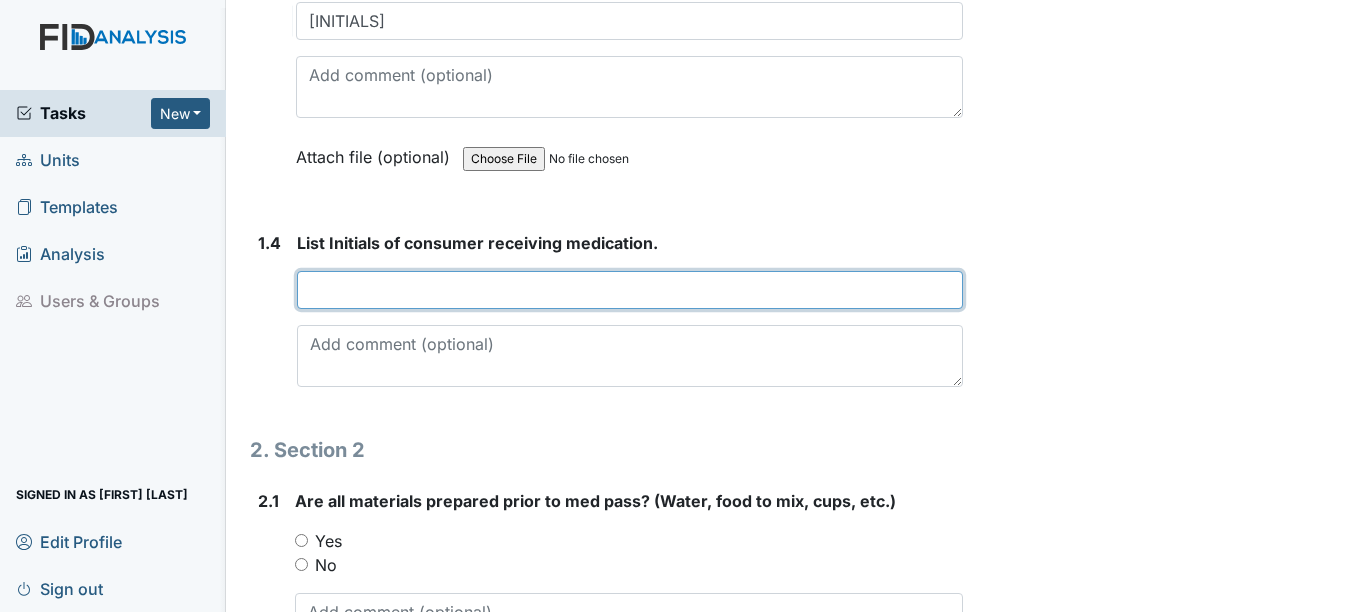 click on "1. Section 1
1.1
What is the date of observation?
[DATE]
Attach file (optional)
You can upload .pdf, .txt, .jpg, .jpeg, .png, .csv, .xls, or .doc files under 100MB.
1.2
What is the start time?
[TIME]
This field is required.
Attach file (optional)
You can upload .pdf, .txt, .jpg, .jpeg, .png, .csv, .xls, or .doc files under 100MB.
1.3
Name of staff being observed?
[INITIALS]
This field is required.
Attach file (optional)
You can upload .pdf, .txt, .jpg, .jpeg, .png, .csv, .xls, or .doc files under 100MB.
1.4
List Initials of consumer receiving medication.
This field is required.
2. Section 2
2.1
Are all materials prepared prior to med pass? (Water, food to mix, cups, etc.)
You must select one of the below options.
Yes
No
2.2" at bounding box center [606, 1234] 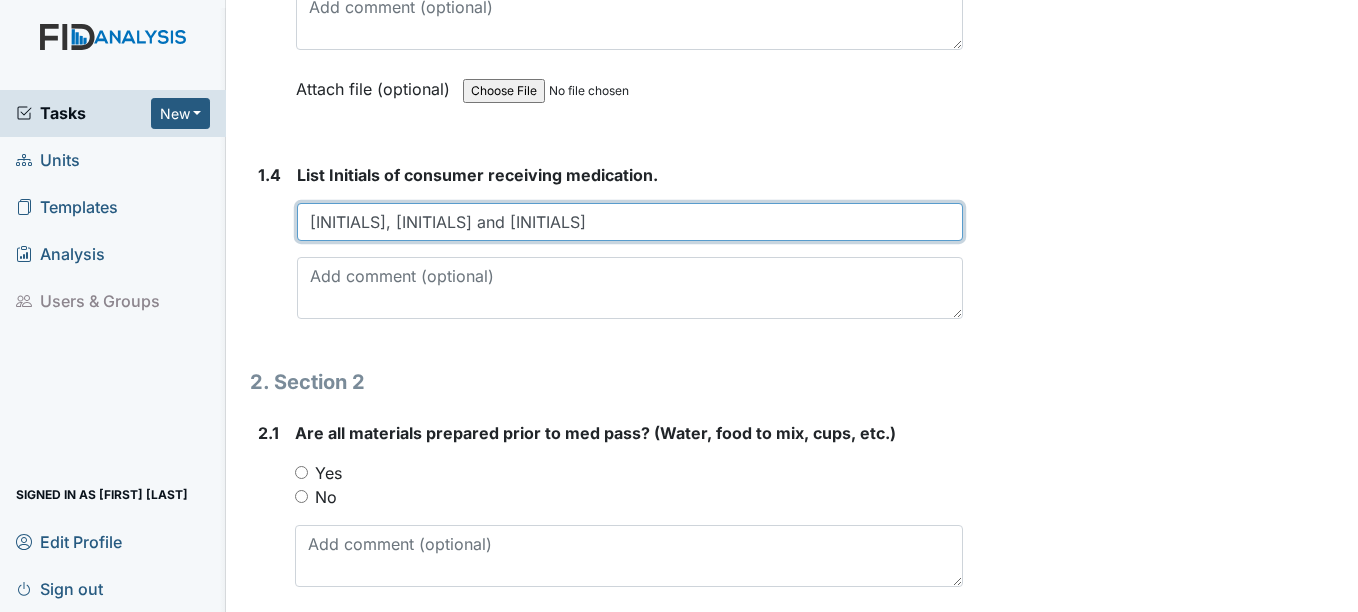scroll, scrollTop: 1000, scrollLeft: 0, axis: vertical 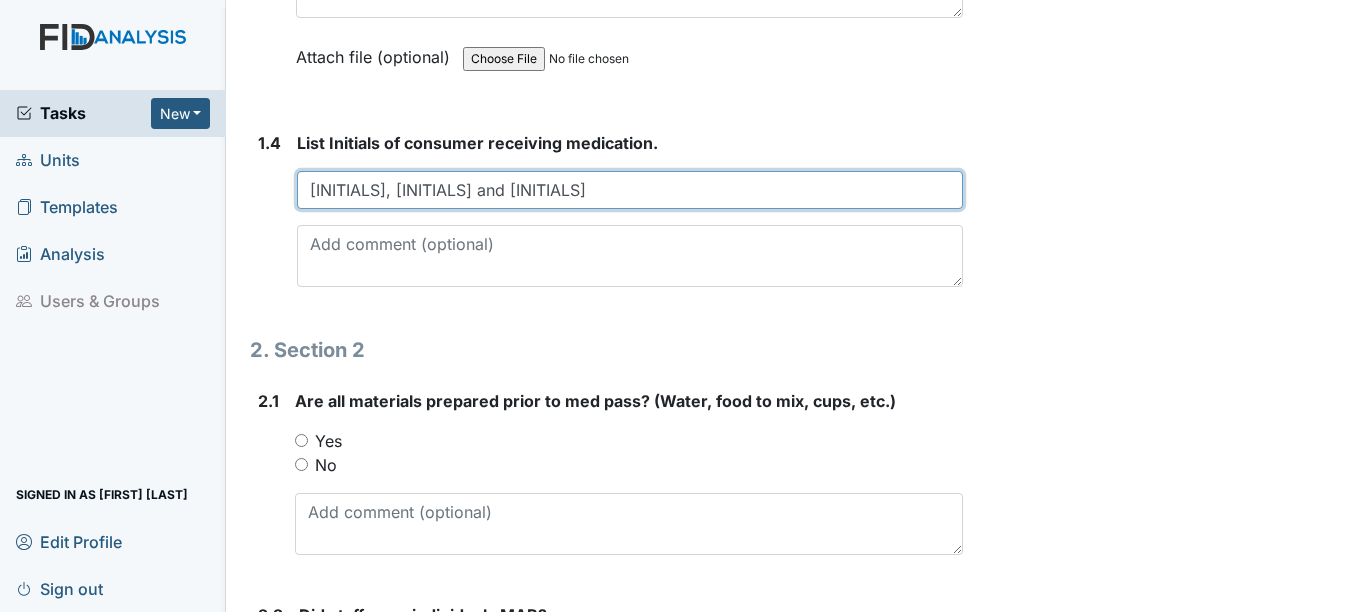 type on "[INITIALS], [INITIALS] and [INITIALS]" 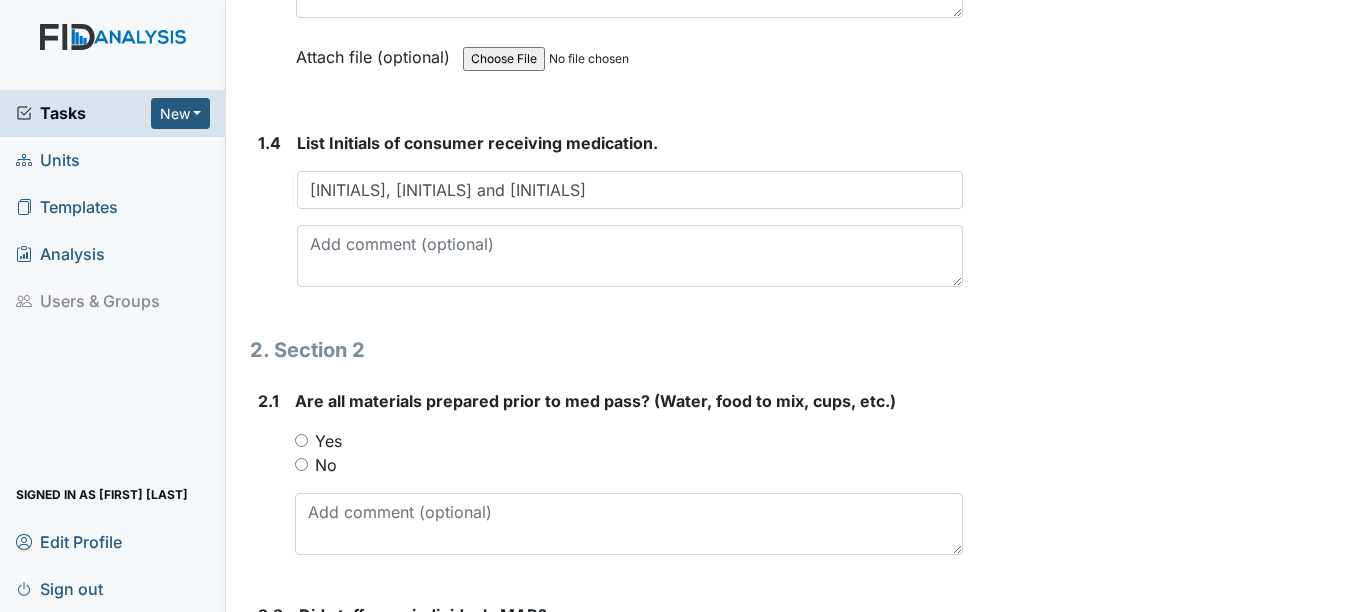 click on "Yes" at bounding box center (628, 441) 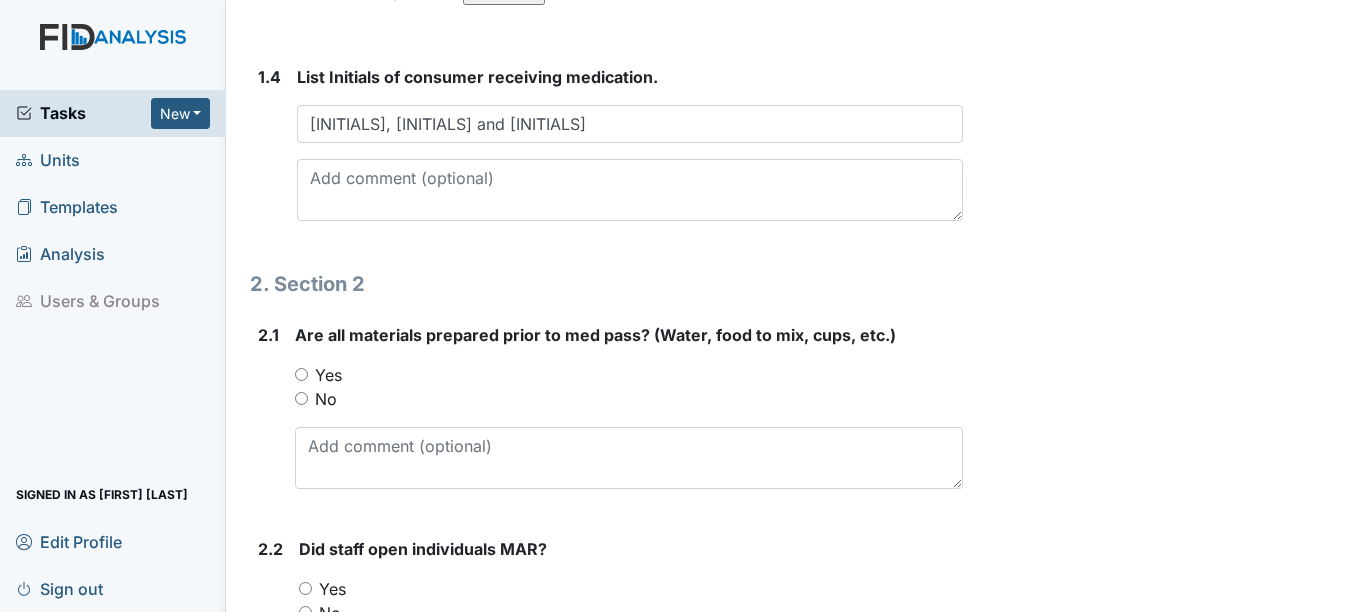 scroll, scrollTop: 1100, scrollLeft: 0, axis: vertical 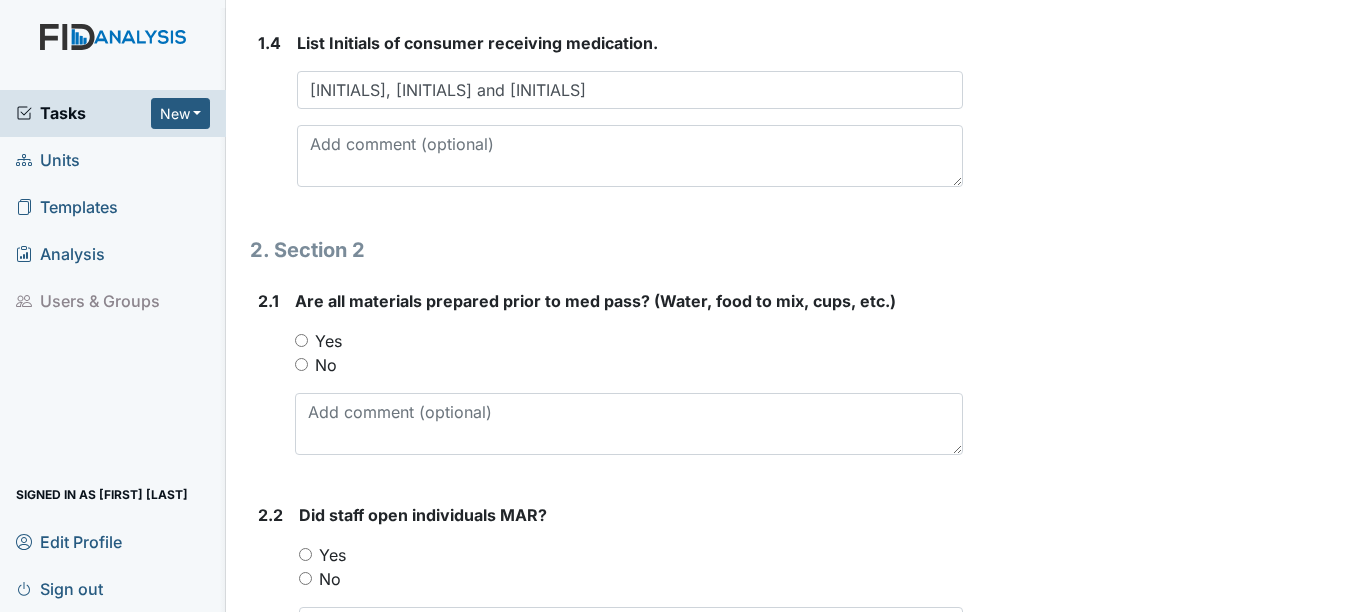 click on "Yes" at bounding box center (328, 341) 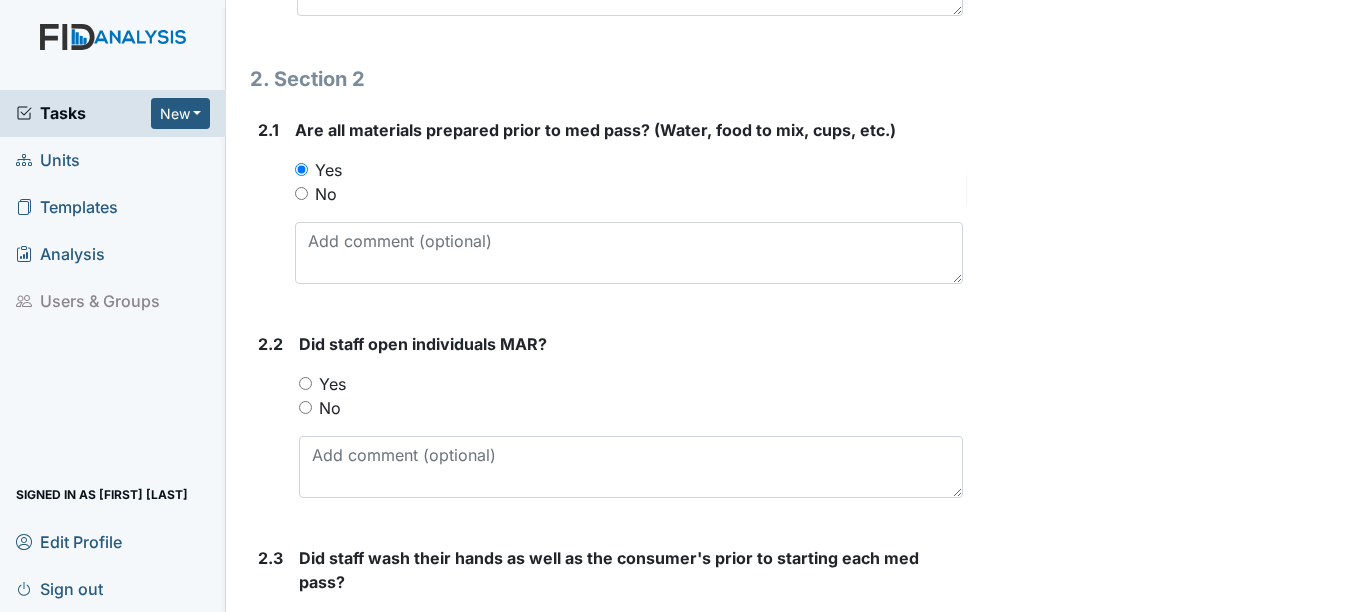 scroll, scrollTop: 1300, scrollLeft: 0, axis: vertical 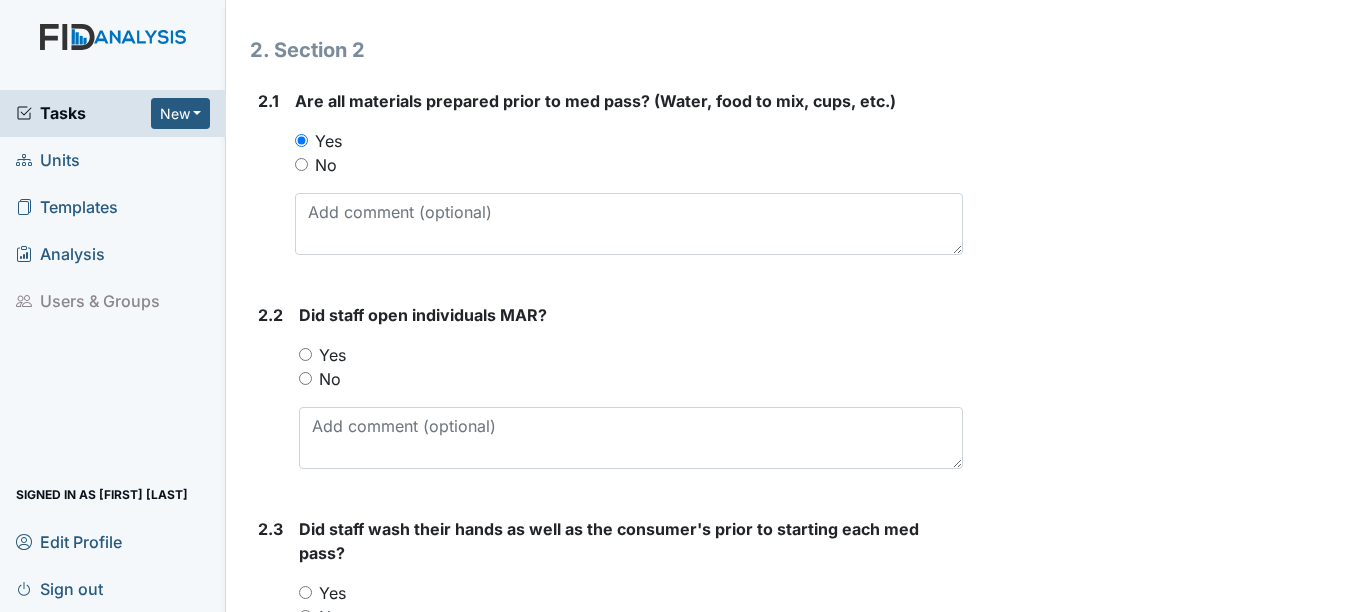 click on "Yes" at bounding box center [332, 355] 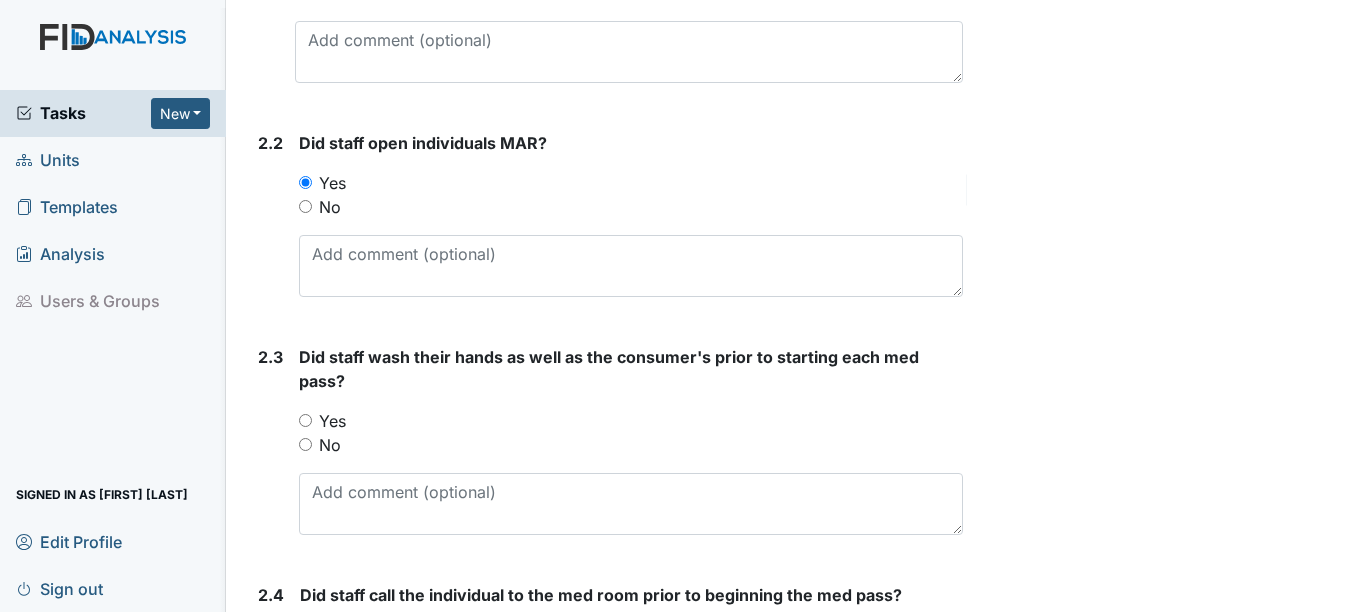 scroll, scrollTop: 1500, scrollLeft: 0, axis: vertical 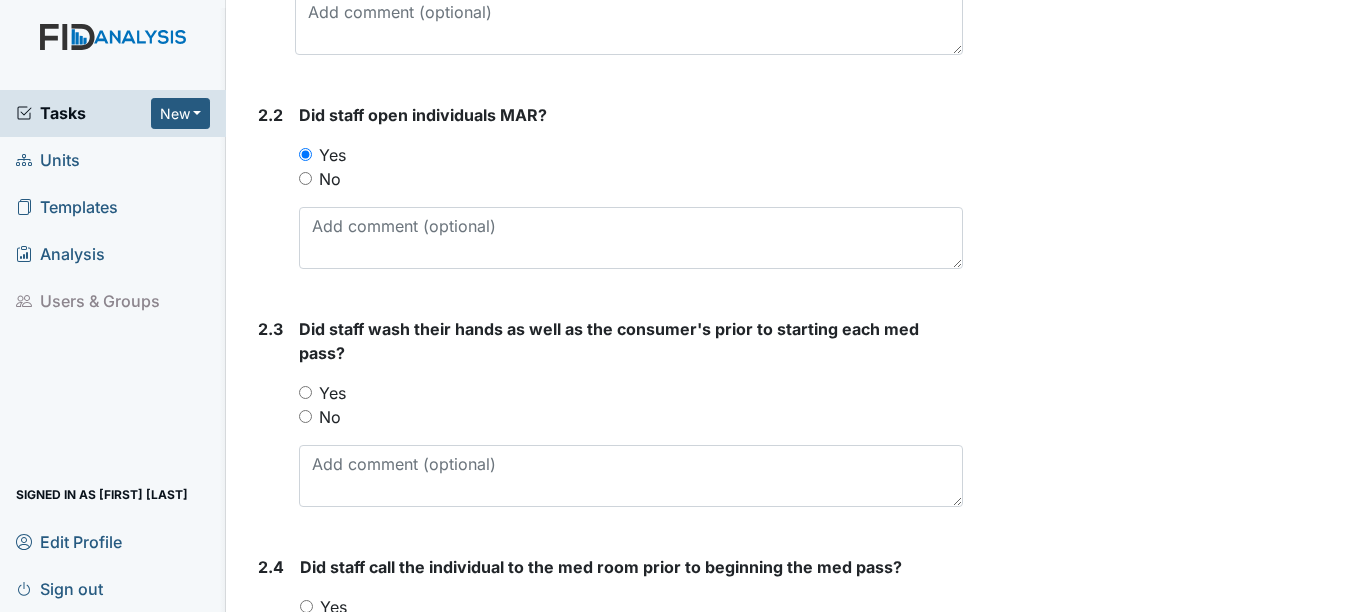 click on "Yes" at bounding box center (332, 393) 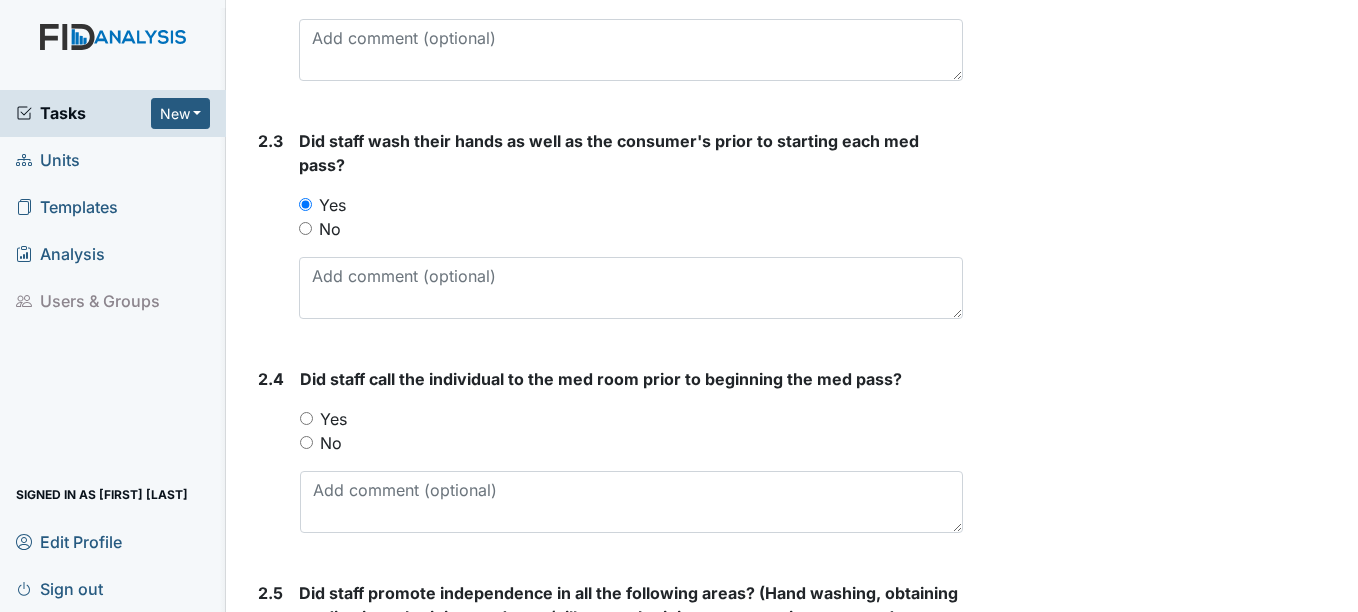scroll, scrollTop: 1700, scrollLeft: 0, axis: vertical 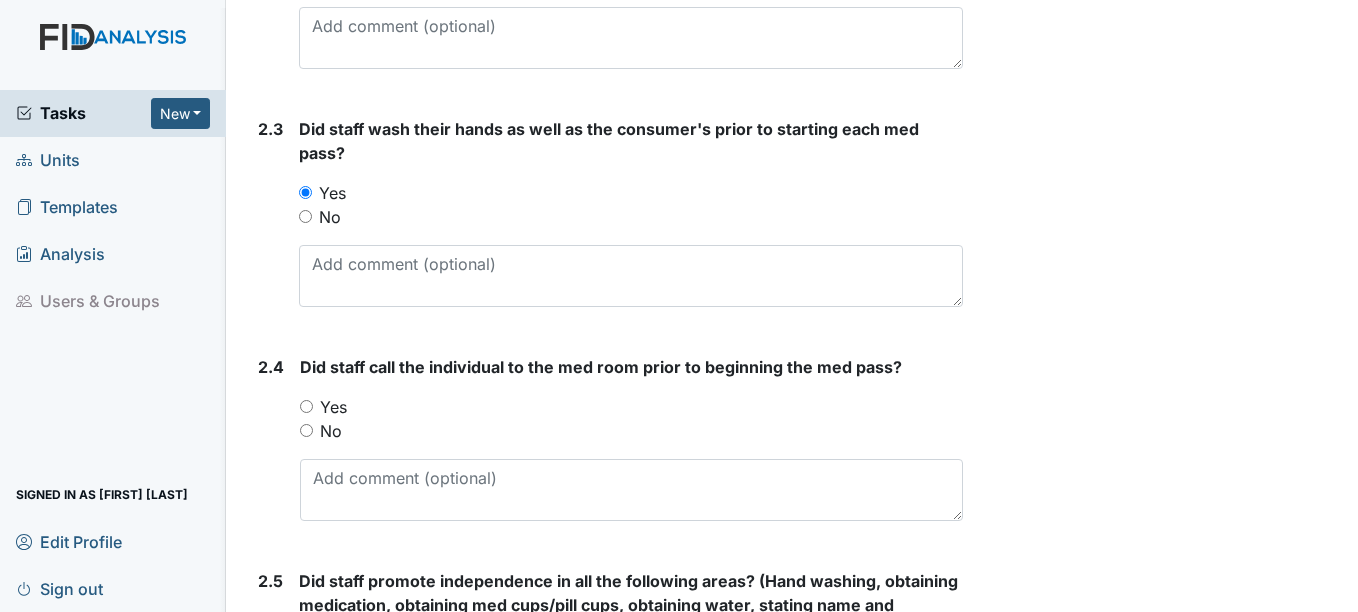 click on "Yes" at bounding box center (333, 407) 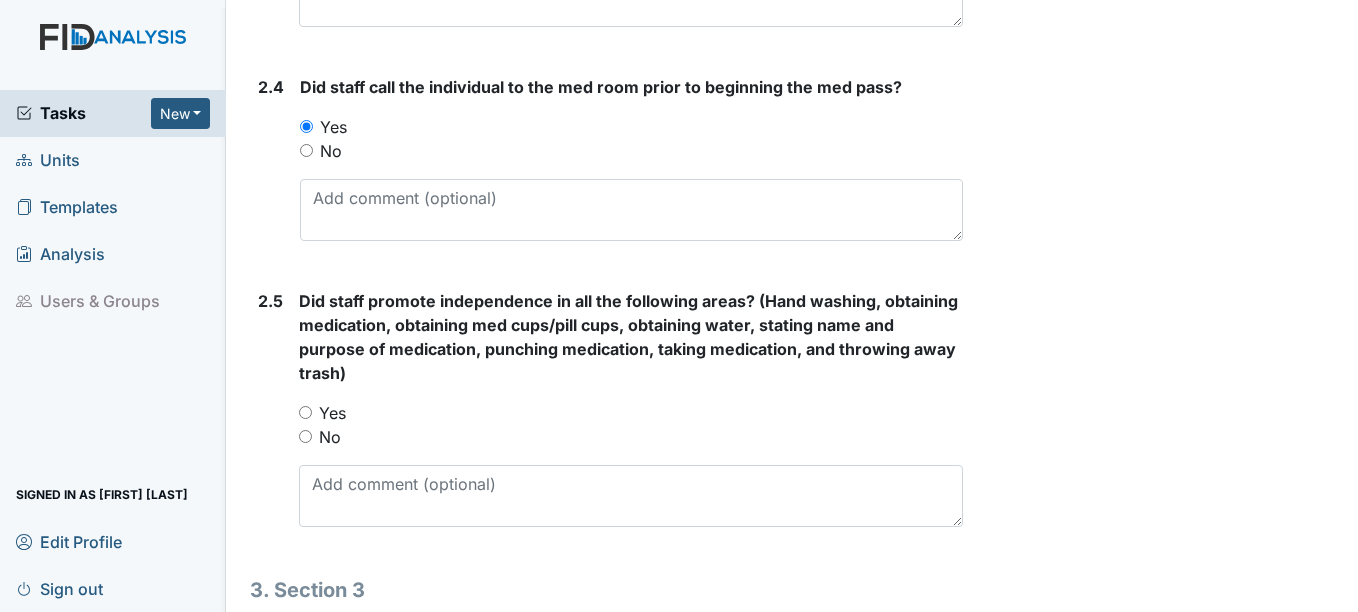 scroll, scrollTop: 2000, scrollLeft: 0, axis: vertical 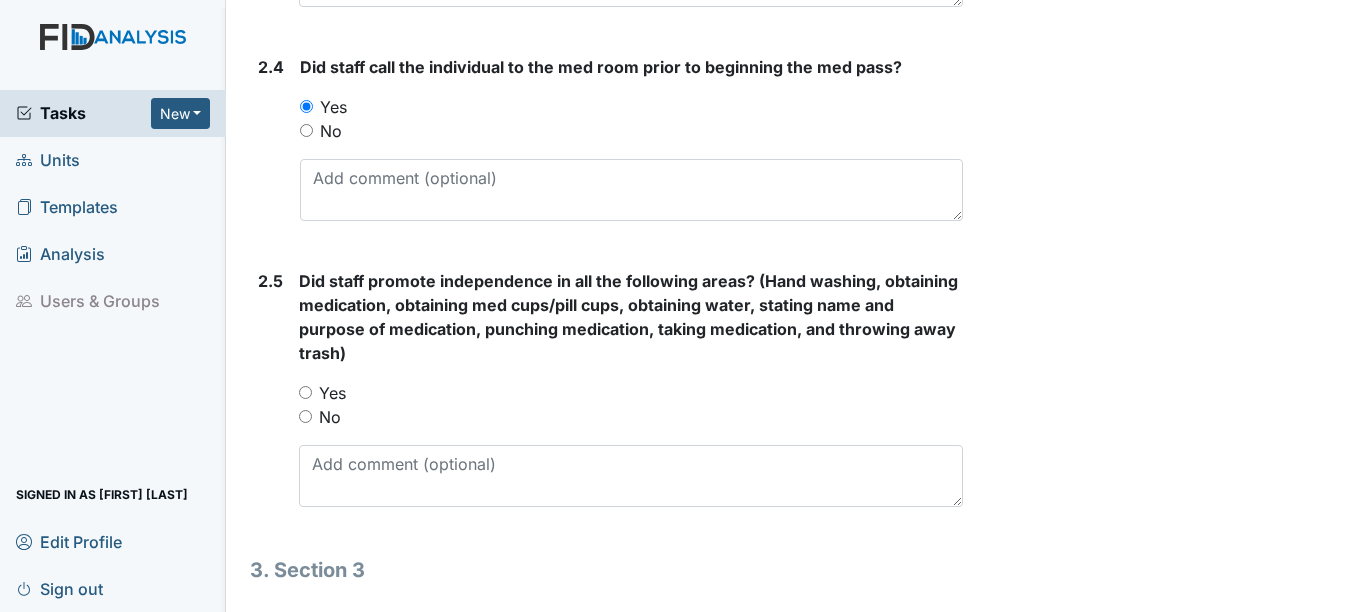 click on "Yes" at bounding box center (332, 393) 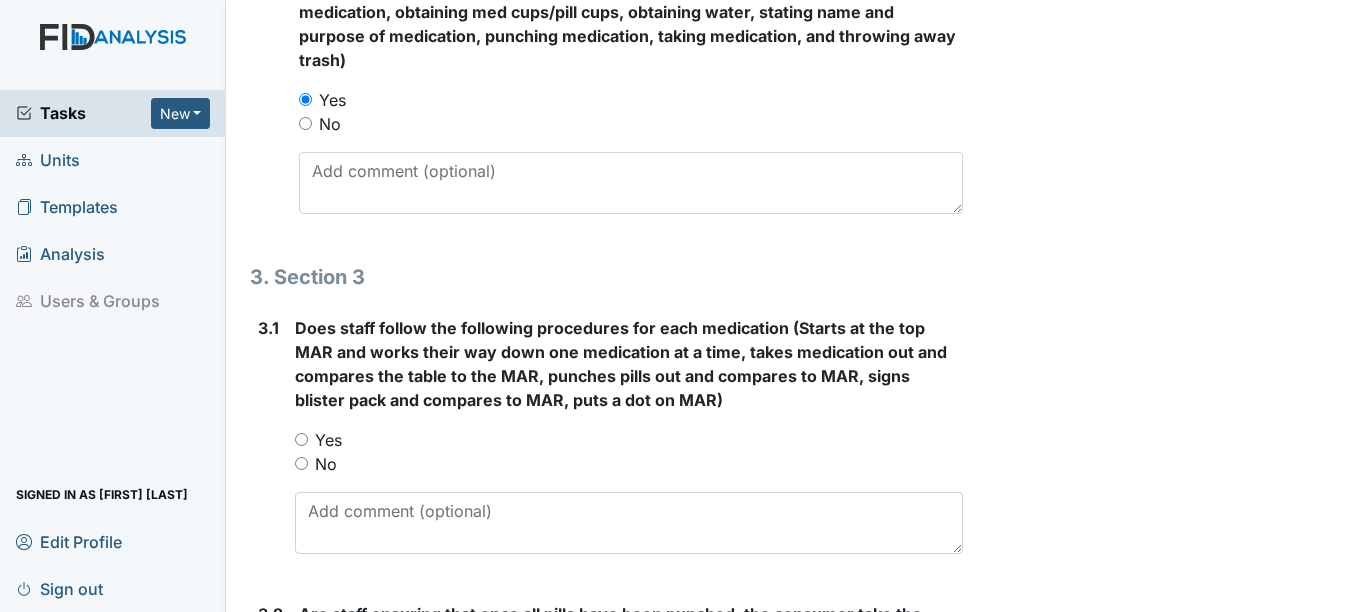 scroll, scrollTop: 2300, scrollLeft: 0, axis: vertical 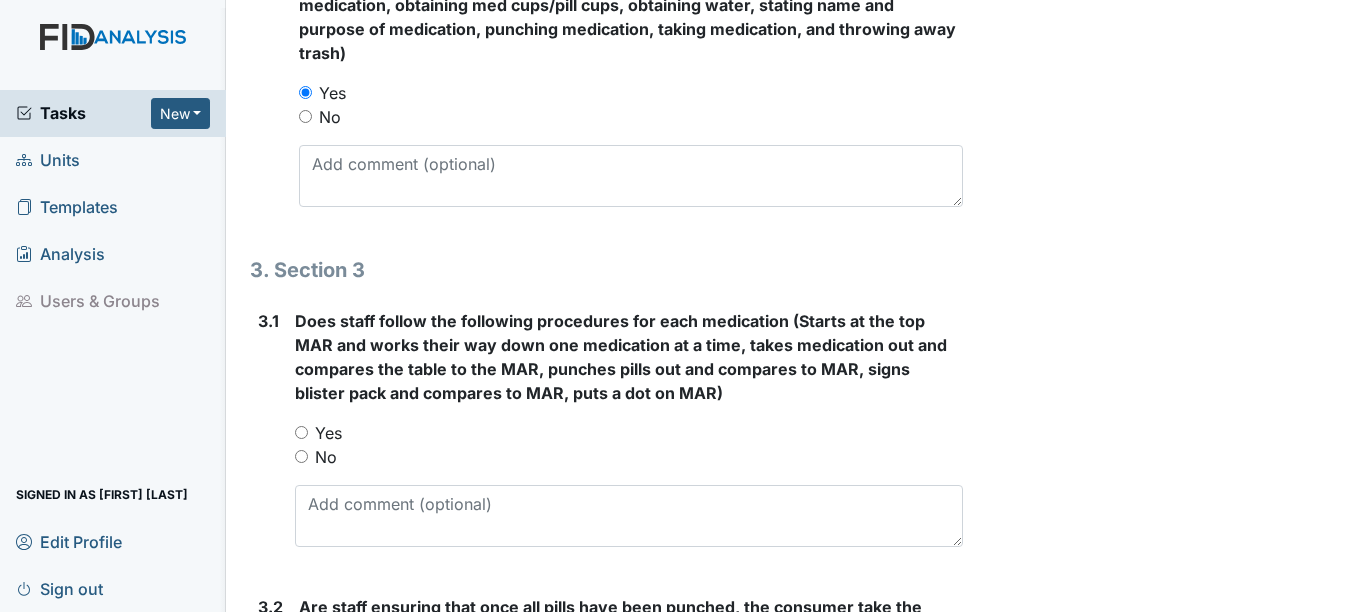 click on "Yes" at bounding box center [328, 433] 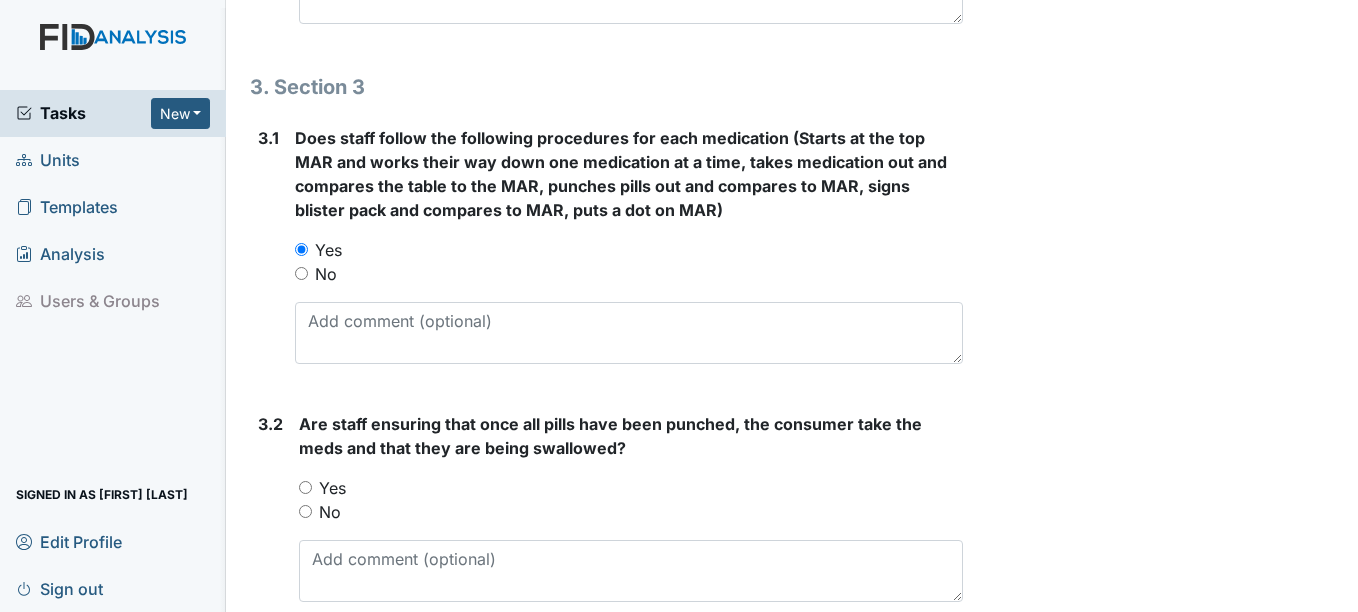 scroll, scrollTop: 2500, scrollLeft: 0, axis: vertical 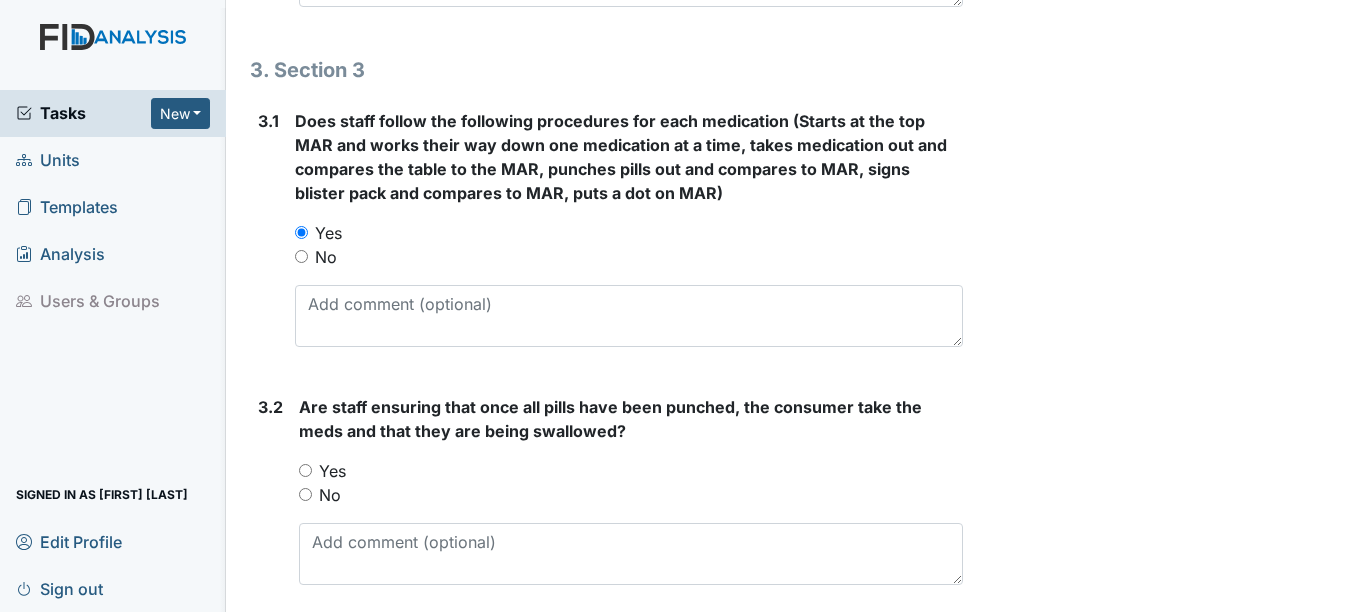 click on "Yes" at bounding box center (332, 471) 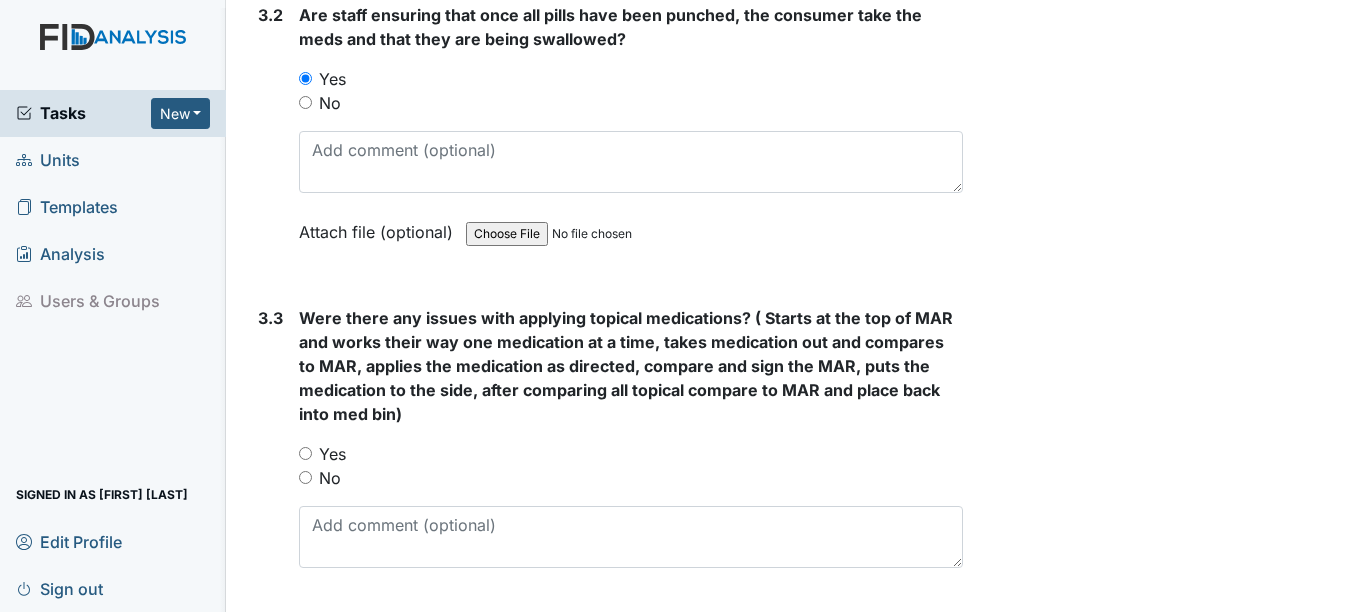 scroll, scrollTop: 2900, scrollLeft: 0, axis: vertical 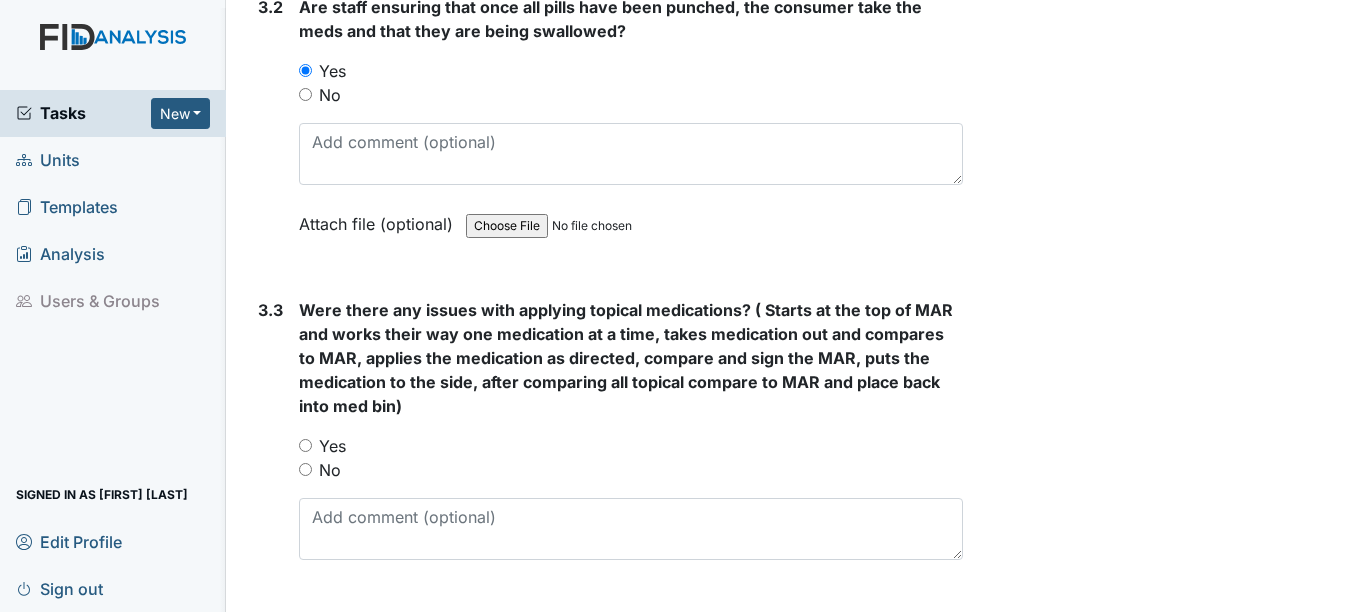 click on "No" at bounding box center (330, 470) 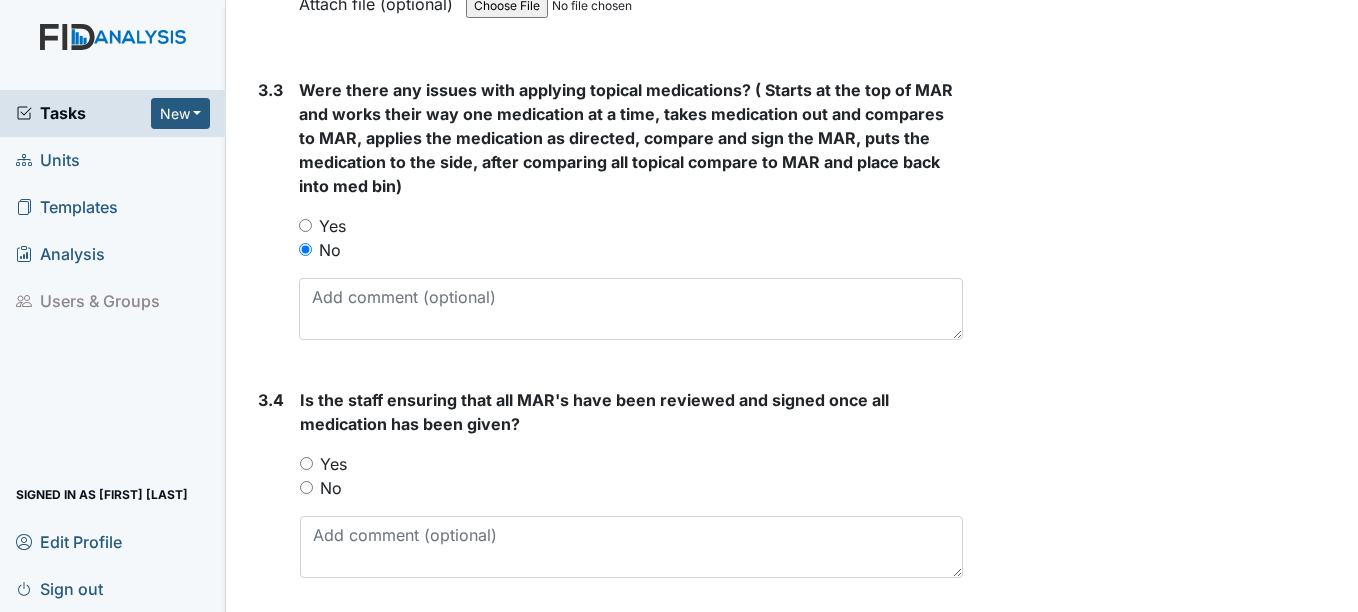 scroll, scrollTop: 3200, scrollLeft: 0, axis: vertical 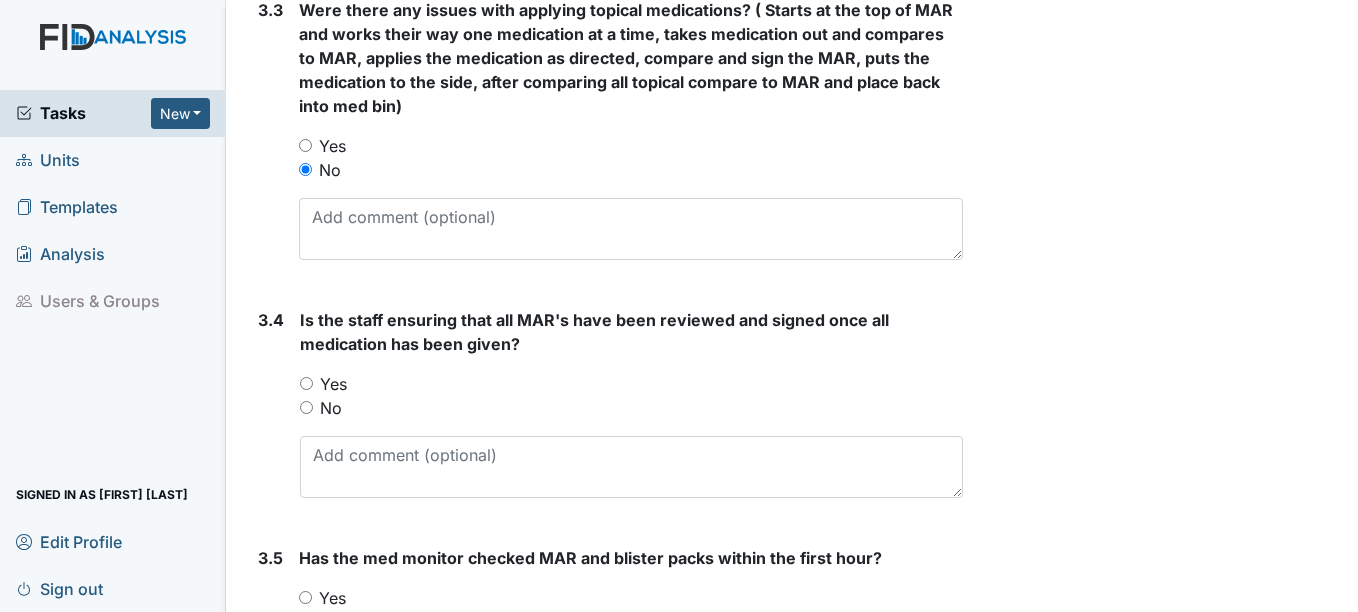 click on "Yes" at bounding box center (333, 384) 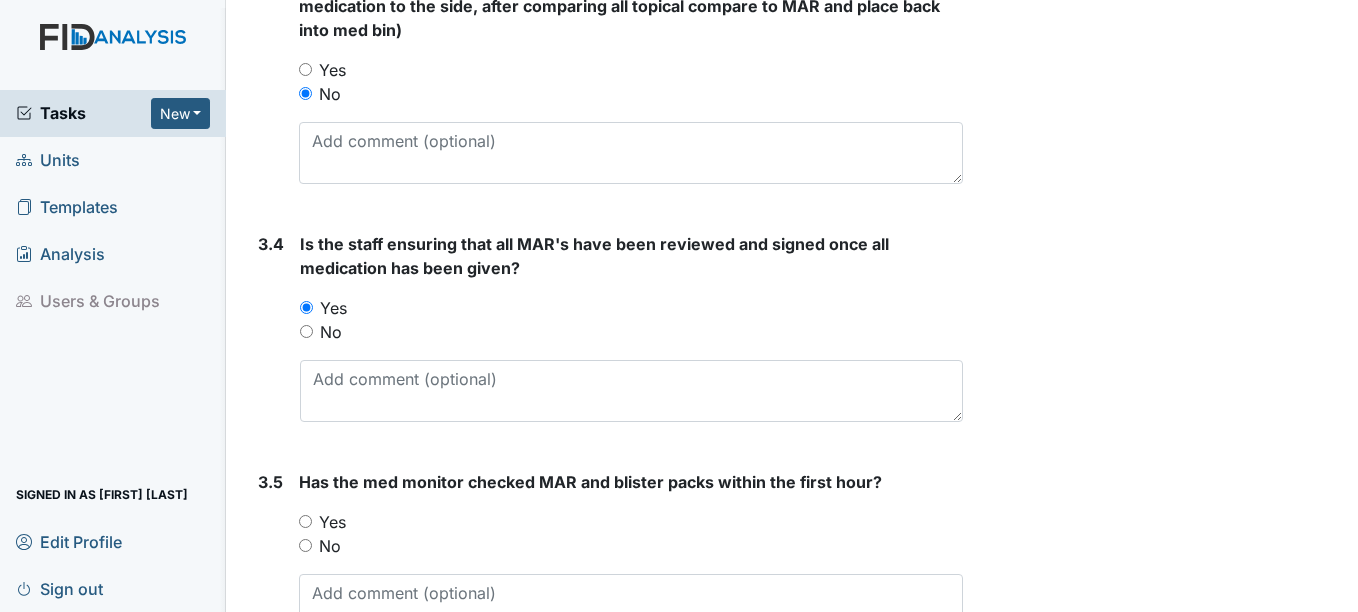 scroll, scrollTop: 3402, scrollLeft: 0, axis: vertical 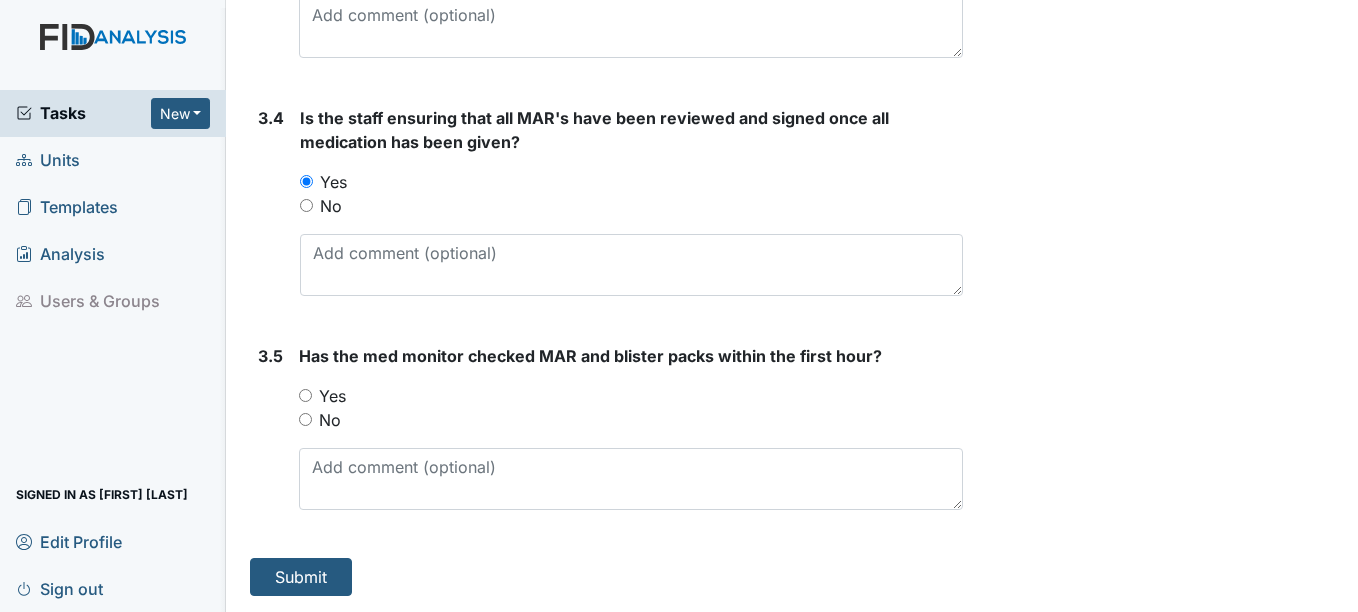 click on "No" at bounding box center [330, 420] 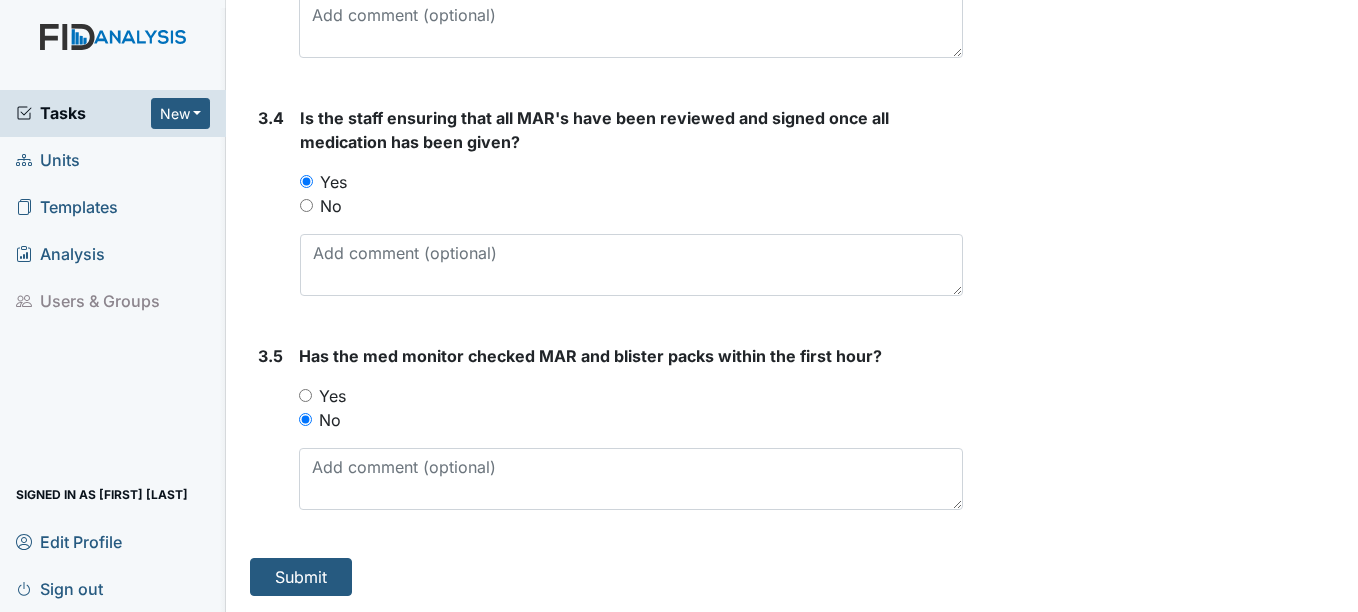 click on "Yes" at bounding box center (332, 396) 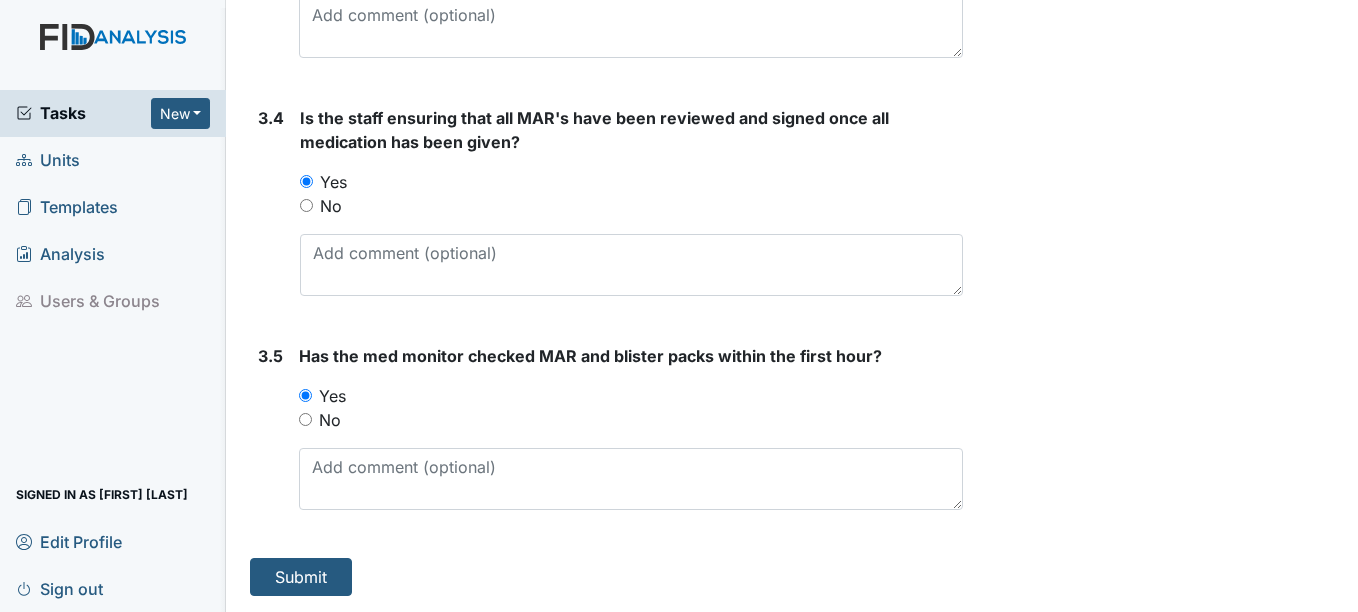 click on "1. Section 1
1.1
What is the date of observation?
2025-08-07
Attach file (optional)
You can upload .pdf, .txt, .jpg, .jpeg, .png, .csv, .xls, or .doc files under 100MB.
1.2
What is the start time?
720
This field is required.
Attach file (optional)
You can upload .pdf, .txt, .jpg, .jpeg, .png, .csv, .xls, or .doc files under 100MB.
1.3
Name of staff being observed?
NH
This field is required.
Attach file (optional)
You can upload .pdf, .txt, .jpg, .jpeg, .png, .csv, .xls, or .doc files under 100MB.
1.4
List Initials of consumer receiving medication.
JL, MS and JD
This field is required.
2. Section 2
2.1
Are all materials prepared prior to med pass? (Water, food to mix, cups, etc.)
You must select one of the below options.
Yes
No" at bounding box center [606, -1268] 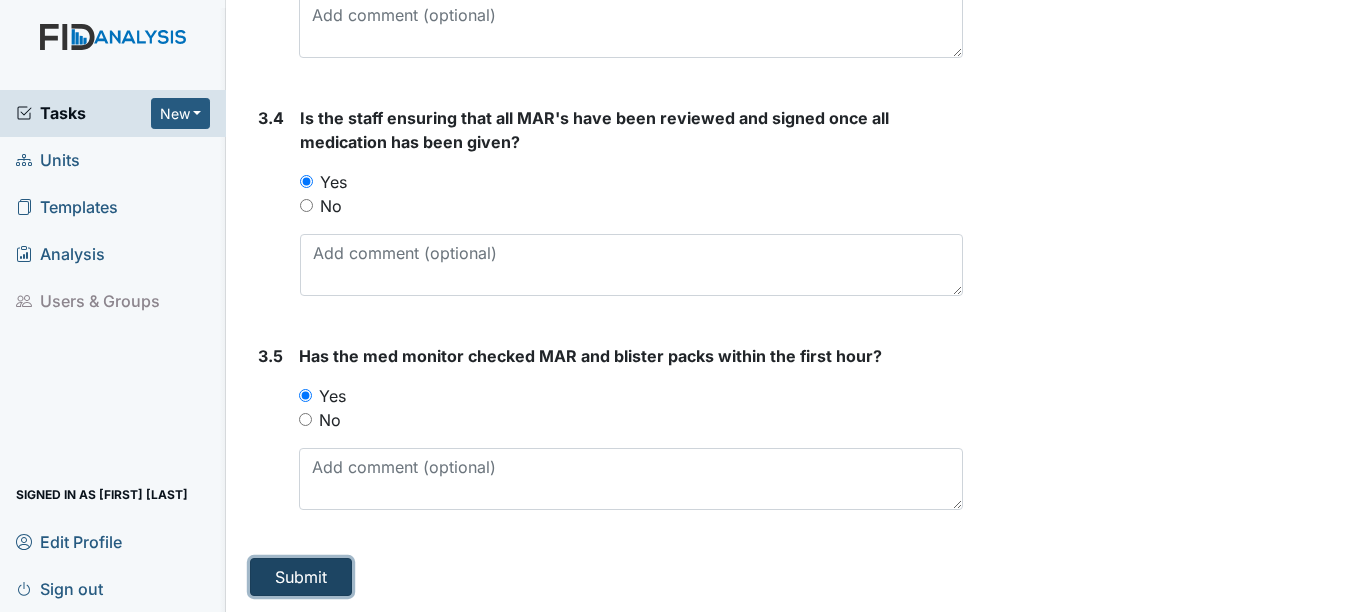 click on "Submit" at bounding box center (301, 577) 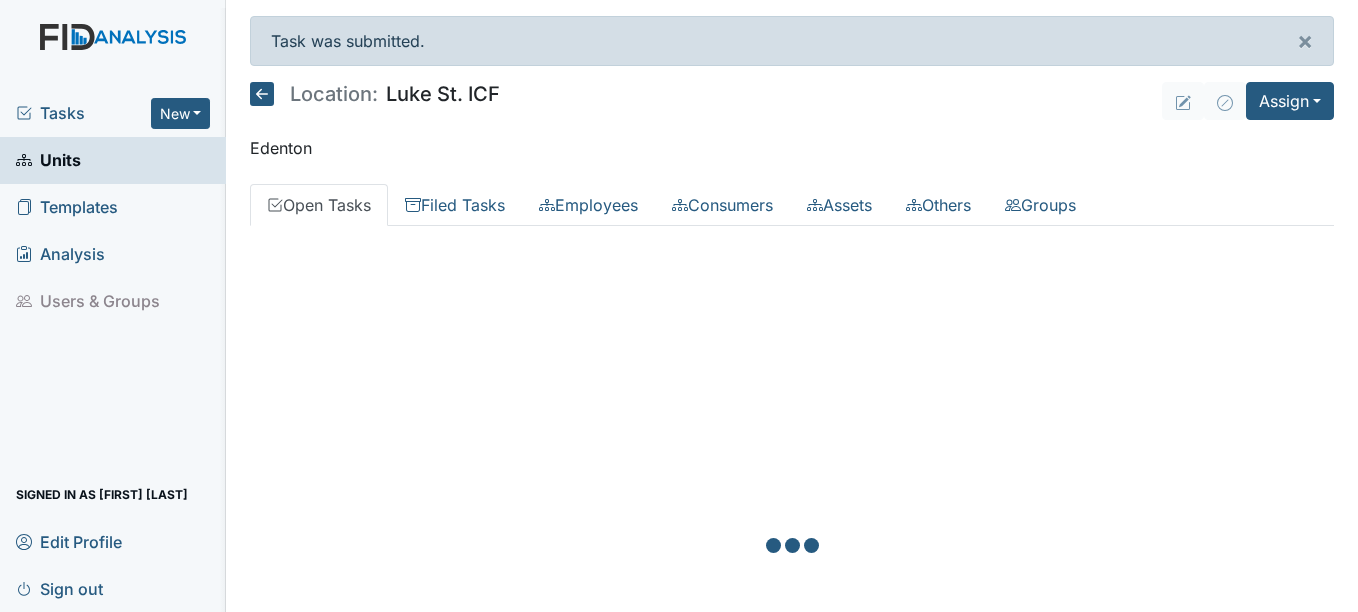scroll, scrollTop: 0, scrollLeft: 0, axis: both 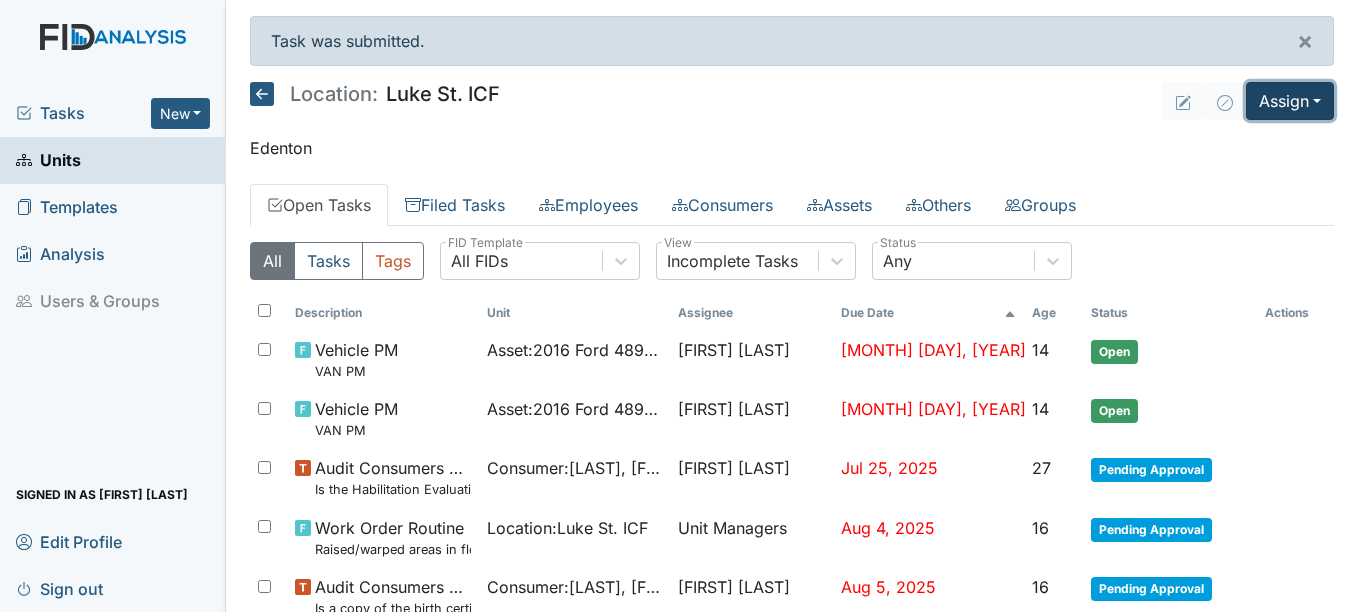 click on "Assign" at bounding box center [1290, 101] 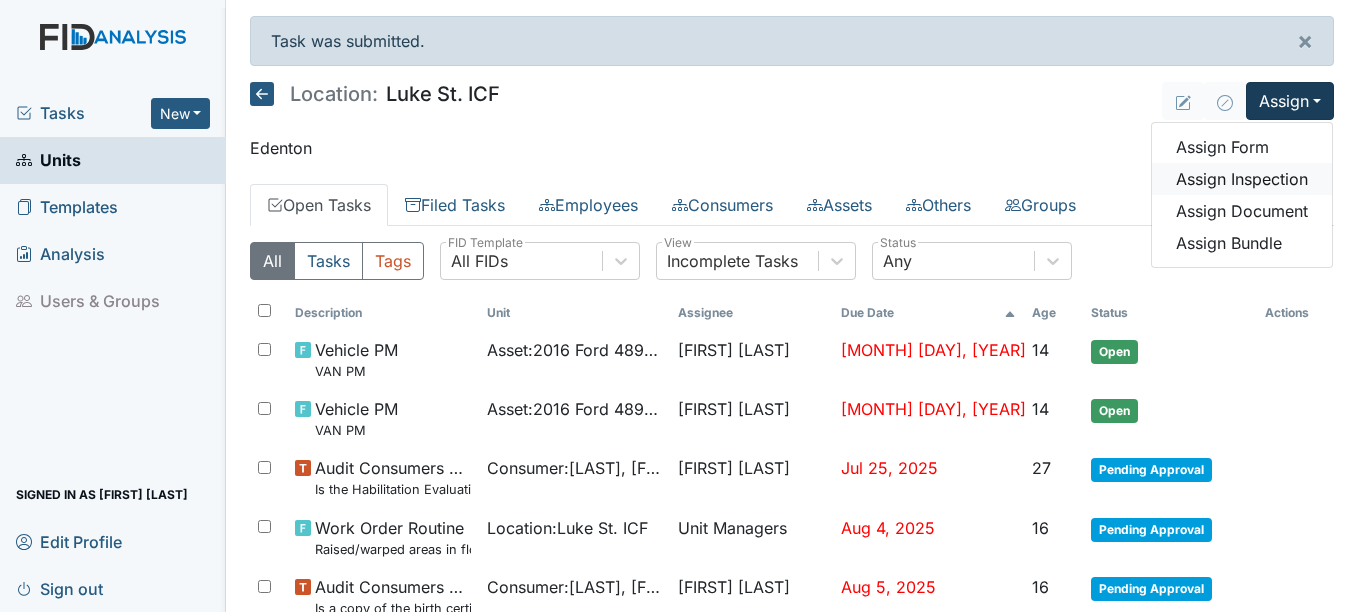 click on "Assign Inspection" at bounding box center [1242, 179] 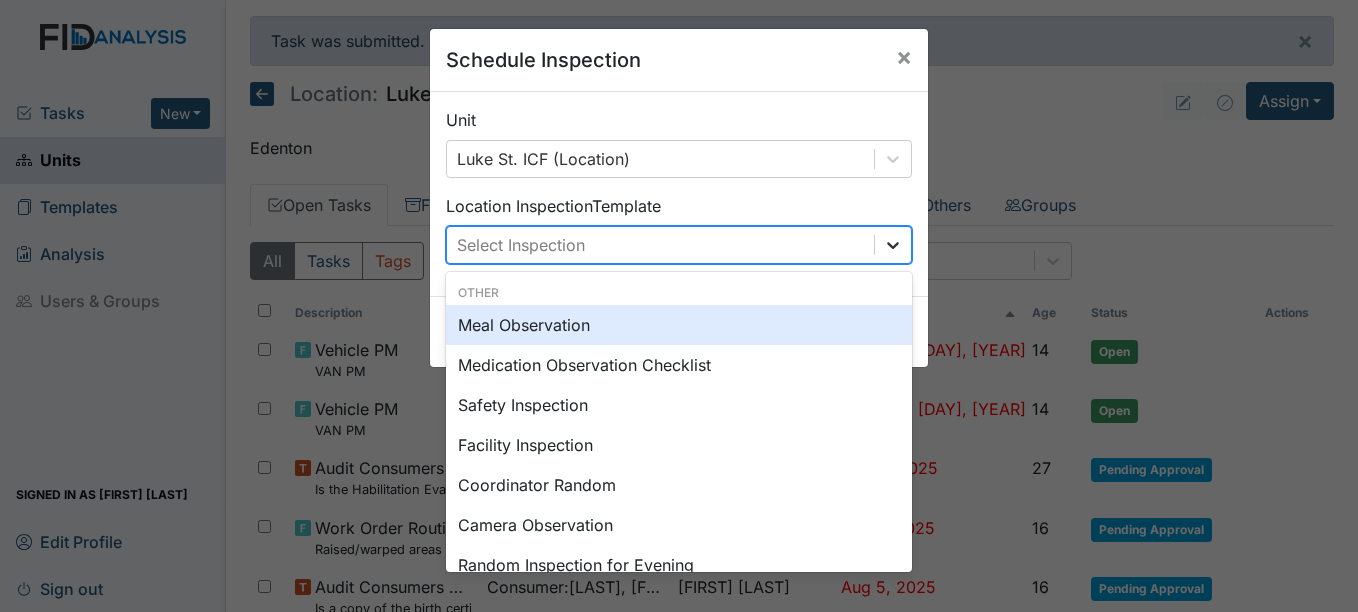 click 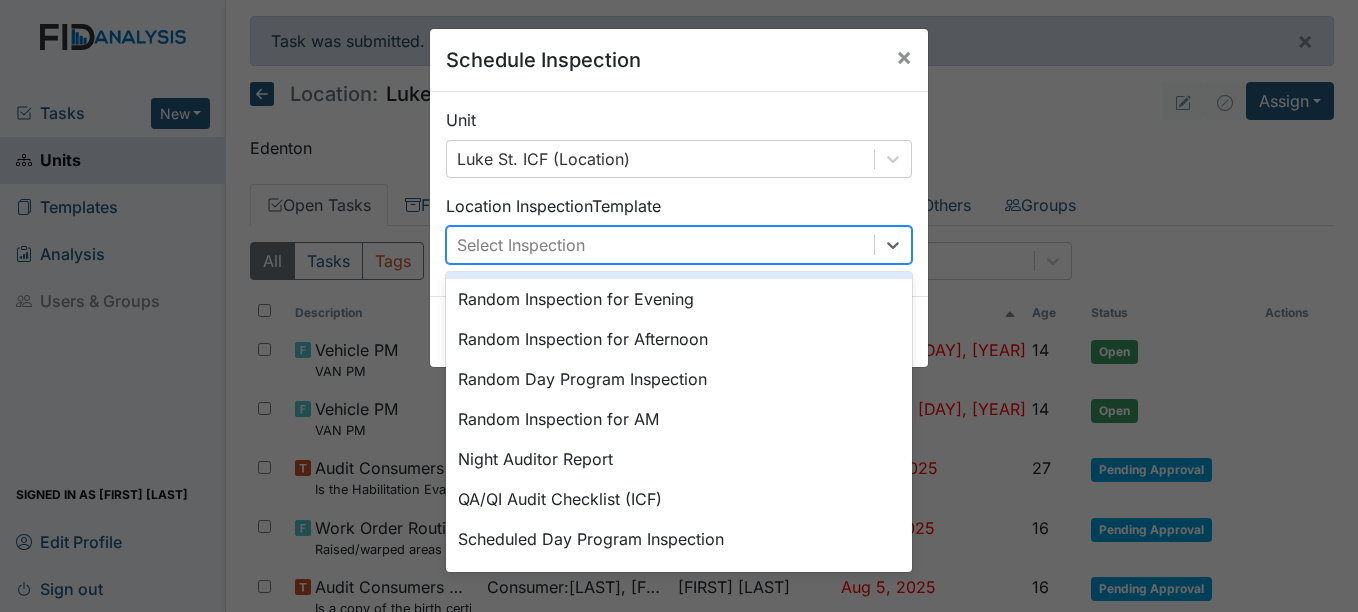 scroll, scrollTop: 300, scrollLeft: 0, axis: vertical 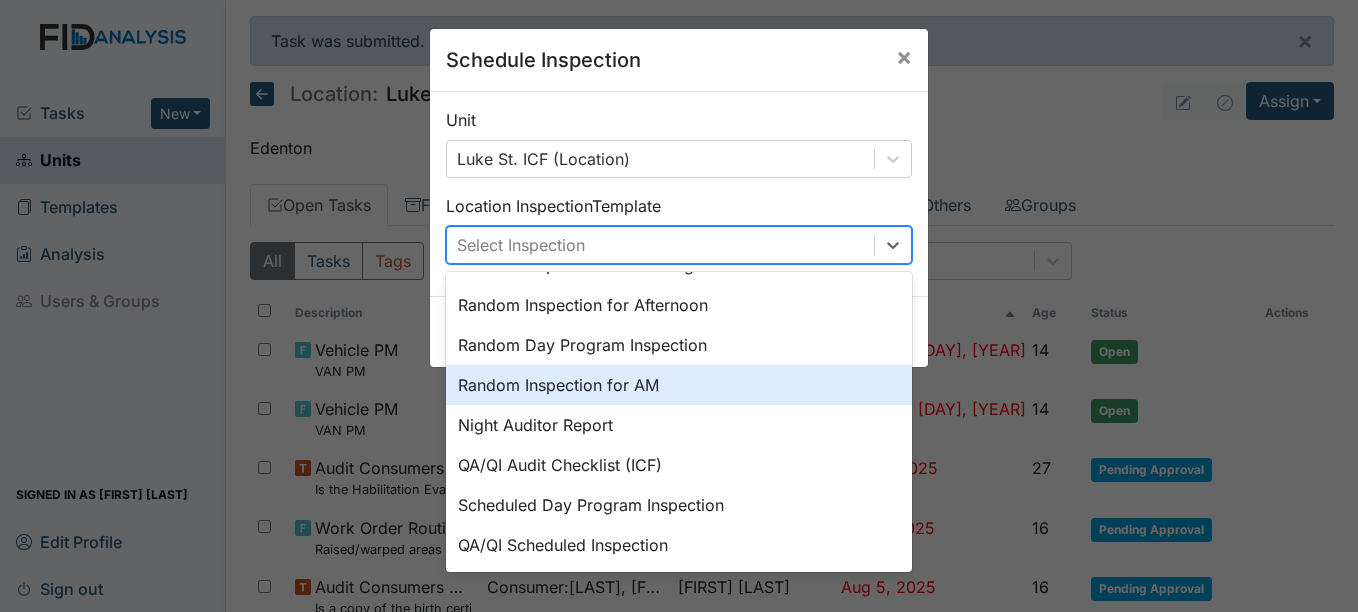 click on "Random Inspection for AM" at bounding box center [679, 385] 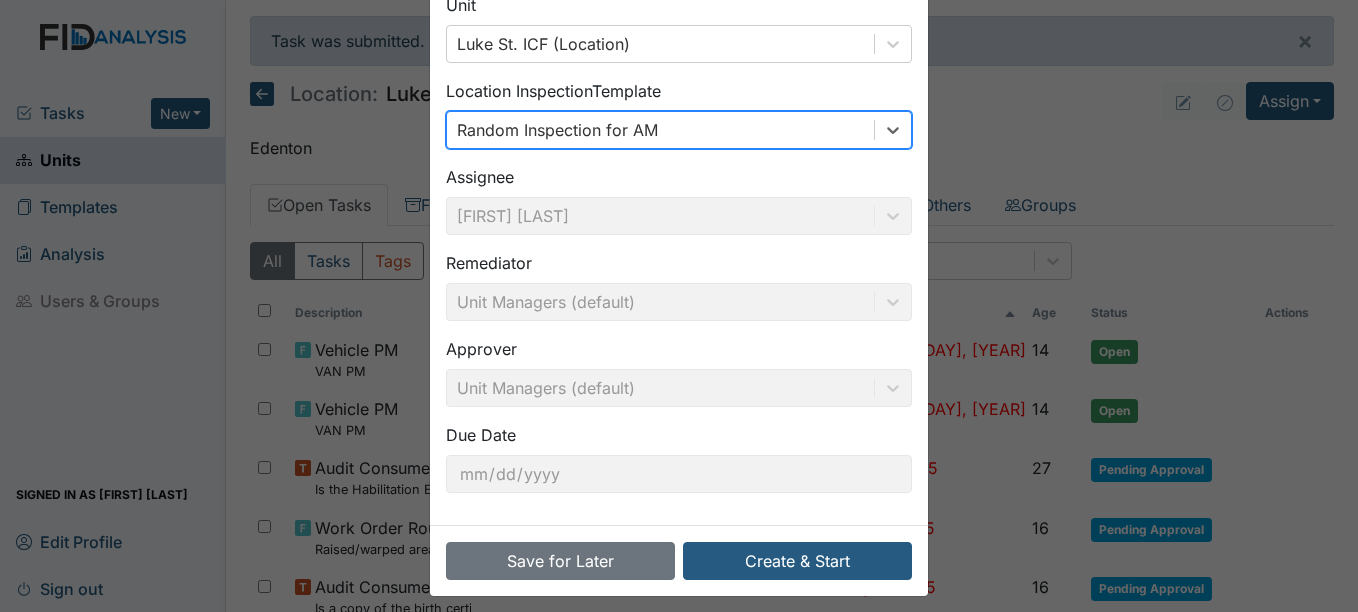 scroll, scrollTop: 128, scrollLeft: 0, axis: vertical 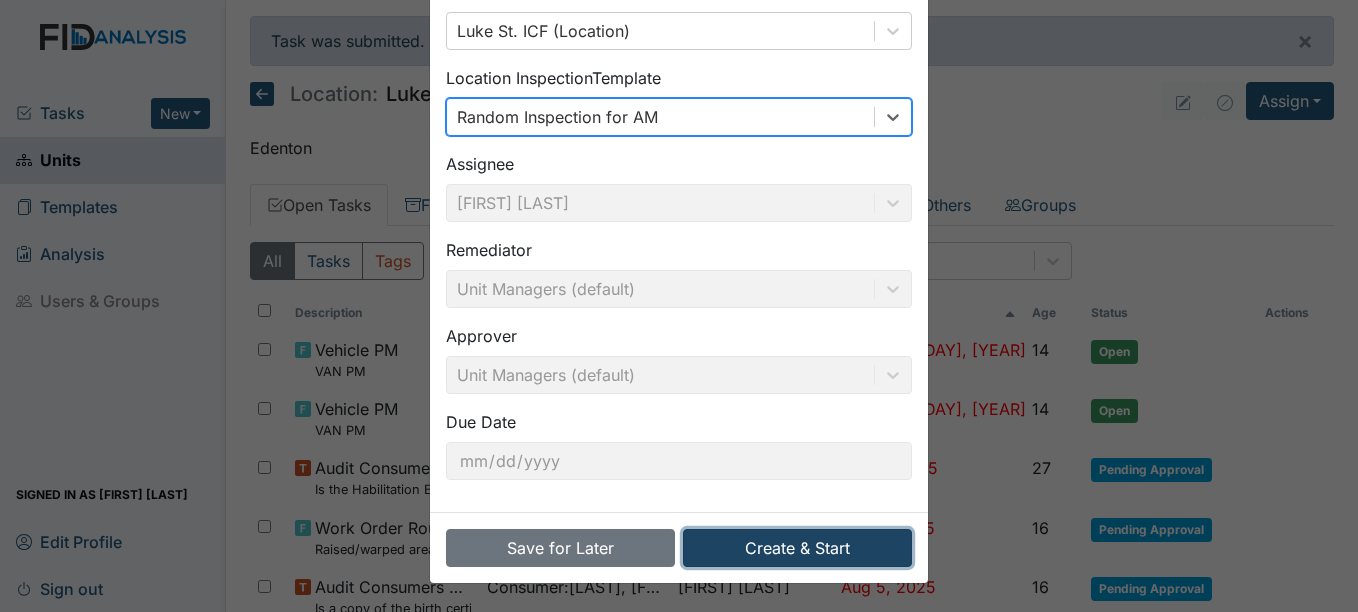 click on "Create & Start" at bounding box center (797, 548) 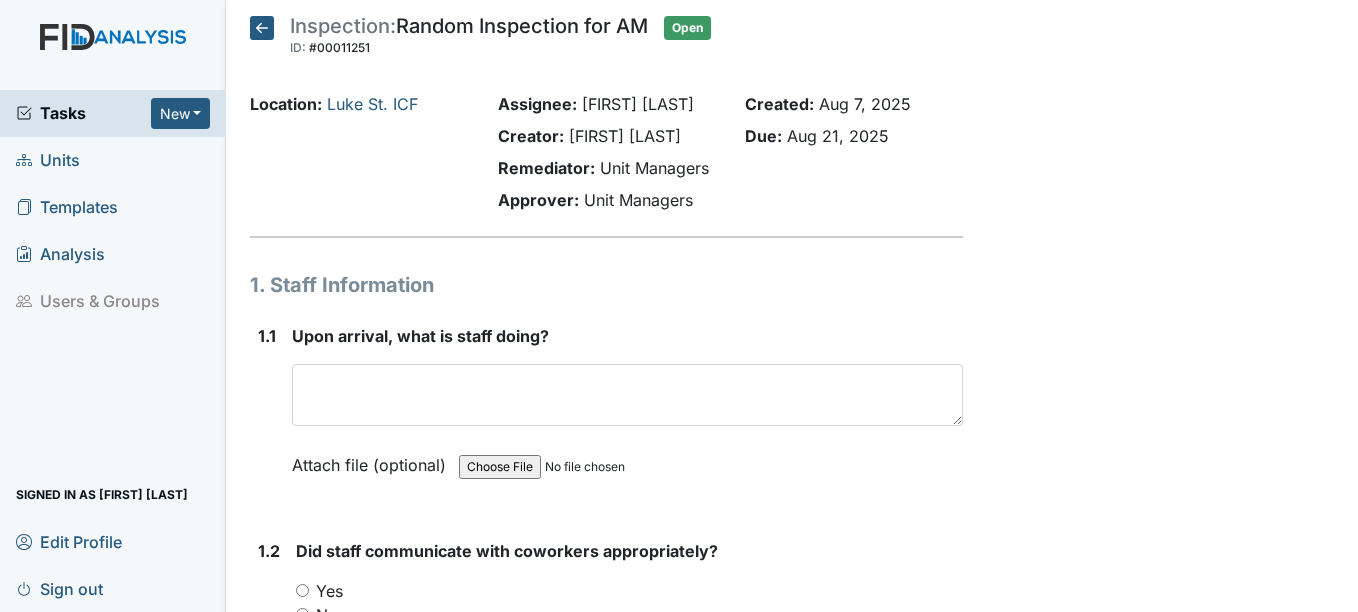 scroll, scrollTop: 0, scrollLeft: 0, axis: both 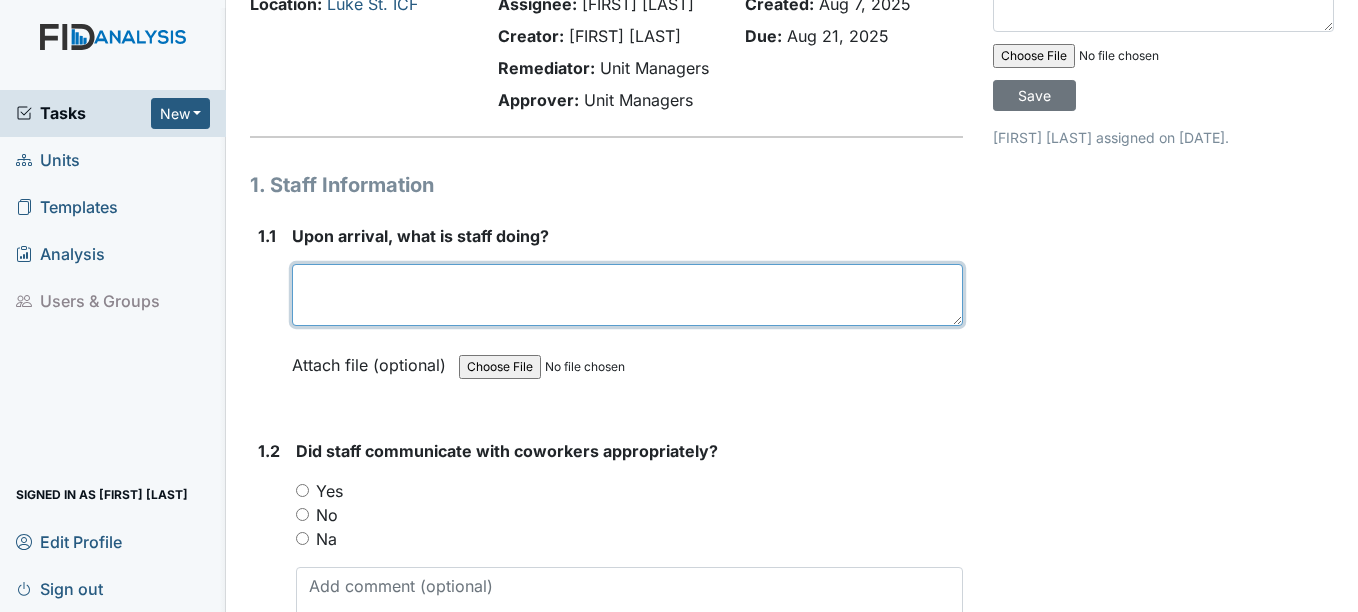 click at bounding box center (627, 295) 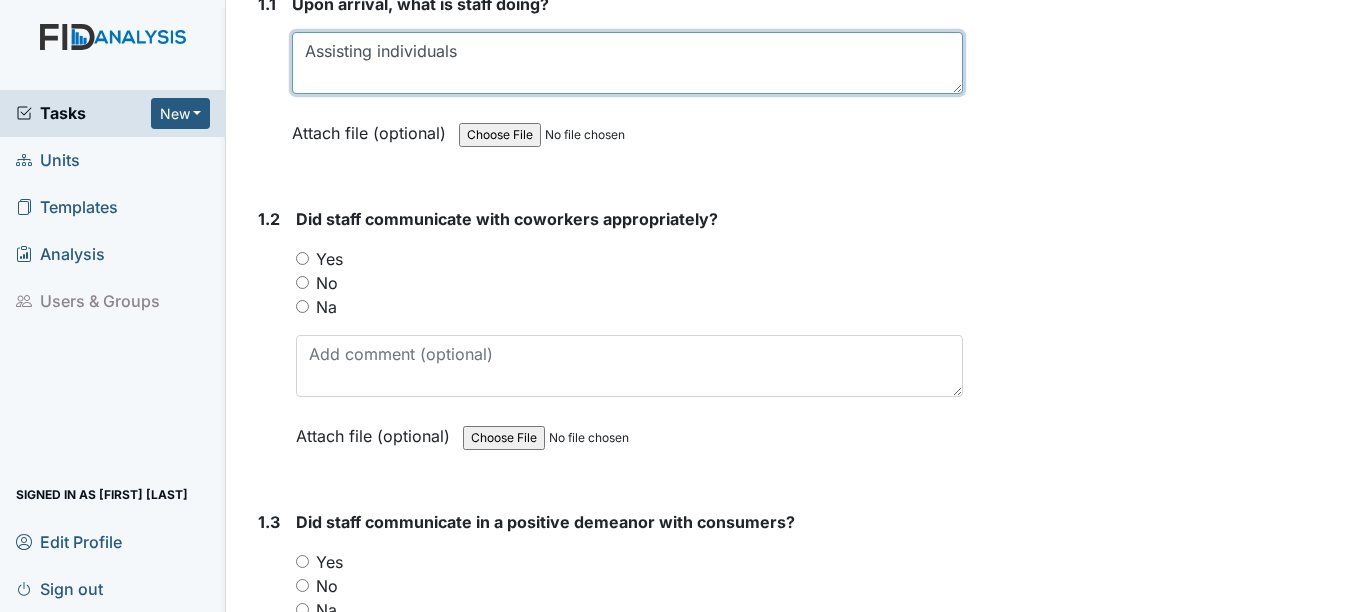 scroll, scrollTop: 400, scrollLeft: 0, axis: vertical 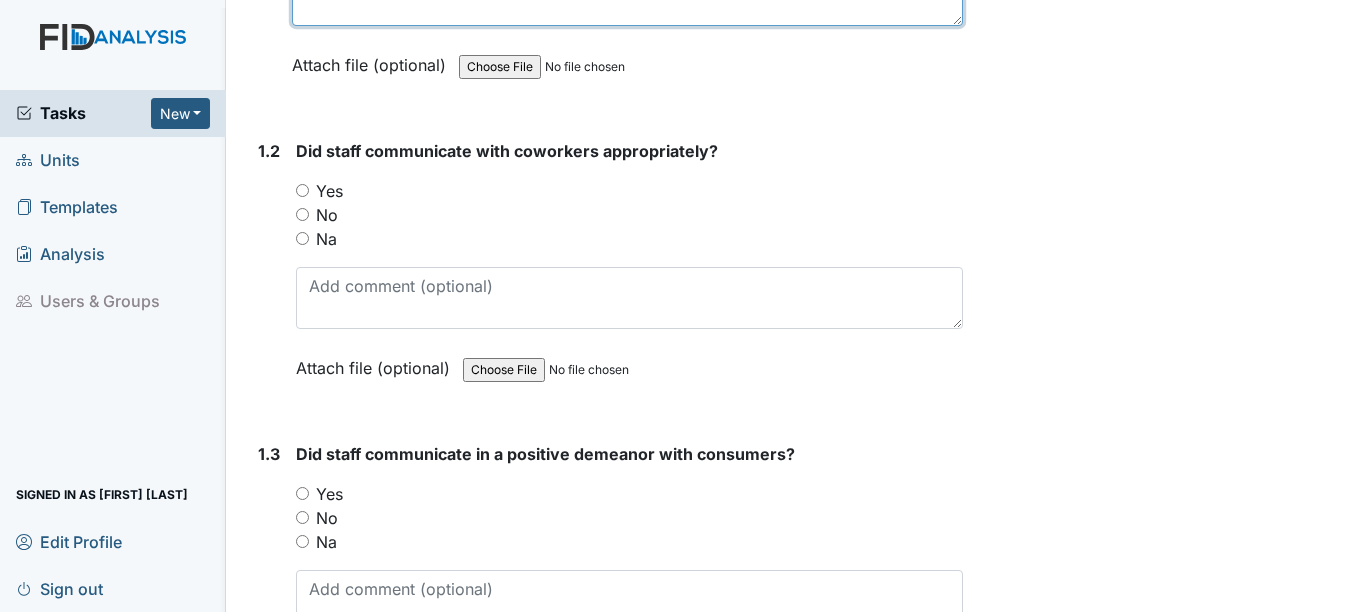 type on "Assisting individuals" 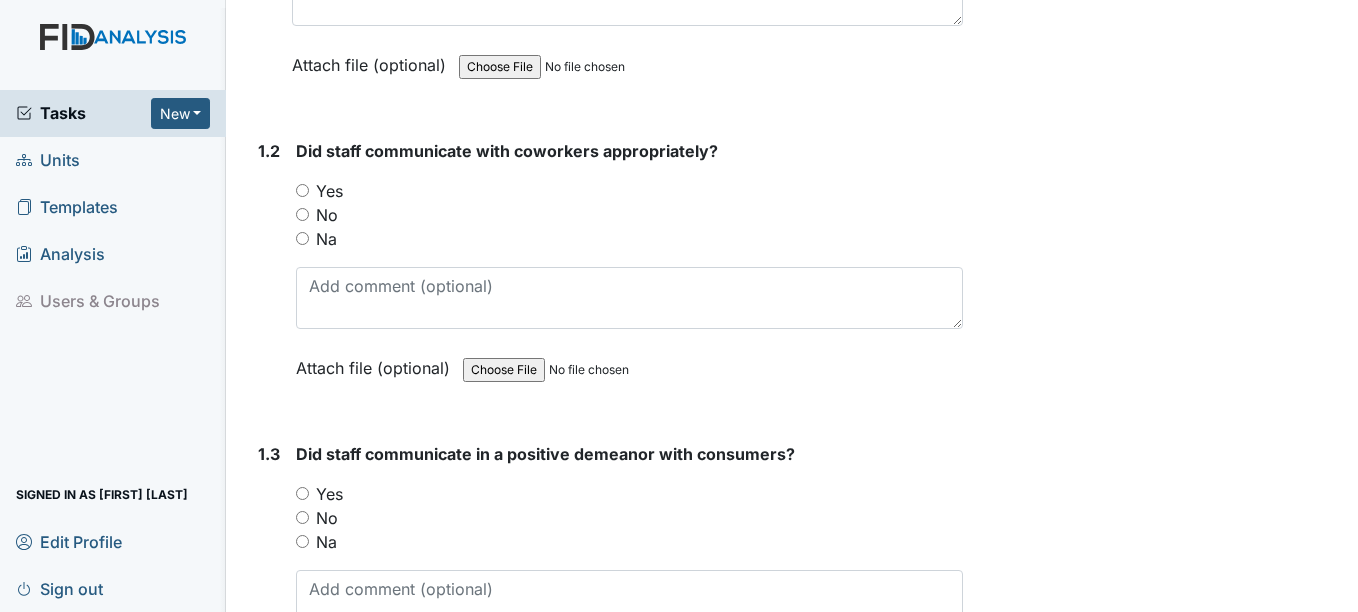 click on "Yes" at bounding box center [329, 191] 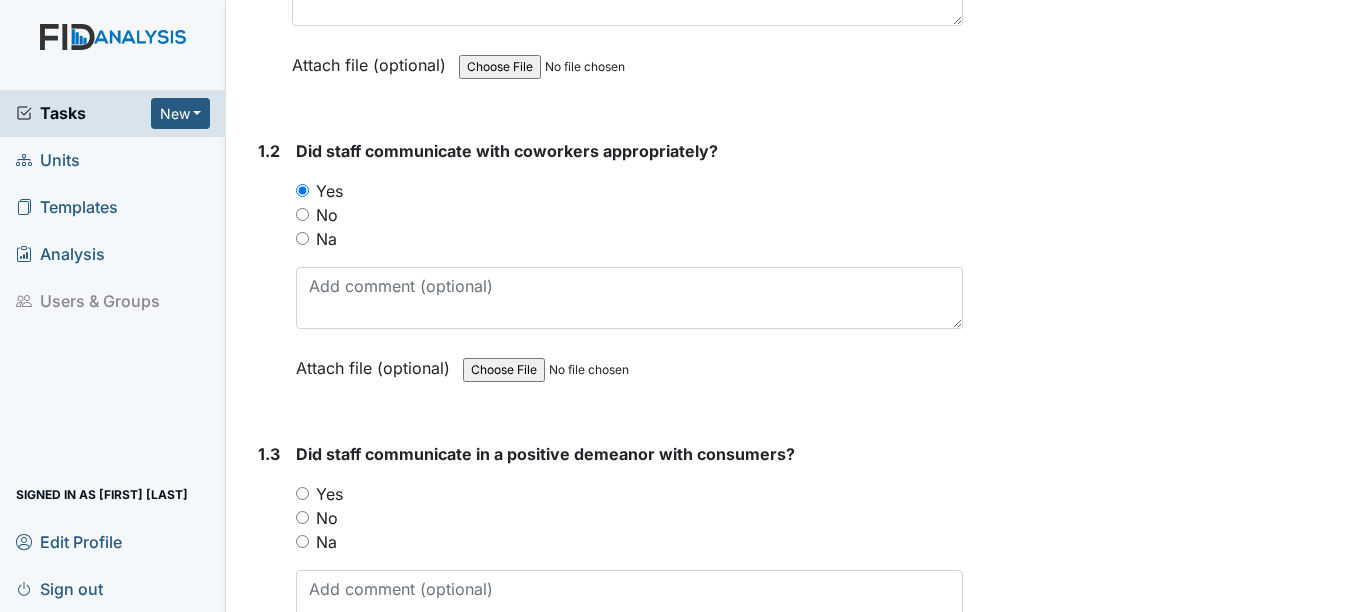 click on "Yes" at bounding box center (329, 494) 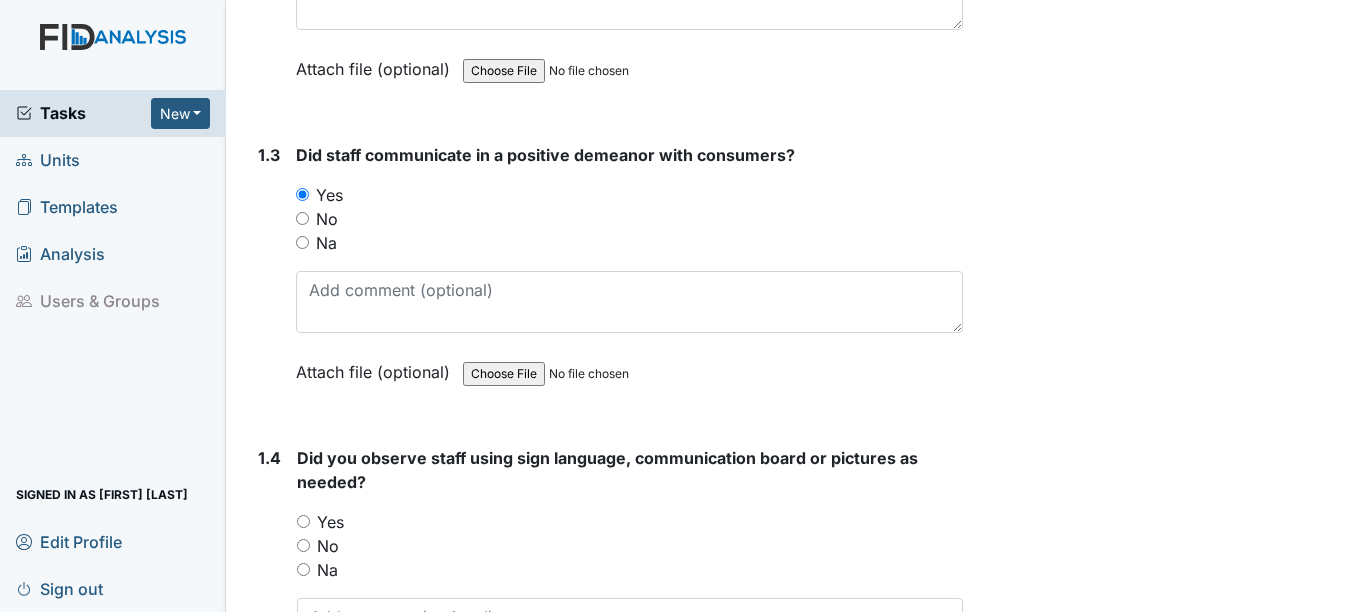 scroll, scrollTop: 700, scrollLeft: 0, axis: vertical 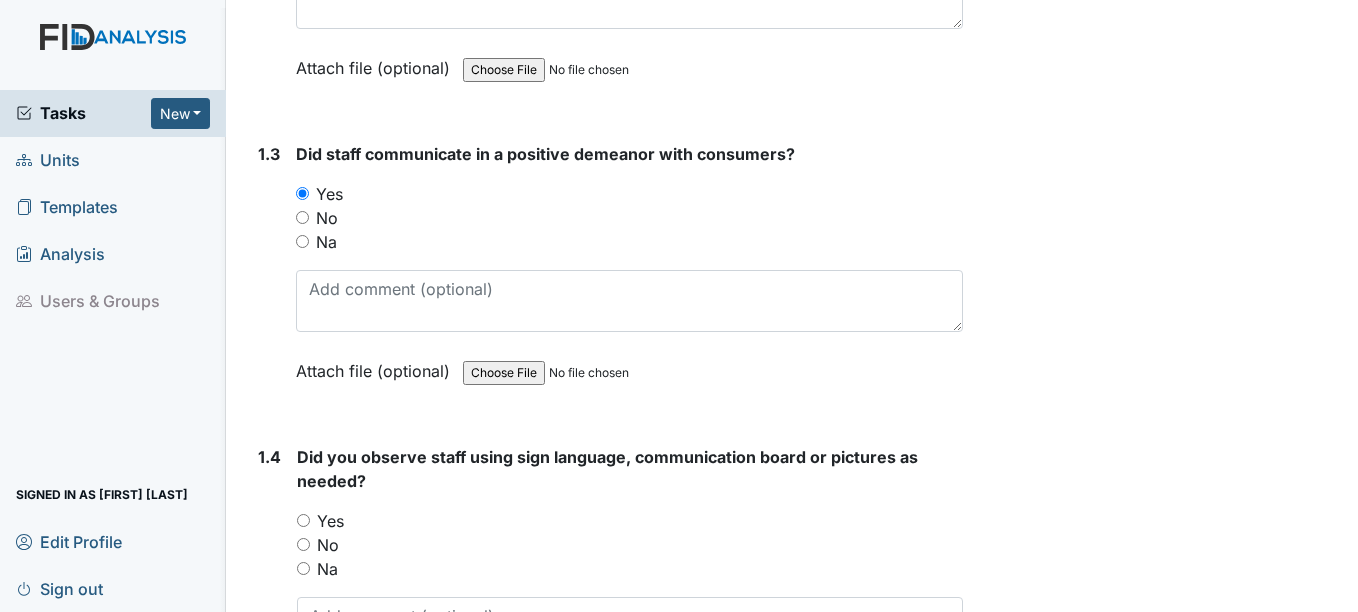 click on "Yes" at bounding box center [330, 521] 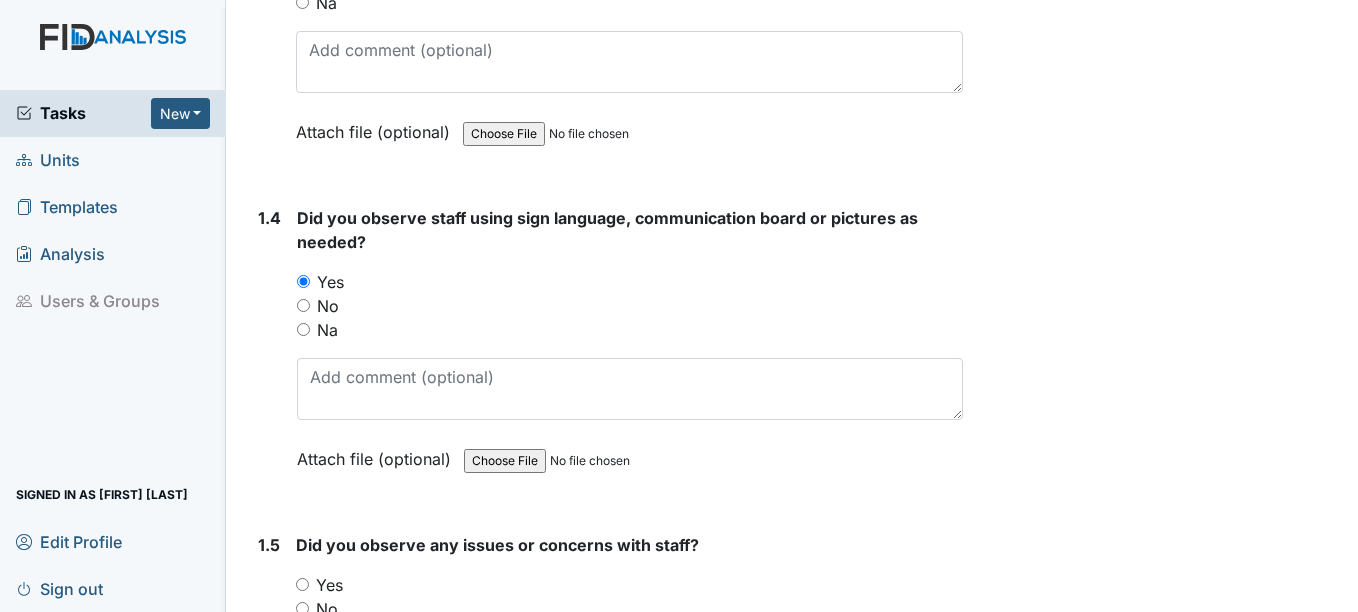 scroll, scrollTop: 1000, scrollLeft: 0, axis: vertical 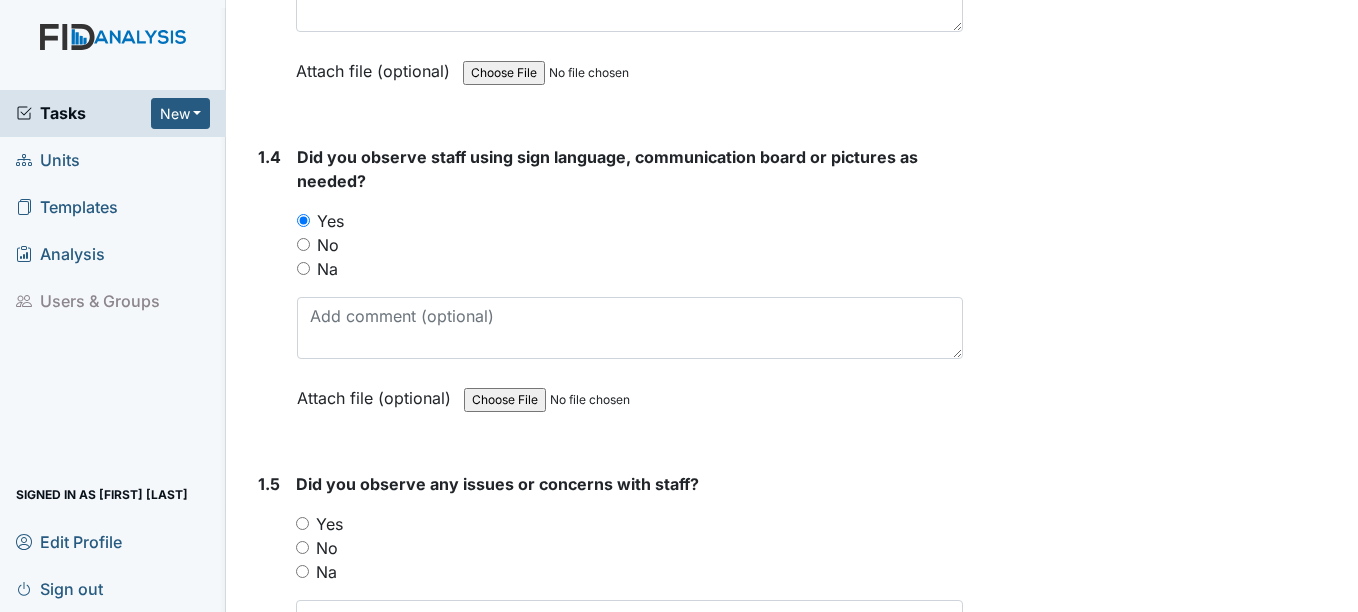 click on "No" at bounding box center [327, 548] 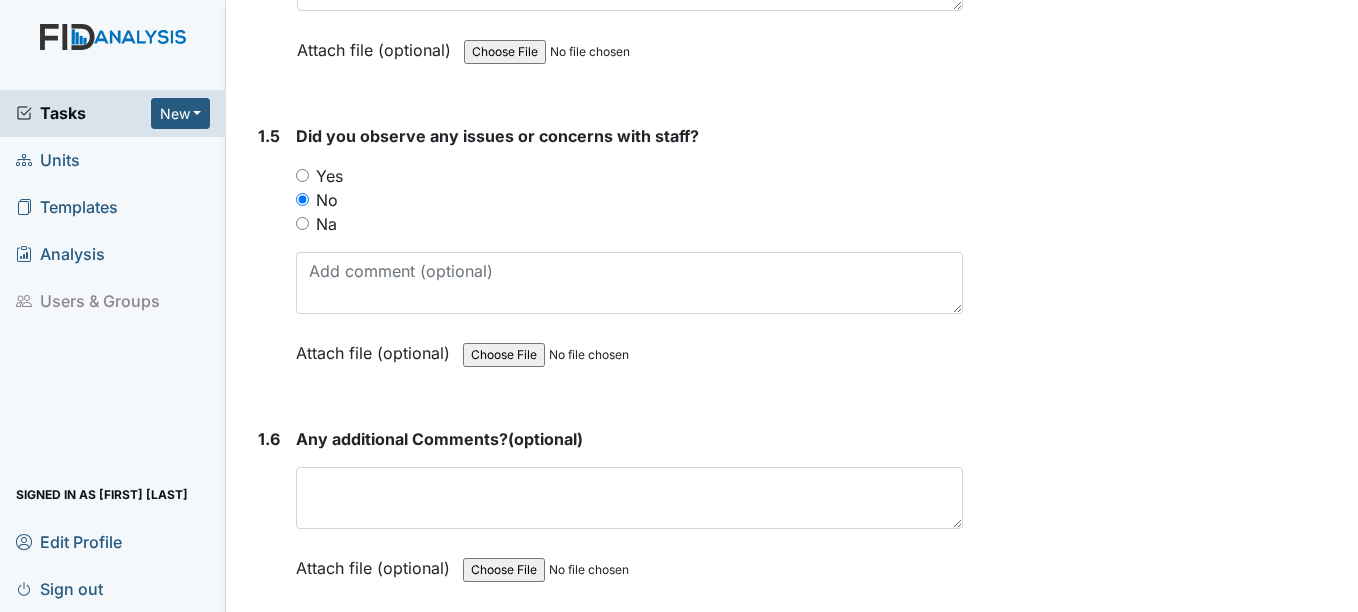 scroll, scrollTop: 1400, scrollLeft: 0, axis: vertical 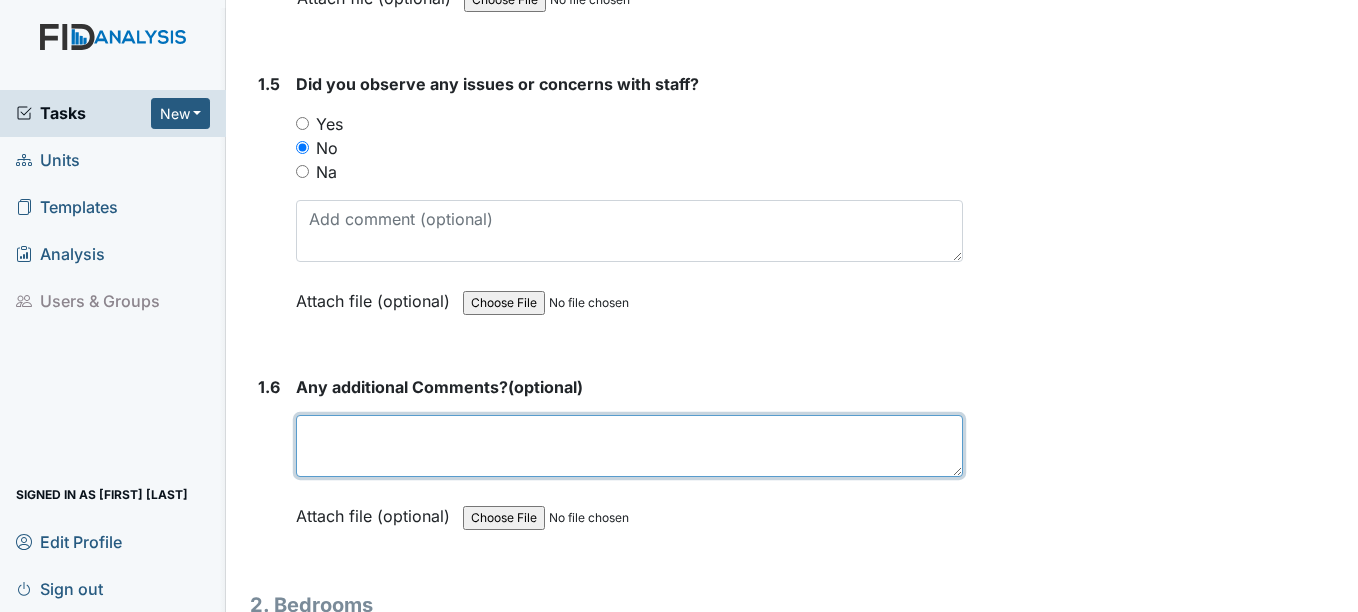 click at bounding box center (629, 446) 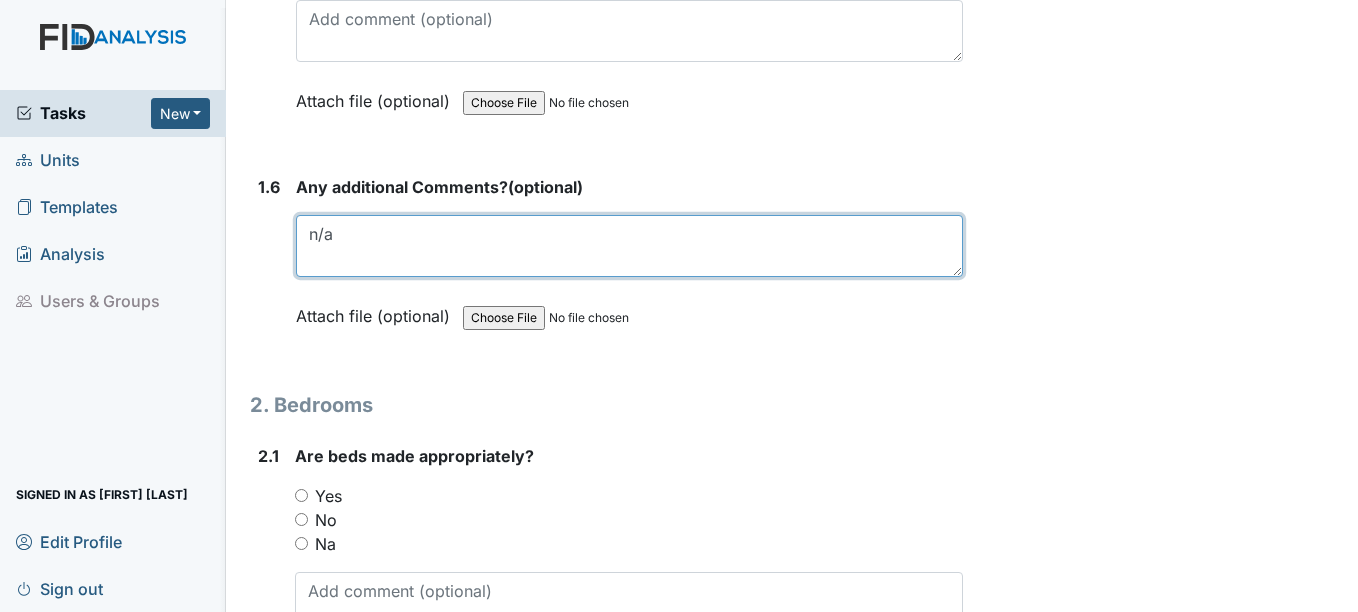 scroll, scrollTop: 1700, scrollLeft: 0, axis: vertical 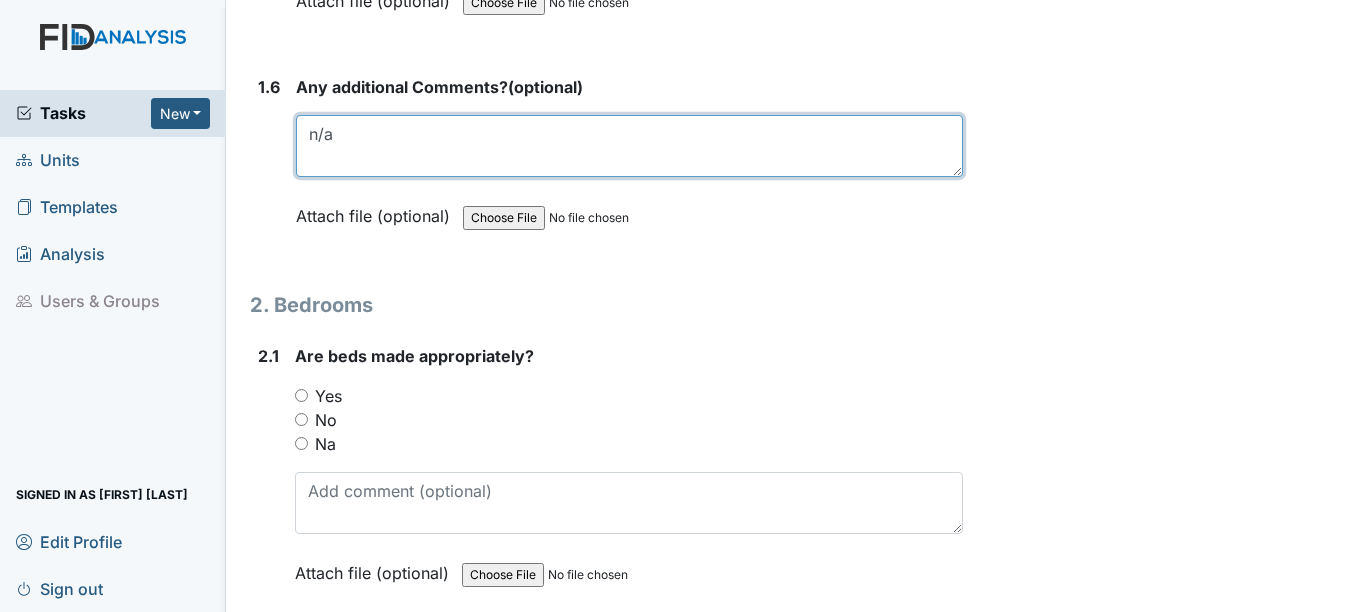 type on "n/a" 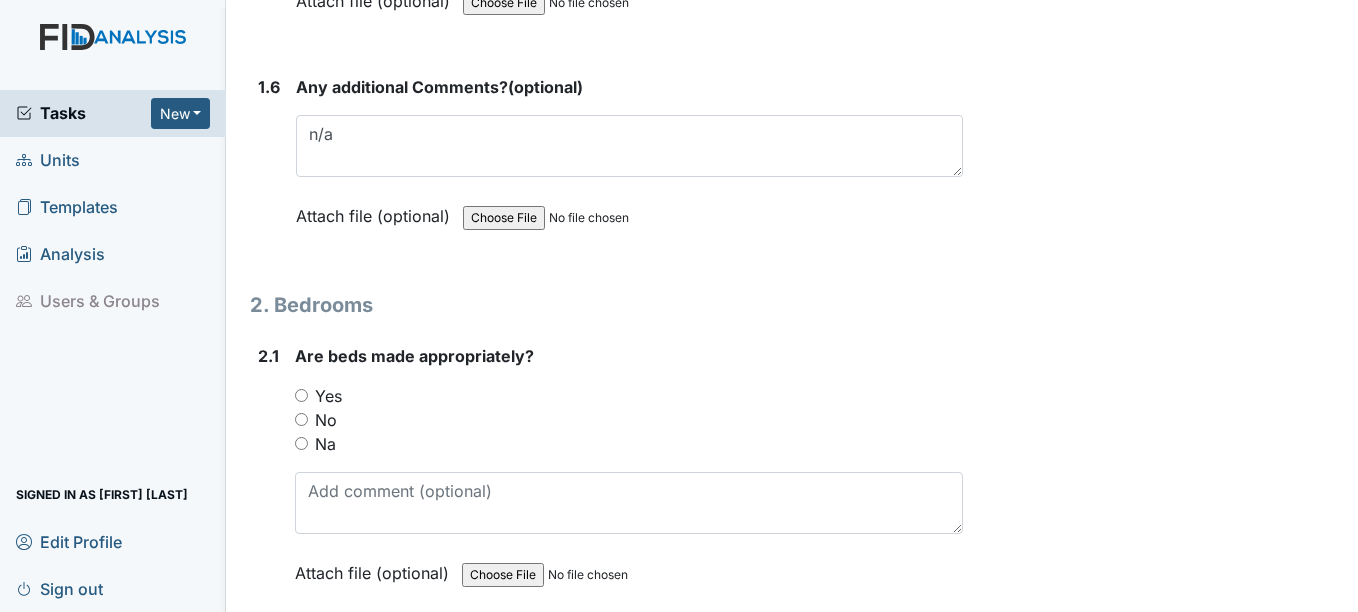 click on "Yes" at bounding box center [328, 396] 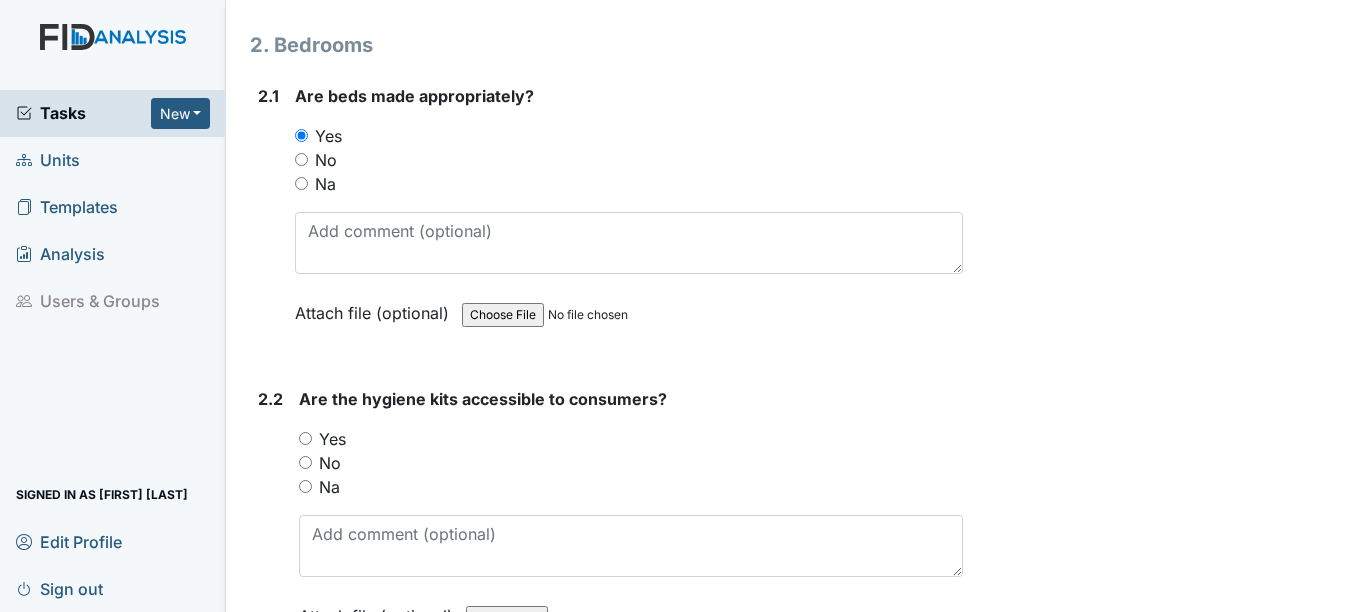 scroll, scrollTop: 2000, scrollLeft: 0, axis: vertical 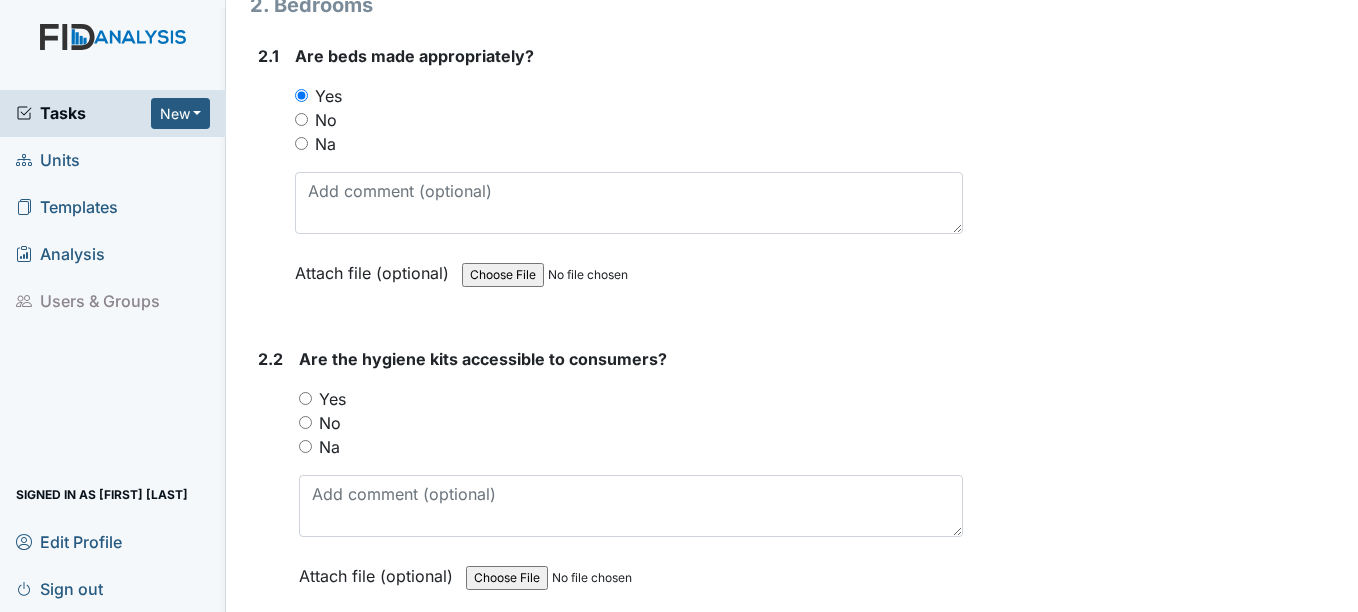 click on "Yes" at bounding box center (332, 399) 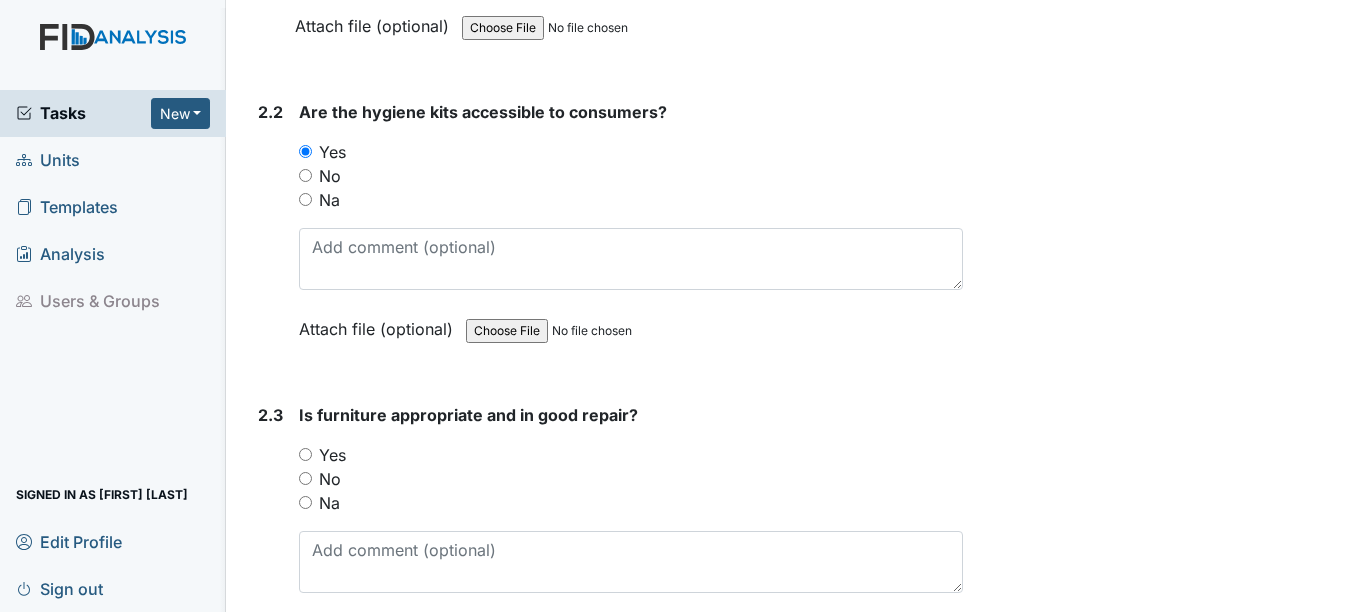 scroll, scrollTop: 2300, scrollLeft: 0, axis: vertical 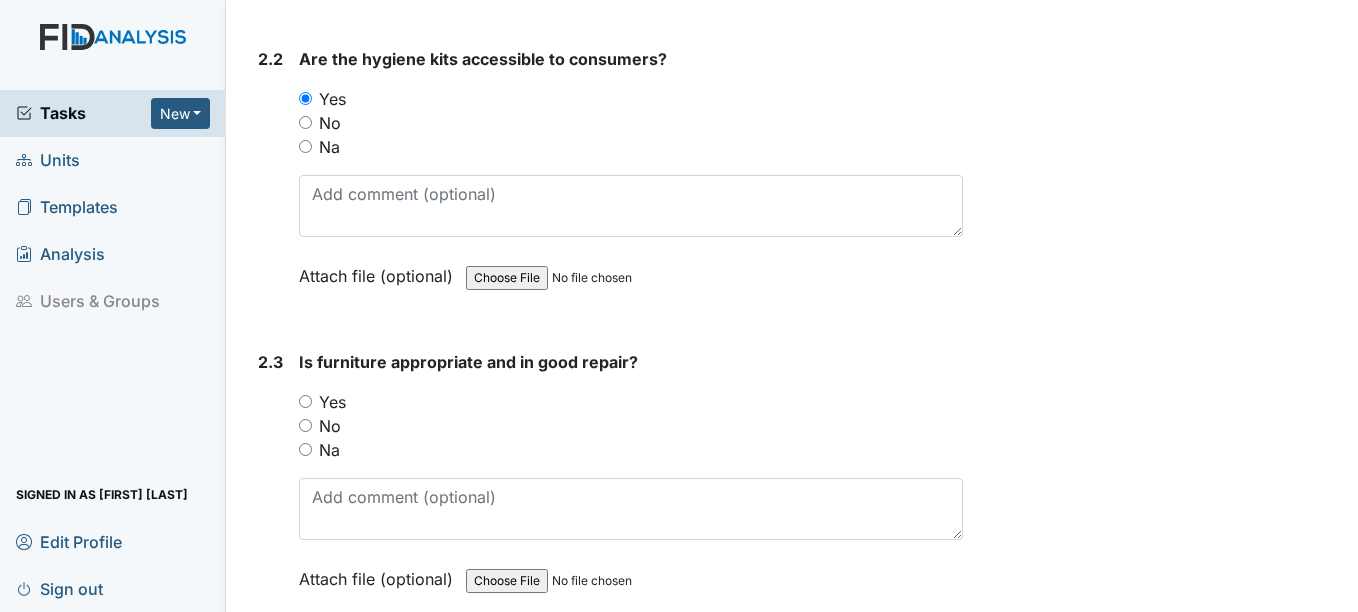 click on "Yes" at bounding box center (332, 402) 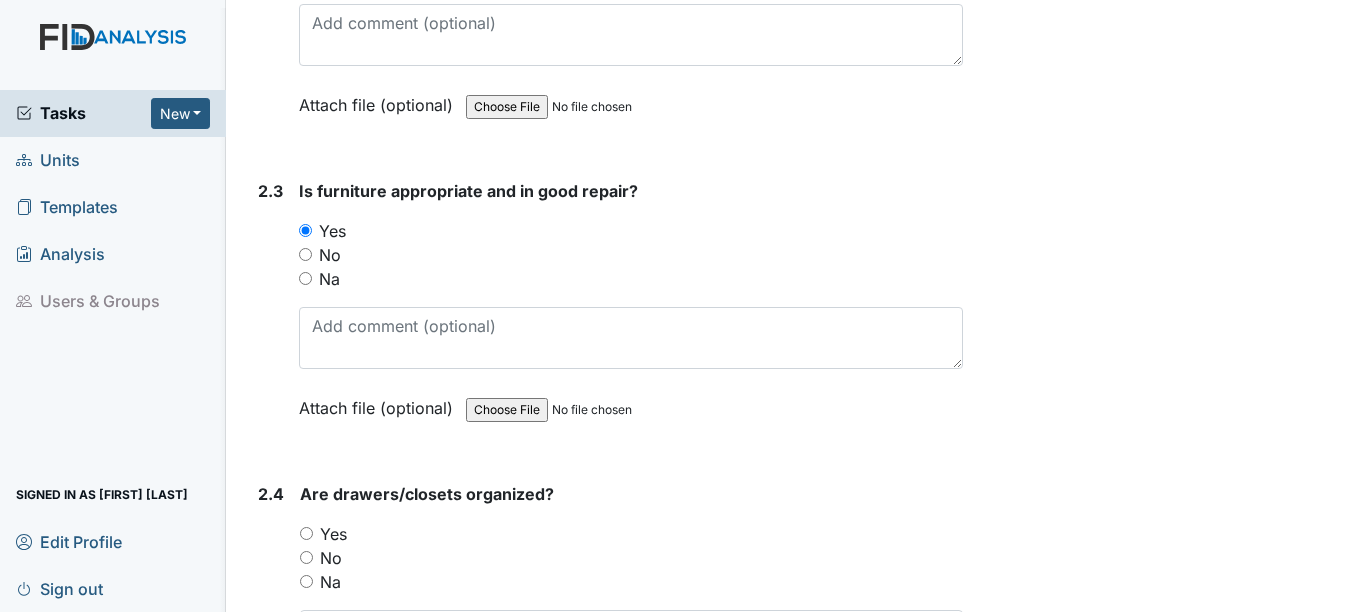 scroll, scrollTop: 2600, scrollLeft: 0, axis: vertical 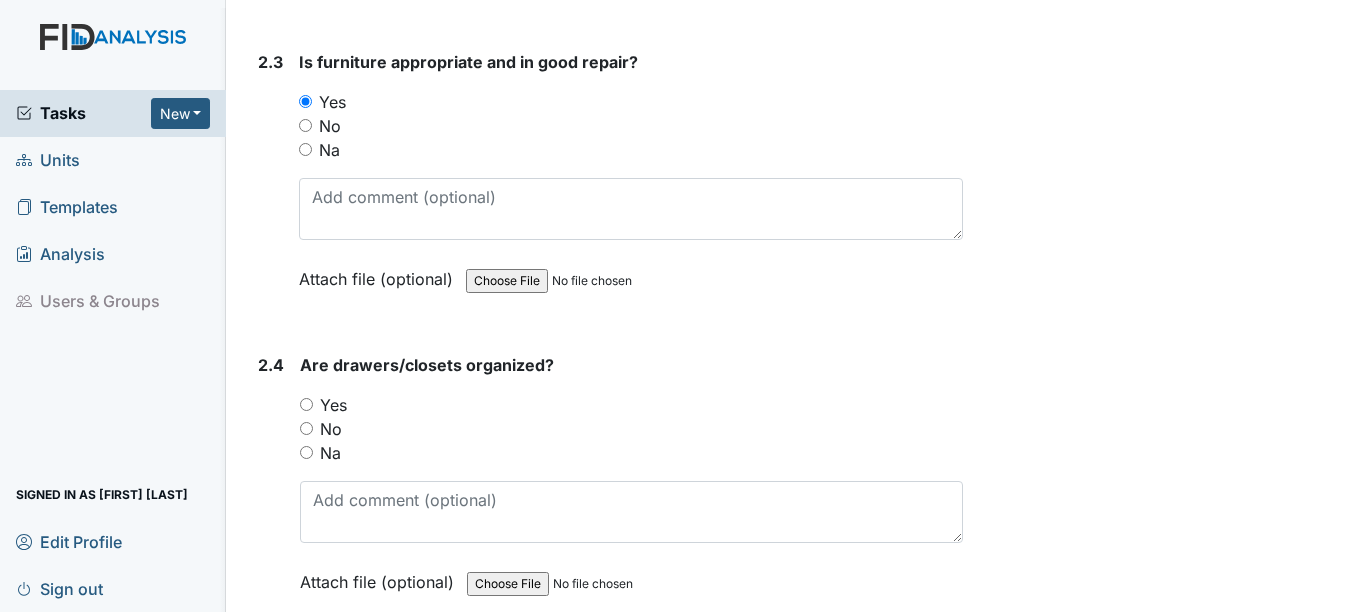 click on "Yes" at bounding box center [333, 405] 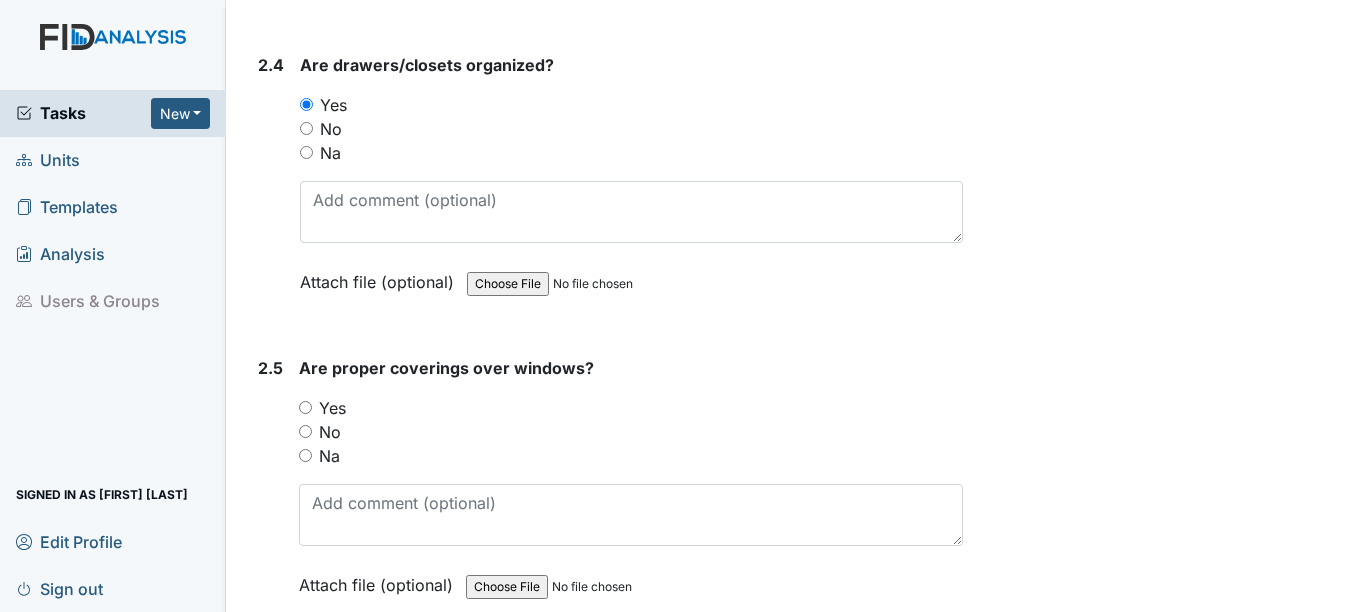 click on "Yes" at bounding box center [332, 408] 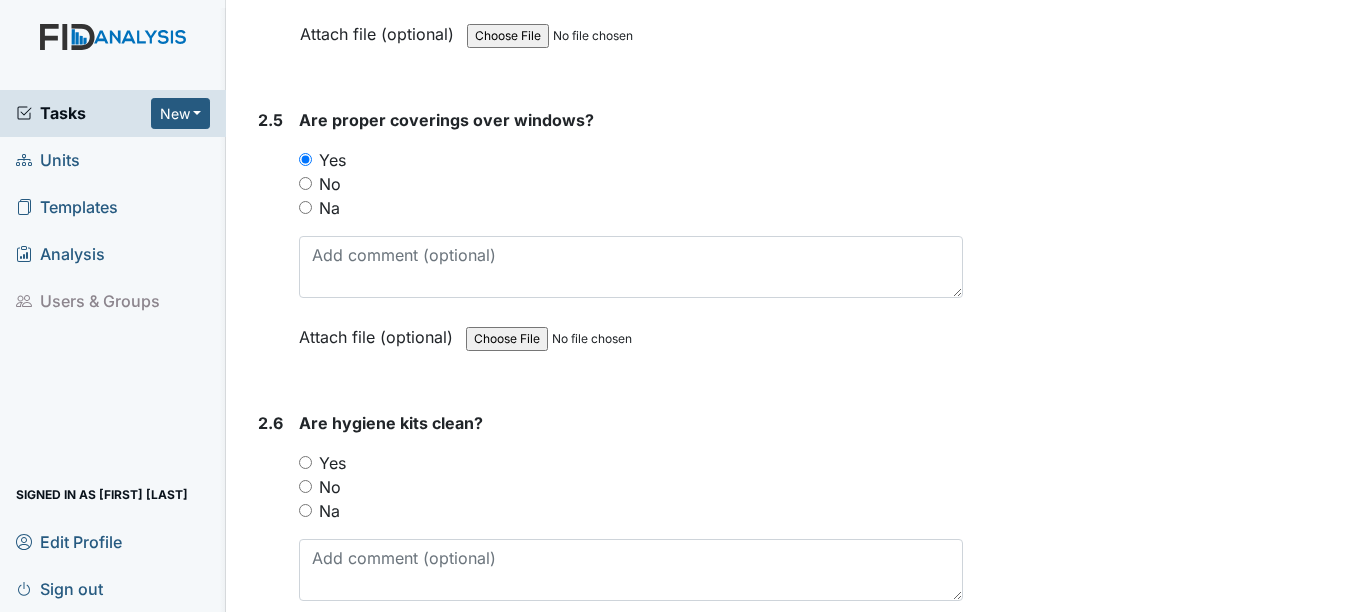scroll, scrollTop: 3200, scrollLeft: 0, axis: vertical 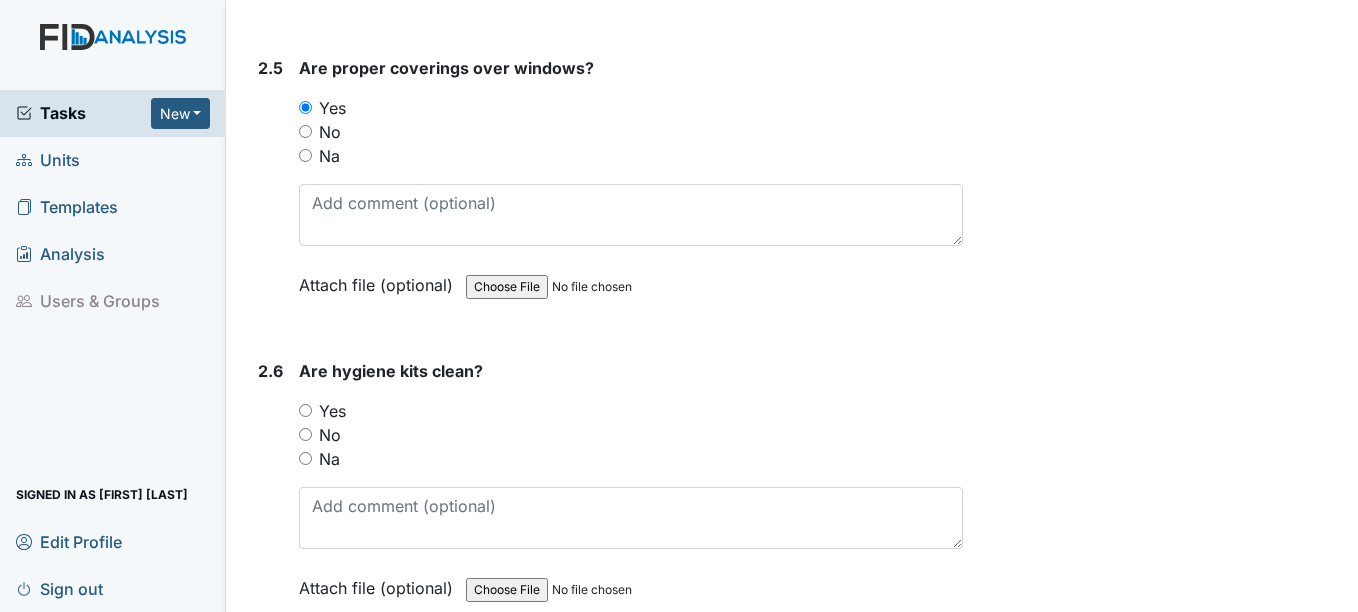 click on "No" at bounding box center (330, 435) 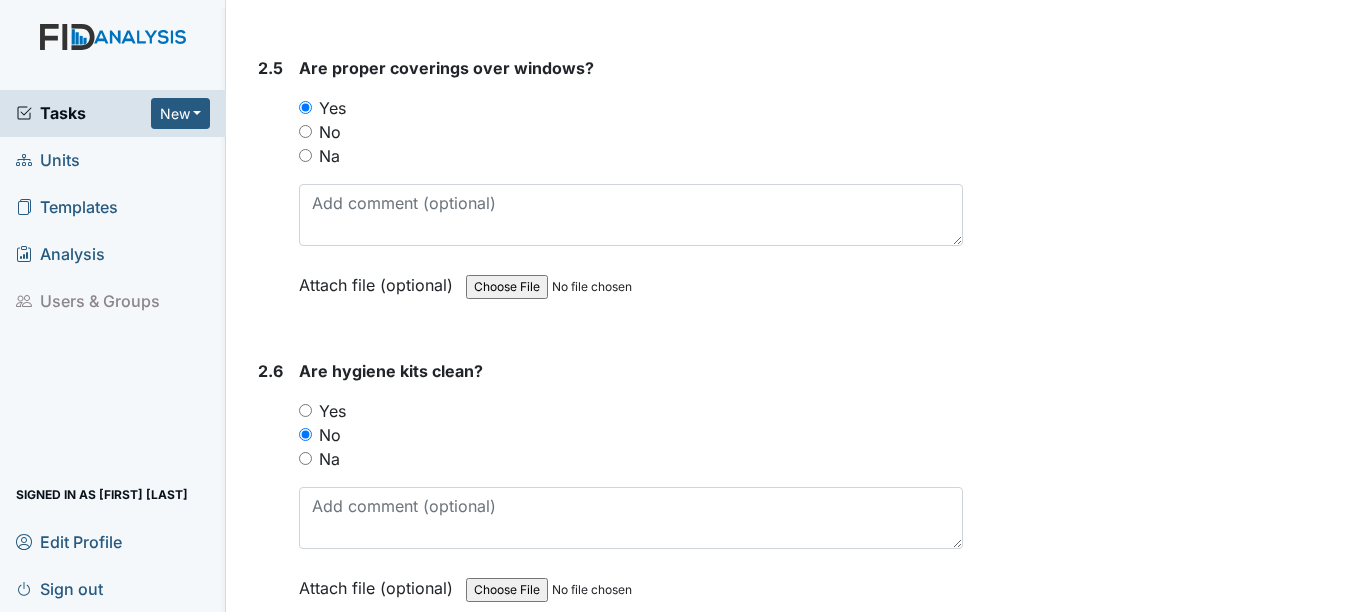 click on "Yes" at bounding box center (332, 411) 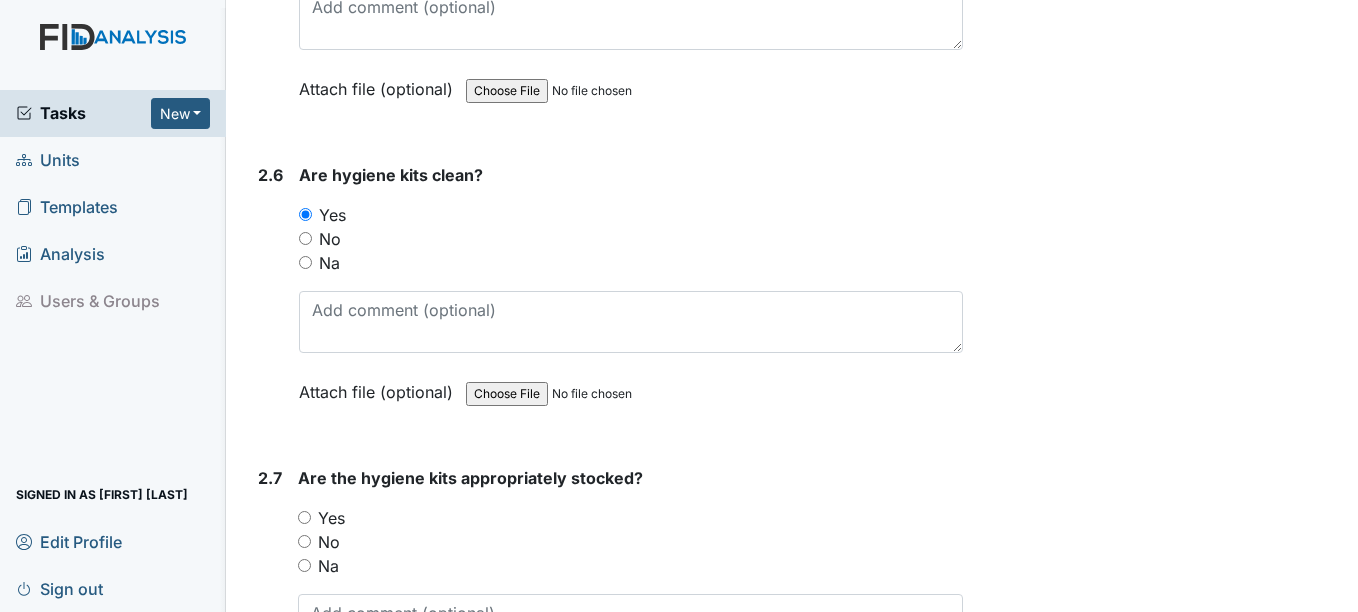 scroll, scrollTop: 3400, scrollLeft: 0, axis: vertical 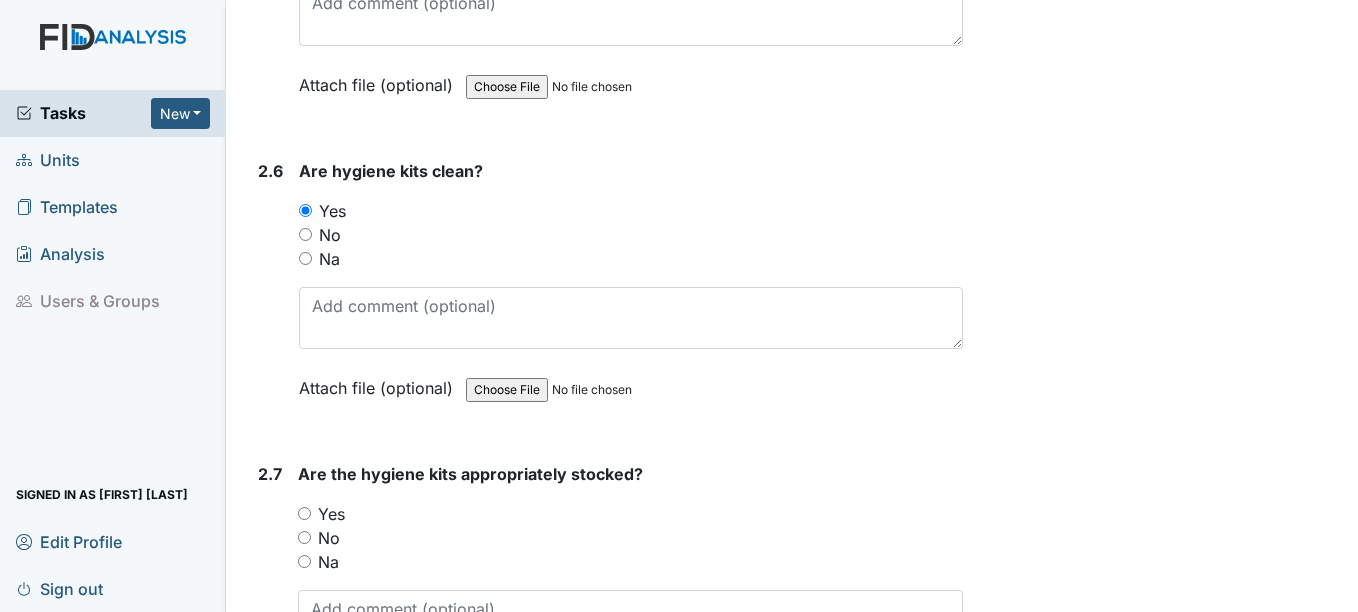 click on "Yes" at bounding box center (331, 514) 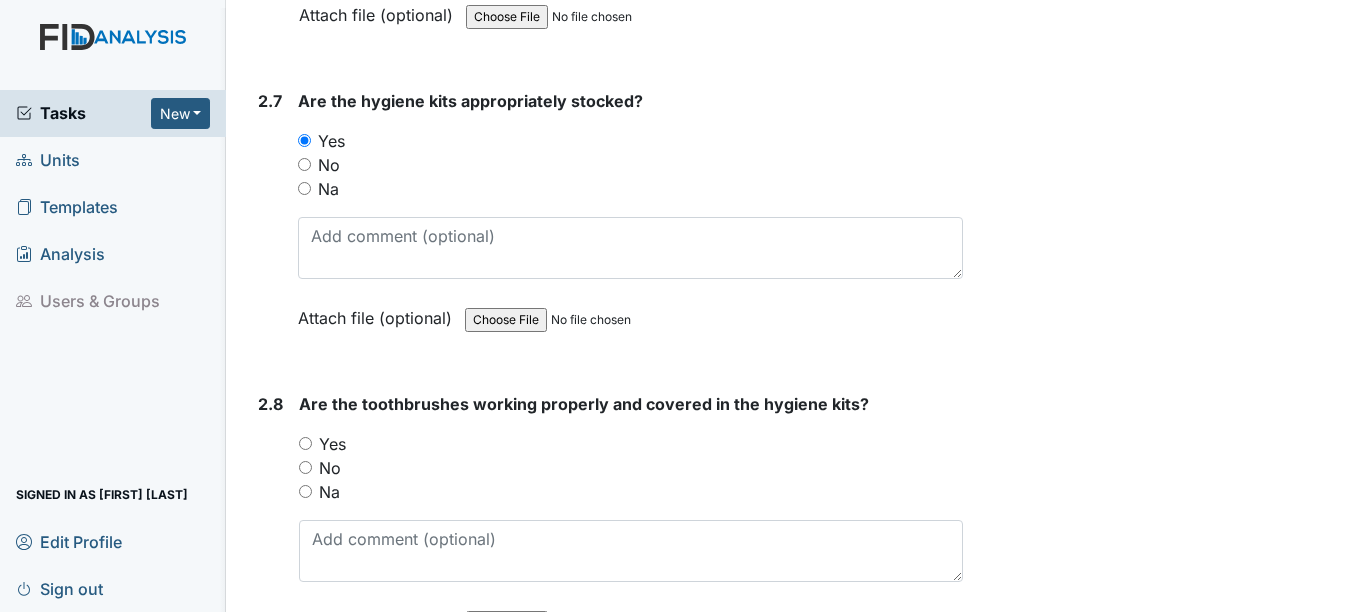 scroll, scrollTop: 3800, scrollLeft: 0, axis: vertical 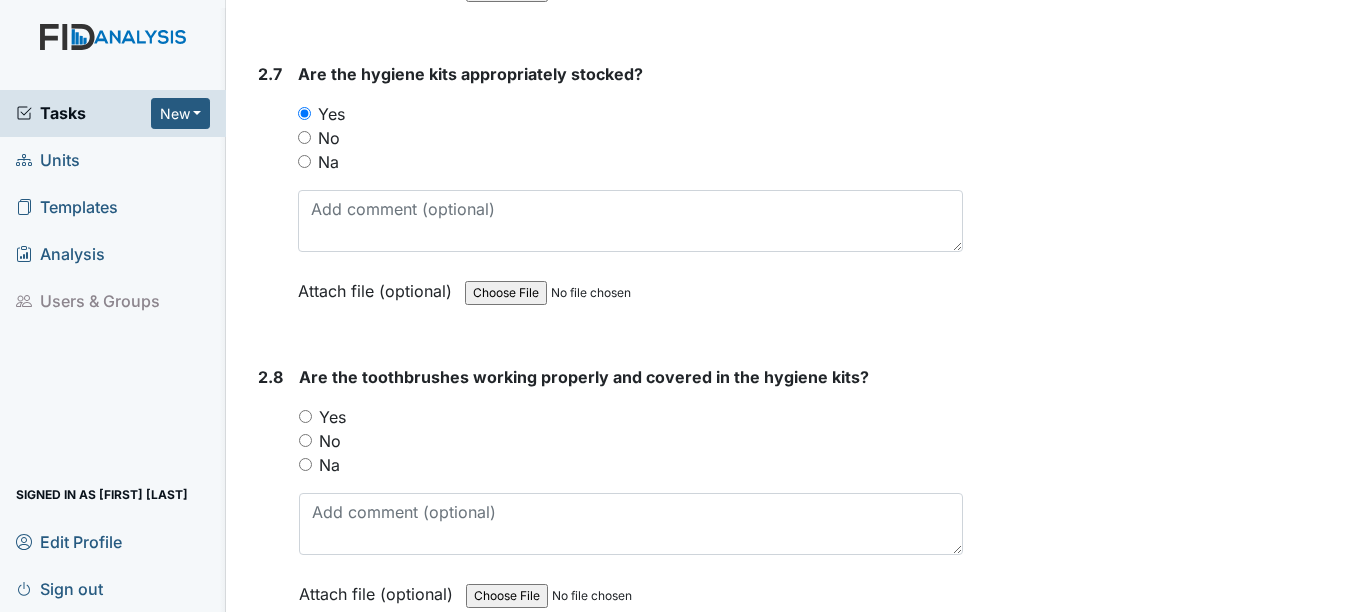 click on "Yes" at bounding box center [332, 417] 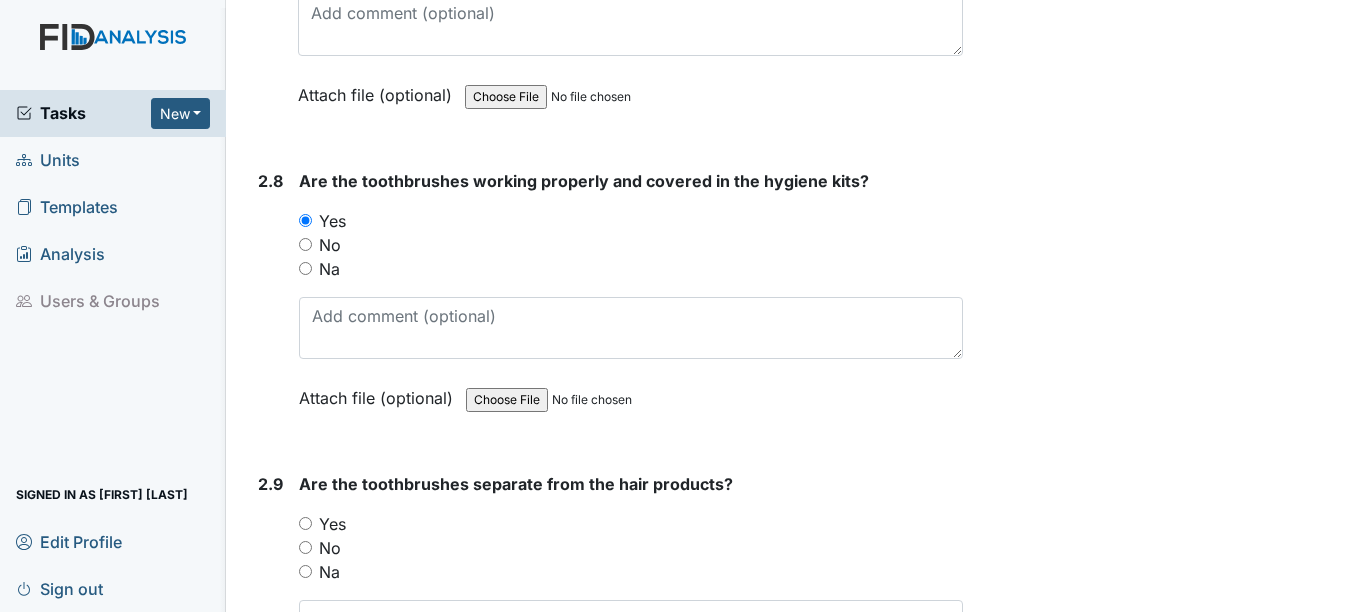 scroll, scrollTop: 4000, scrollLeft: 0, axis: vertical 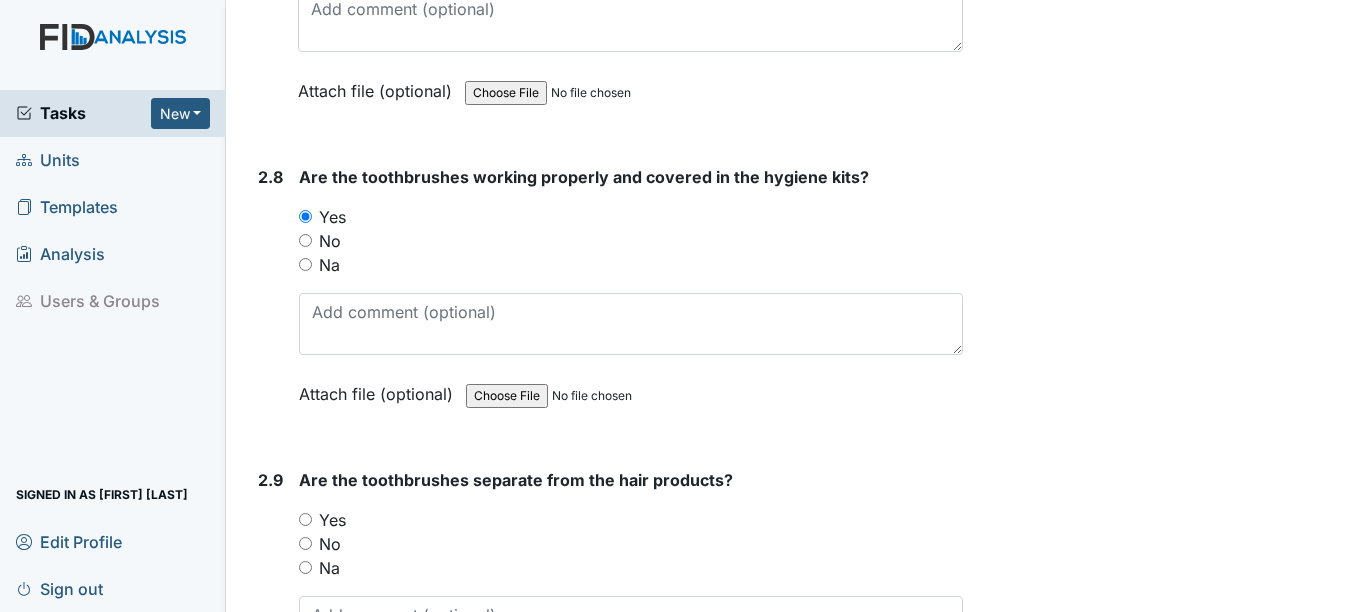 click on "Yes" at bounding box center [332, 520] 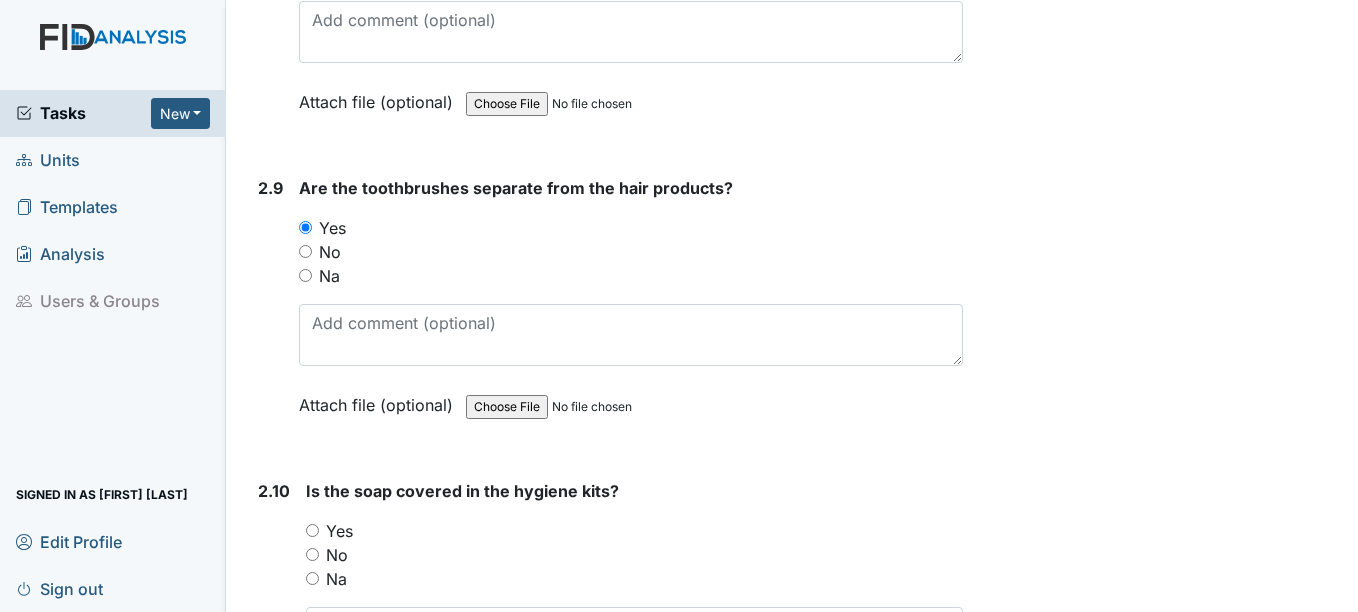 scroll, scrollTop: 4300, scrollLeft: 0, axis: vertical 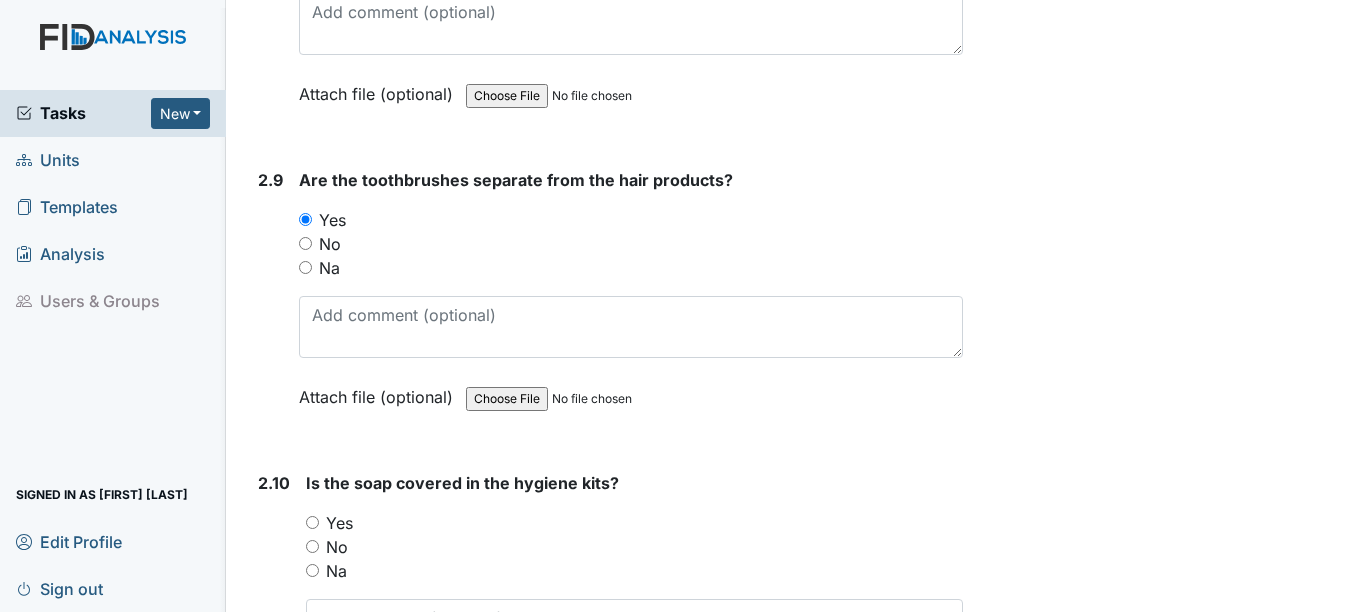 click on "Yes" at bounding box center [339, 523] 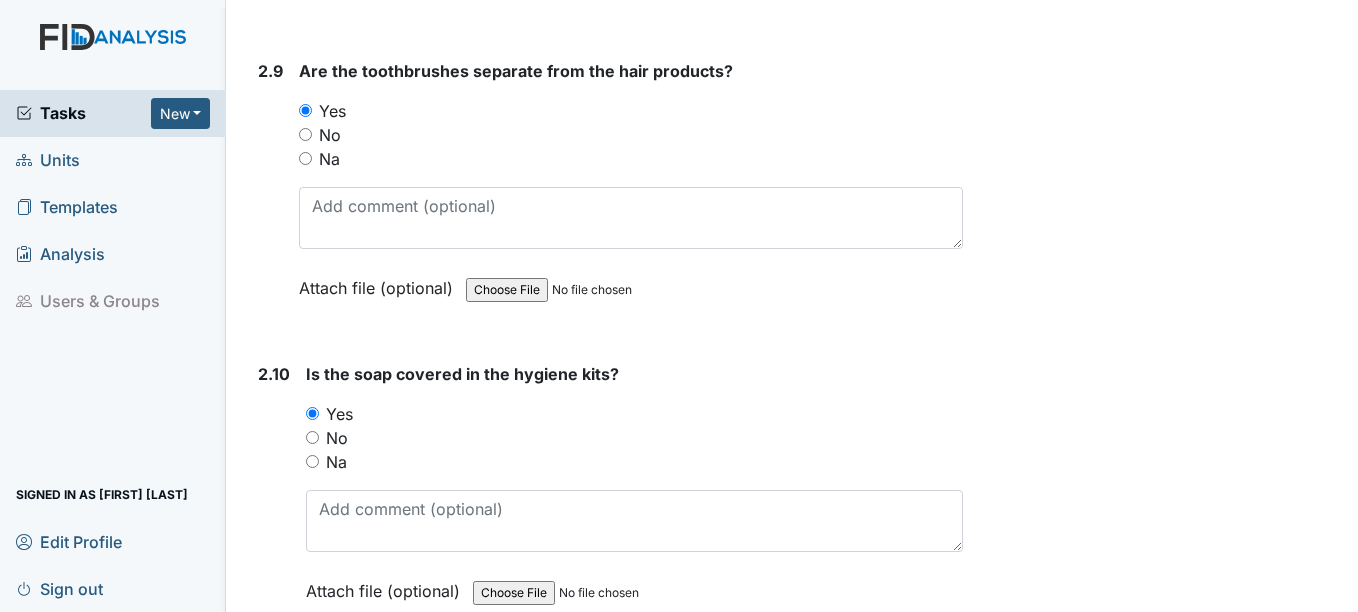 scroll, scrollTop: 4600, scrollLeft: 0, axis: vertical 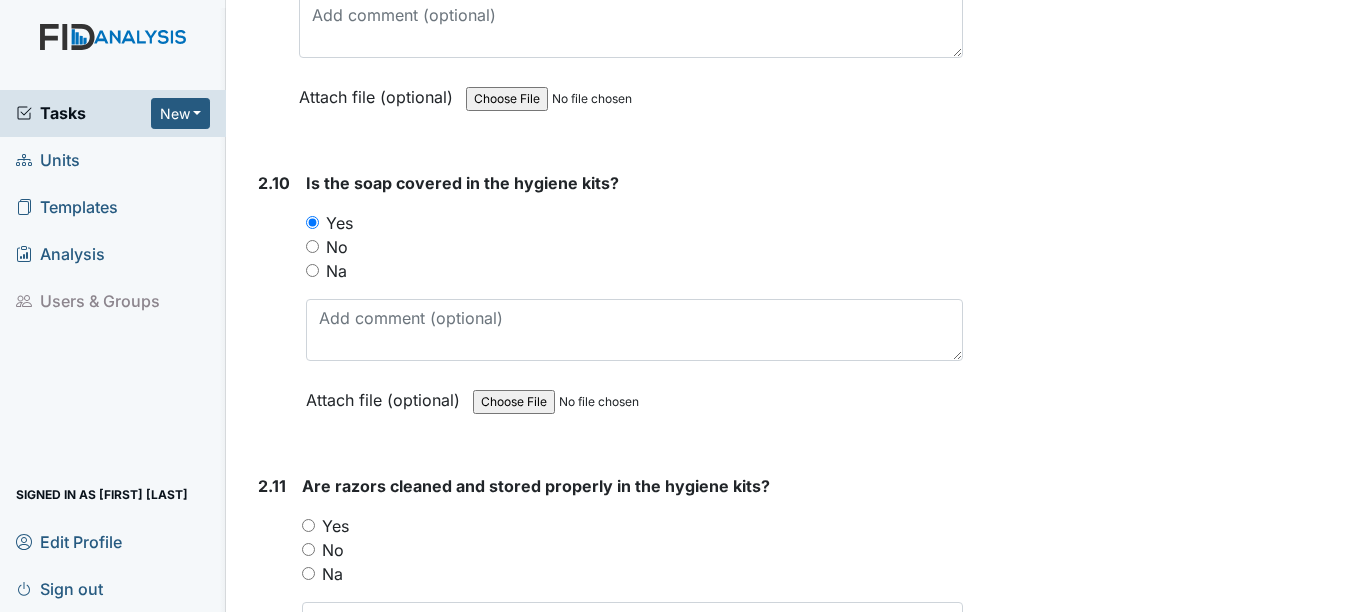click on "Yes" at bounding box center [335, 526] 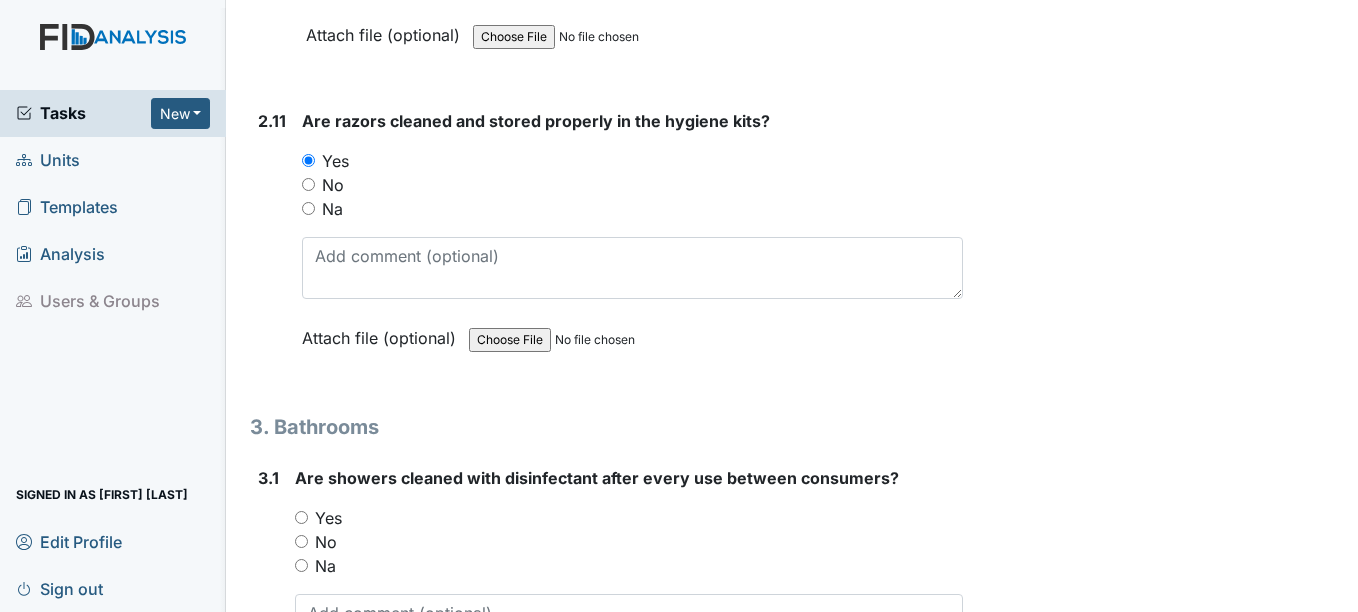 scroll, scrollTop: 5000, scrollLeft: 0, axis: vertical 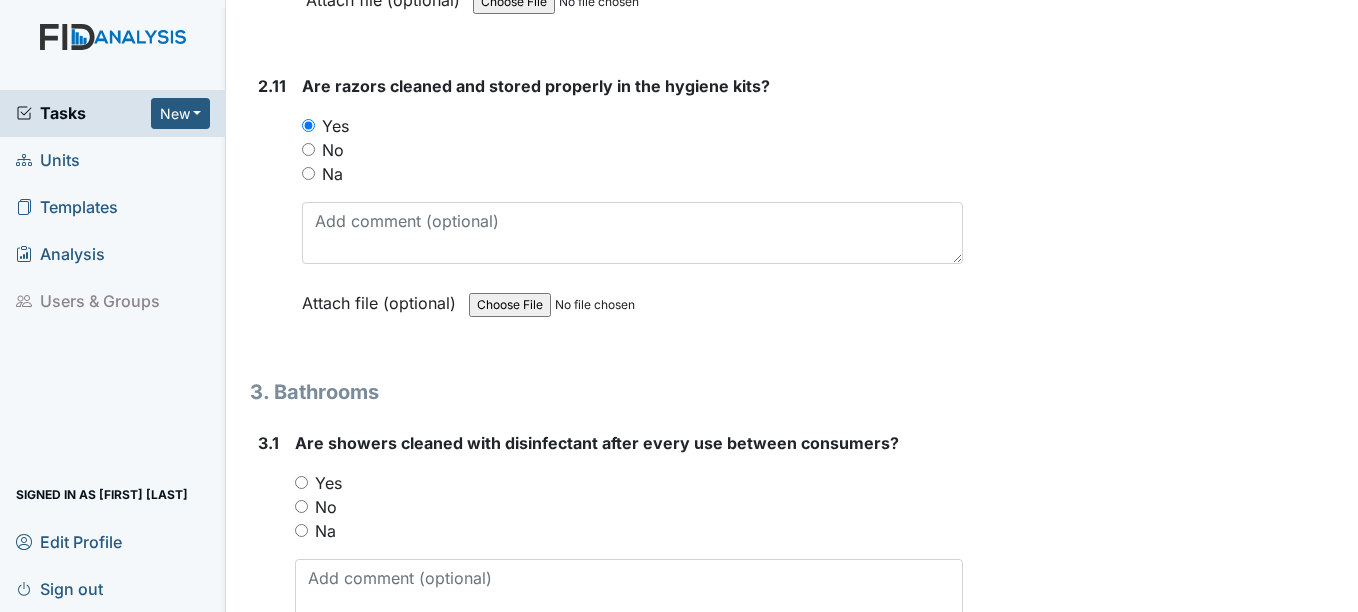 click on "Yes" at bounding box center [328, 483] 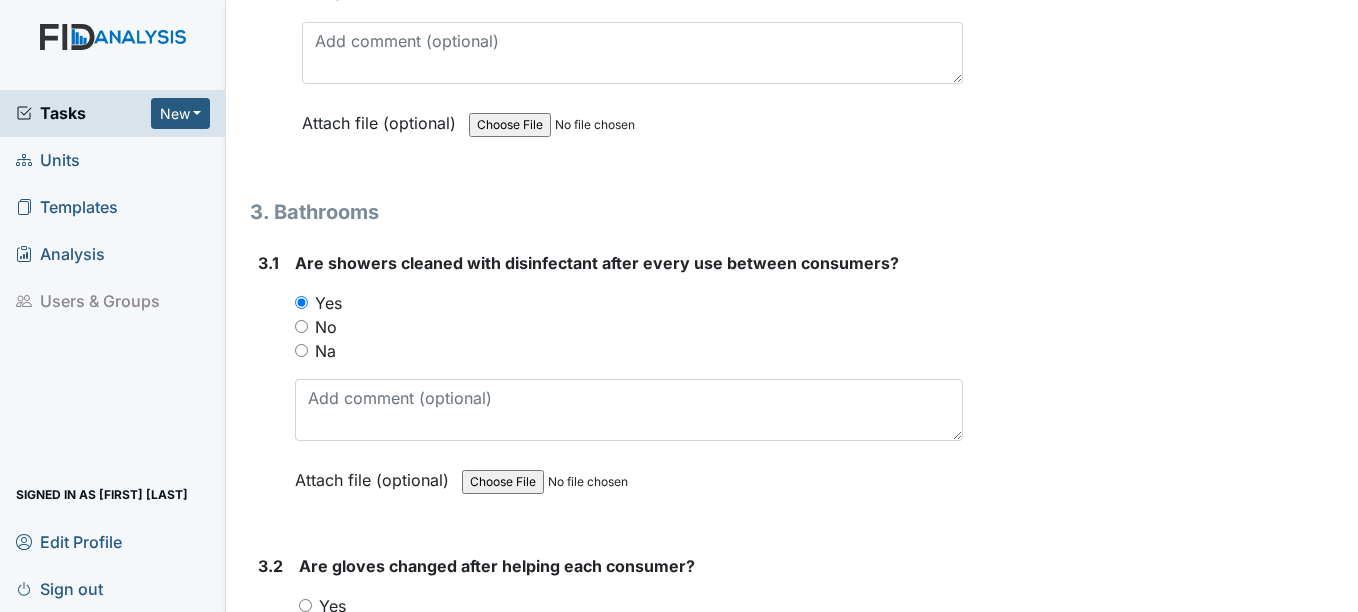 scroll, scrollTop: 5300, scrollLeft: 0, axis: vertical 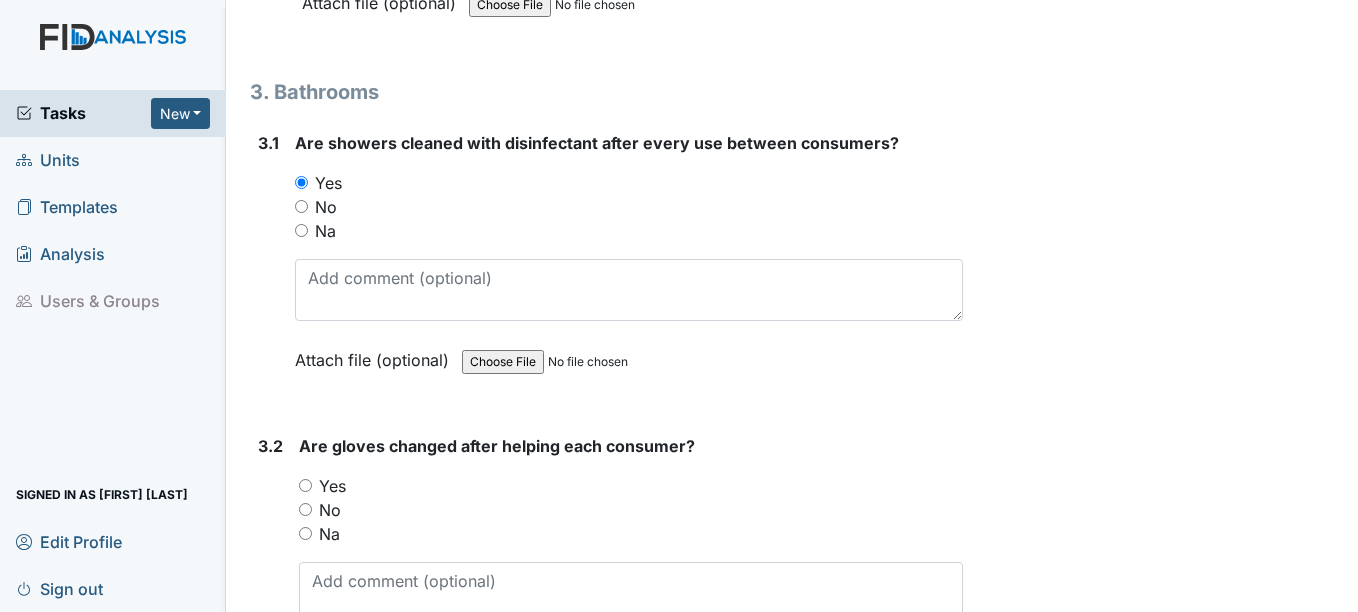 click on "Yes" at bounding box center (332, 486) 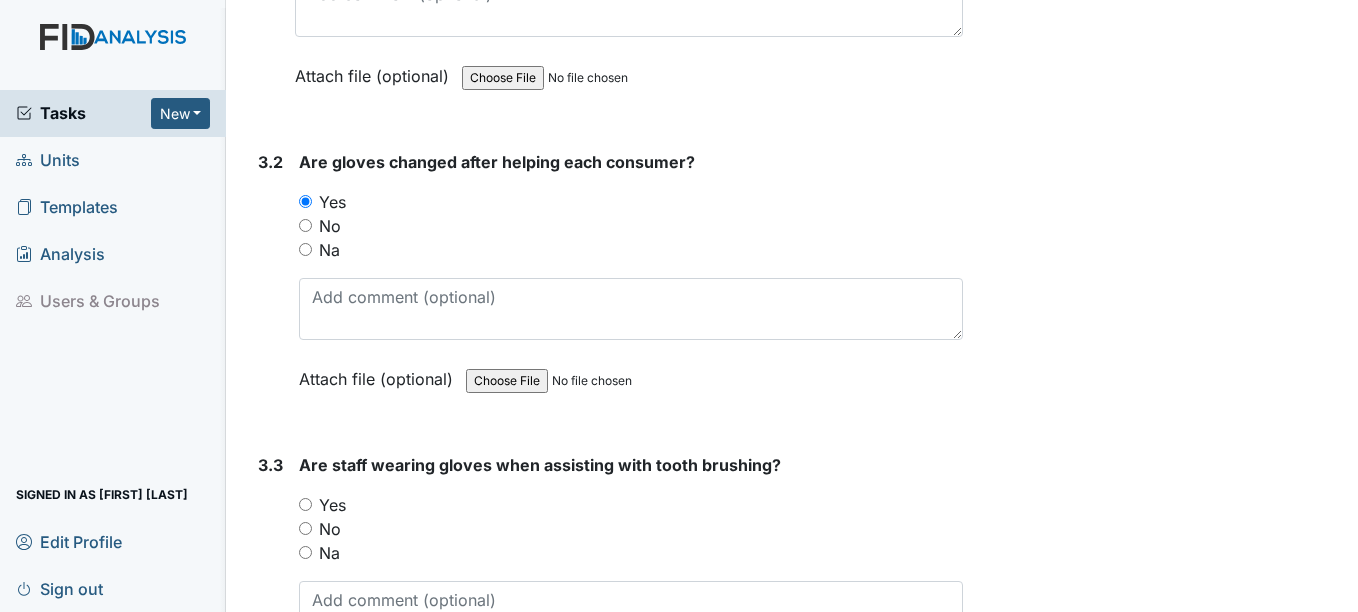scroll, scrollTop: 5600, scrollLeft: 0, axis: vertical 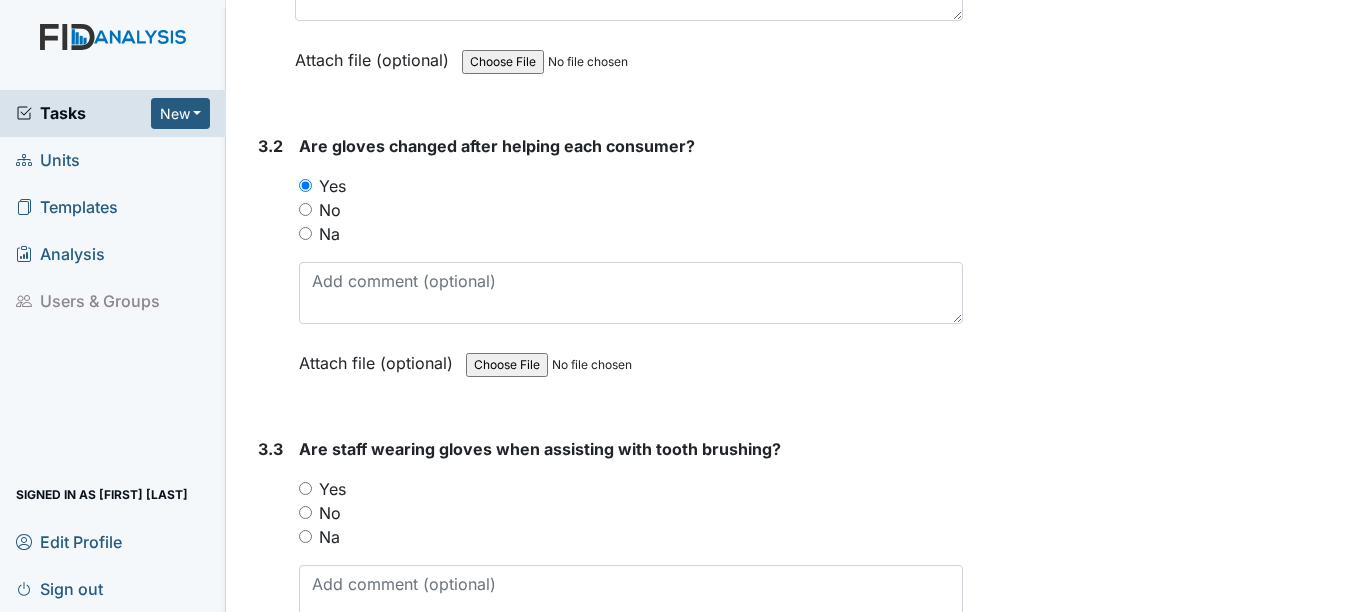 click on "Yes" at bounding box center [332, 489] 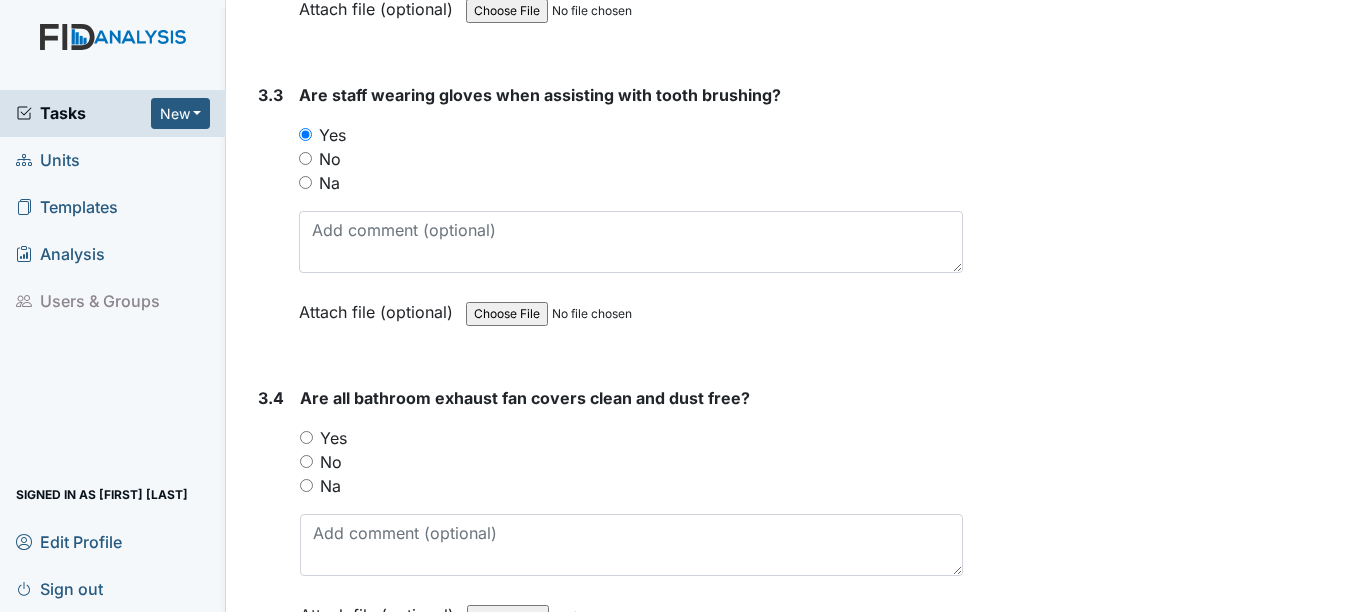 scroll, scrollTop: 6000, scrollLeft: 0, axis: vertical 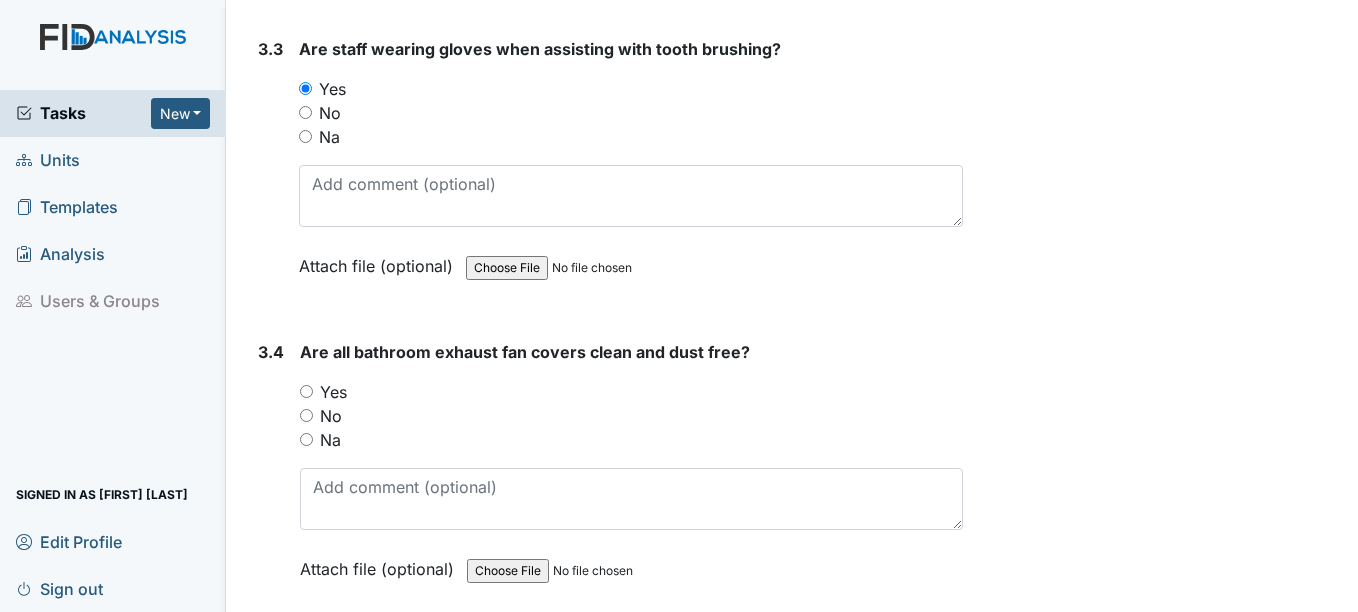 click on "Yes" at bounding box center [333, 392] 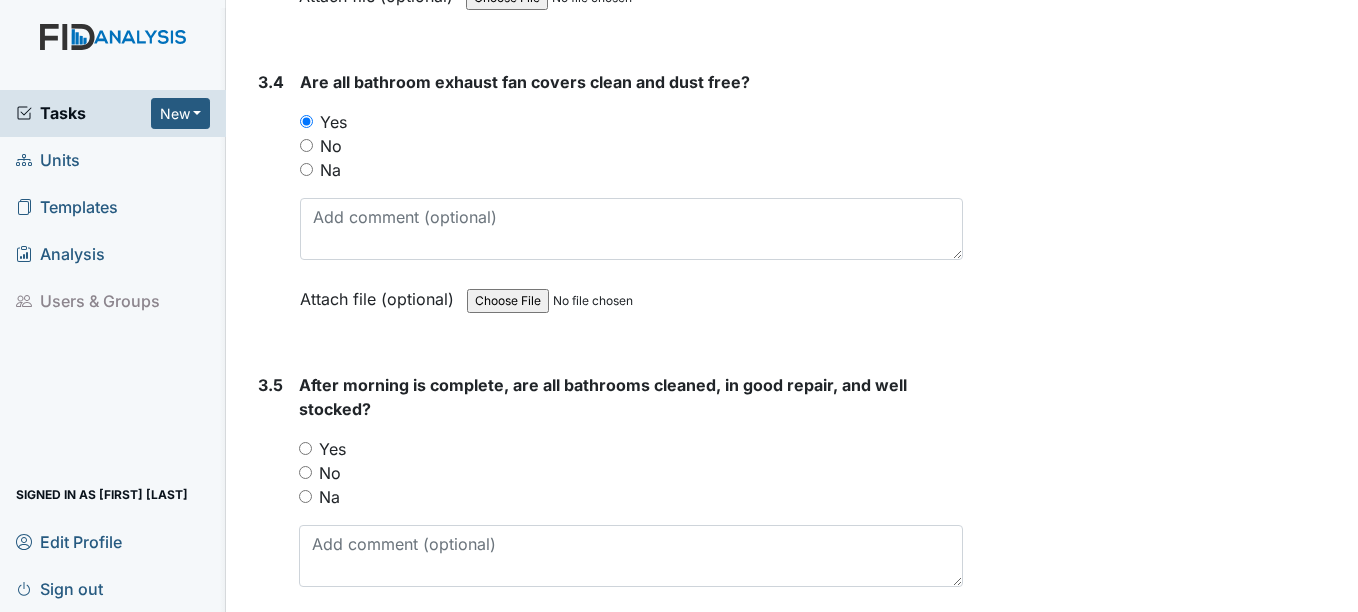 scroll, scrollTop: 6300, scrollLeft: 0, axis: vertical 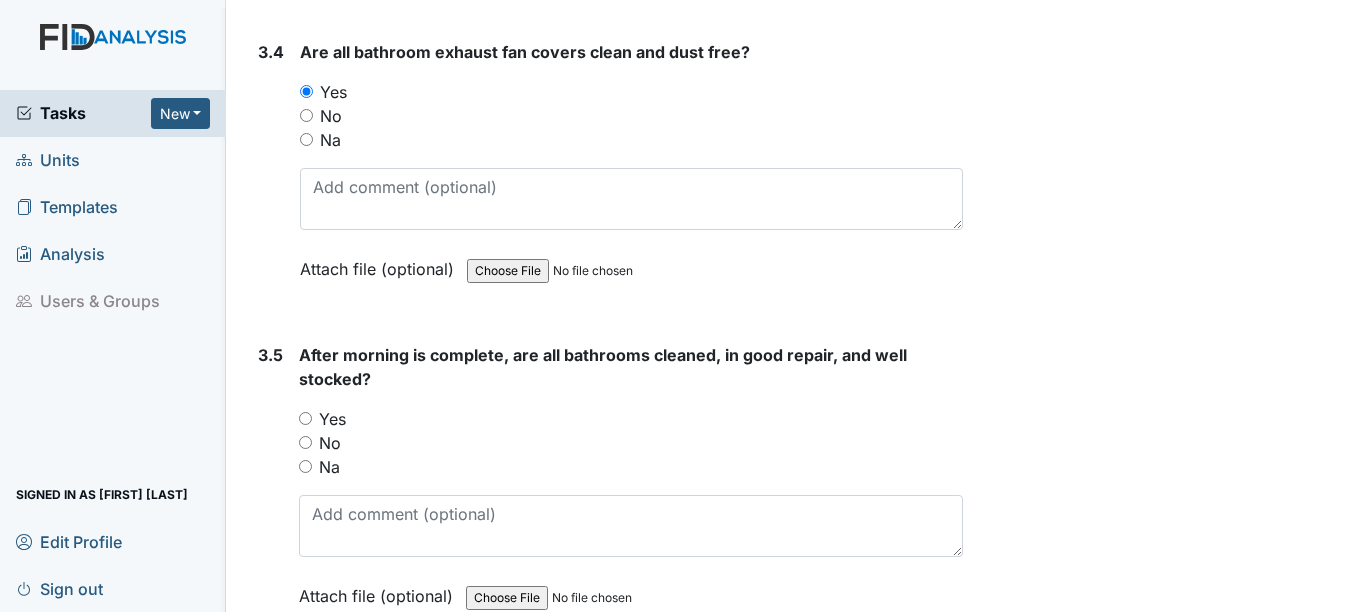 click on "Yes" at bounding box center (332, 419) 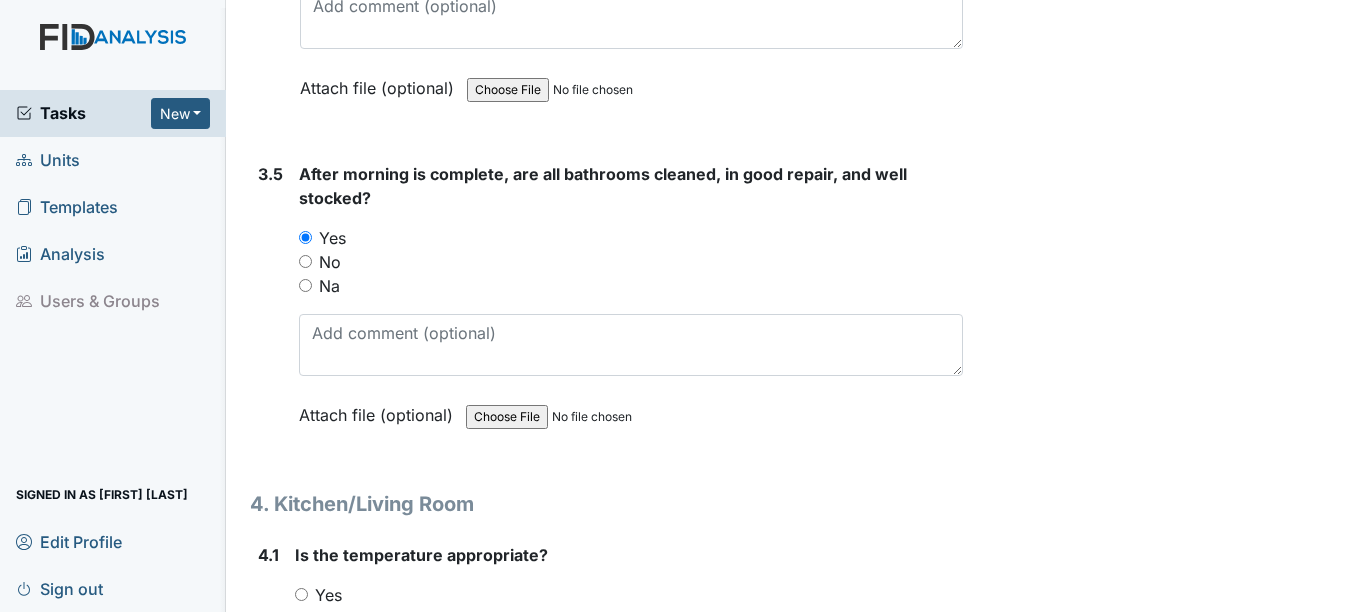scroll, scrollTop: 6600, scrollLeft: 0, axis: vertical 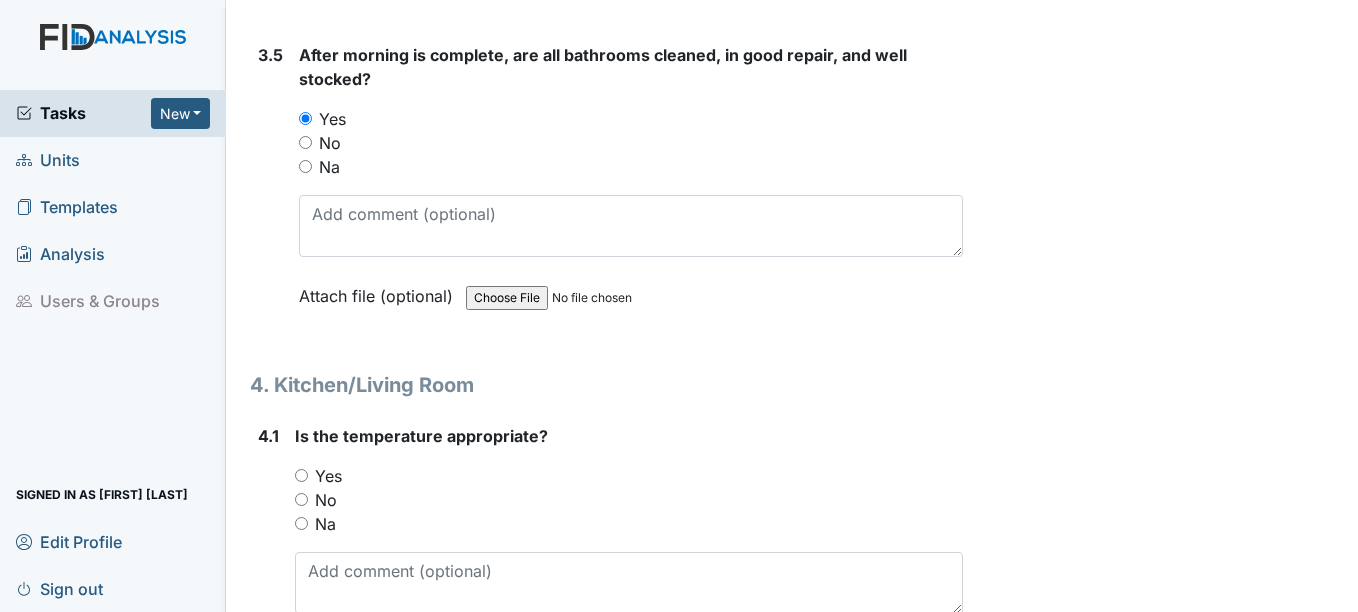 click on "Yes" at bounding box center [328, 476] 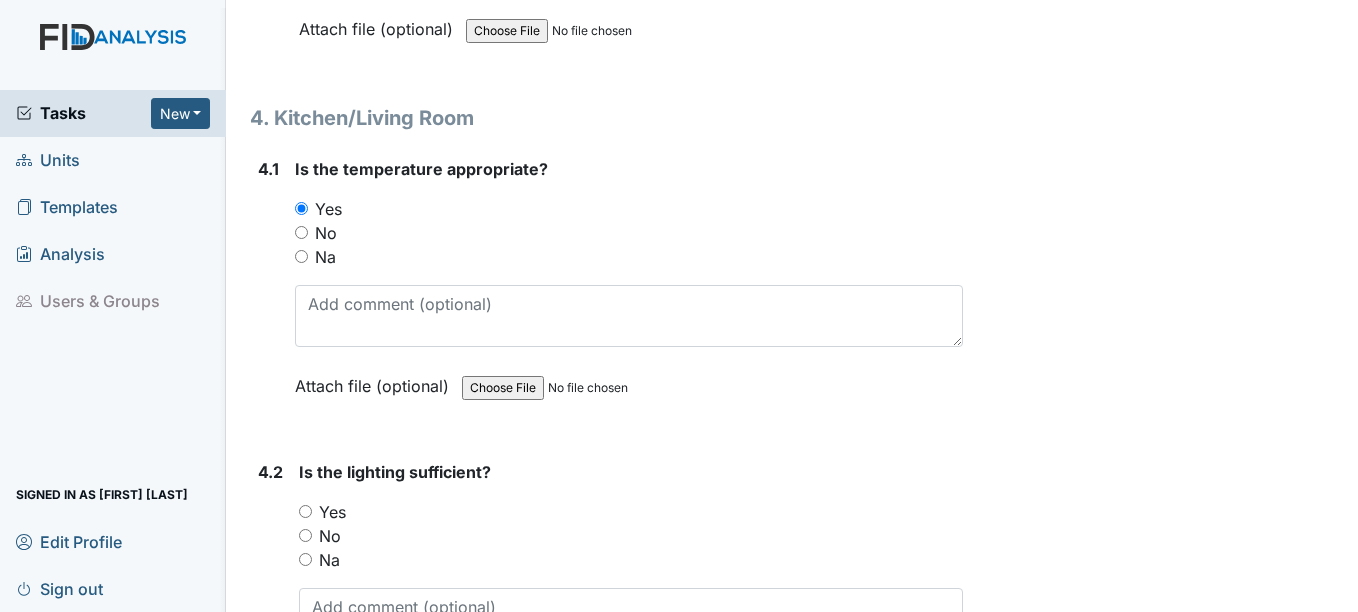 scroll, scrollTop: 6900, scrollLeft: 0, axis: vertical 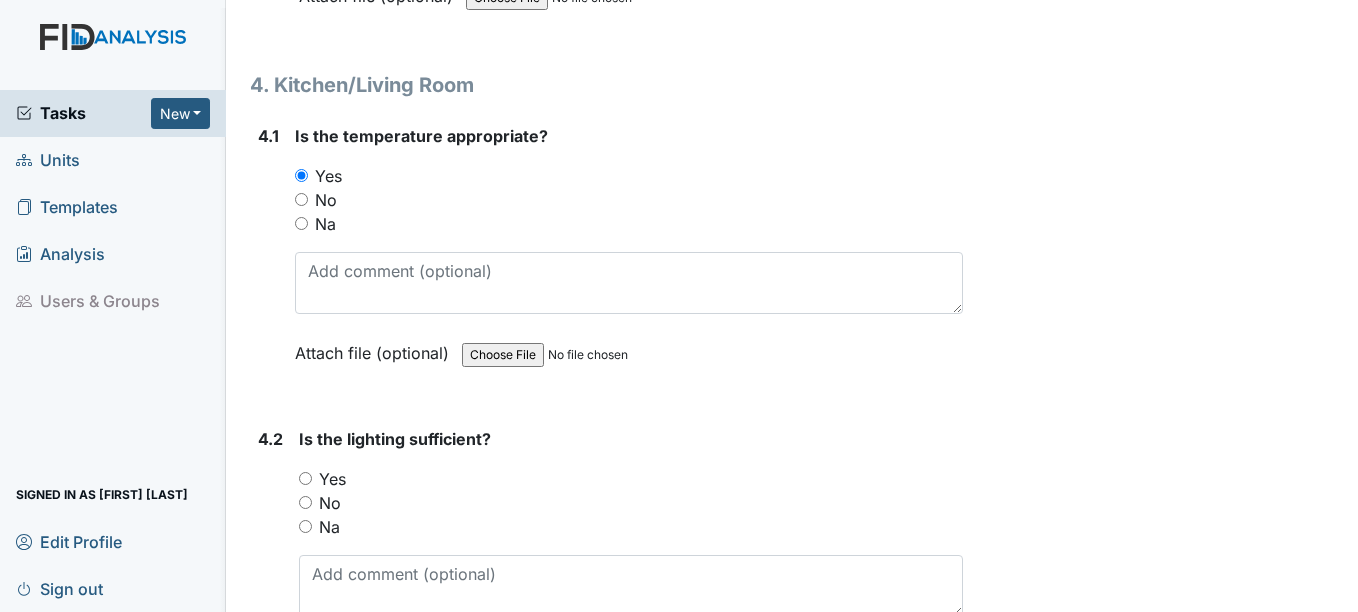 click on "Yes" at bounding box center [332, 479] 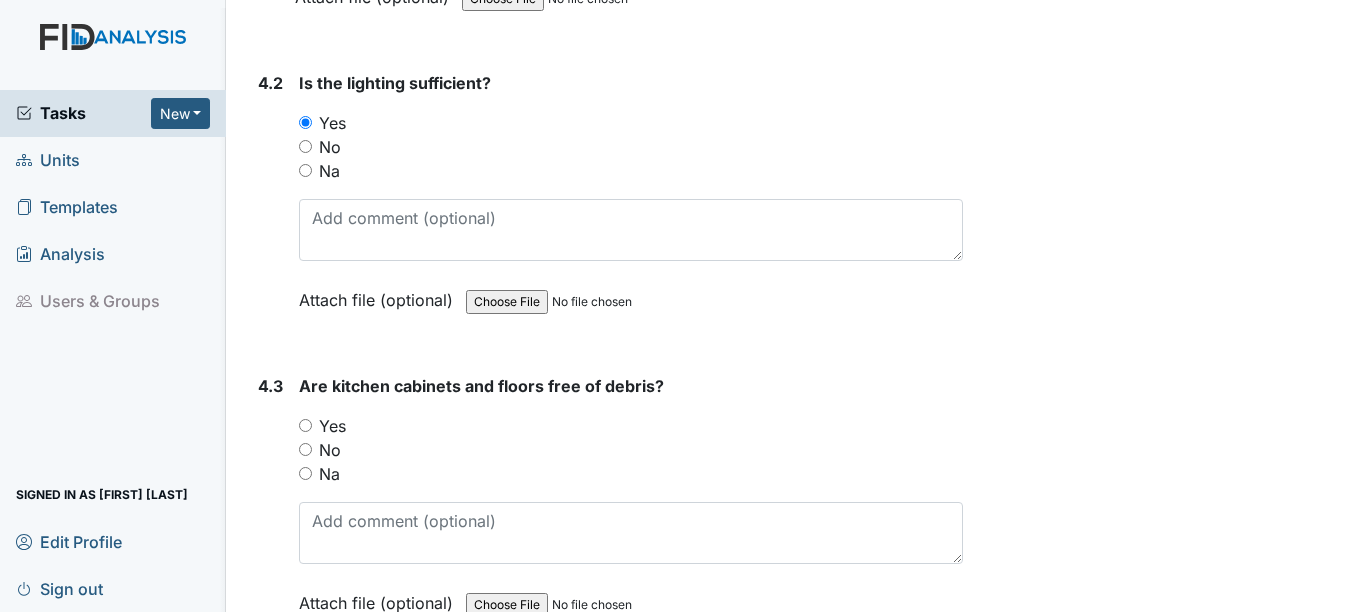 scroll, scrollTop: 7300, scrollLeft: 0, axis: vertical 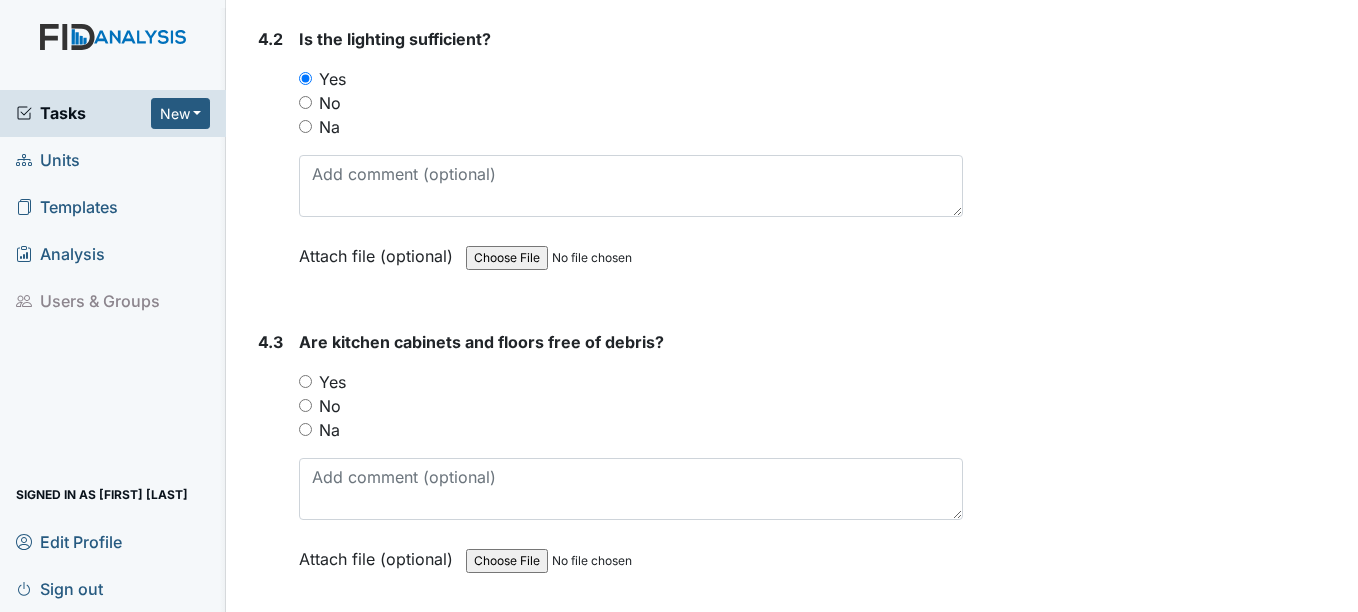 click on "Yes" at bounding box center (332, 382) 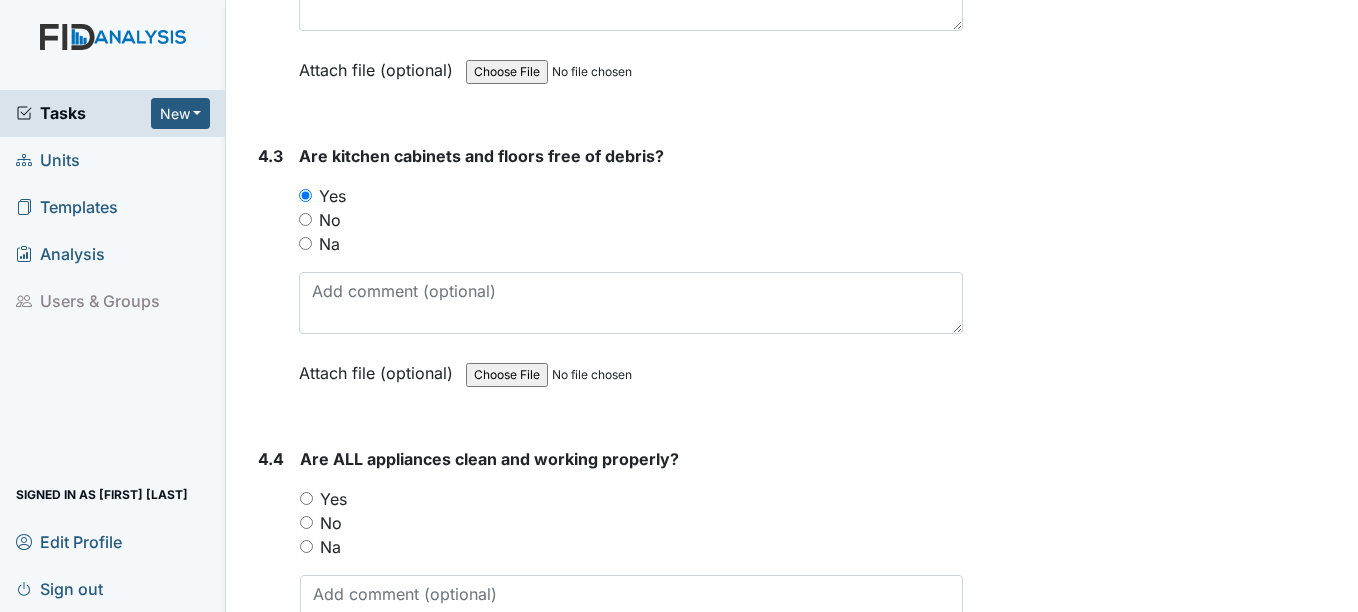 scroll, scrollTop: 7600, scrollLeft: 0, axis: vertical 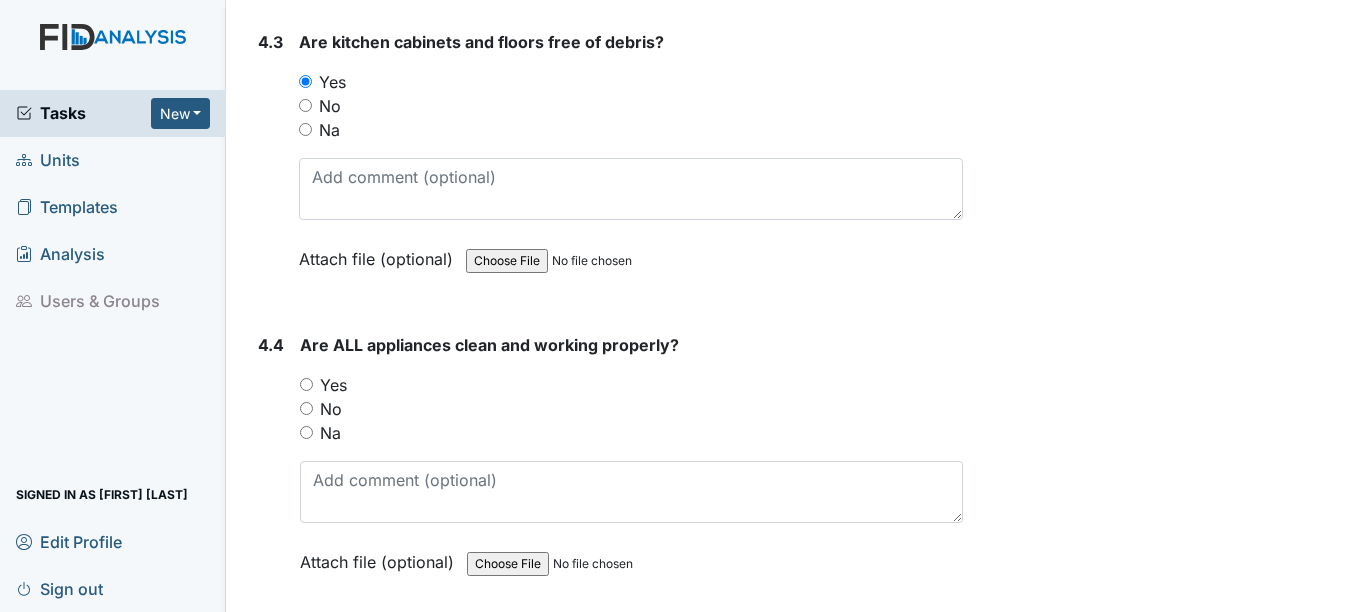 click on "Yes" at bounding box center (333, 385) 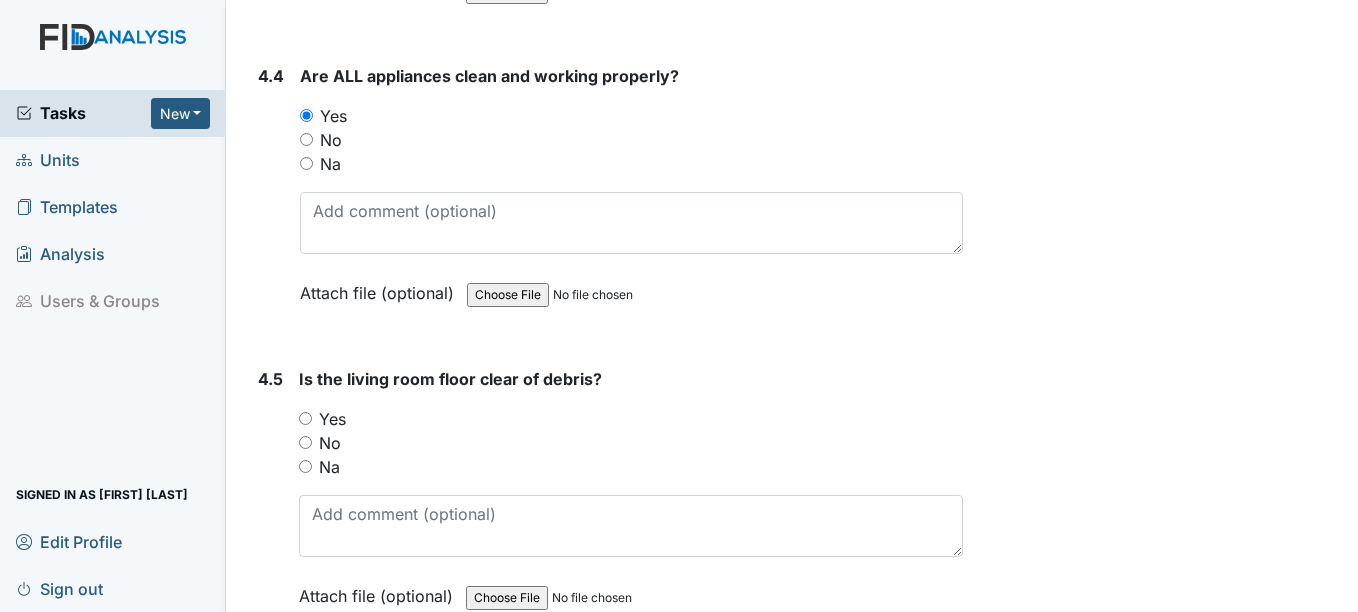 scroll, scrollTop: 7900, scrollLeft: 0, axis: vertical 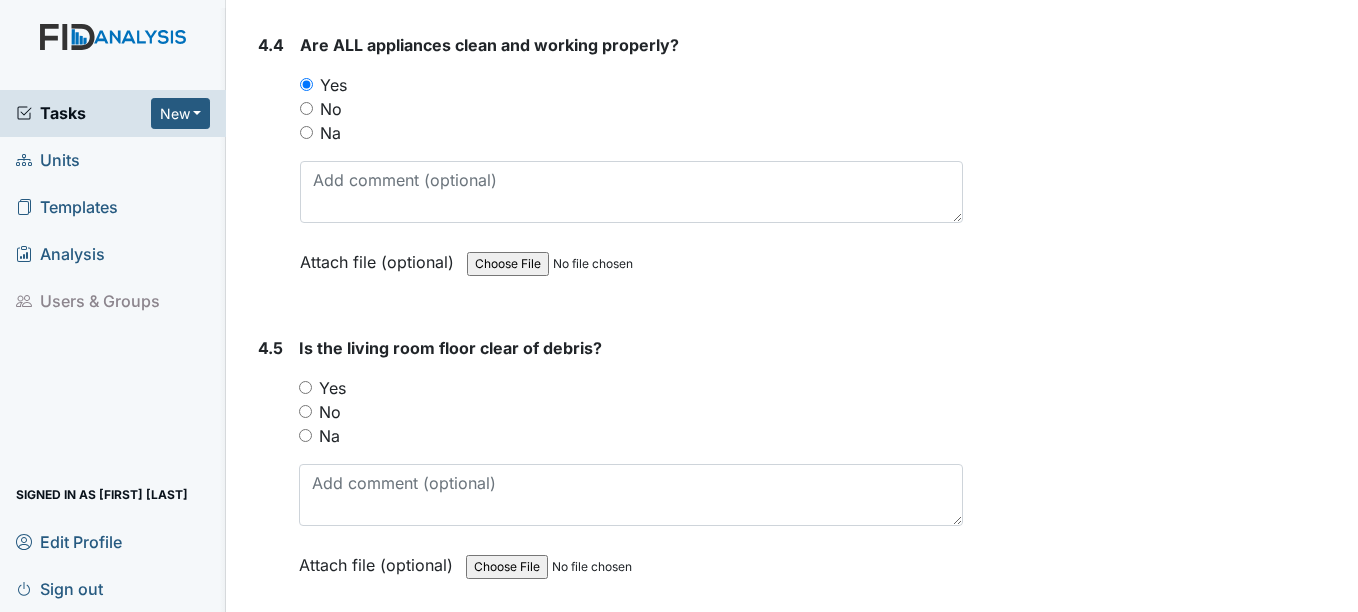 click on "Yes" at bounding box center (332, 388) 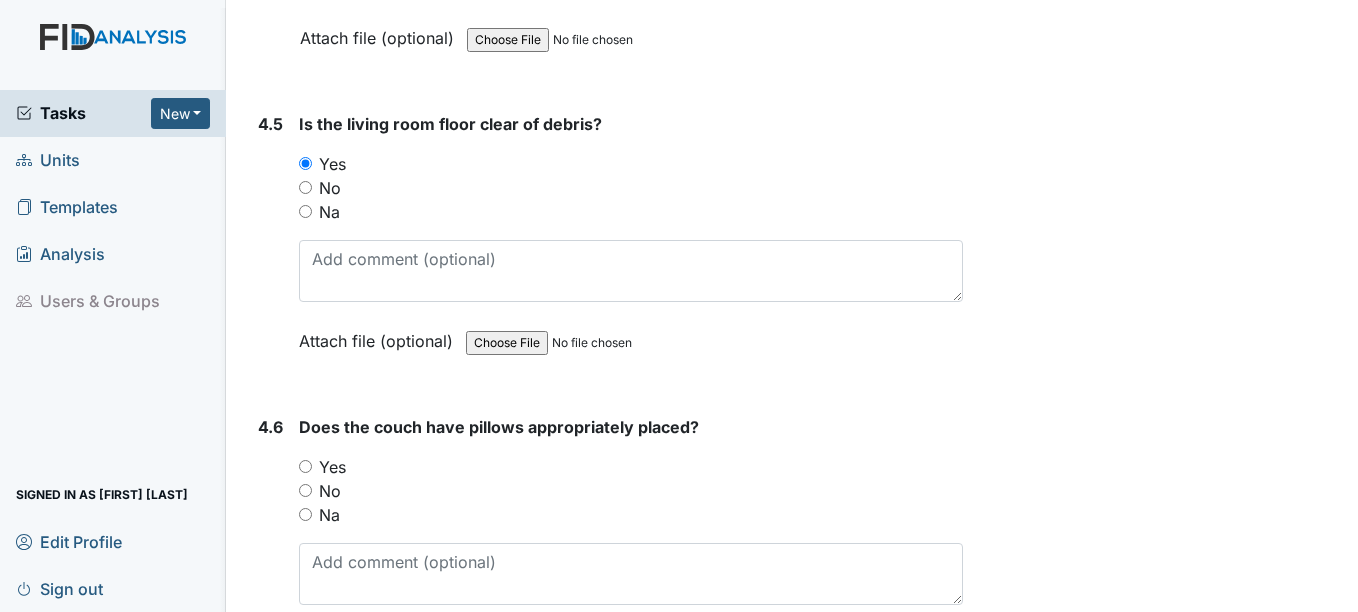 scroll, scrollTop: 8200, scrollLeft: 0, axis: vertical 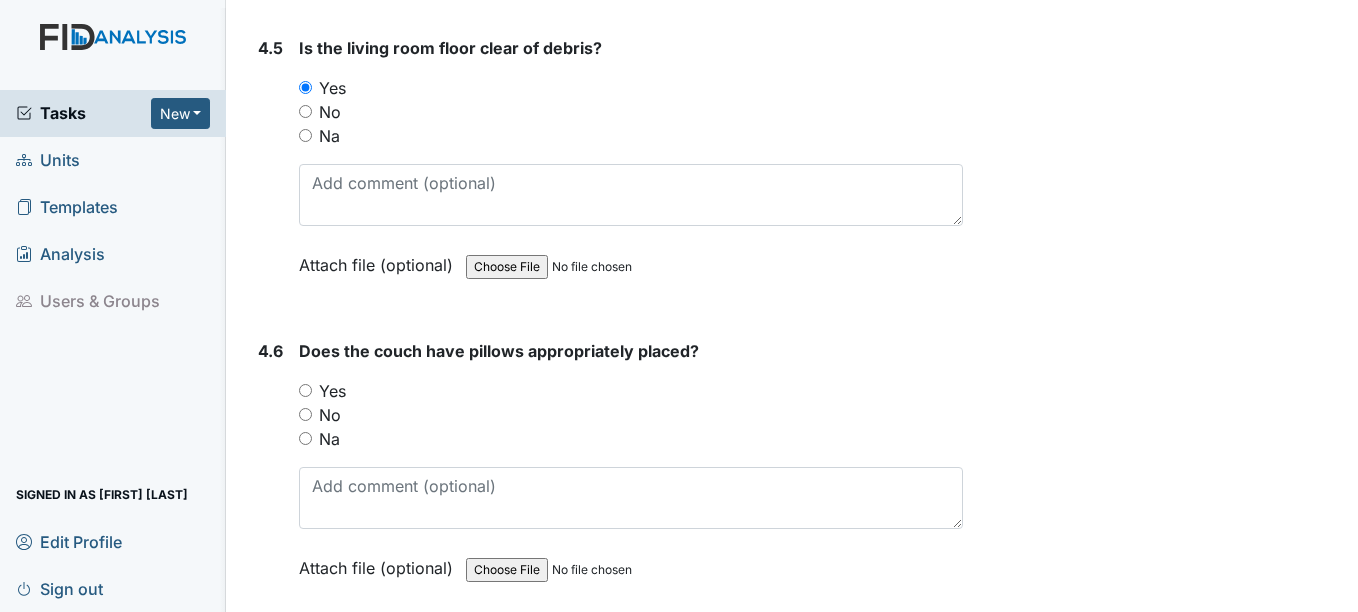 click on "Yes" at bounding box center (332, 391) 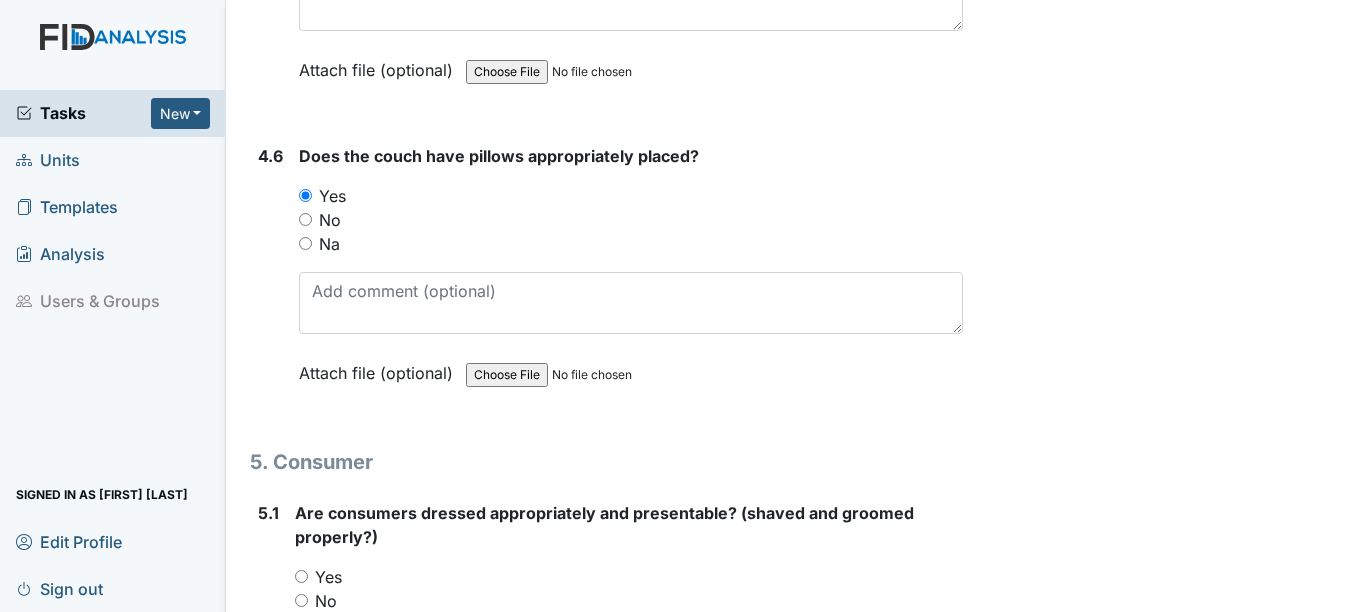 scroll, scrollTop: 8500, scrollLeft: 0, axis: vertical 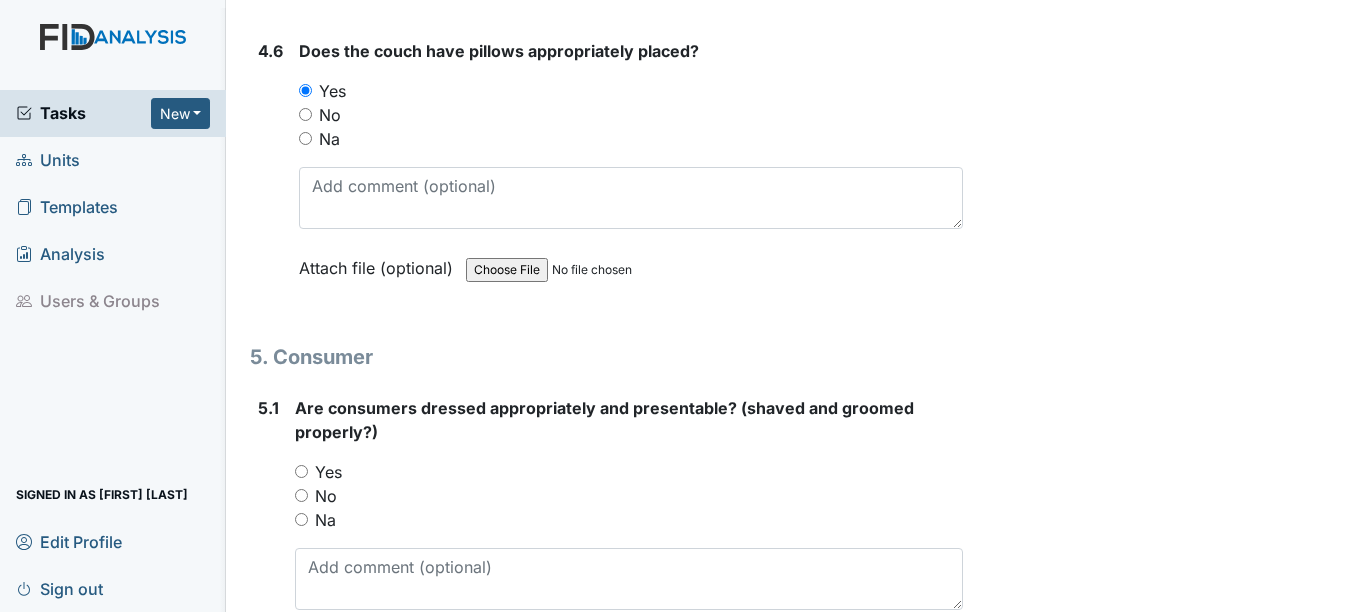 click on "Yes" at bounding box center [328, 472] 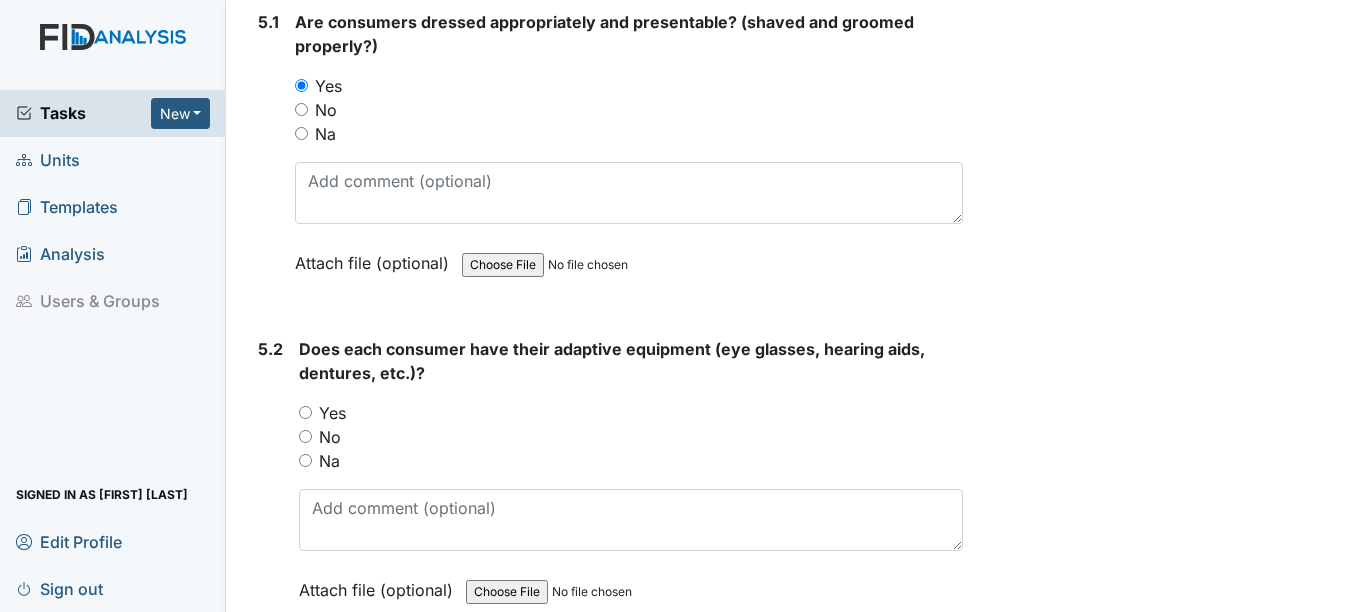 scroll, scrollTop: 8900, scrollLeft: 0, axis: vertical 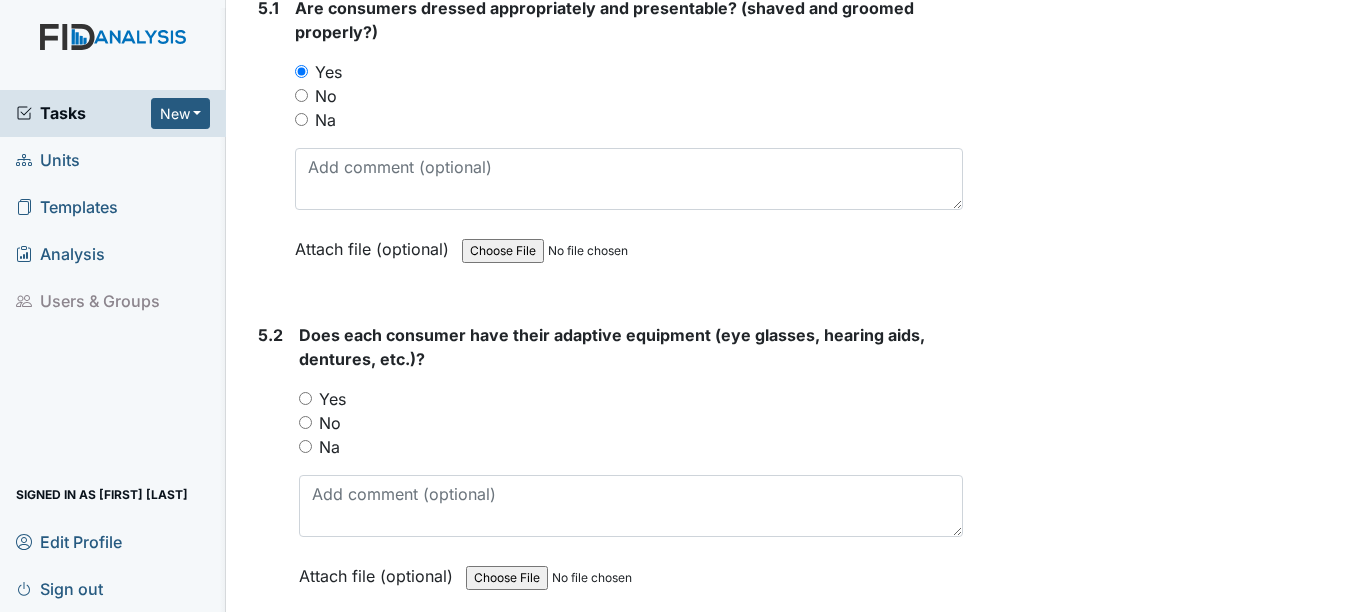 click on "Yes" at bounding box center (332, 399) 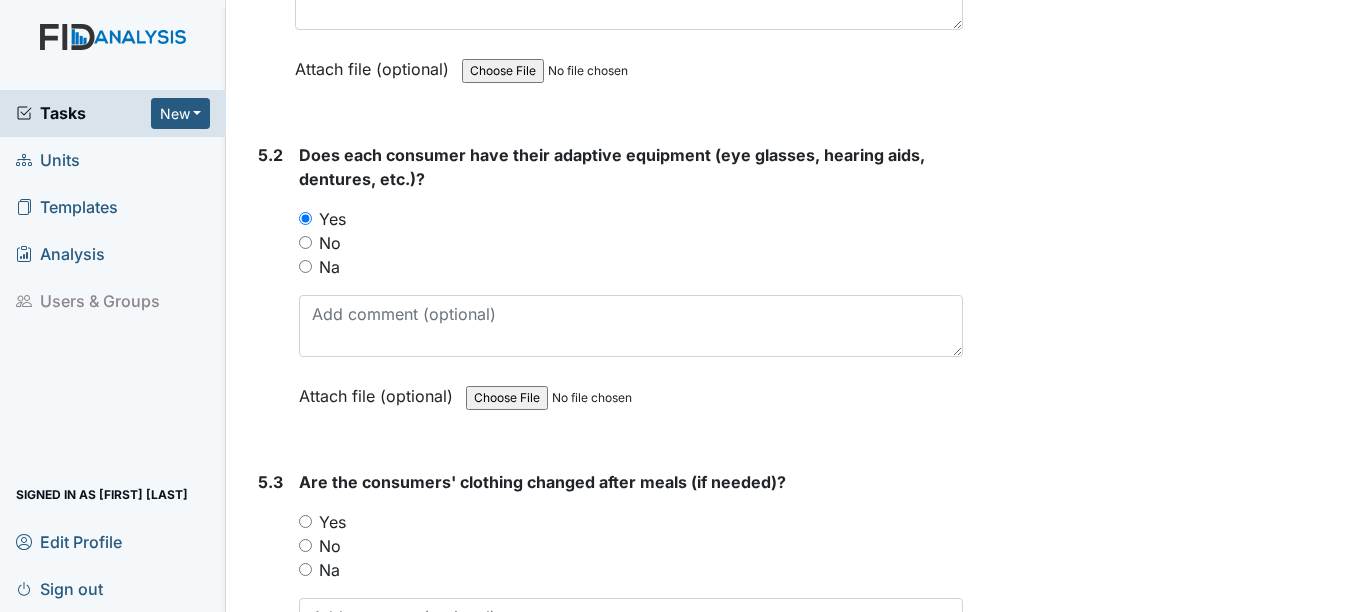scroll, scrollTop: 9200, scrollLeft: 0, axis: vertical 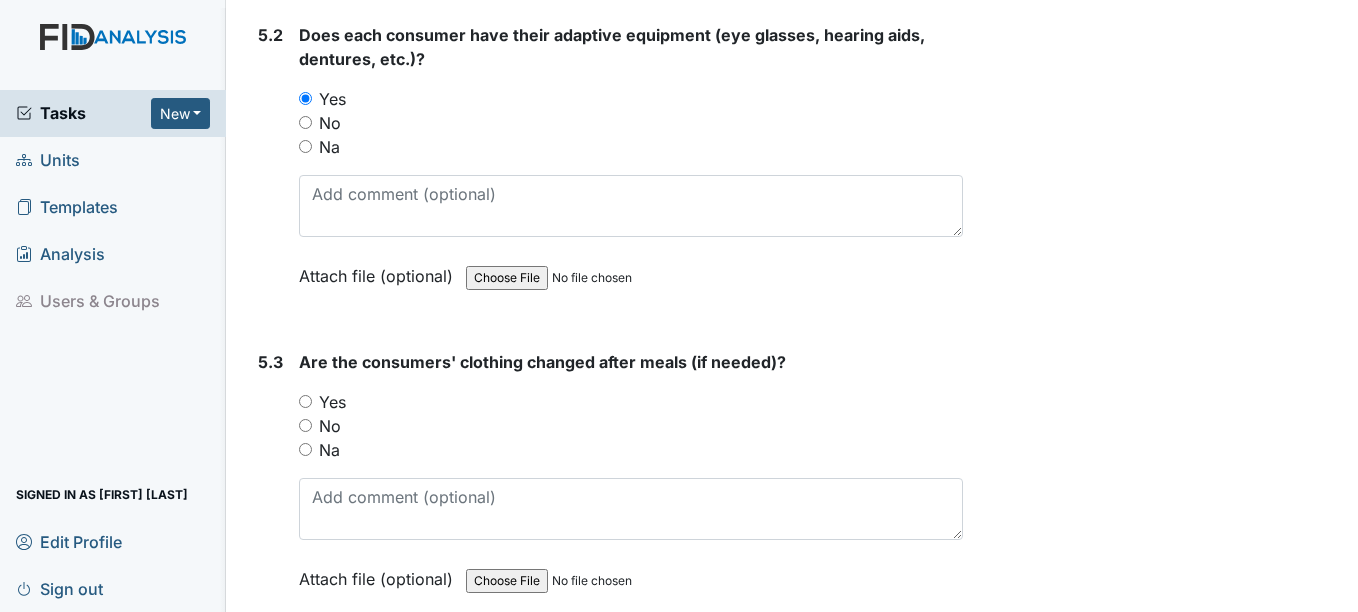click on "Yes" at bounding box center (332, 402) 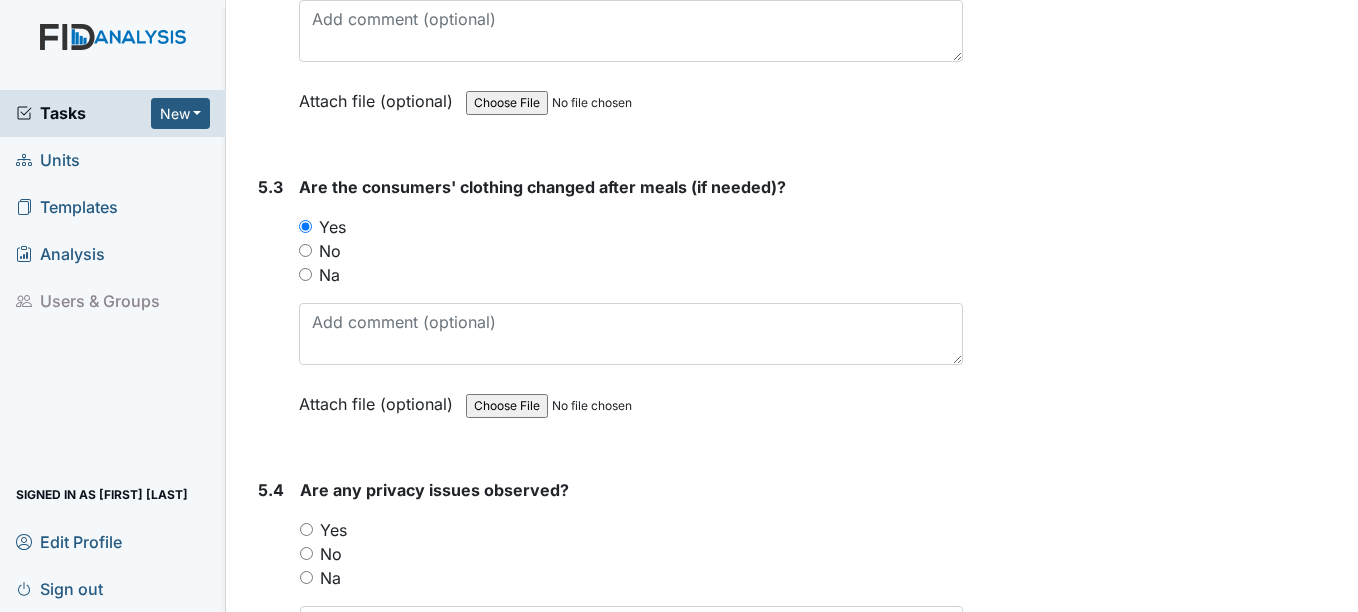 scroll, scrollTop: 9500, scrollLeft: 0, axis: vertical 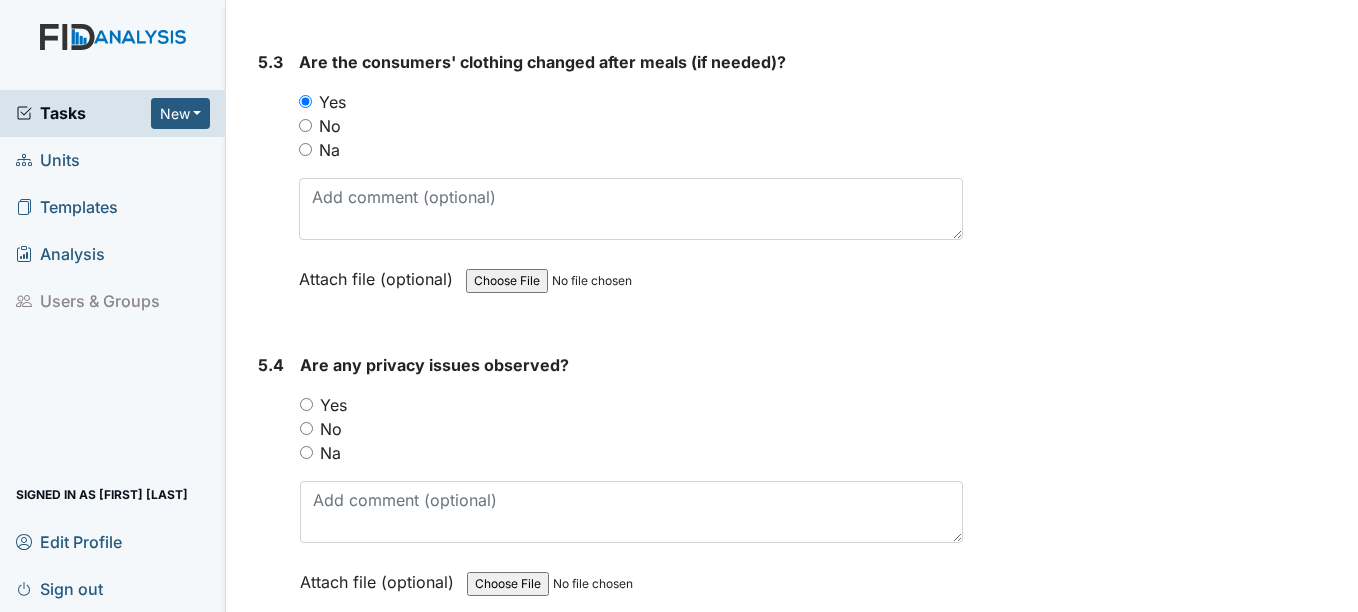 click on "No" at bounding box center (331, 429) 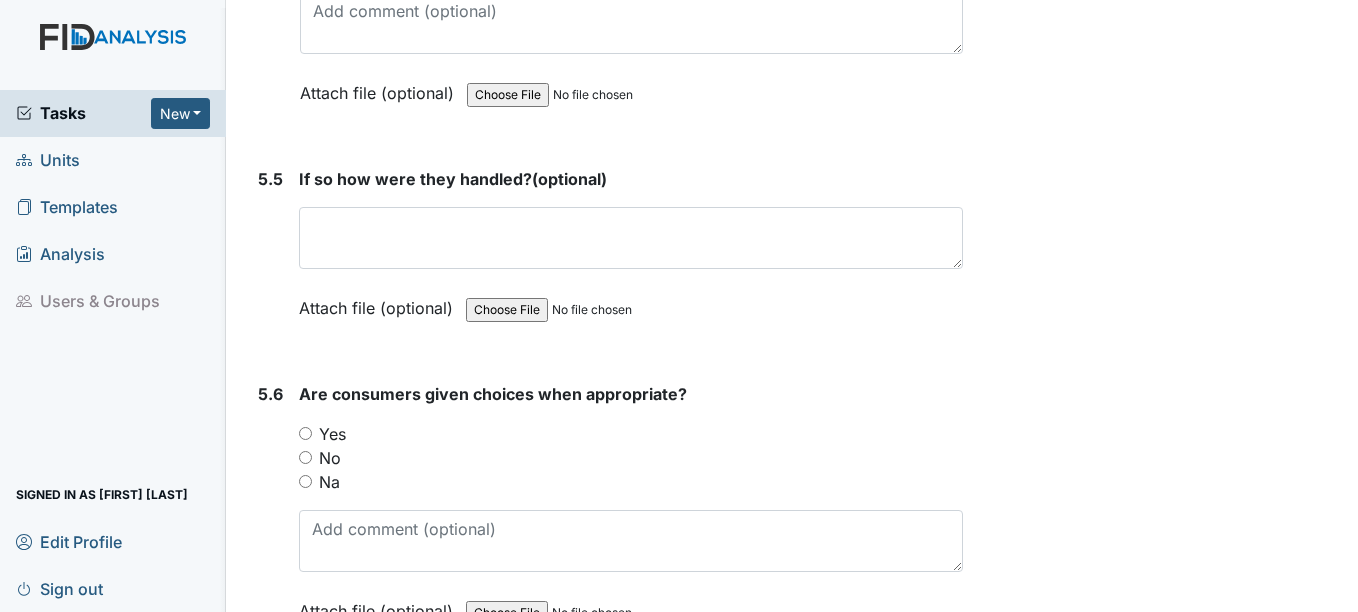 scroll, scrollTop: 10000, scrollLeft: 0, axis: vertical 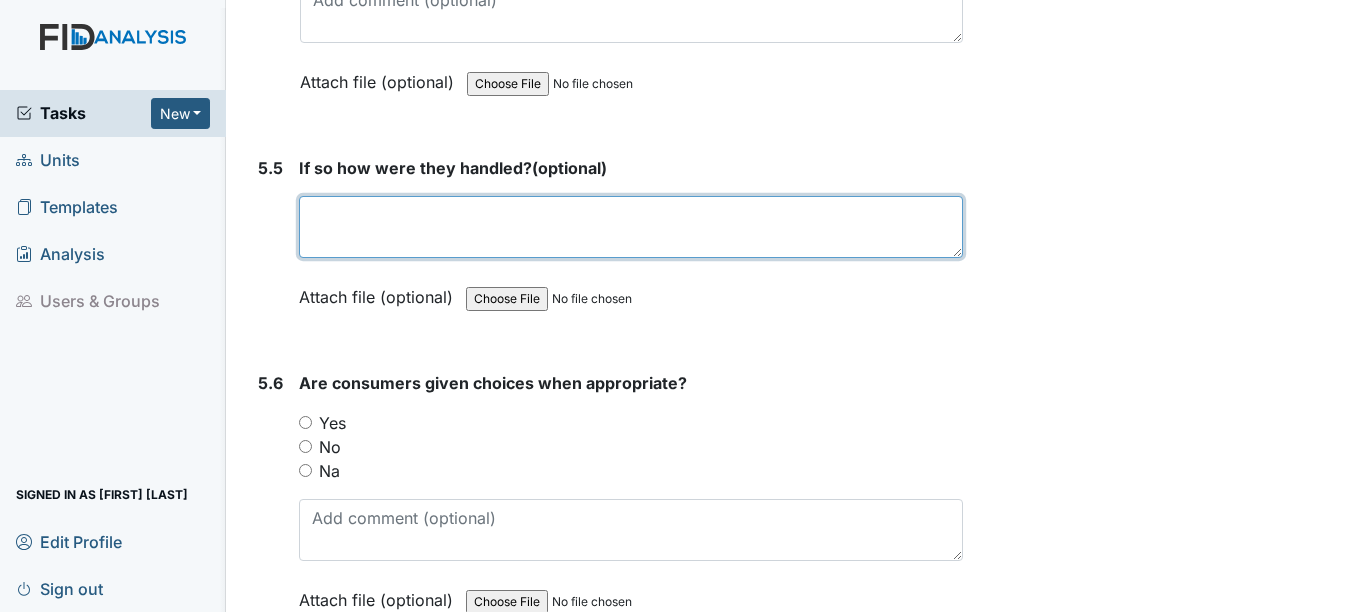 click at bounding box center [630, 227] 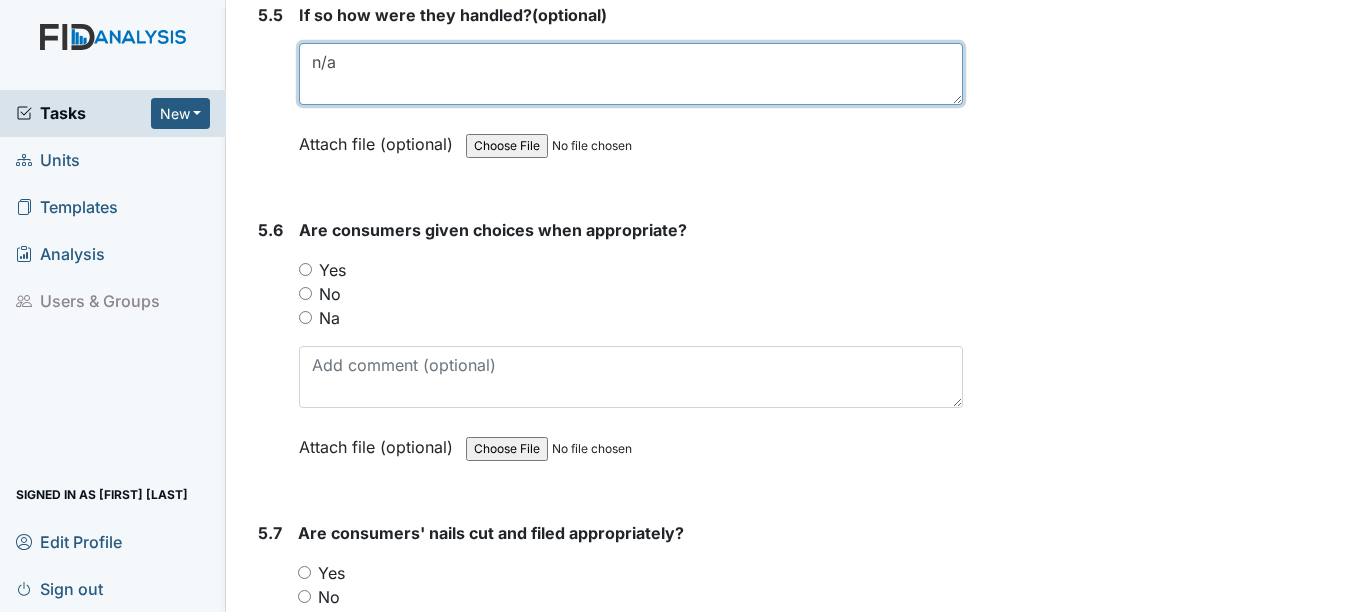 scroll, scrollTop: 10200, scrollLeft: 0, axis: vertical 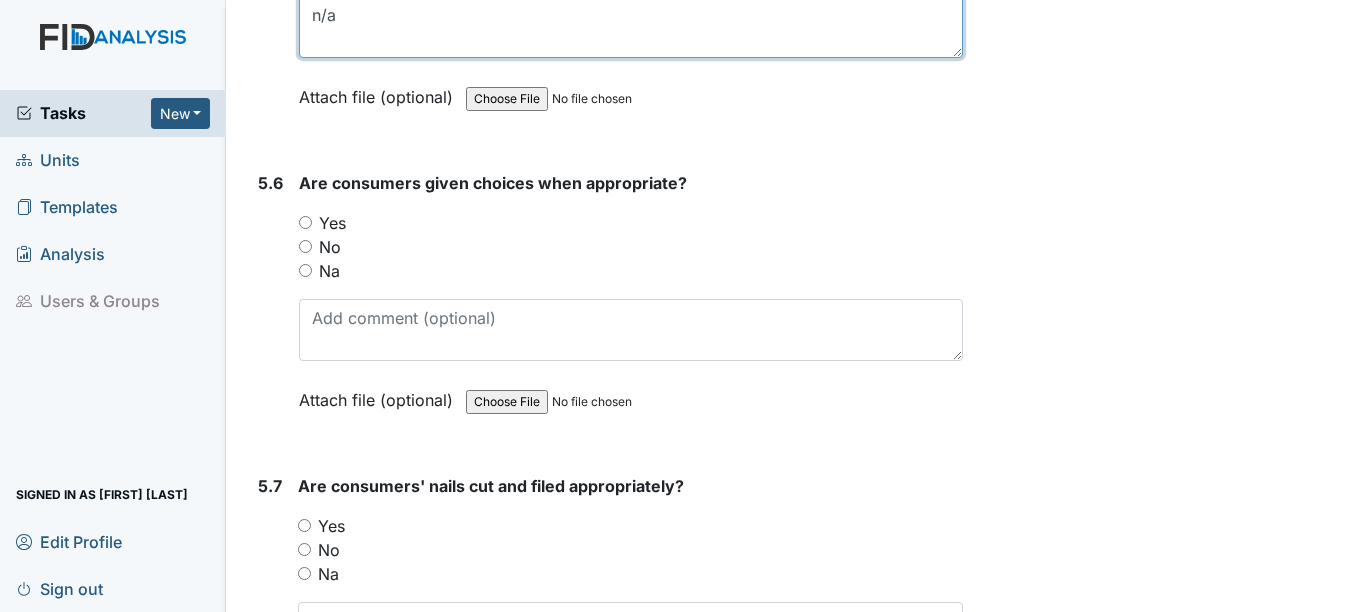 type on "n/a" 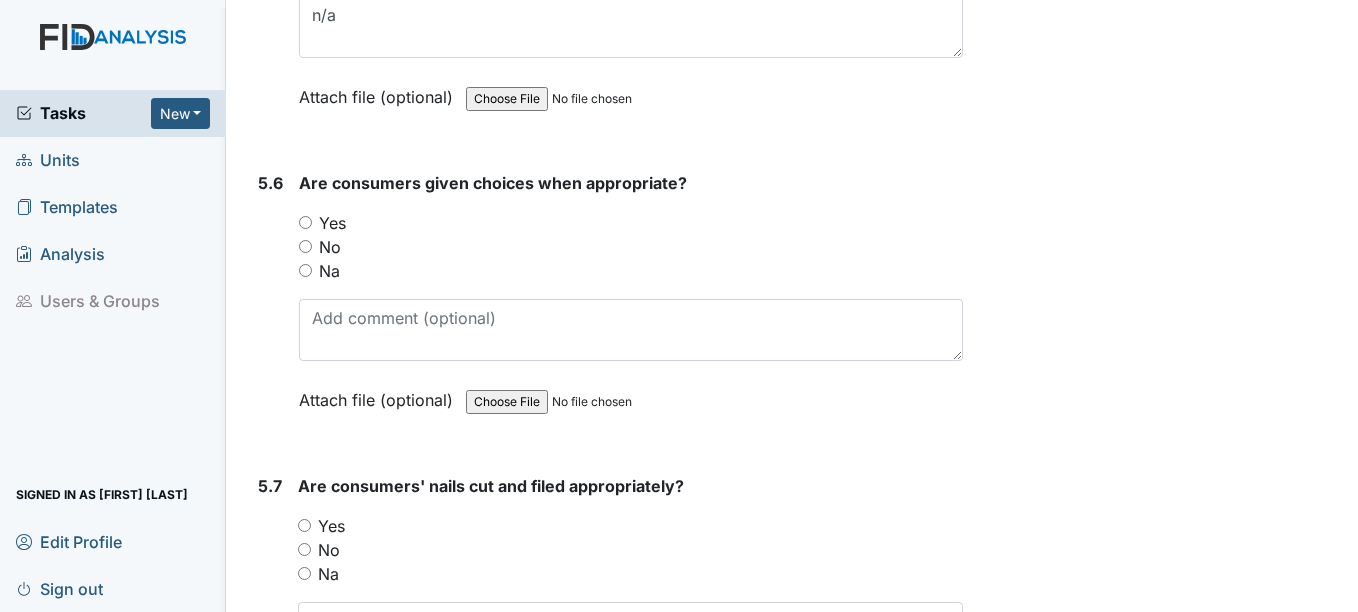 click on "Yes" at bounding box center (332, 223) 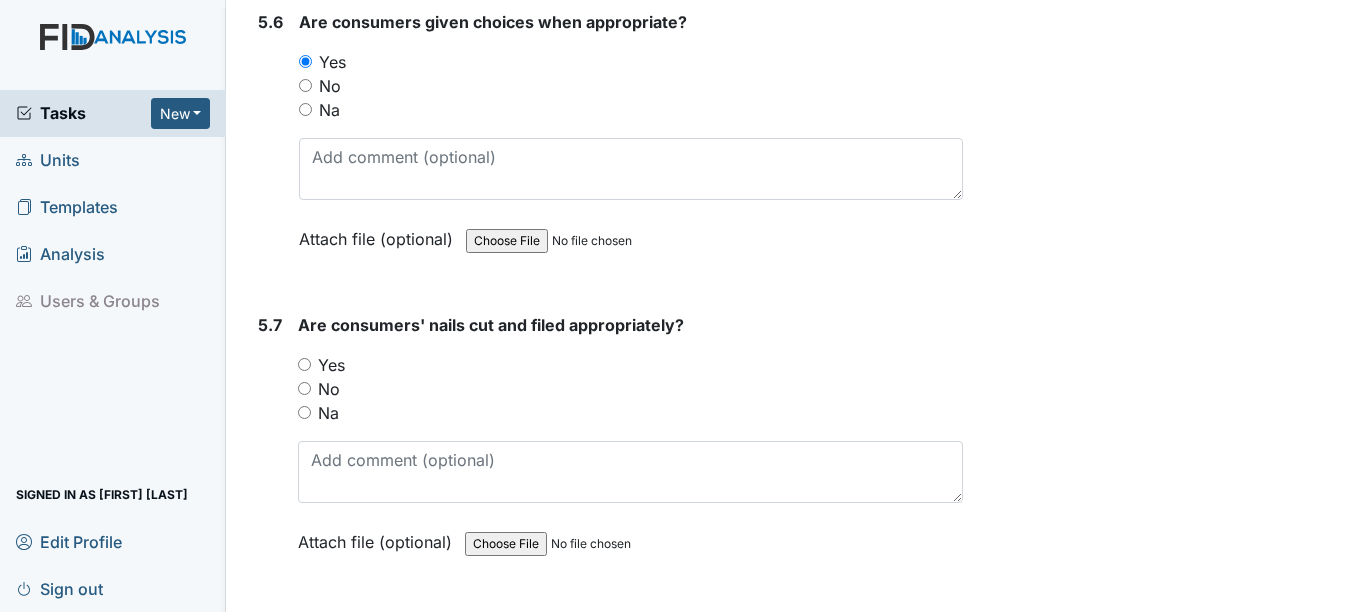 scroll, scrollTop: 10400, scrollLeft: 0, axis: vertical 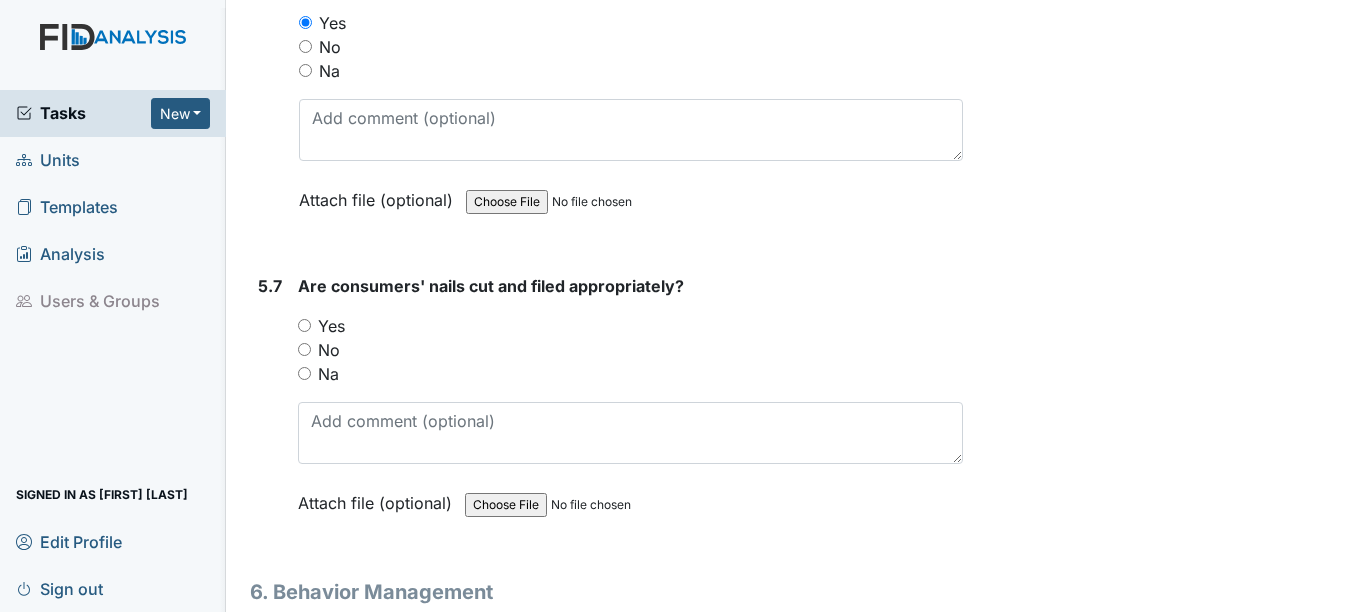click on "Yes" at bounding box center [331, 326] 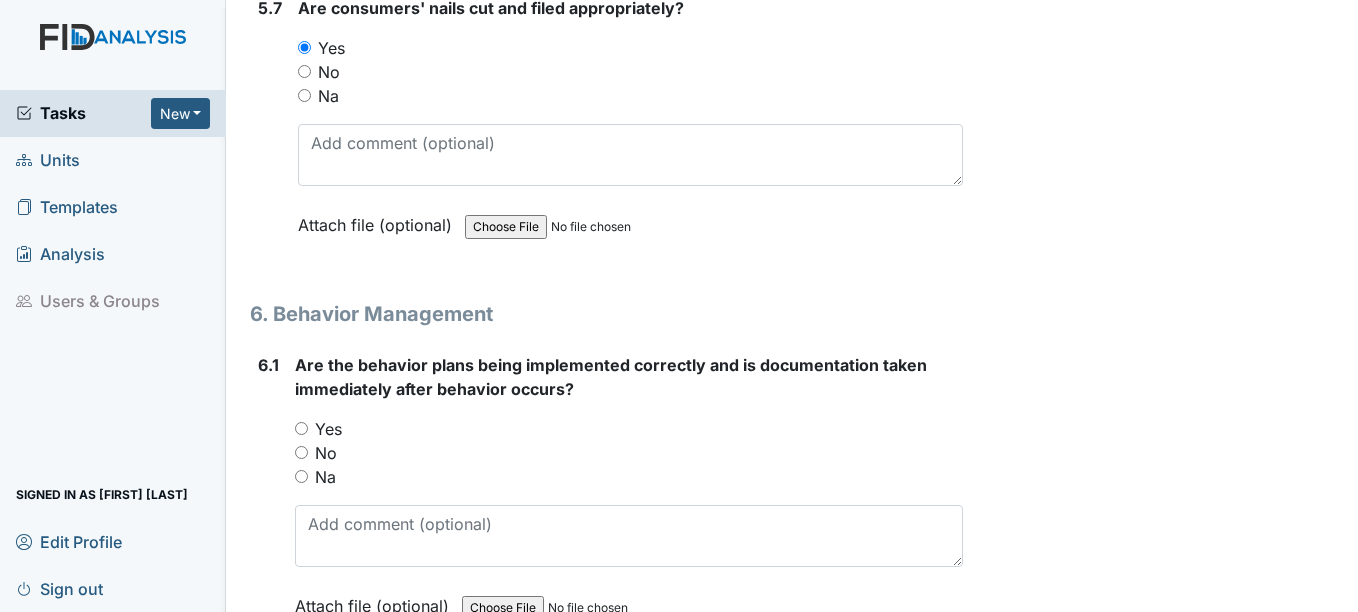 scroll, scrollTop: 10700, scrollLeft: 0, axis: vertical 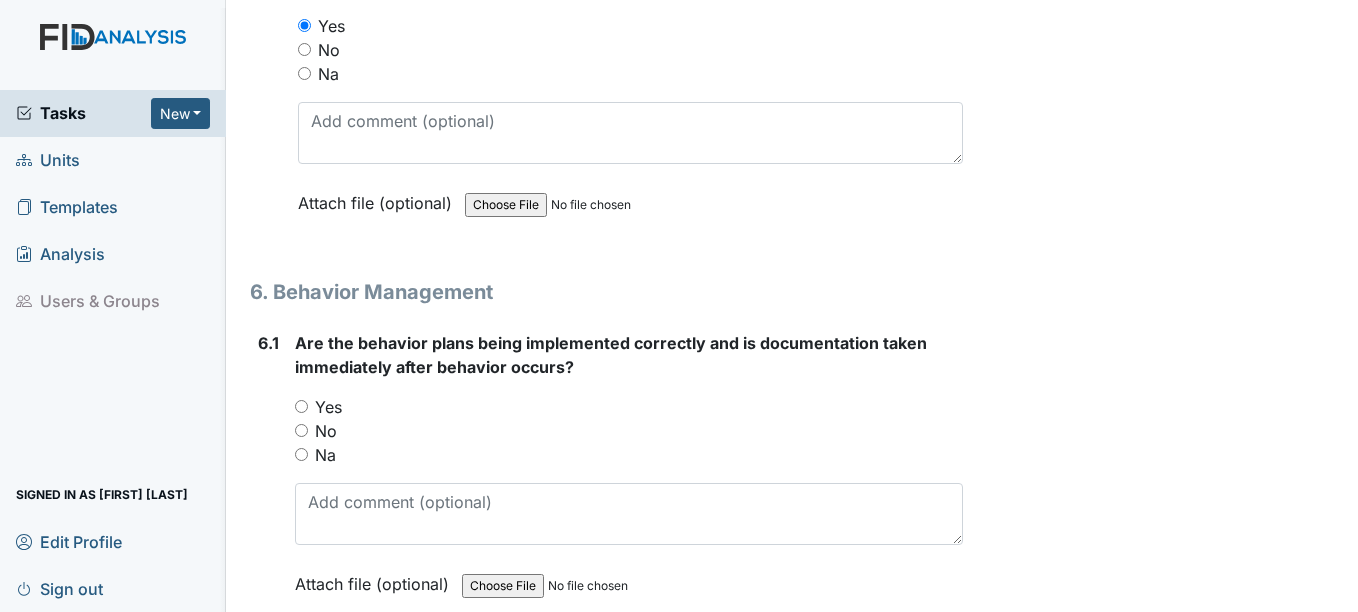 click on "Yes" at bounding box center [328, 407] 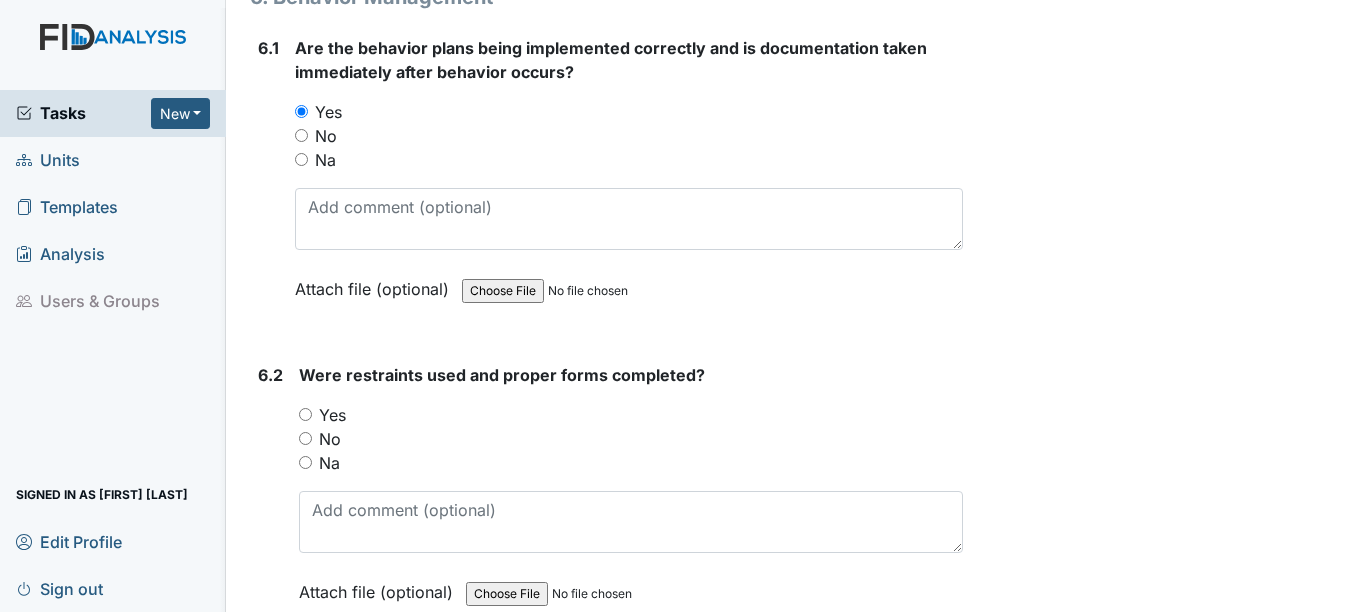 scroll, scrollTop: 11000, scrollLeft: 0, axis: vertical 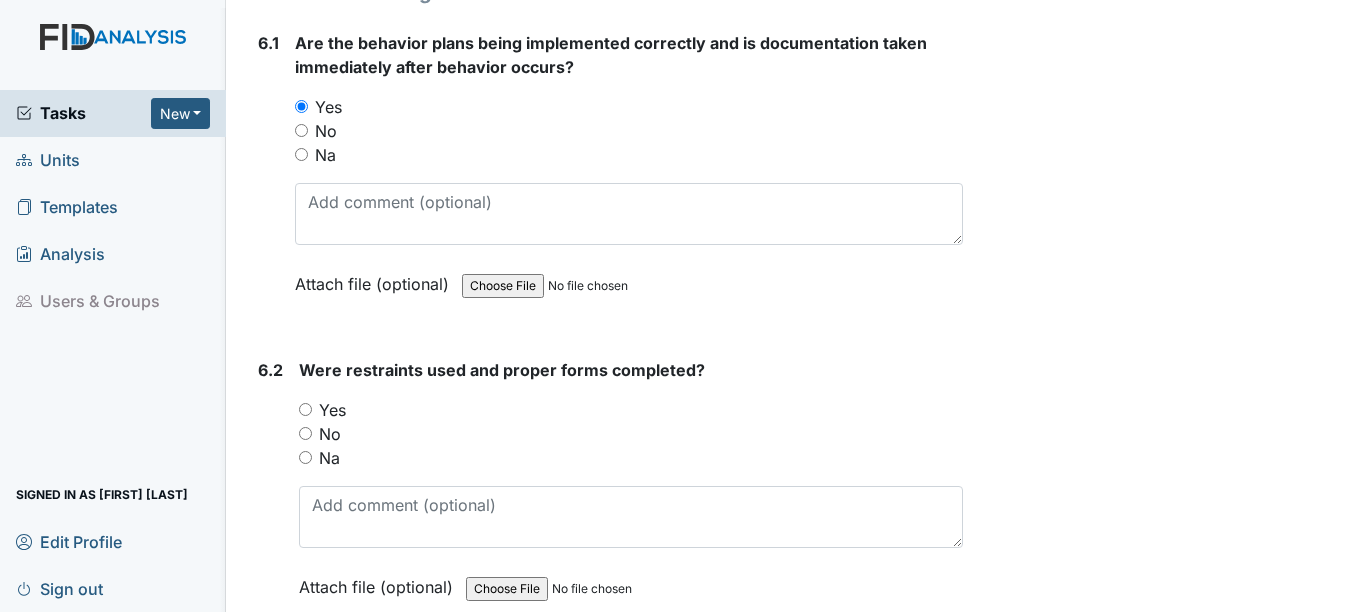 click on "Na" at bounding box center [325, 155] 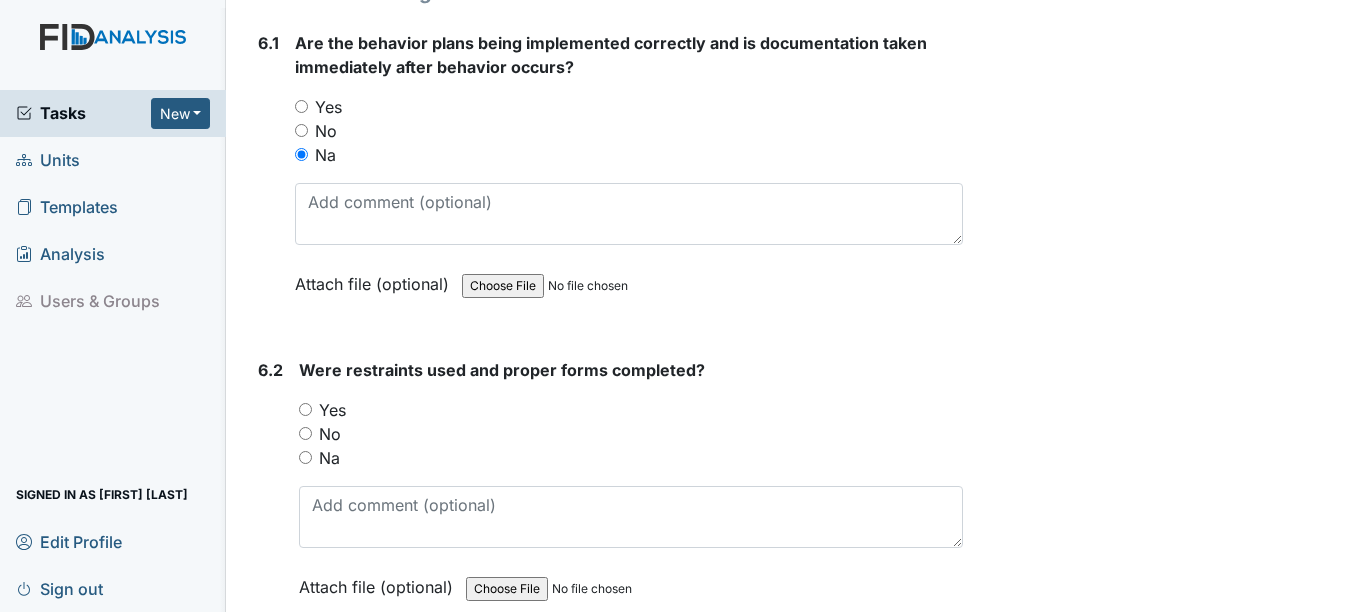 click on "Na" at bounding box center (329, 458) 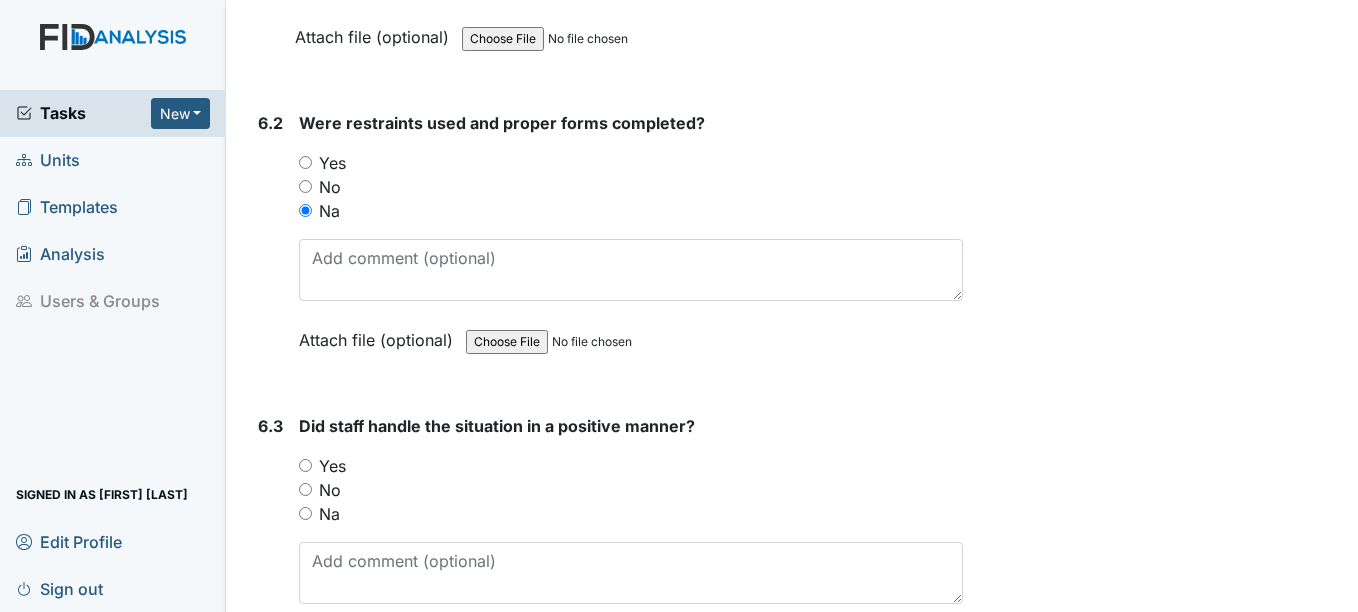 scroll, scrollTop: 11300, scrollLeft: 0, axis: vertical 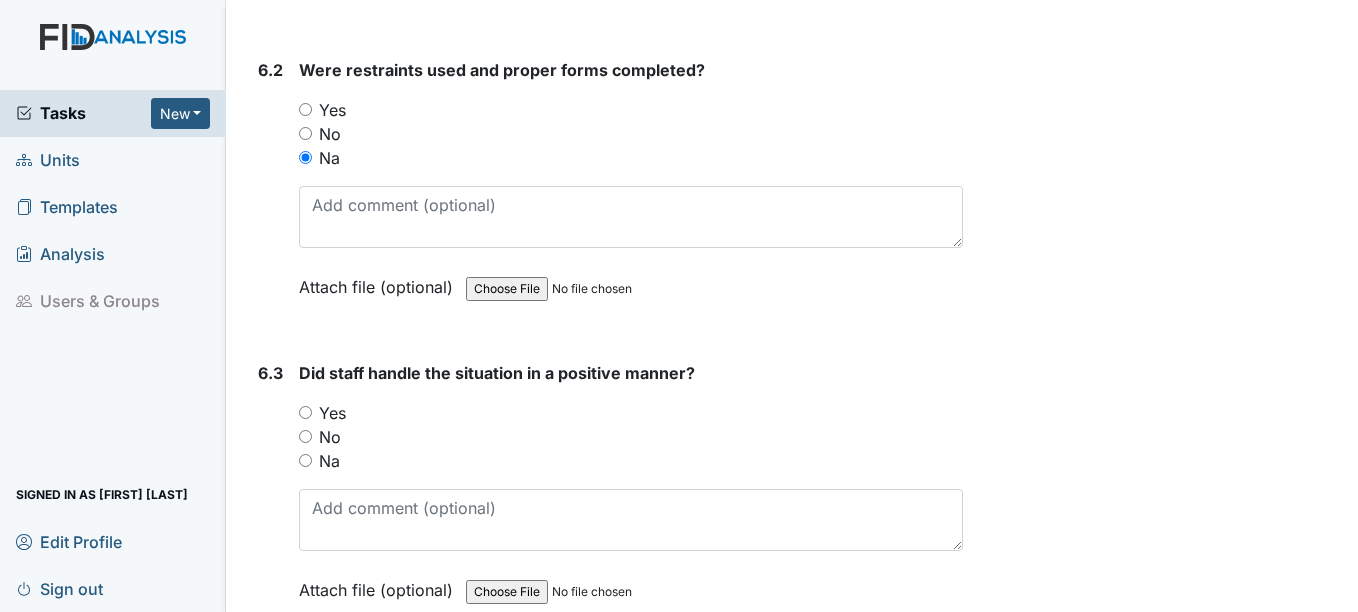 click on "Na" at bounding box center [329, 461] 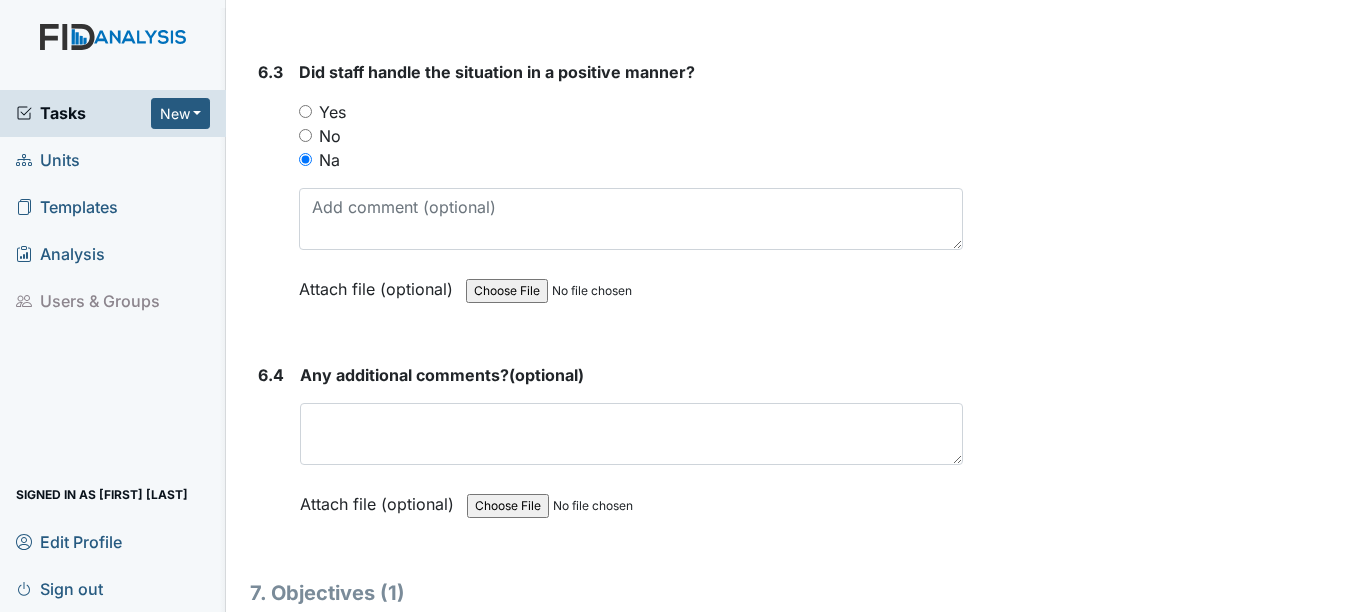scroll, scrollTop: 11700, scrollLeft: 0, axis: vertical 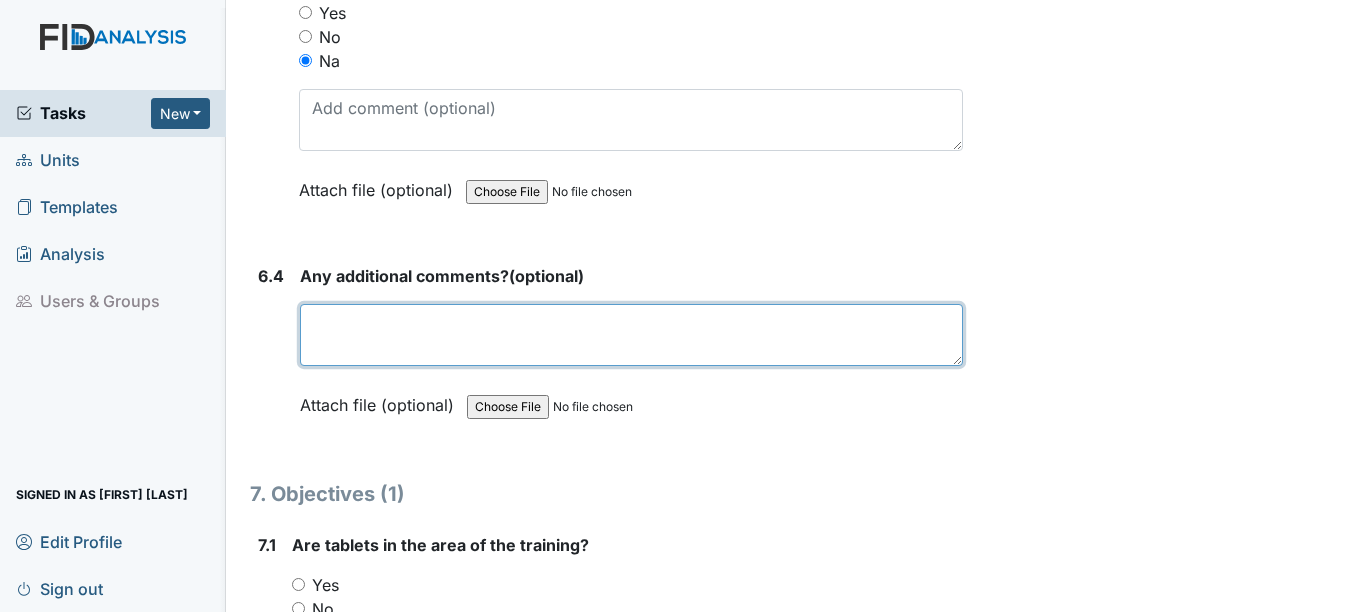 click at bounding box center [631, 335] 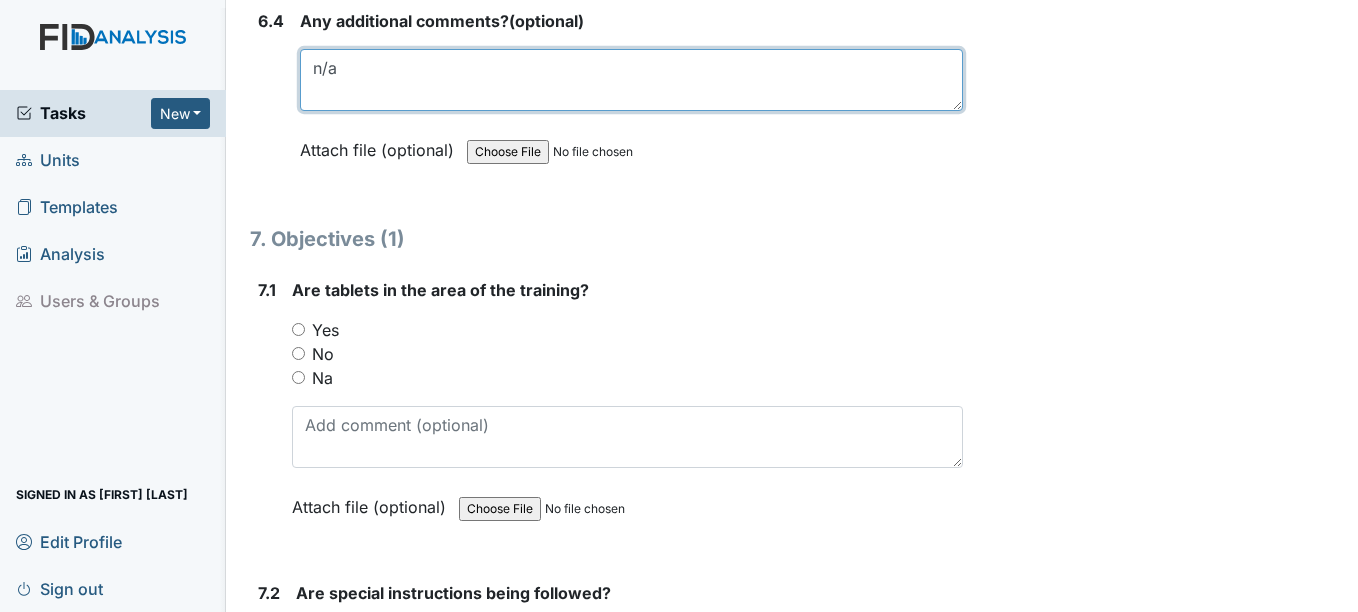 scroll, scrollTop: 12000, scrollLeft: 0, axis: vertical 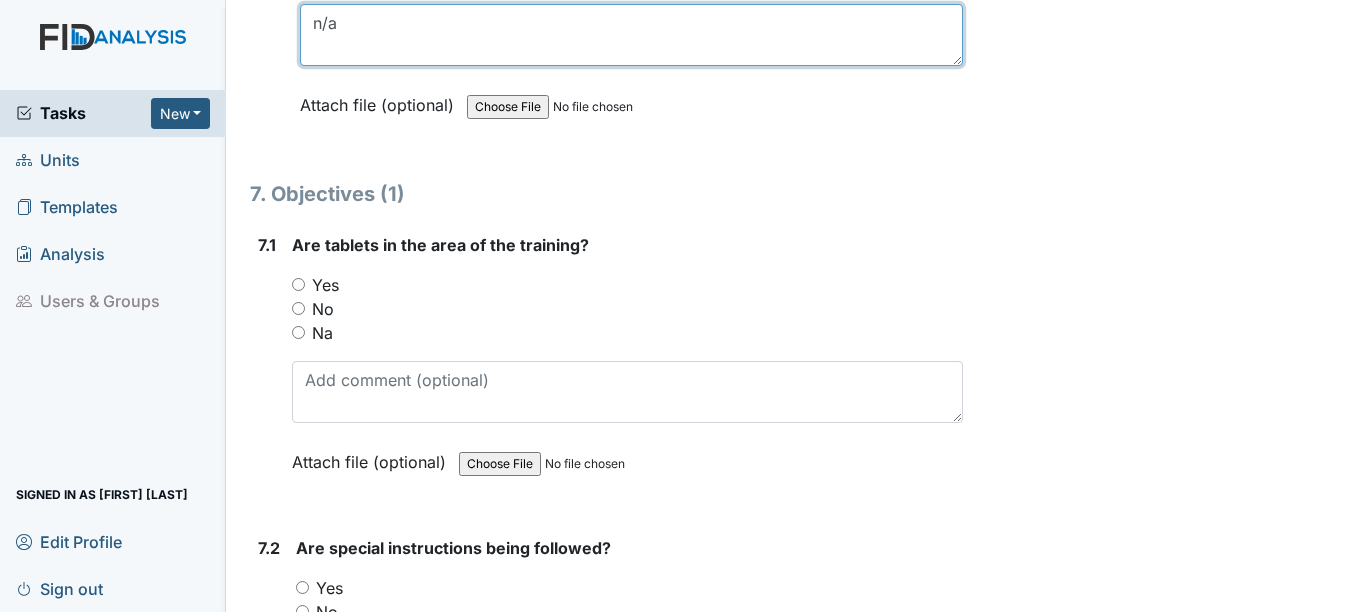 type on "n/a" 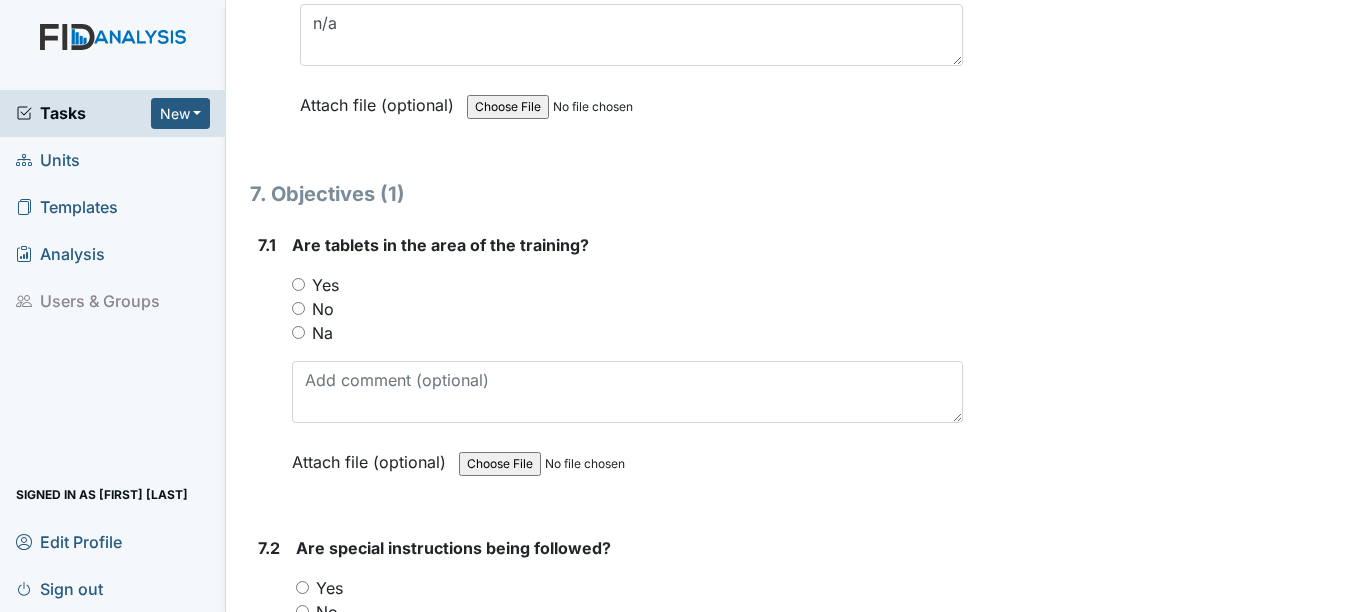 click on "Na" at bounding box center [322, 333] 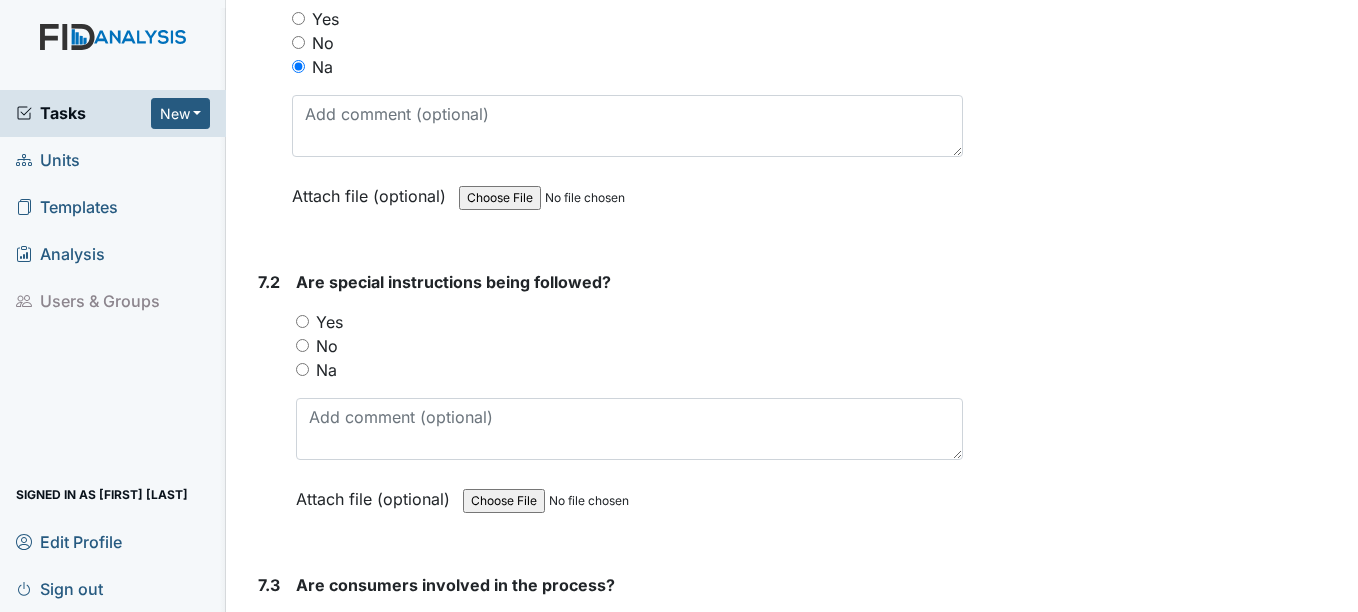 scroll, scrollTop: 12300, scrollLeft: 0, axis: vertical 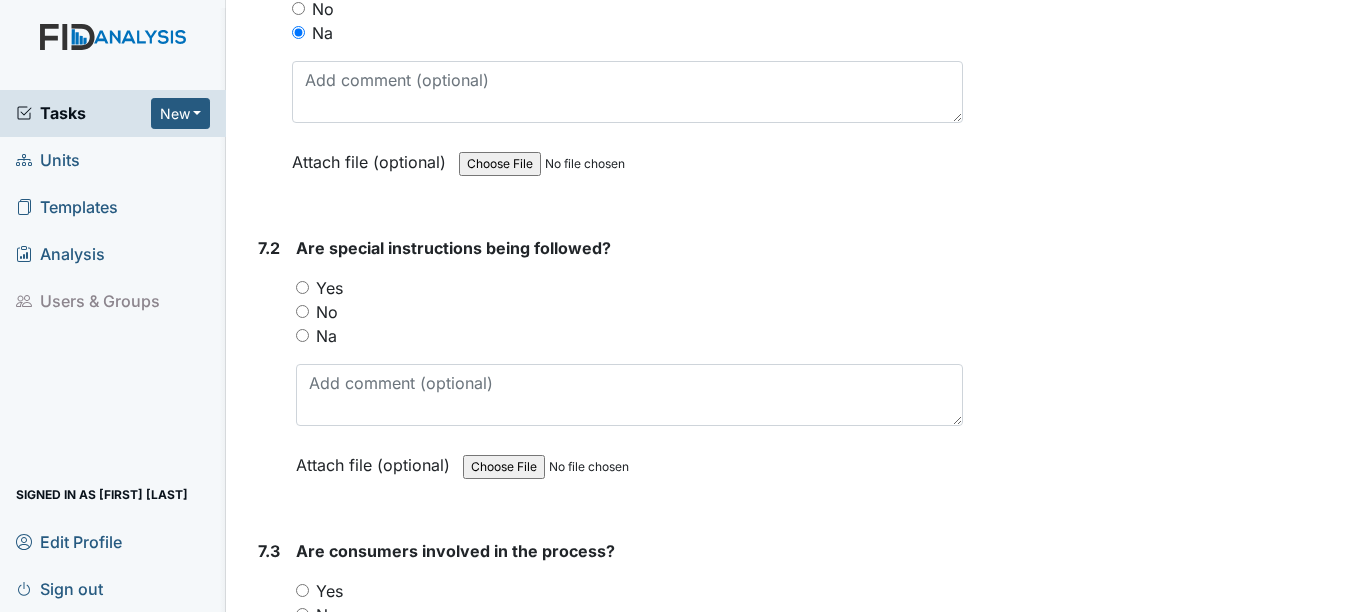 click on "Na" at bounding box center [326, 336] 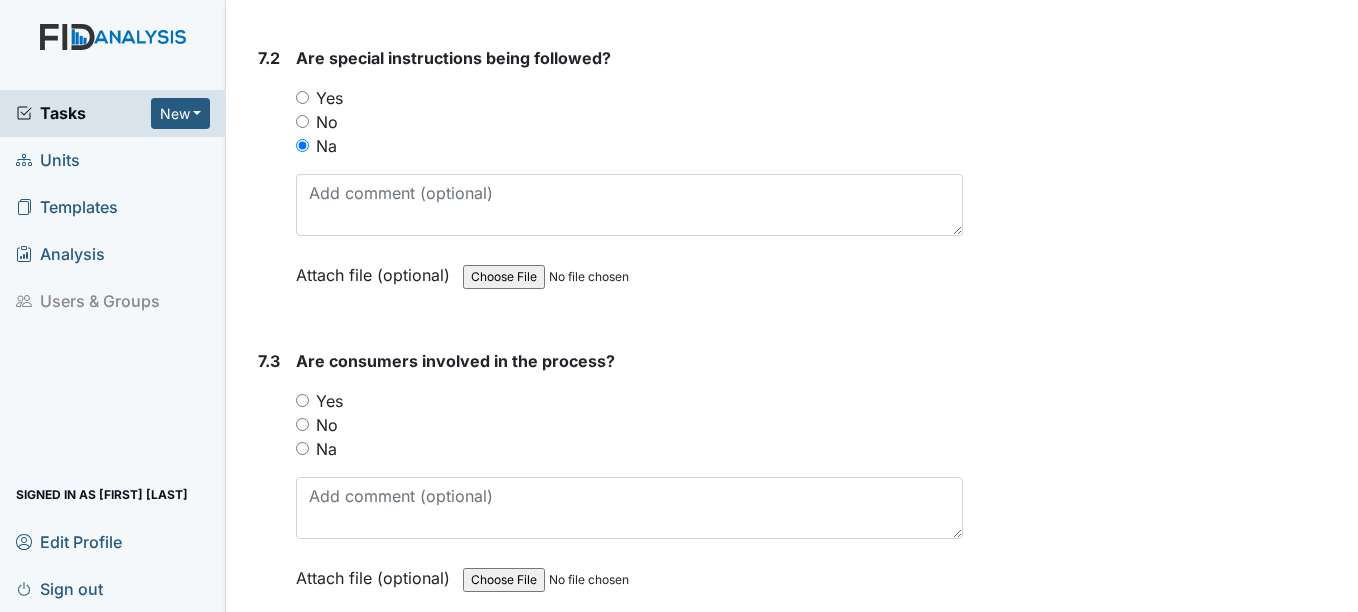 scroll, scrollTop: 12500, scrollLeft: 0, axis: vertical 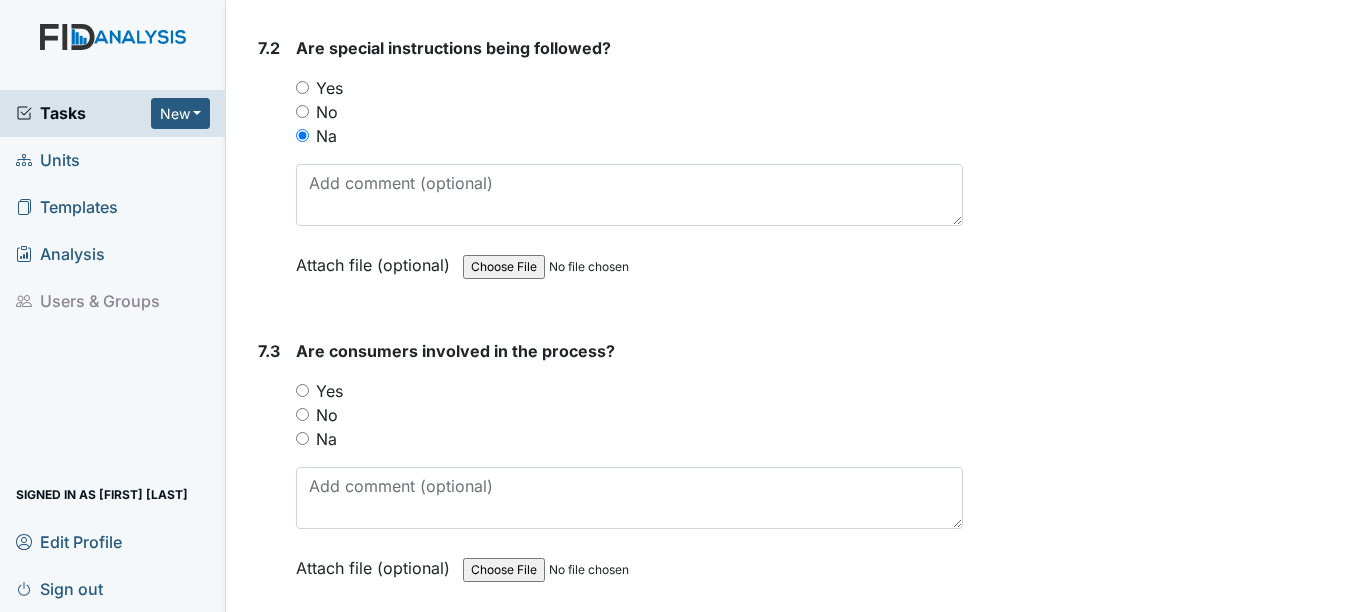 click on "Na" at bounding box center (326, 439) 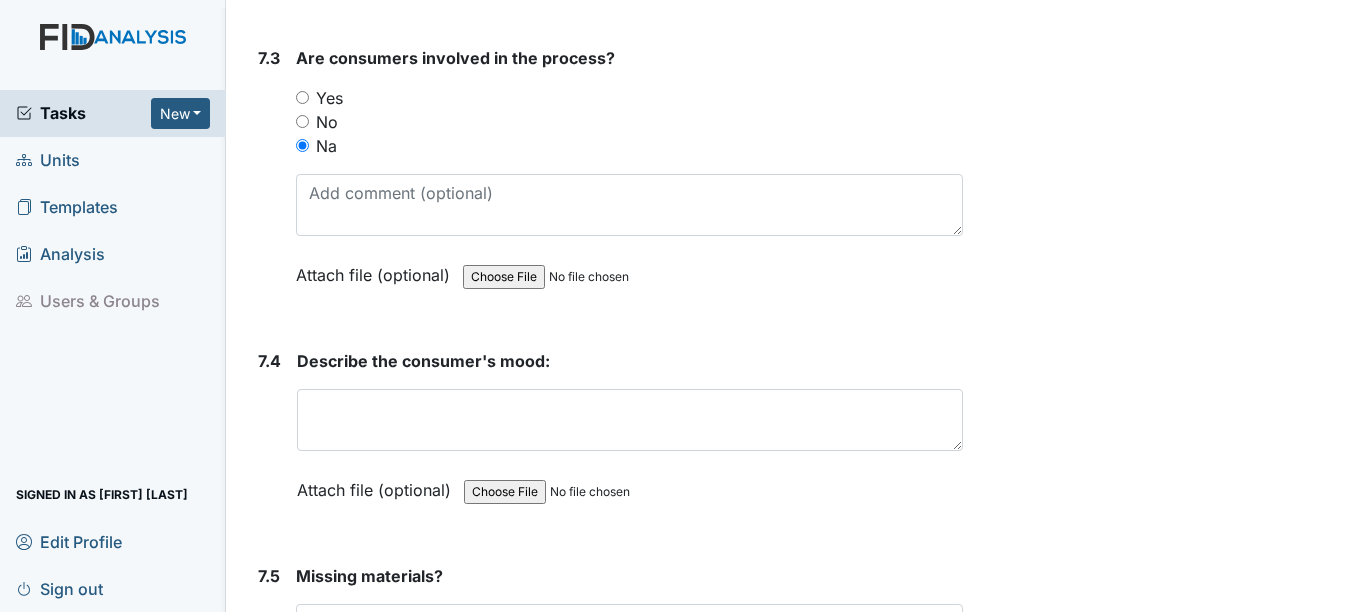 scroll, scrollTop: 12800, scrollLeft: 0, axis: vertical 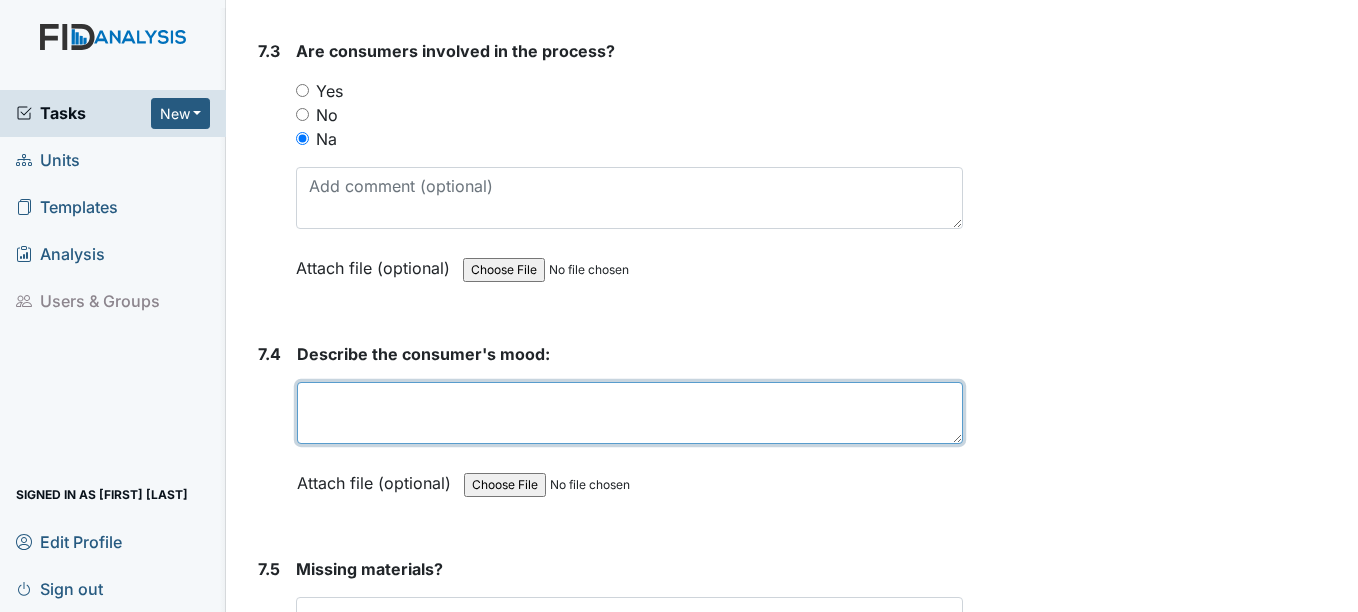 click at bounding box center [629, 413] 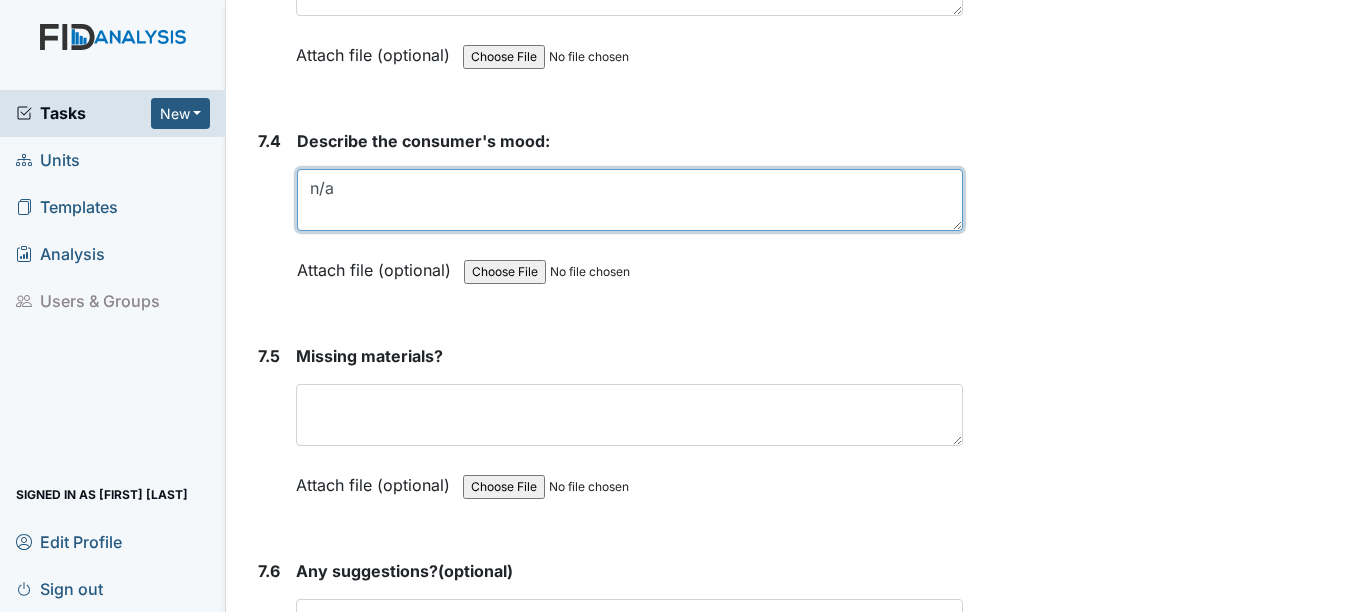 scroll, scrollTop: 13100, scrollLeft: 0, axis: vertical 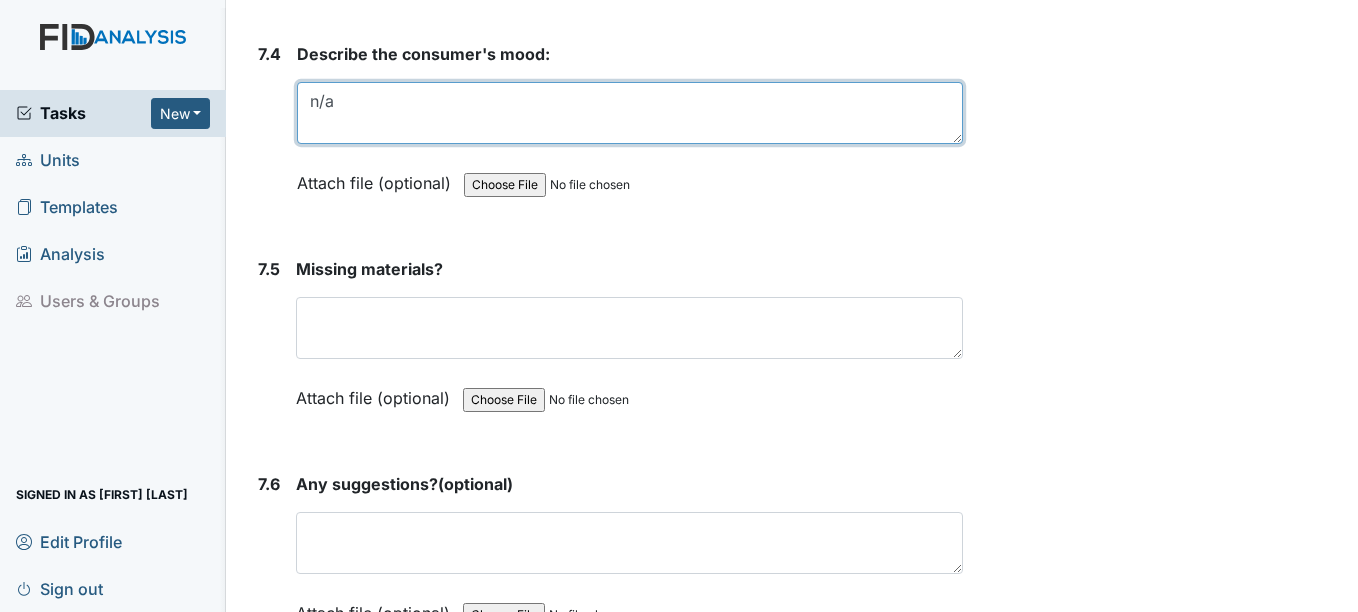 type on "n/a" 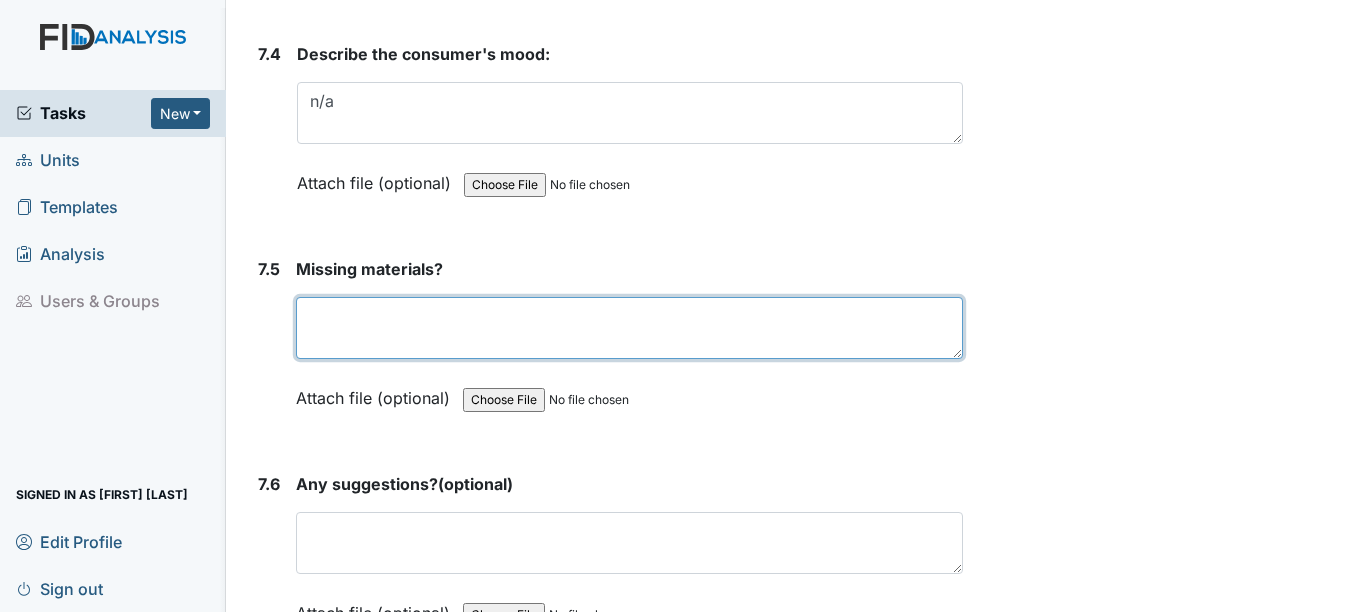 click at bounding box center [629, 328] 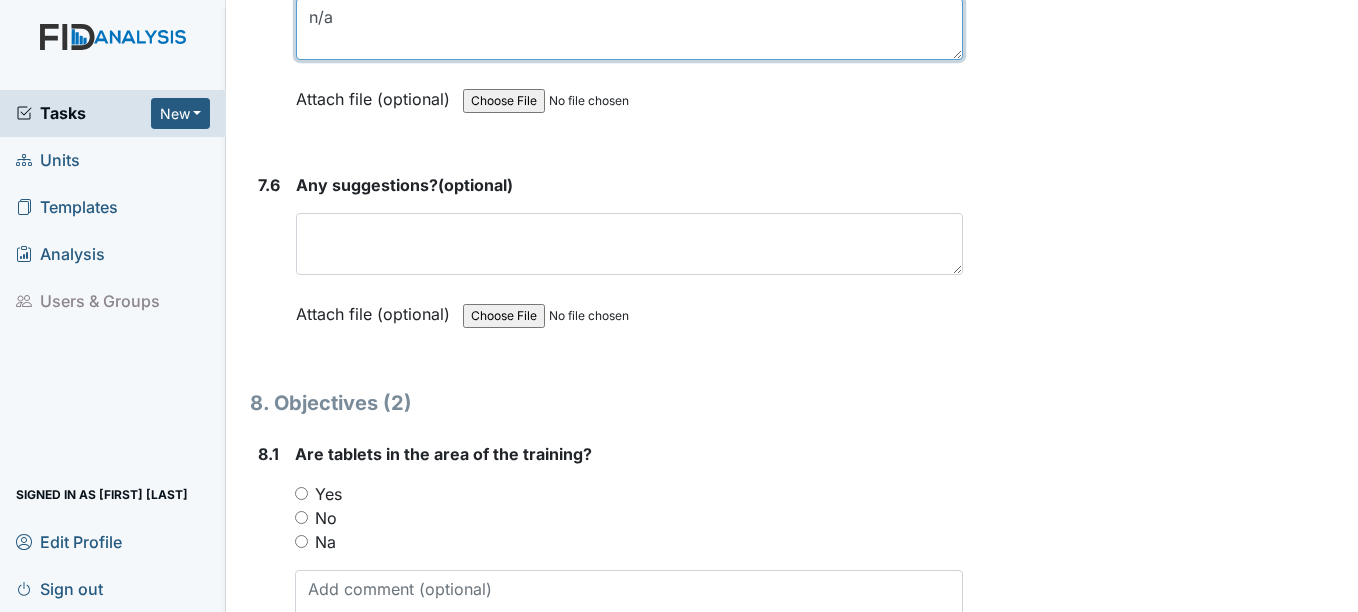 scroll, scrollTop: 13400, scrollLeft: 0, axis: vertical 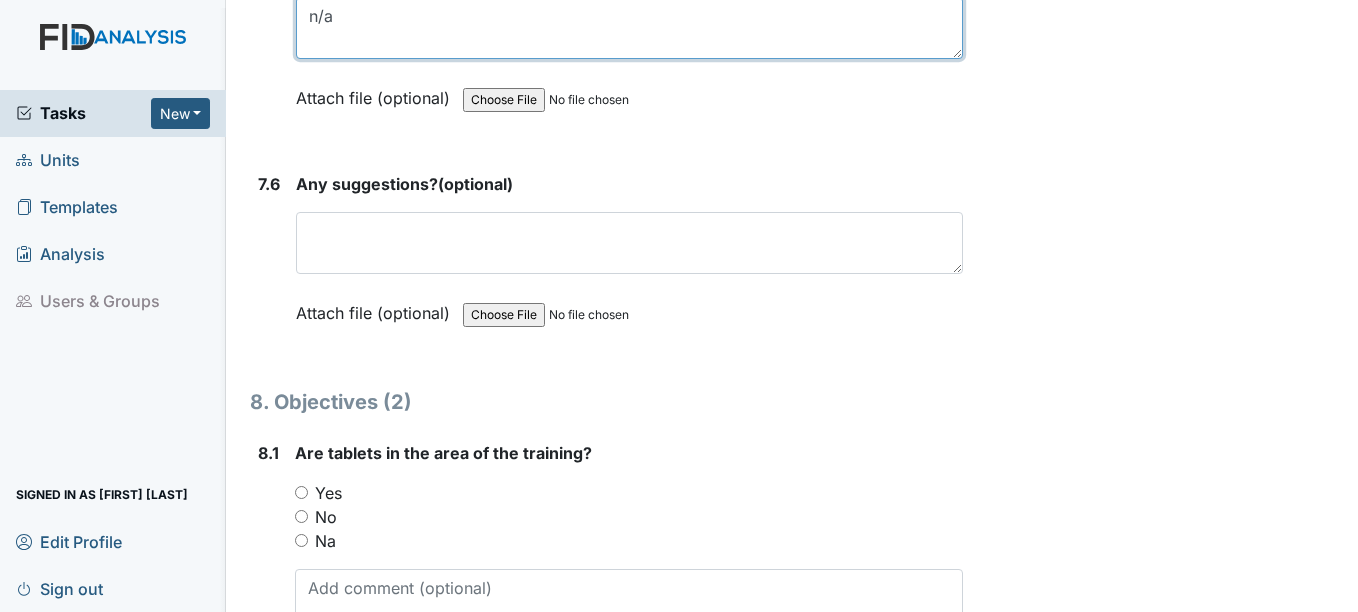 type on "n/a" 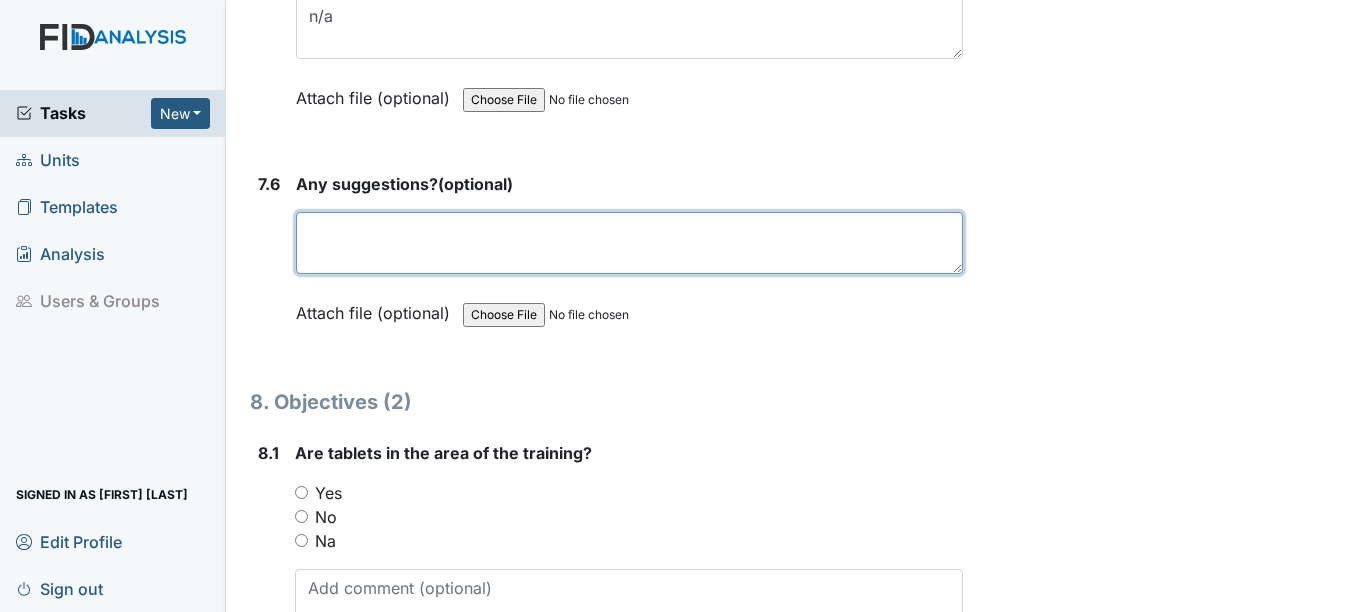 click at bounding box center [629, 243] 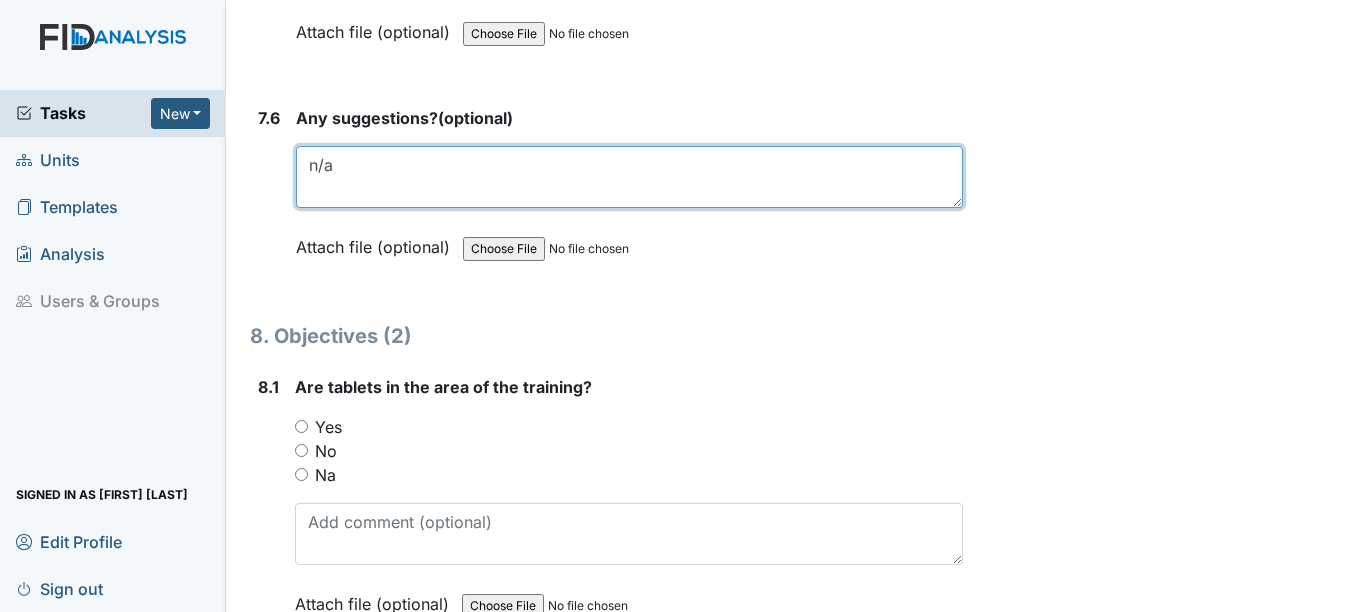 scroll, scrollTop: 13600, scrollLeft: 0, axis: vertical 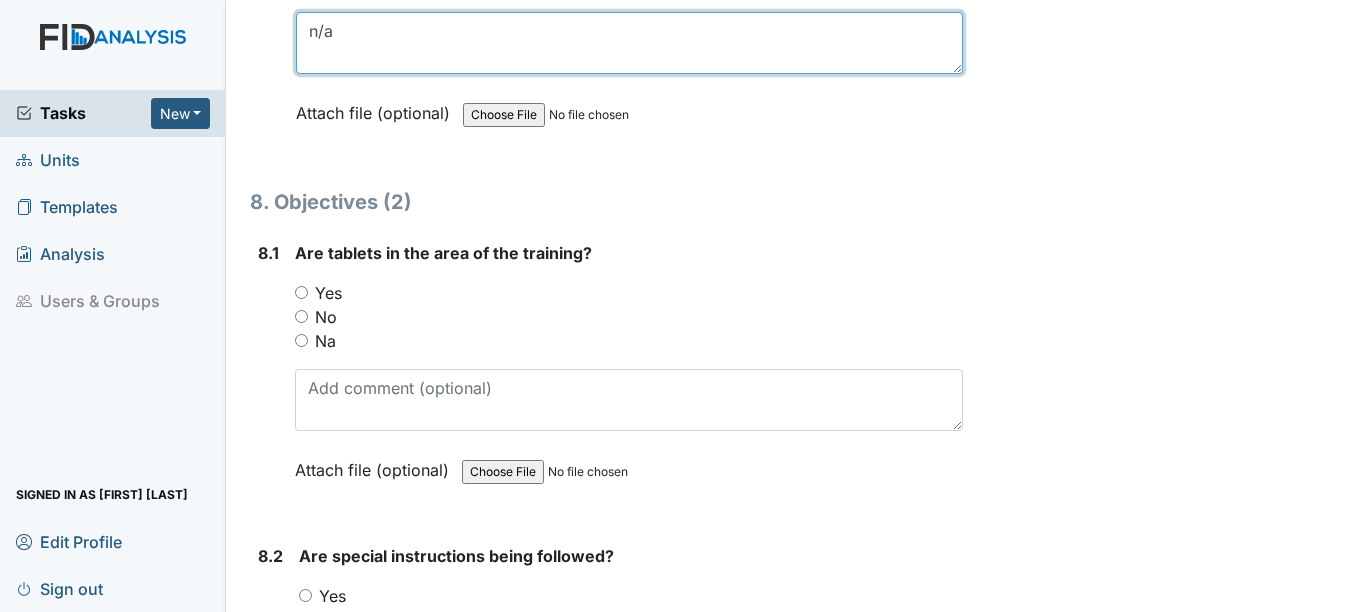 type on "n/a" 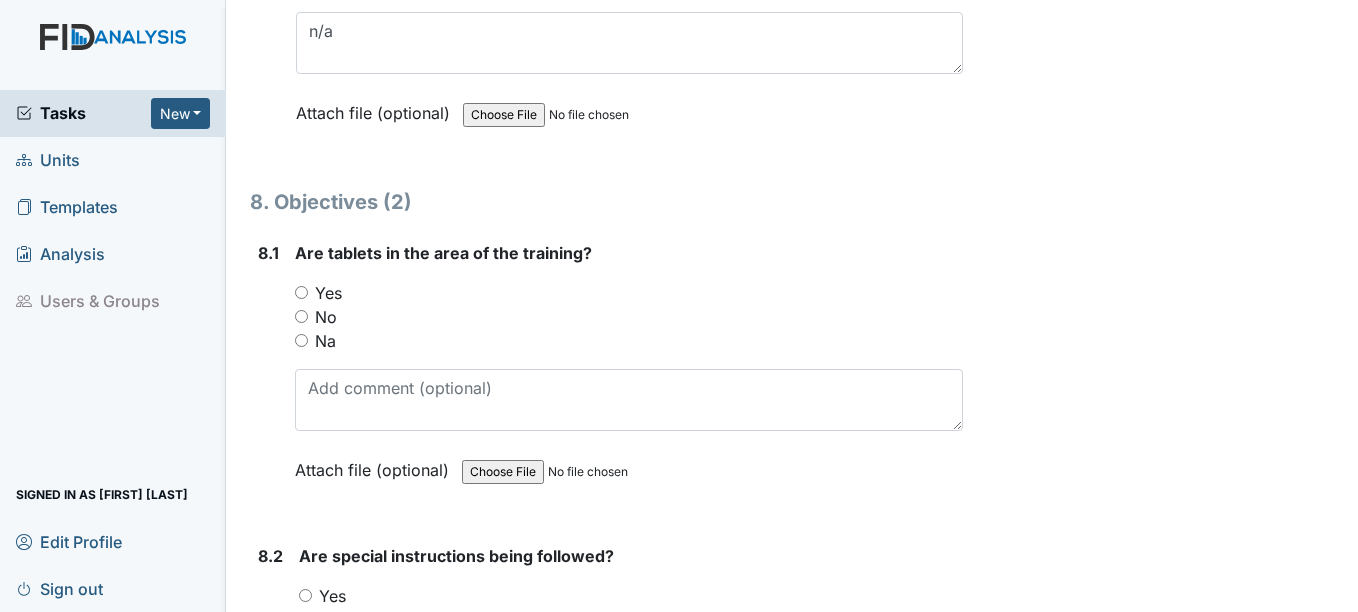 click on "Na" at bounding box center (628, 341) 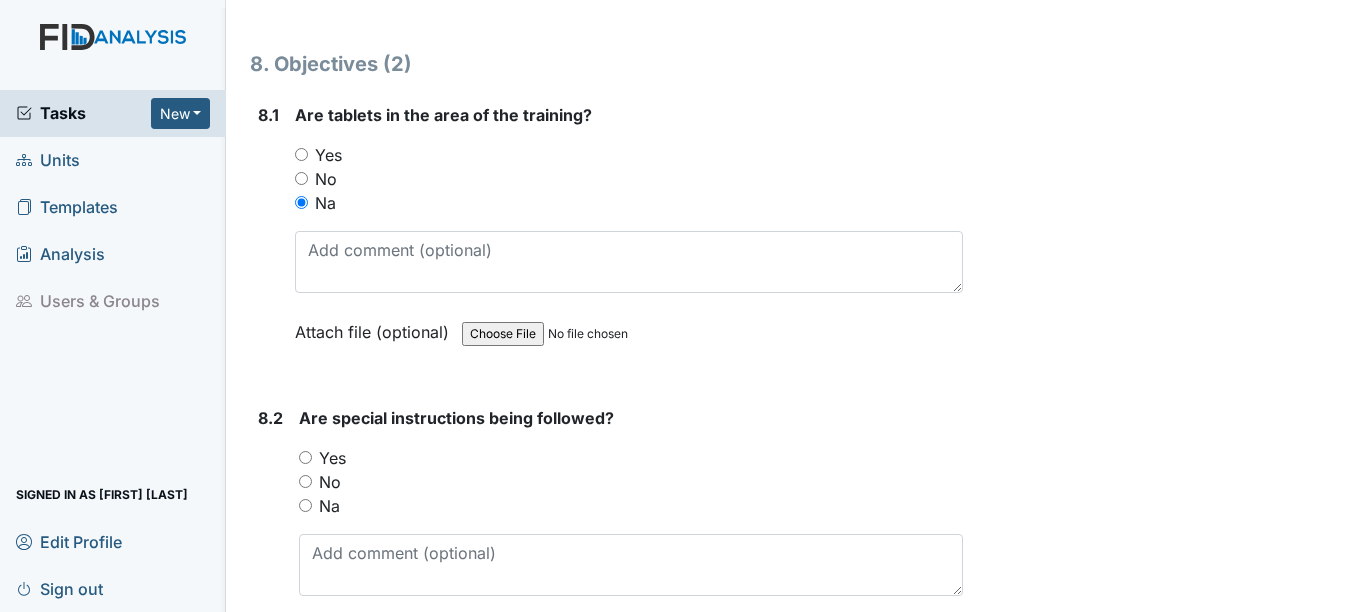 scroll, scrollTop: 13800, scrollLeft: 0, axis: vertical 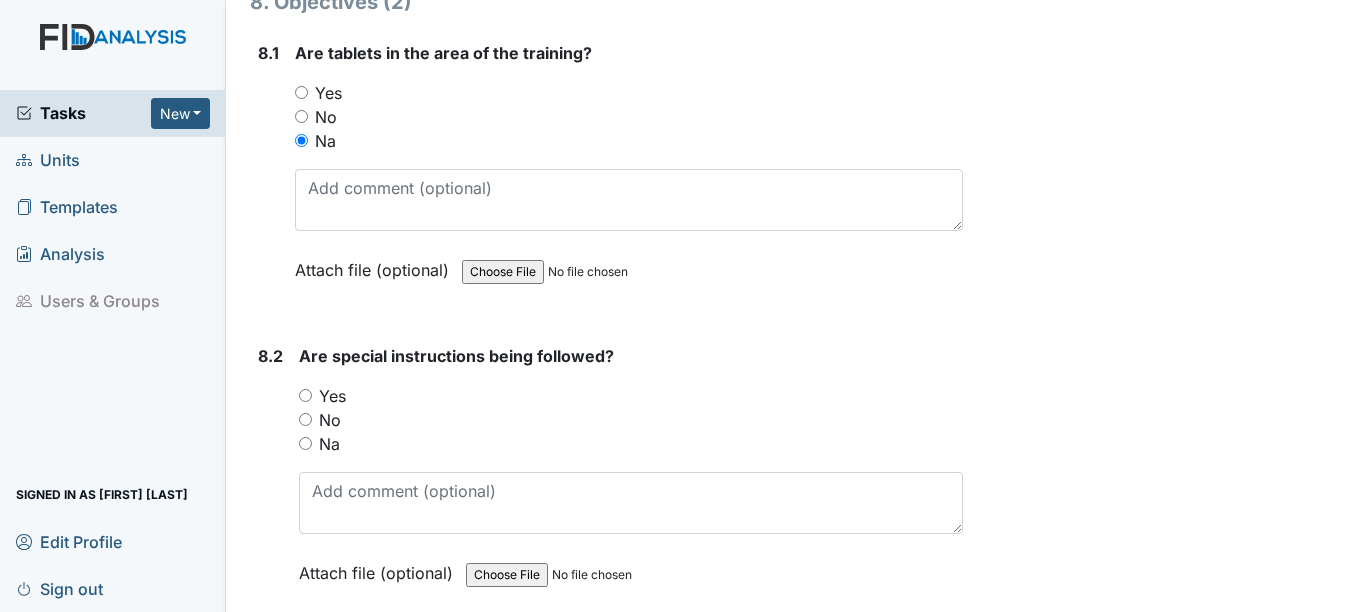 click on "Na" at bounding box center (329, 444) 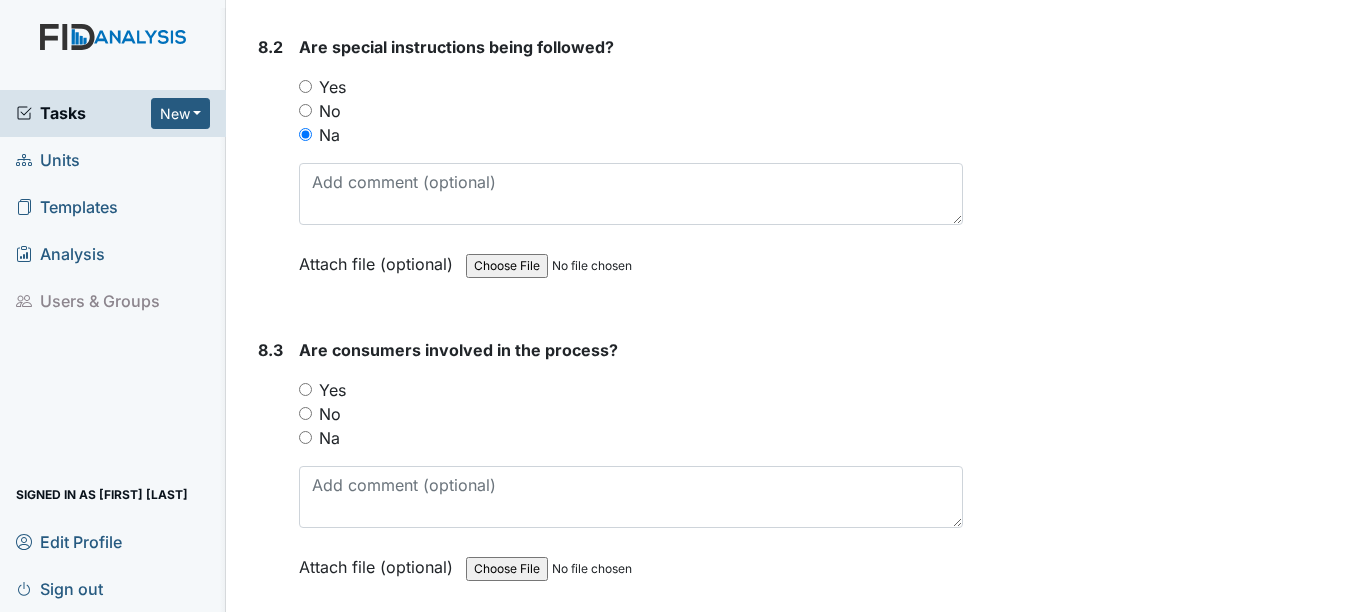 scroll, scrollTop: 14200, scrollLeft: 0, axis: vertical 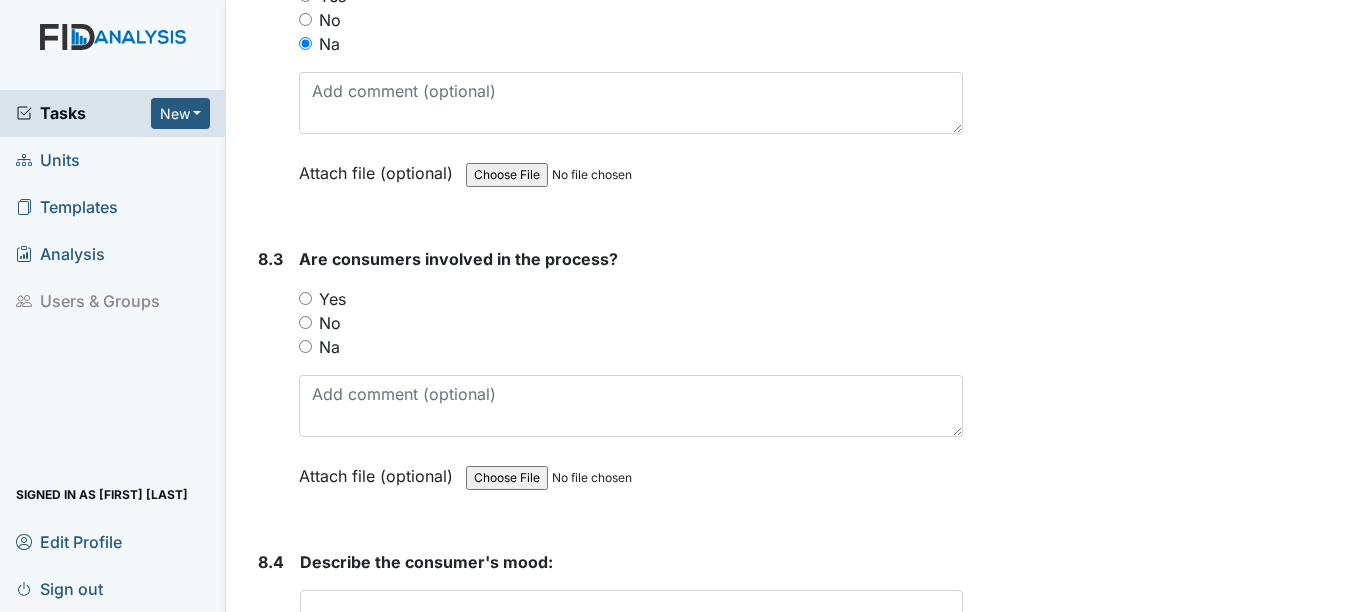 click on "Na" at bounding box center [329, 347] 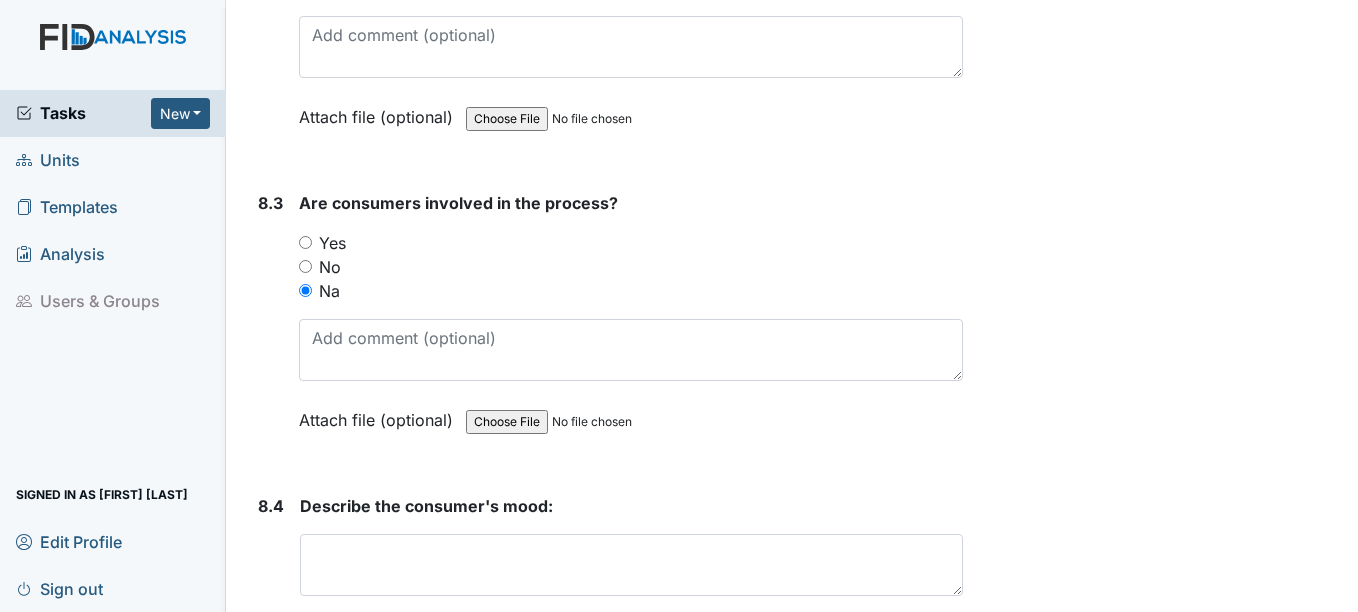 scroll, scrollTop: 14300, scrollLeft: 0, axis: vertical 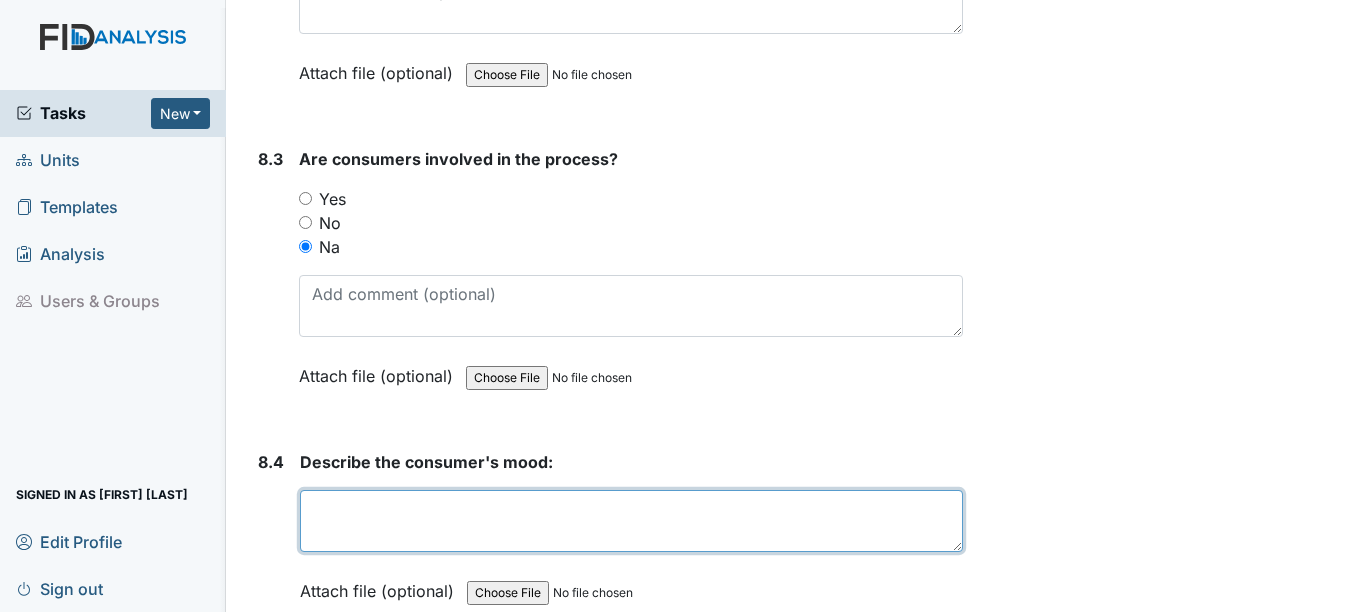 click at bounding box center [631, 521] 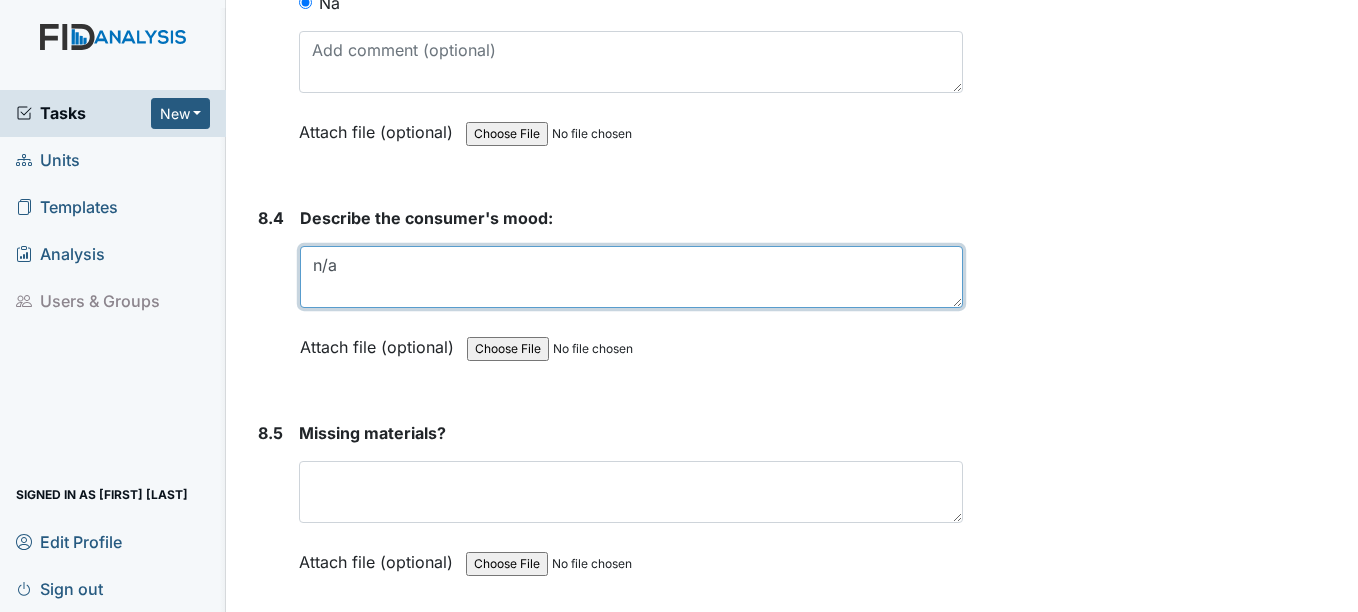scroll, scrollTop: 14600, scrollLeft: 0, axis: vertical 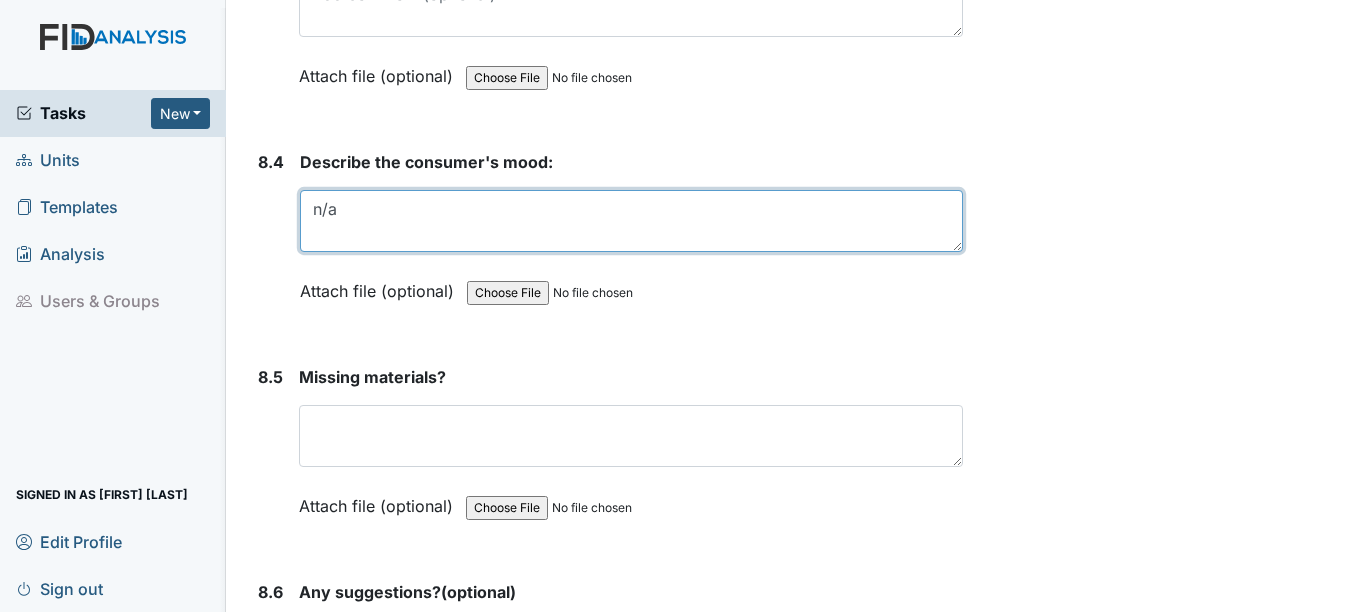type on "n/a" 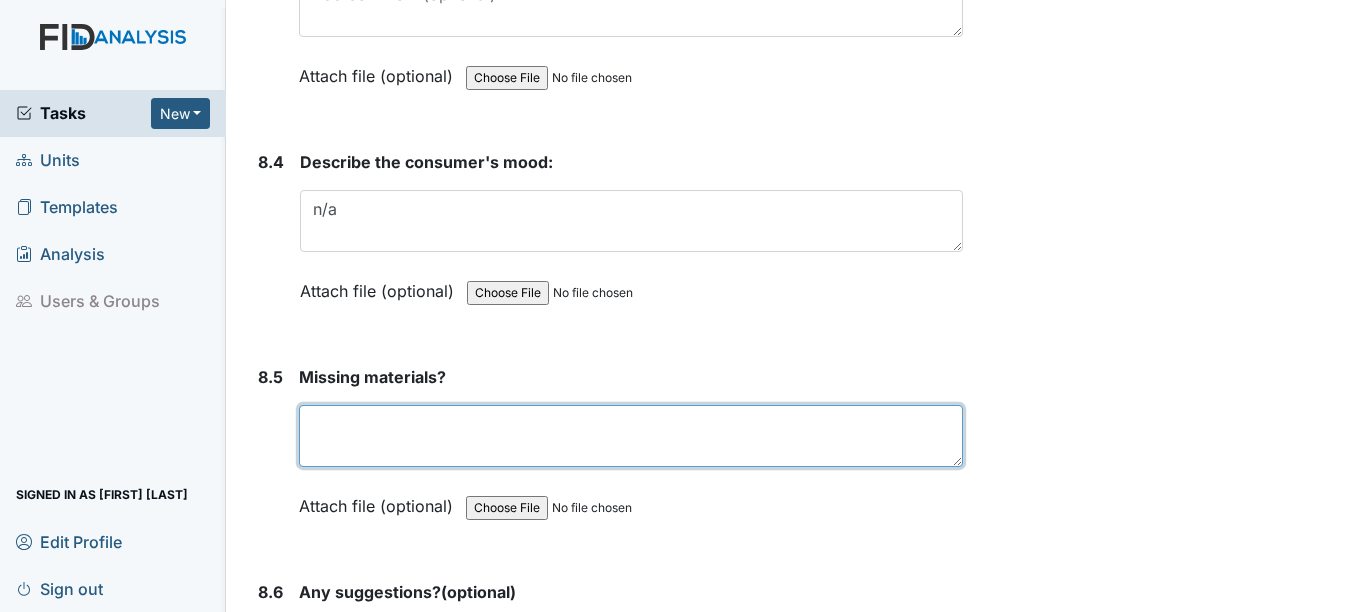 click at bounding box center (630, 436) 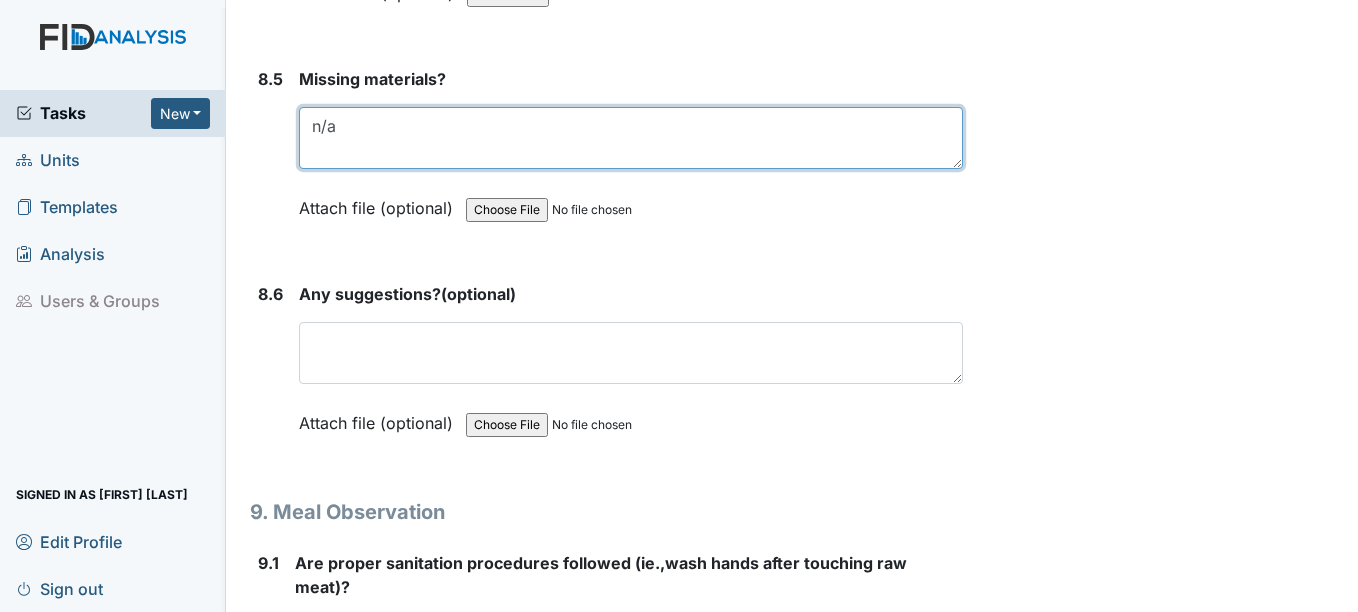 scroll, scrollTop: 14900, scrollLeft: 0, axis: vertical 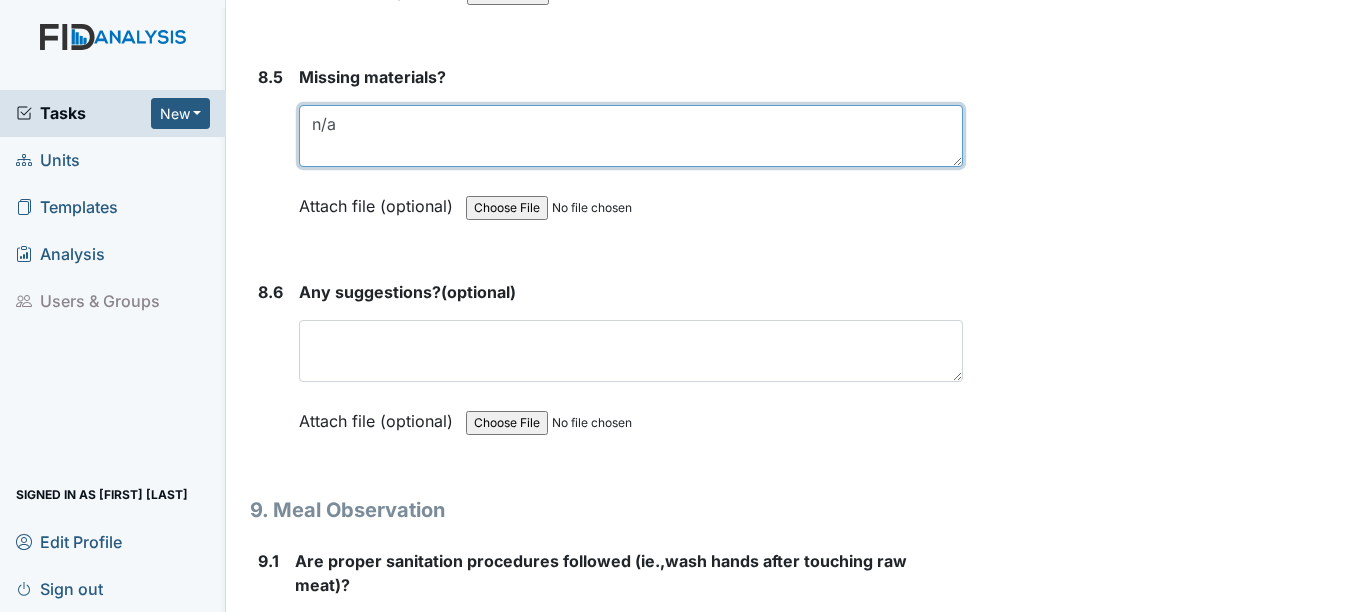 type on "n/a" 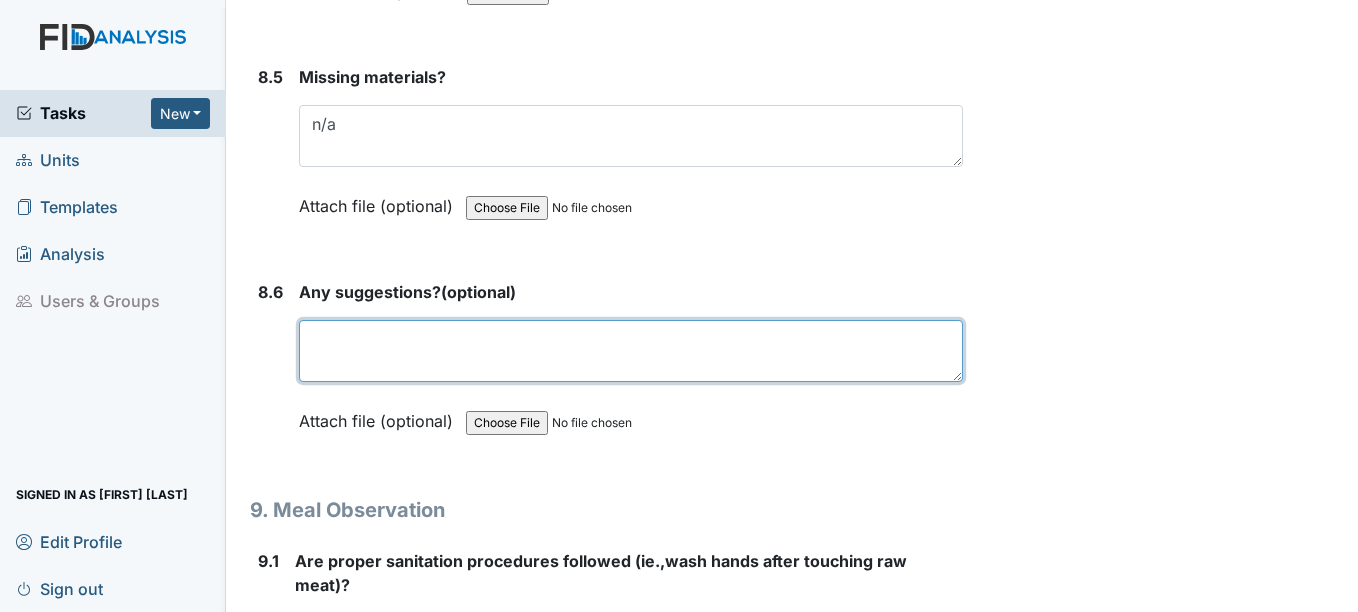 click at bounding box center (630, 351) 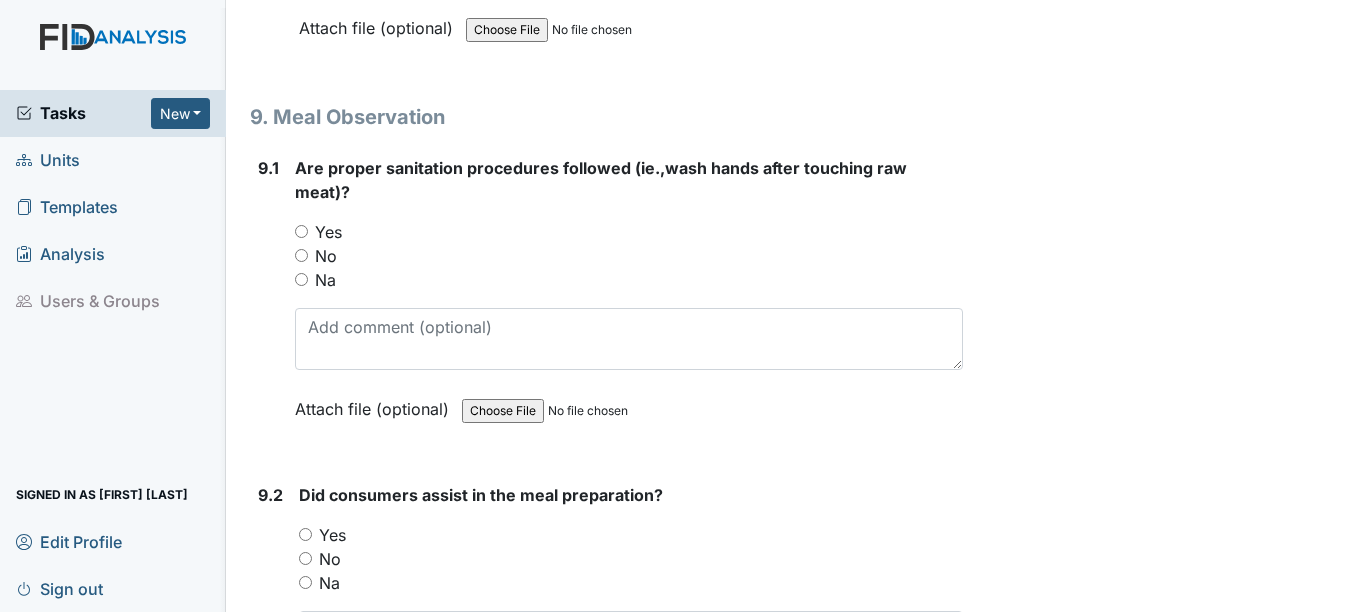 scroll, scrollTop: 15300, scrollLeft: 0, axis: vertical 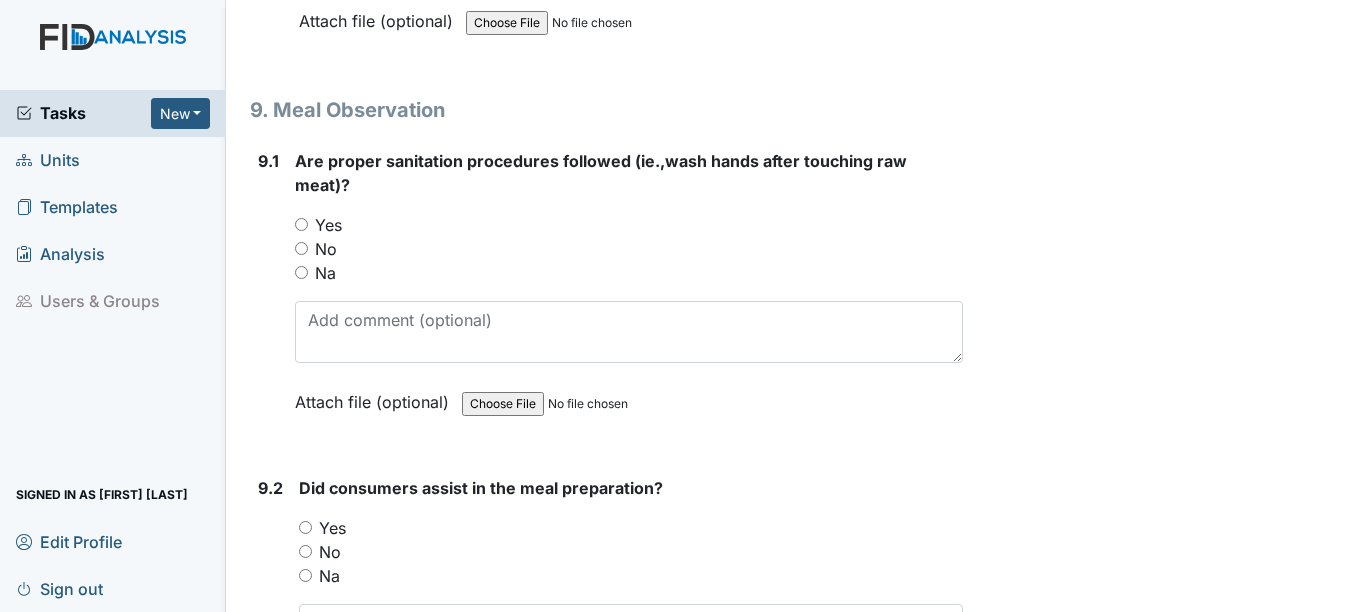 type on "n/a" 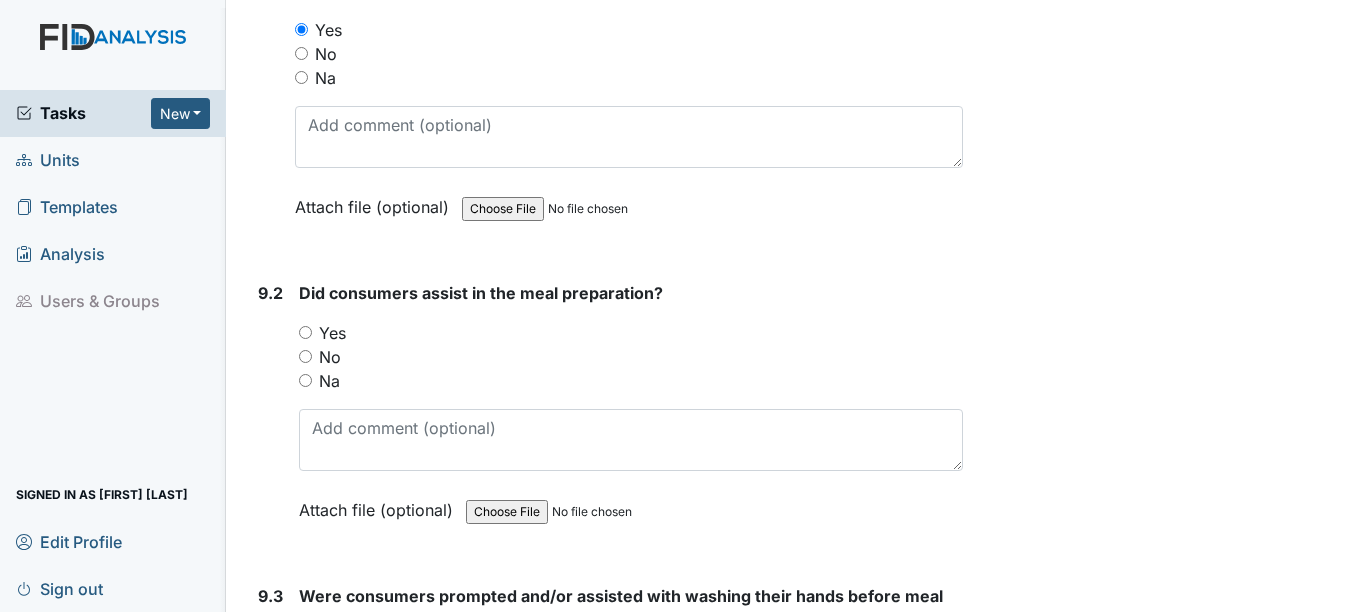 scroll, scrollTop: 15500, scrollLeft: 0, axis: vertical 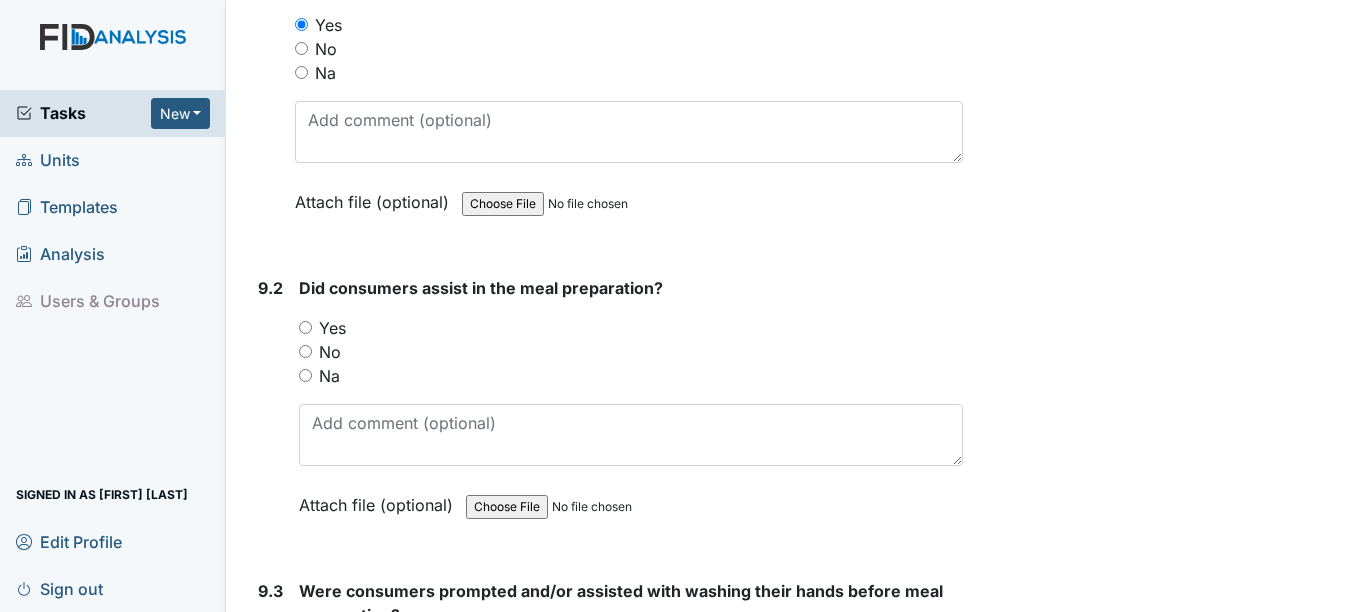 click on "Yes" at bounding box center (332, 328) 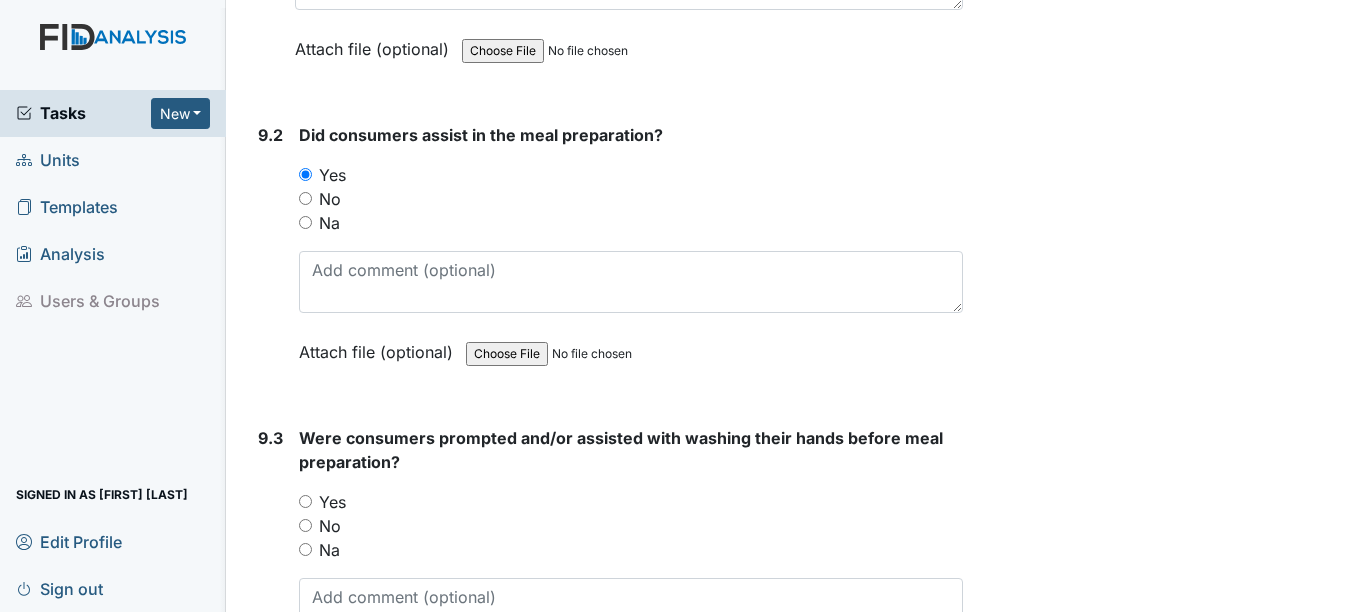 scroll, scrollTop: 15700, scrollLeft: 0, axis: vertical 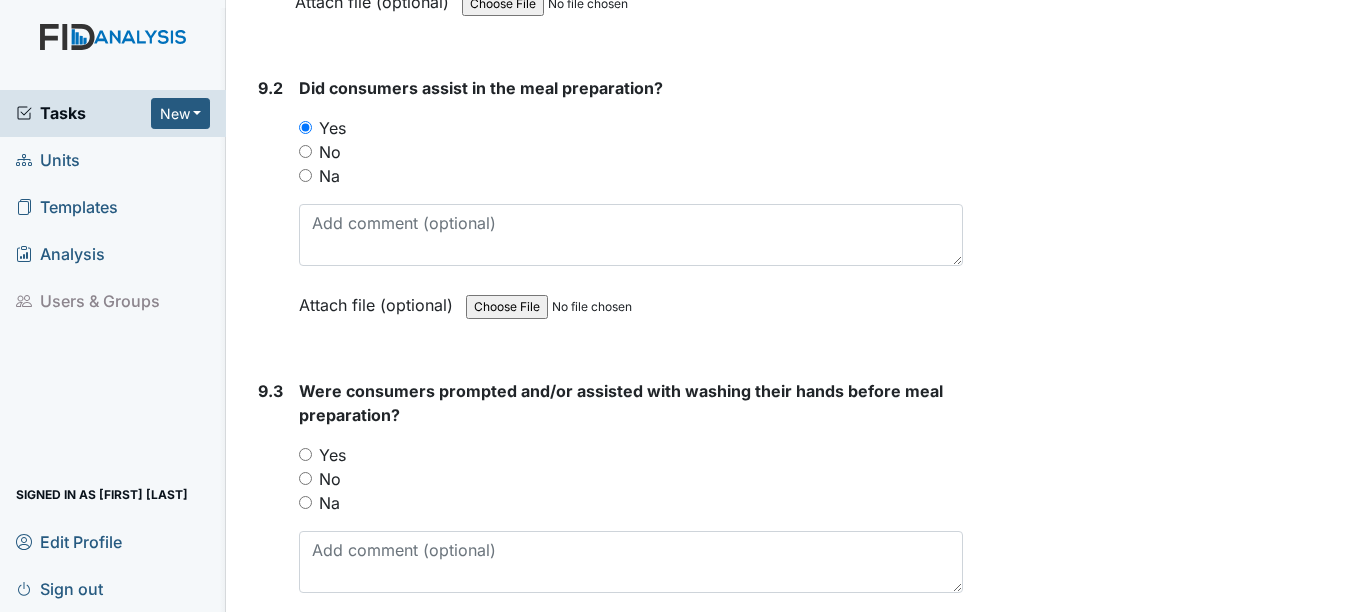 click on "Yes" at bounding box center (332, 455) 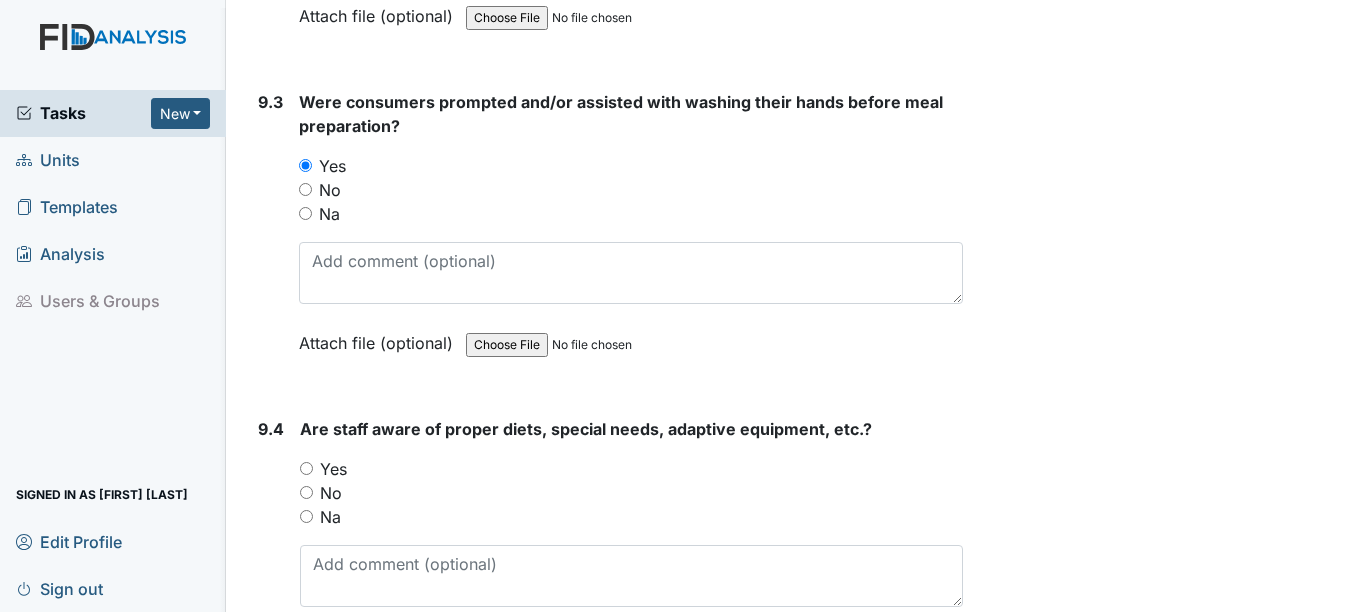 scroll, scrollTop: 16000, scrollLeft: 0, axis: vertical 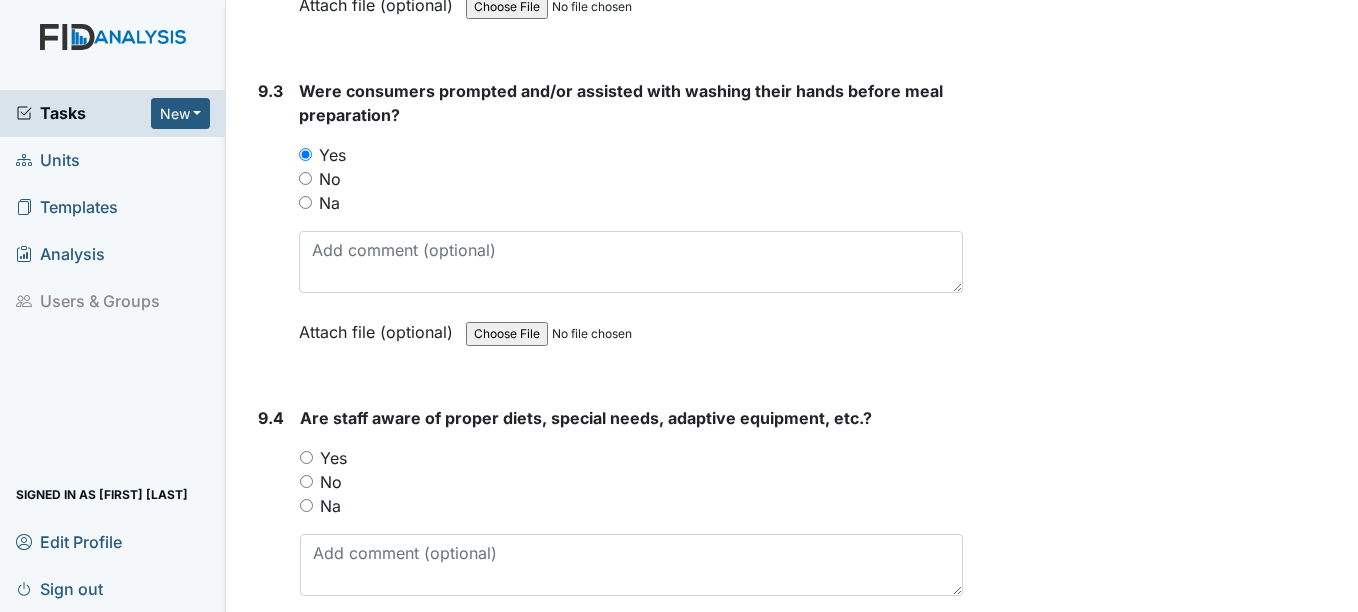 click on "Yes" at bounding box center [631, 458] 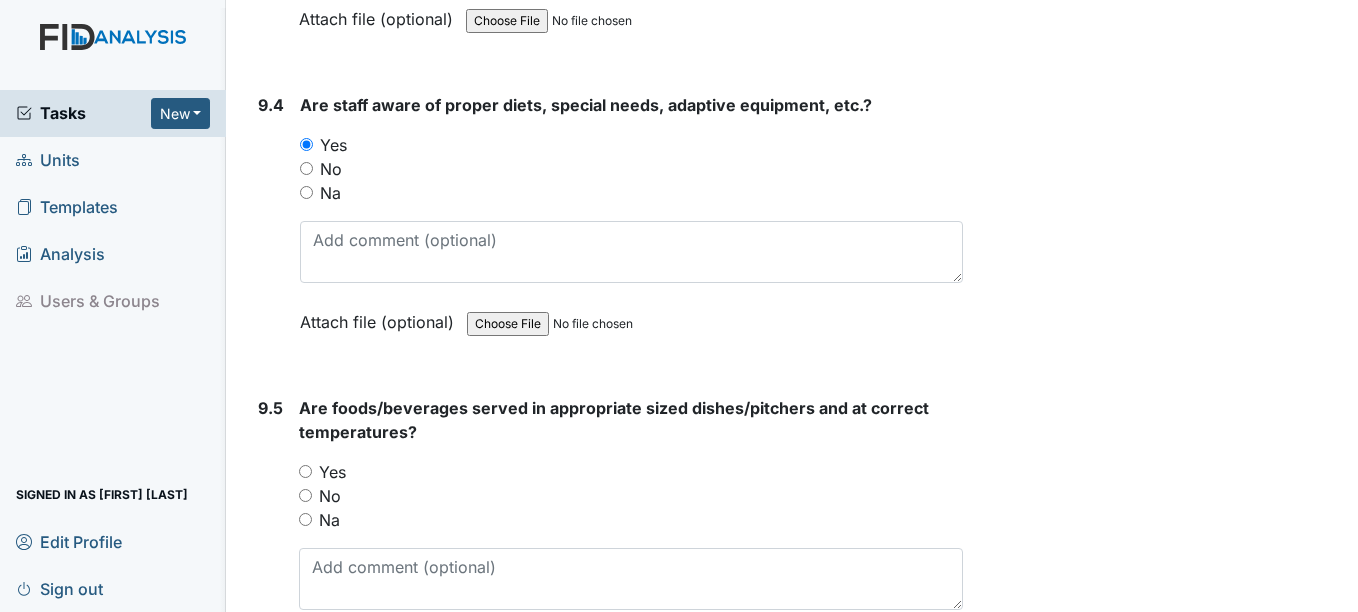 scroll, scrollTop: 16400, scrollLeft: 0, axis: vertical 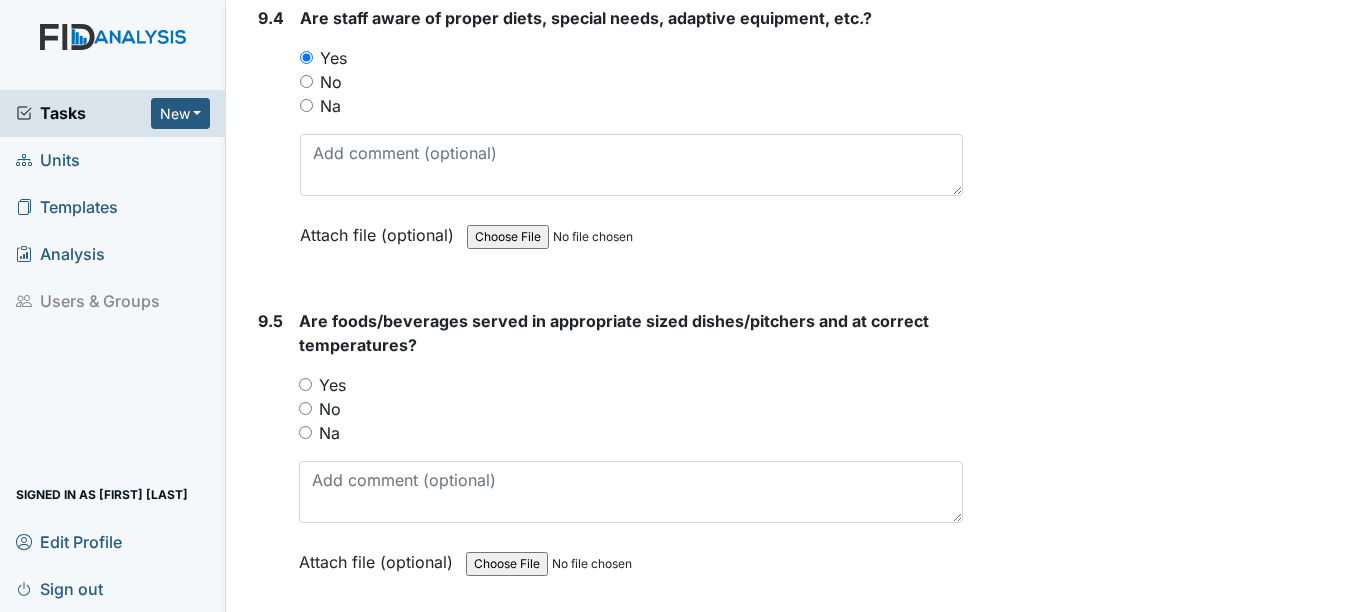 click on "No" at bounding box center [330, 409] 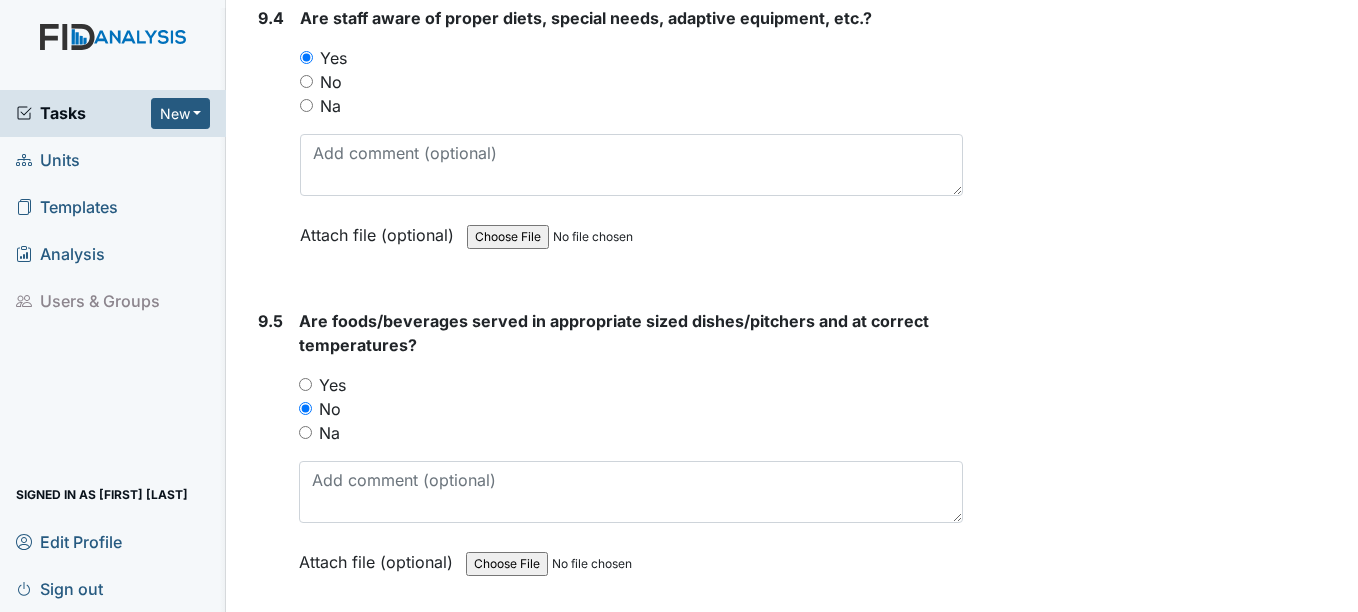 click on "Yes" at bounding box center [332, 385] 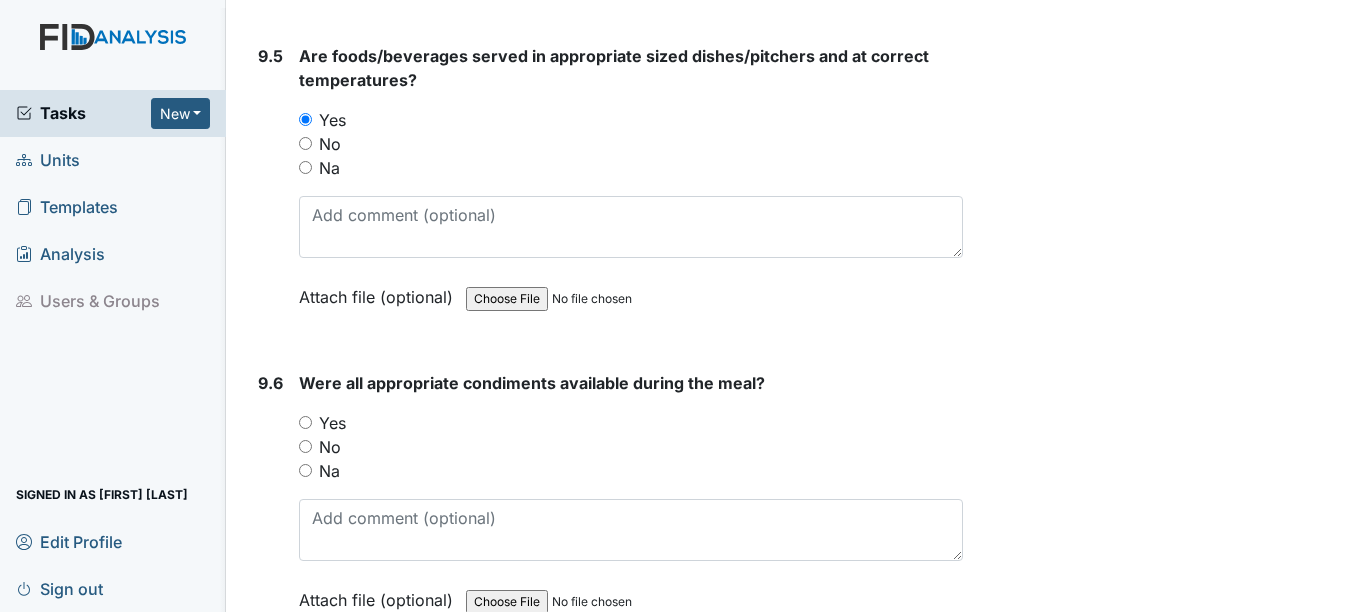 scroll, scrollTop: 16700, scrollLeft: 0, axis: vertical 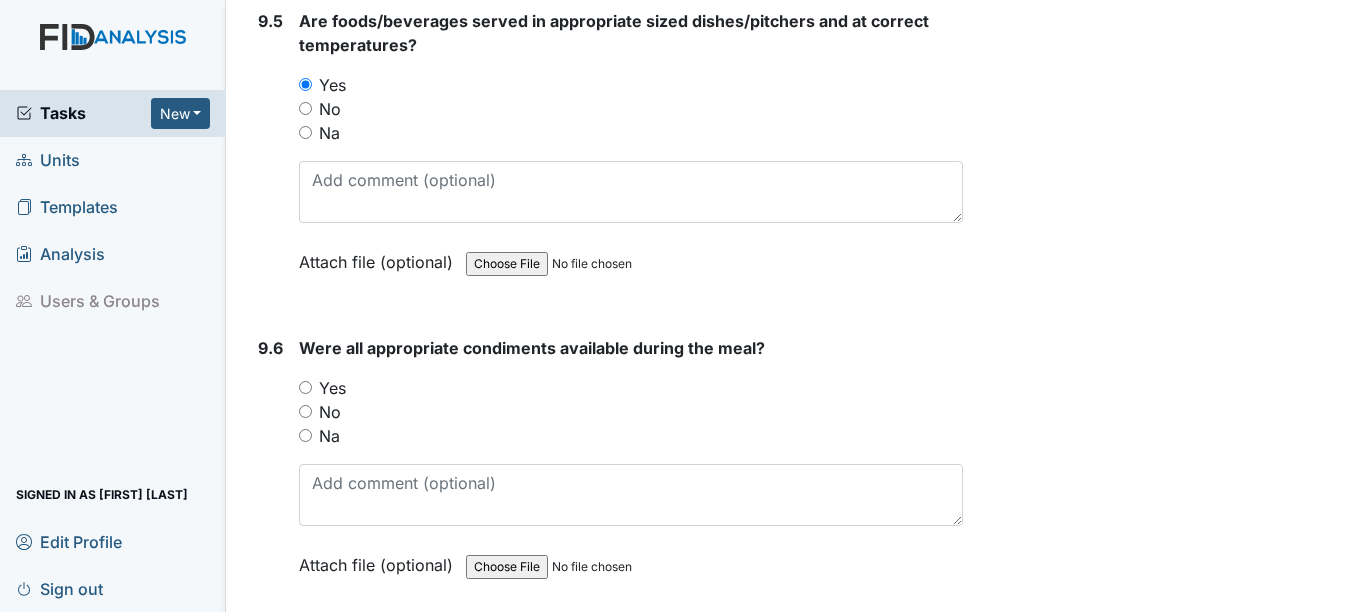 click on "Yes" at bounding box center [332, 388] 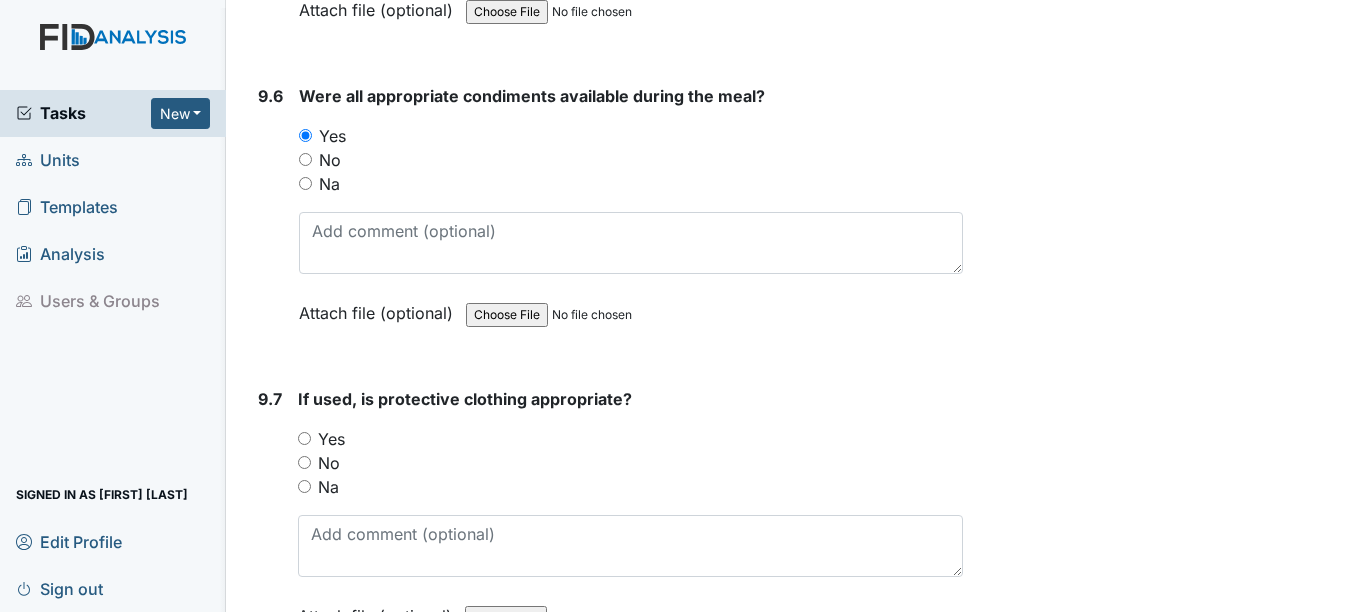 scroll, scrollTop: 17000, scrollLeft: 0, axis: vertical 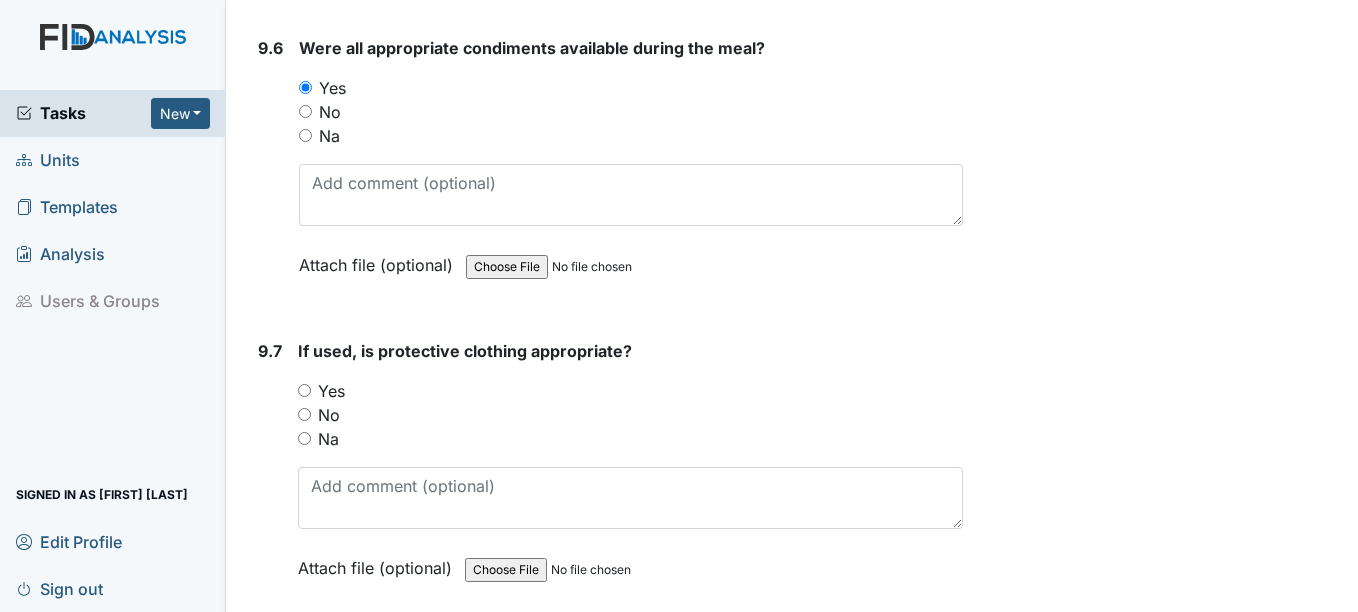 click on "Yes" at bounding box center [331, 391] 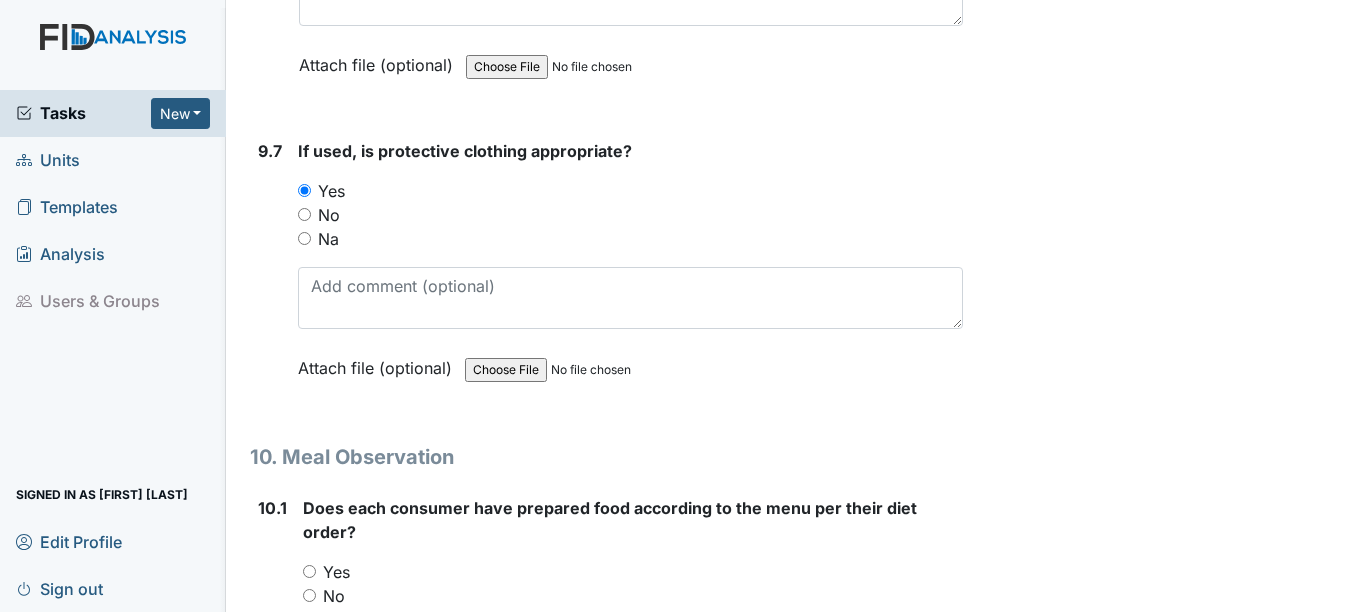 scroll, scrollTop: 17300, scrollLeft: 0, axis: vertical 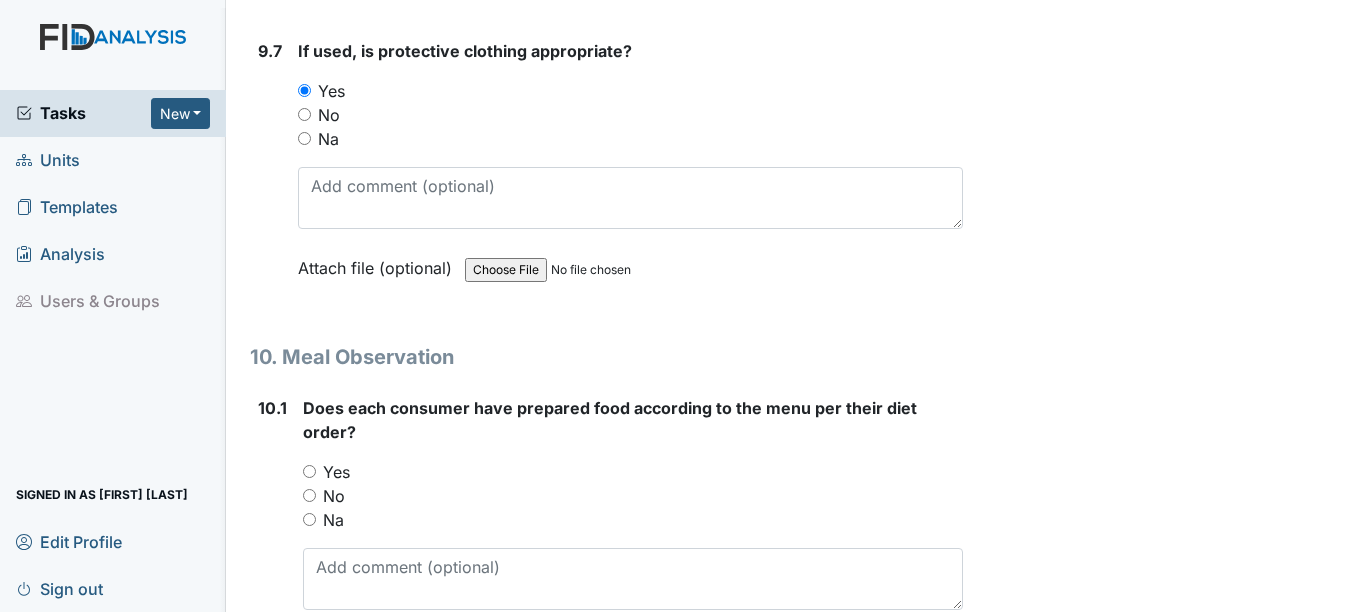 click on "Yes" at bounding box center (336, 472) 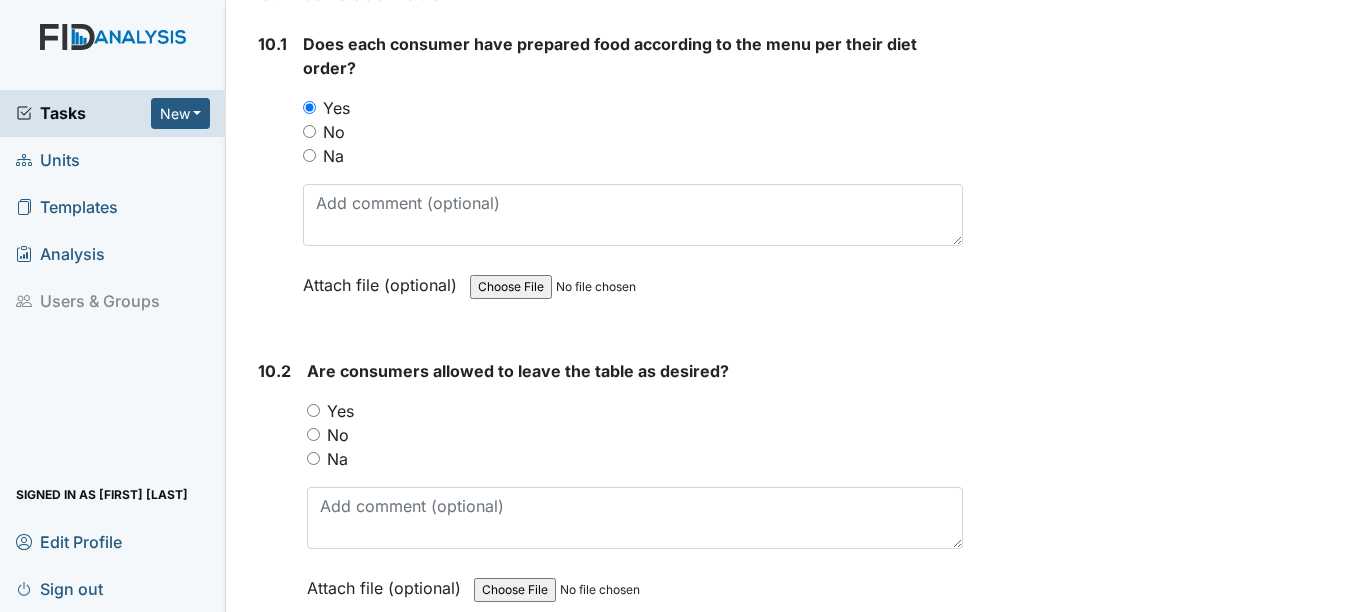 scroll, scrollTop: 17700, scrollLeft: 0, axis: vertical 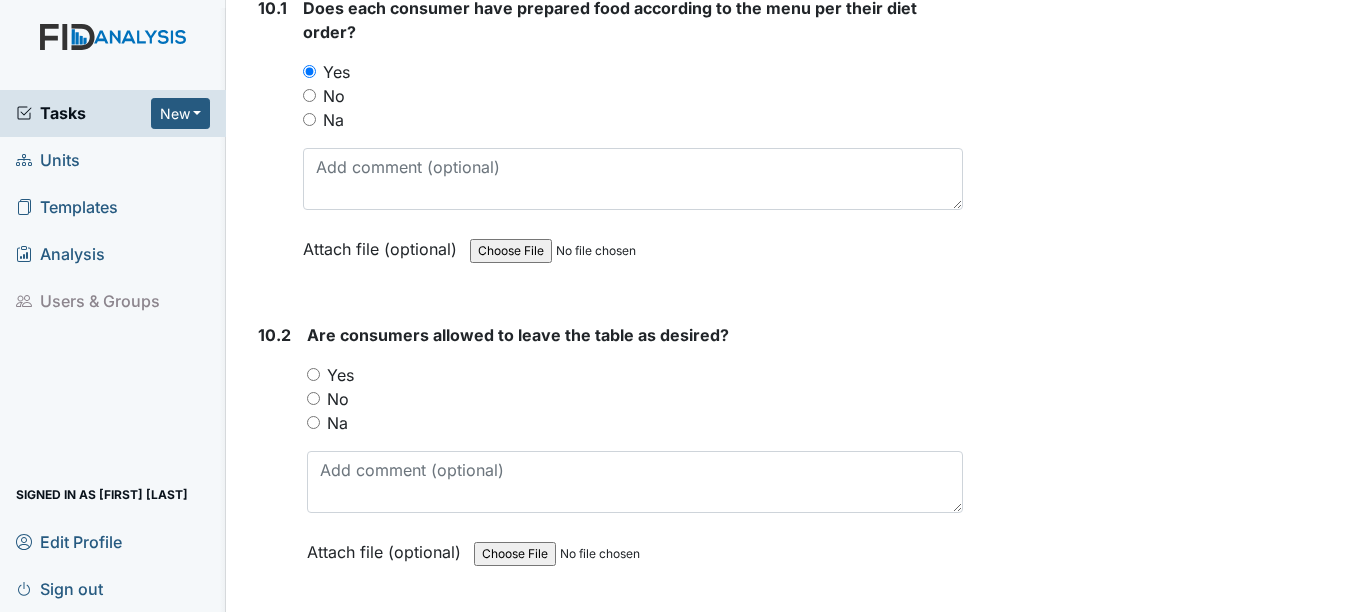 click on "Yes" at bounding box center [340, 375] 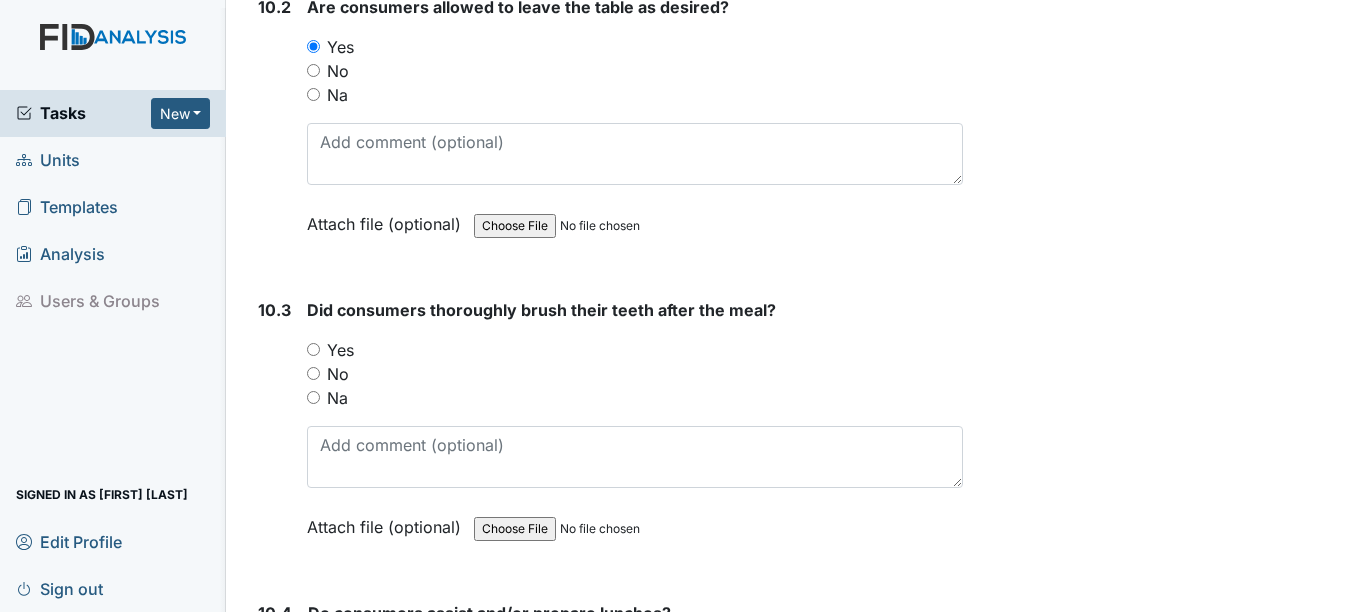 scroll, scrollTop: 18100, scrollLeft: 0, axis: vertical 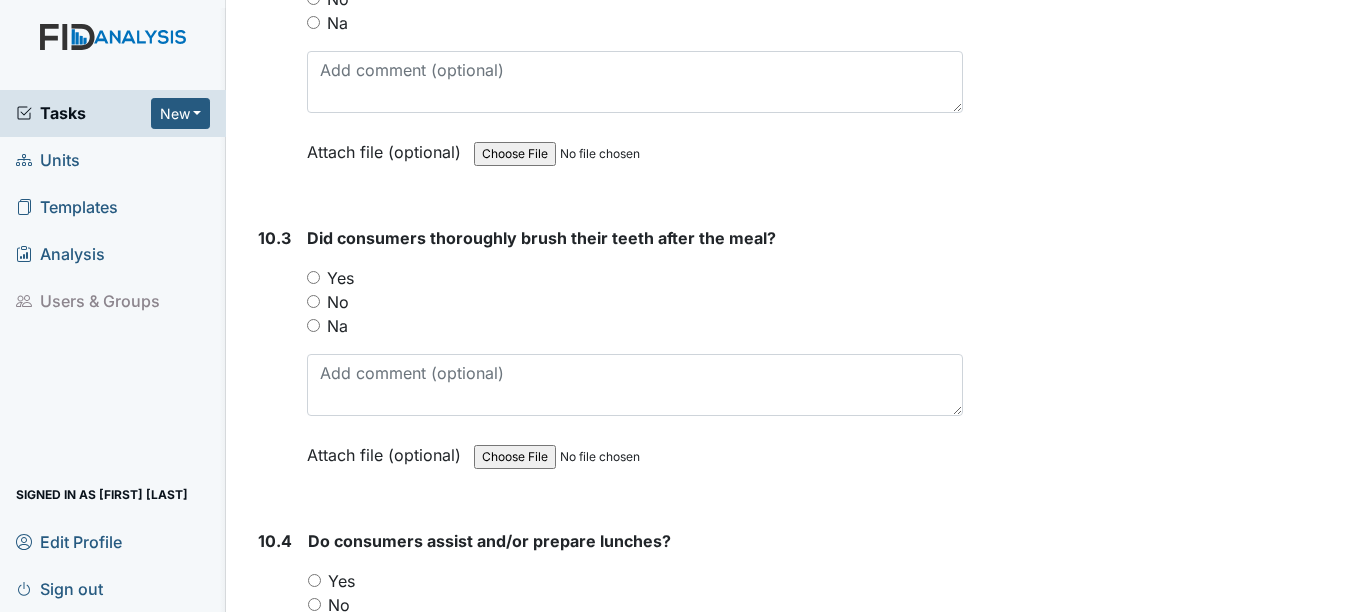 click on "Yes" at bounding box center [340, 278] 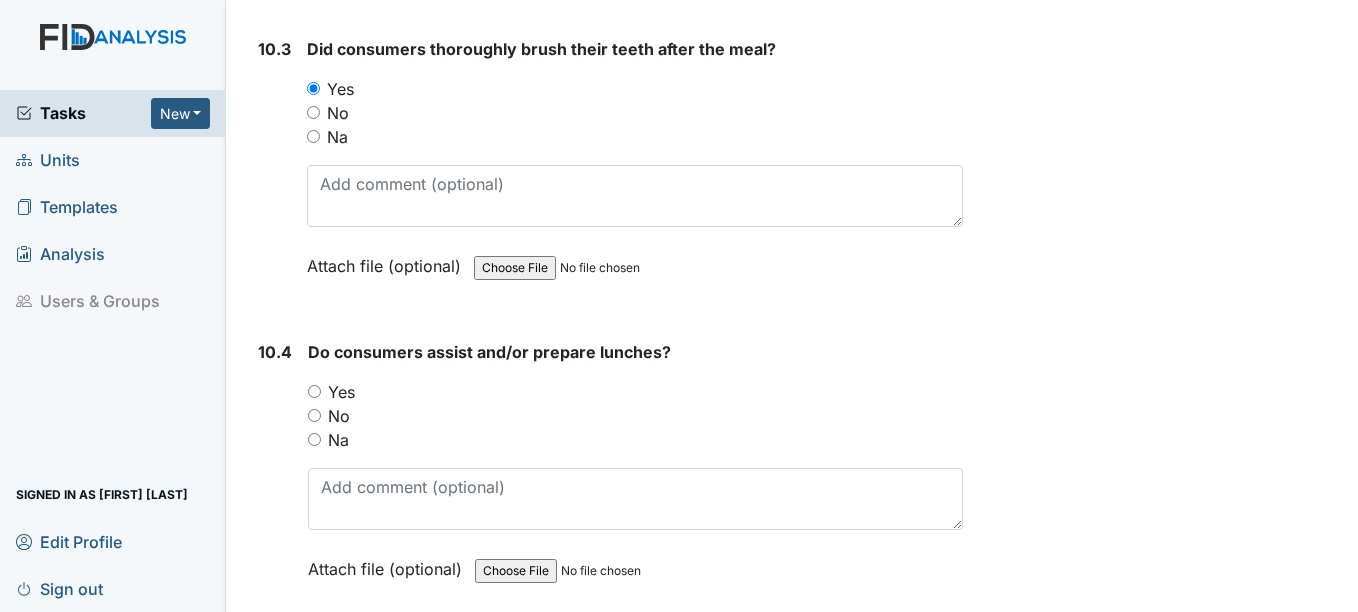 scroll, scrollTop: 18300, scrollLeft: 0, axis: vertical 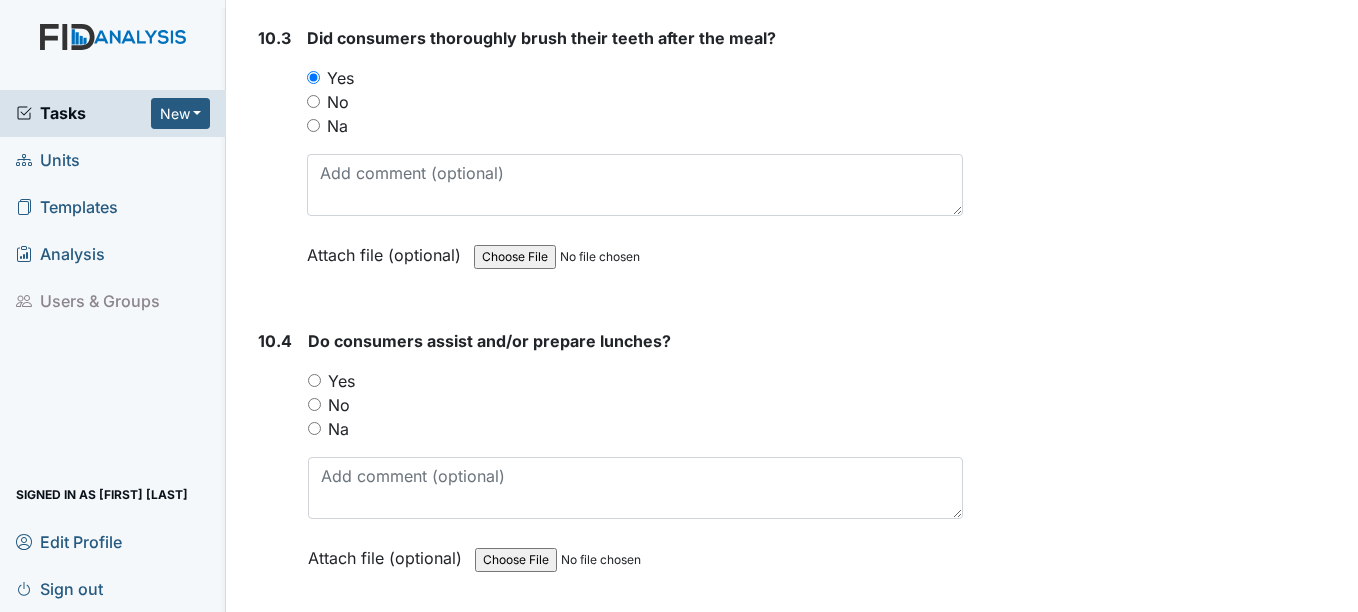 click on "Yes" at bounding box center (341, 381) 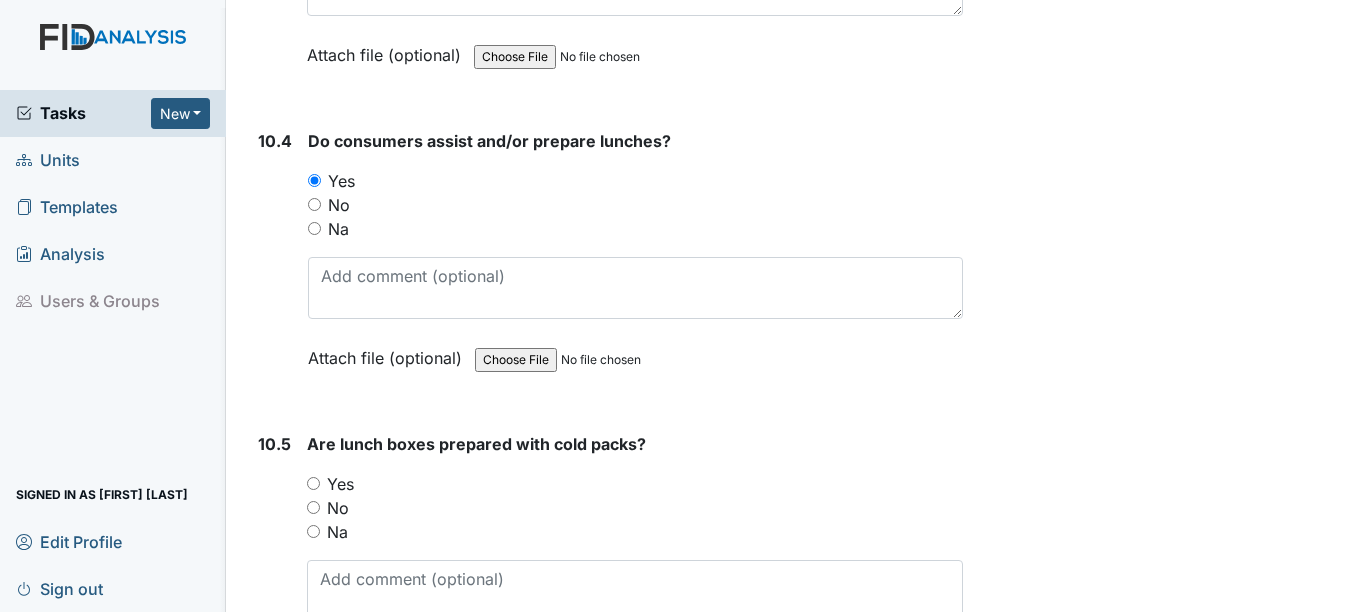 scroll, scrollTop: 18600, scrollLeft: 0, axis: vertical 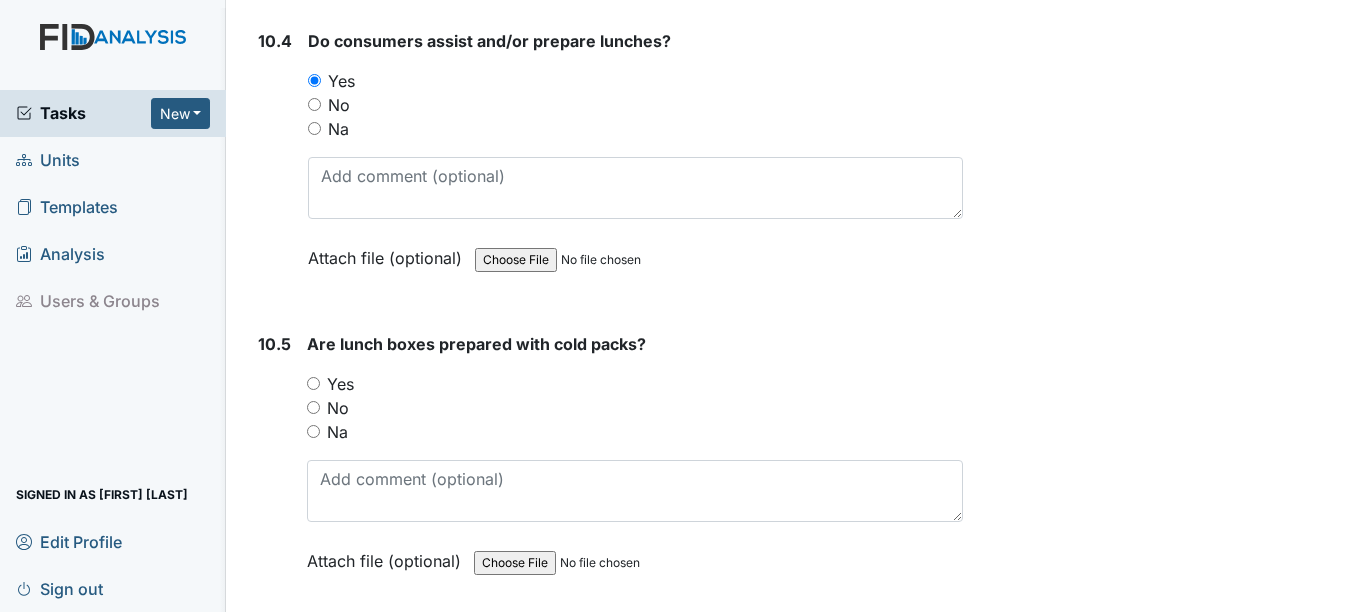 click on "Na" at bounding box center (337, 432) 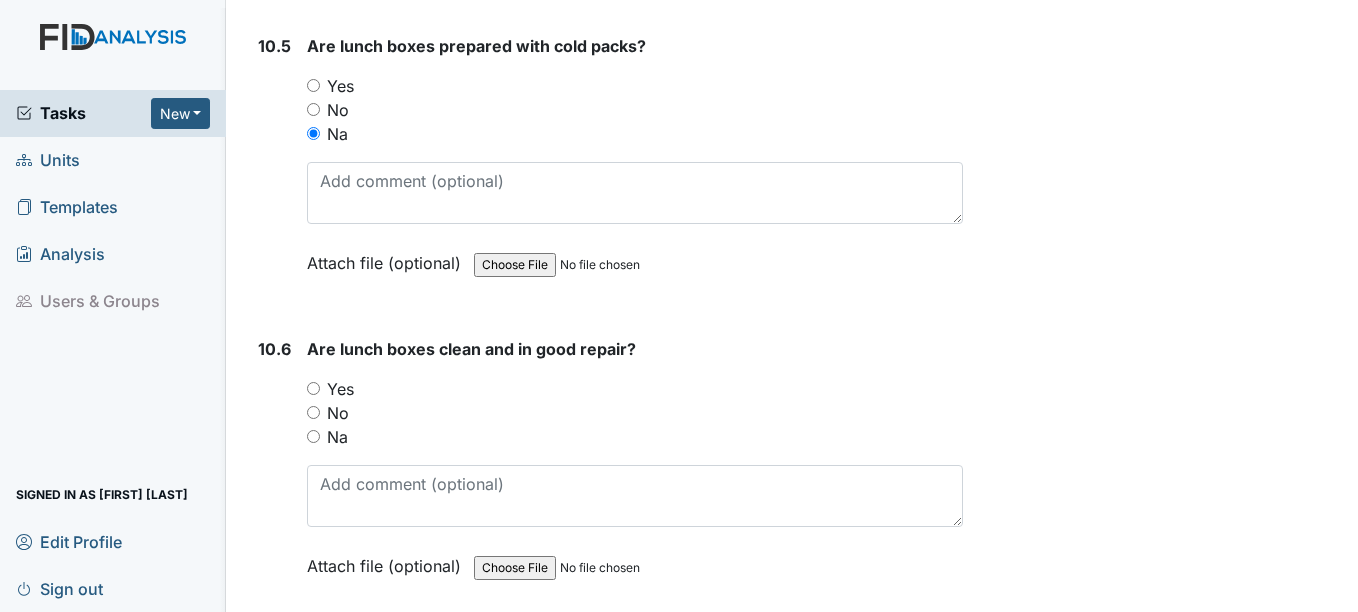 scroll, scrollTop: 18900, scrollLeft: 0, axis: vertical 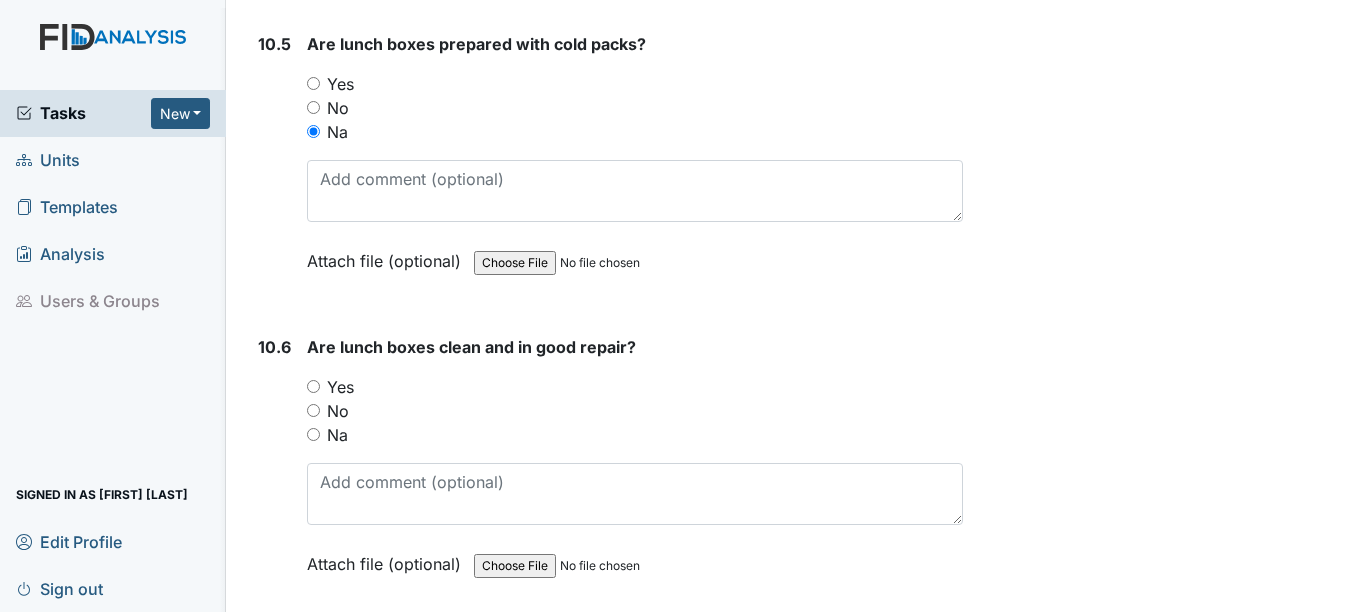 click on "Na" at bounding box center [337, 435] 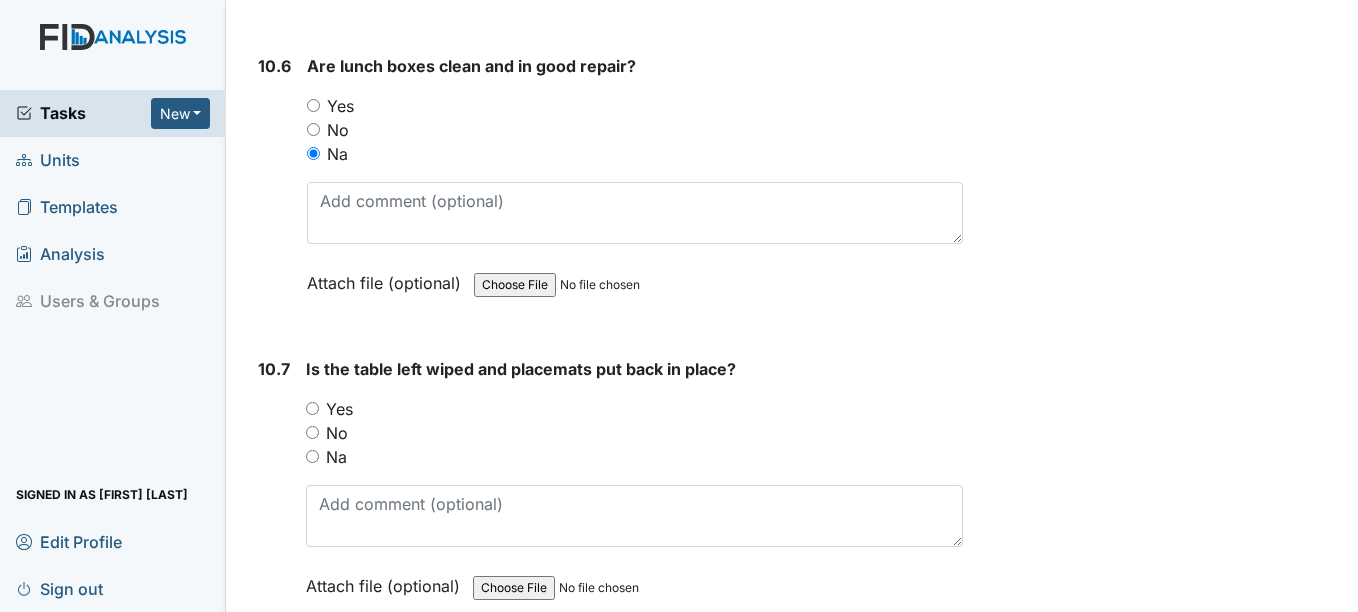 scroll, scrollTop: 19200, scrollLeft: 0, axis: vertical 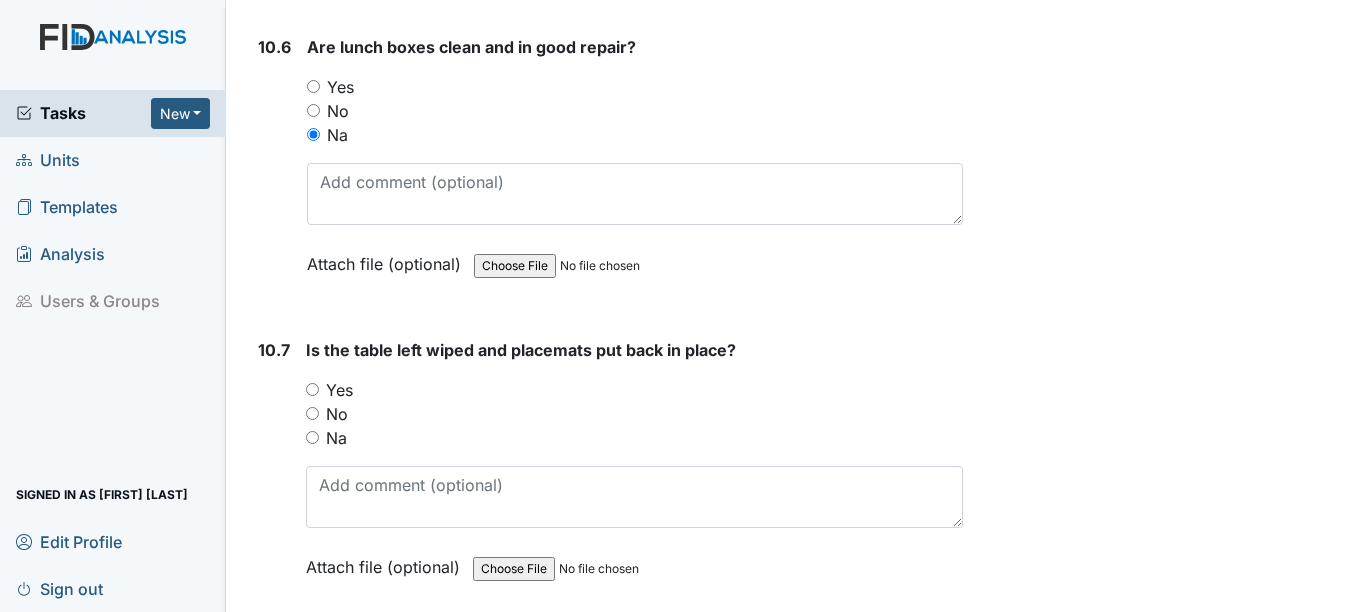 click on "Yes" at bounding box center (339, 390) 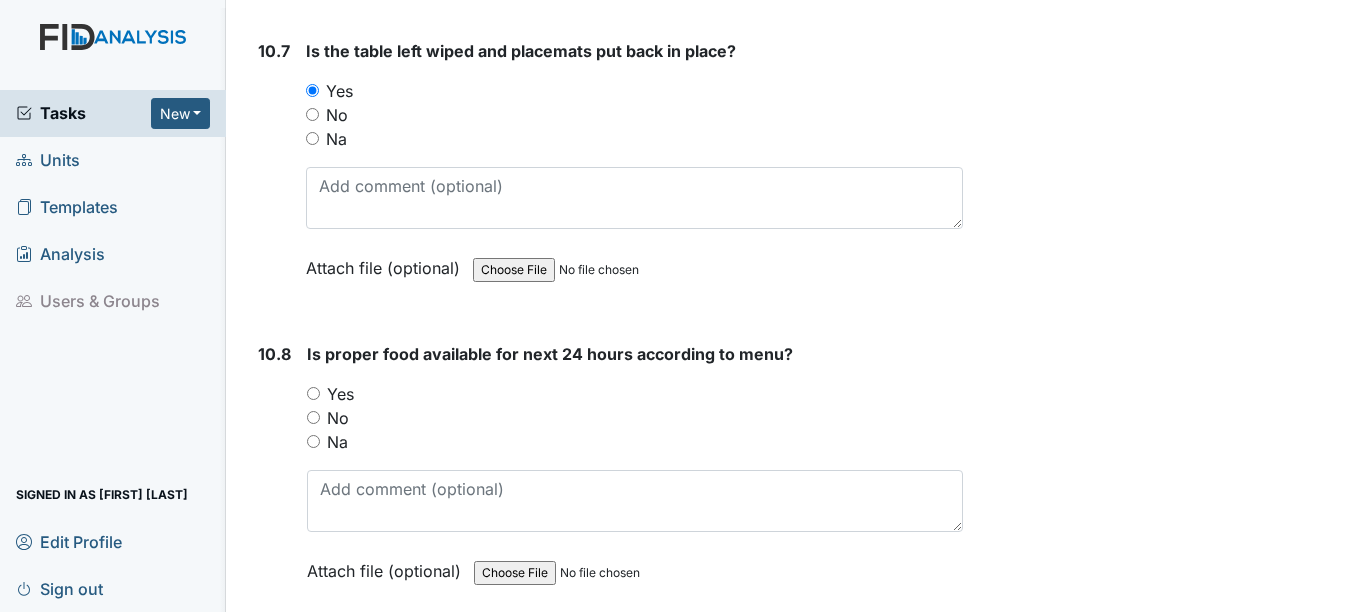 scroll, scrollTop: 19500, scrollLeft: 0, axis: vertical 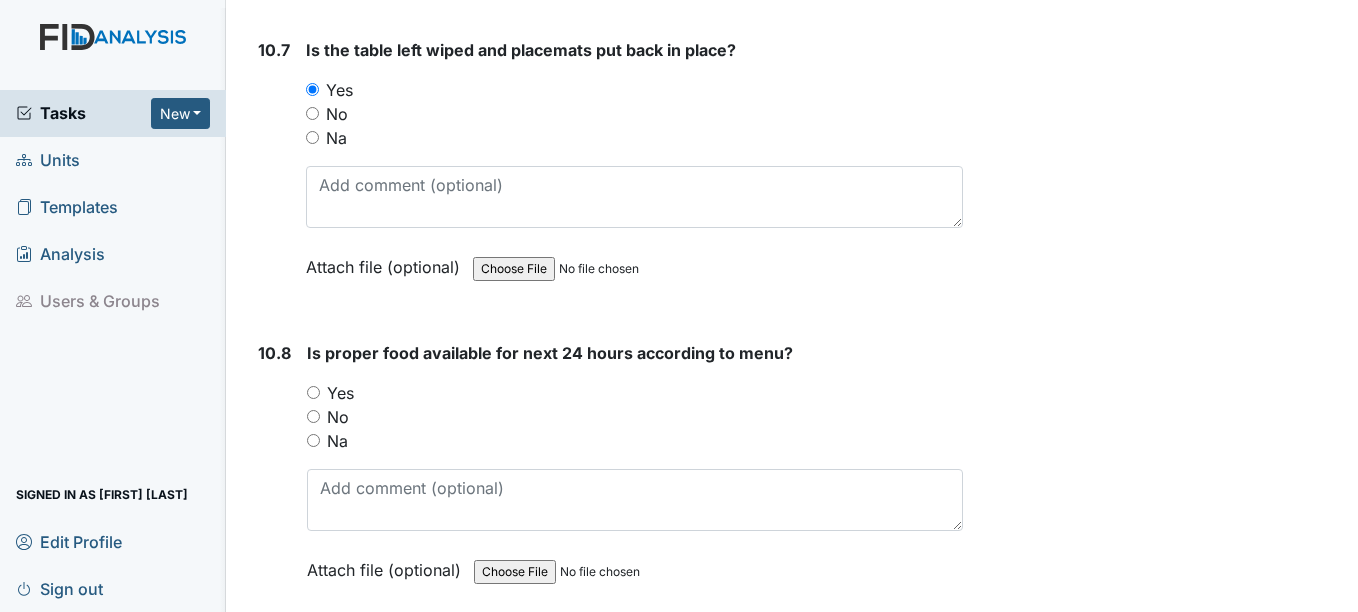 click on "Yes" at bounding box center (340, 393) 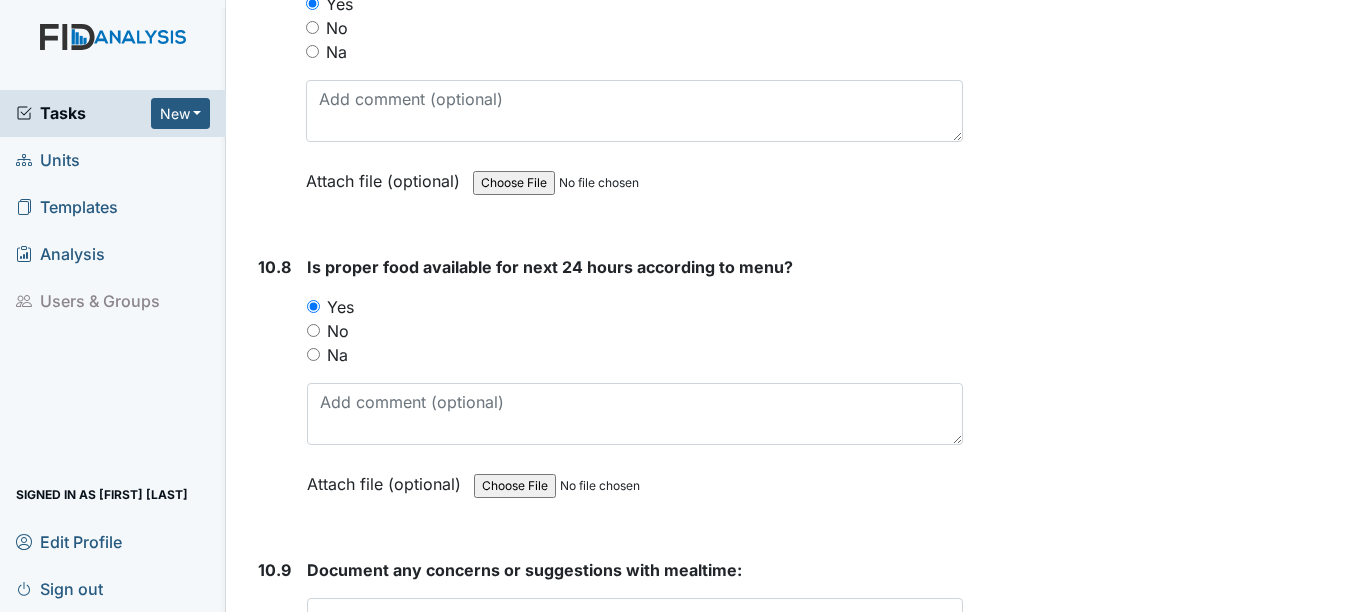 scroll, scrollTop: 19700, scrollLeft: 0, axis: vertical 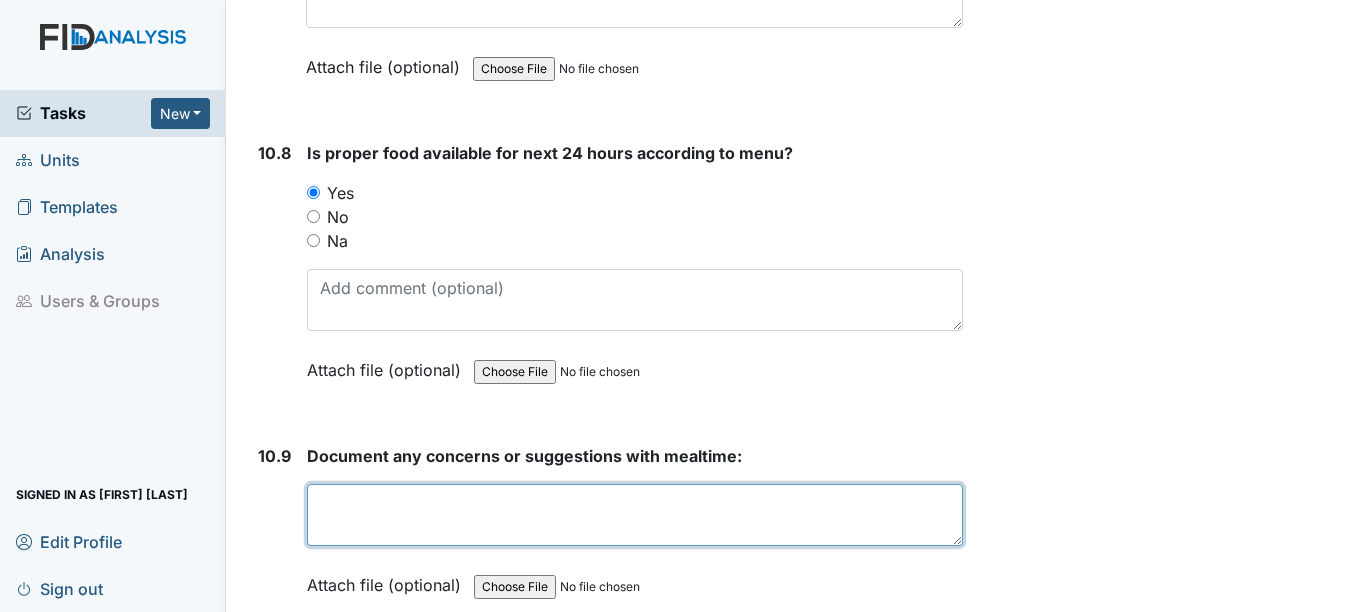 click at bounding box center (634, 515) 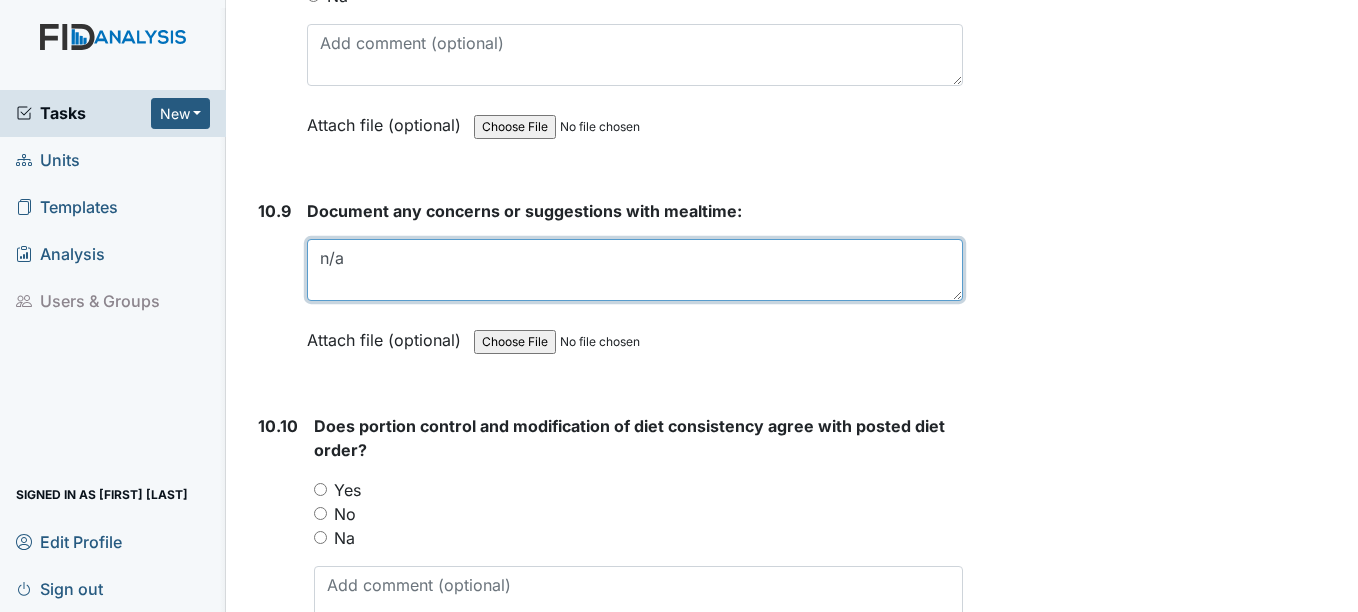 scroll, scrollTop: 20000, scrollLeft: 0, axis: vertical 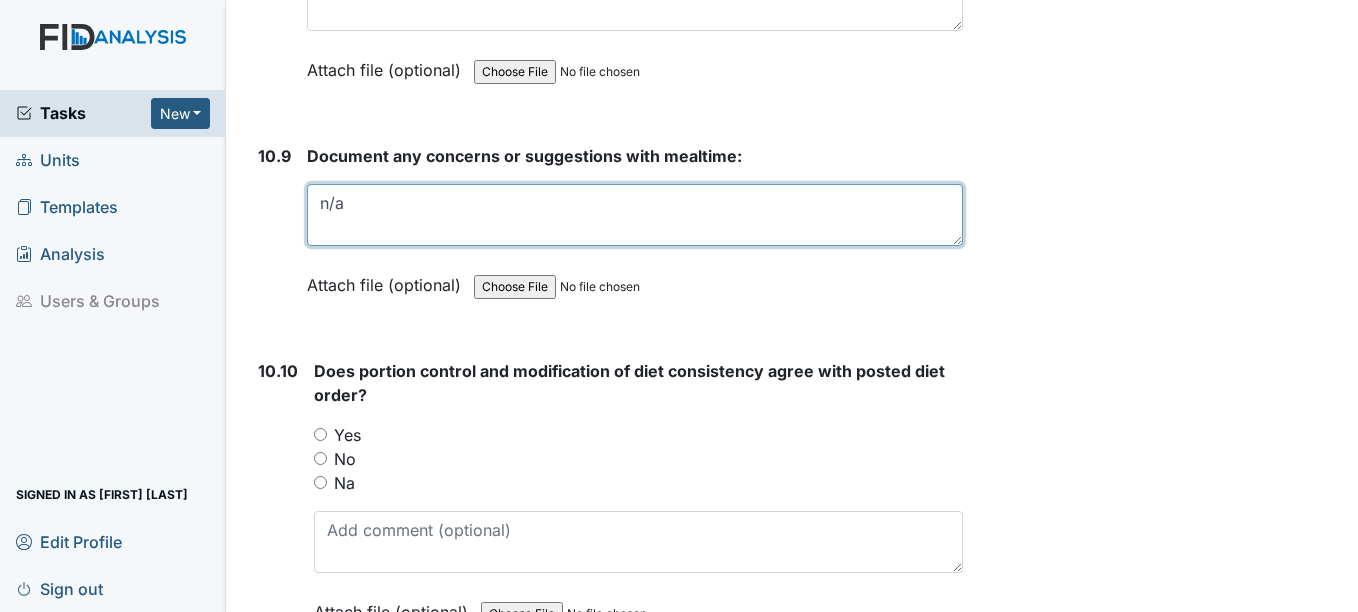 type on "n/a" 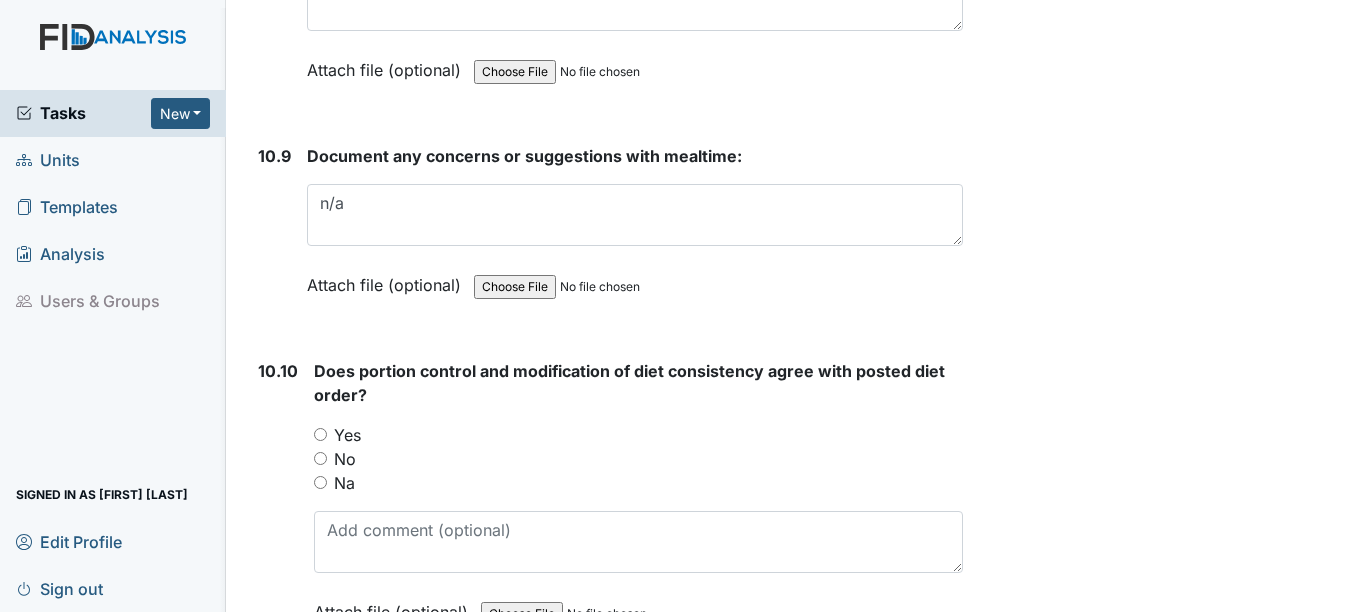 click on "Yes" at bounding box center [347, 435] 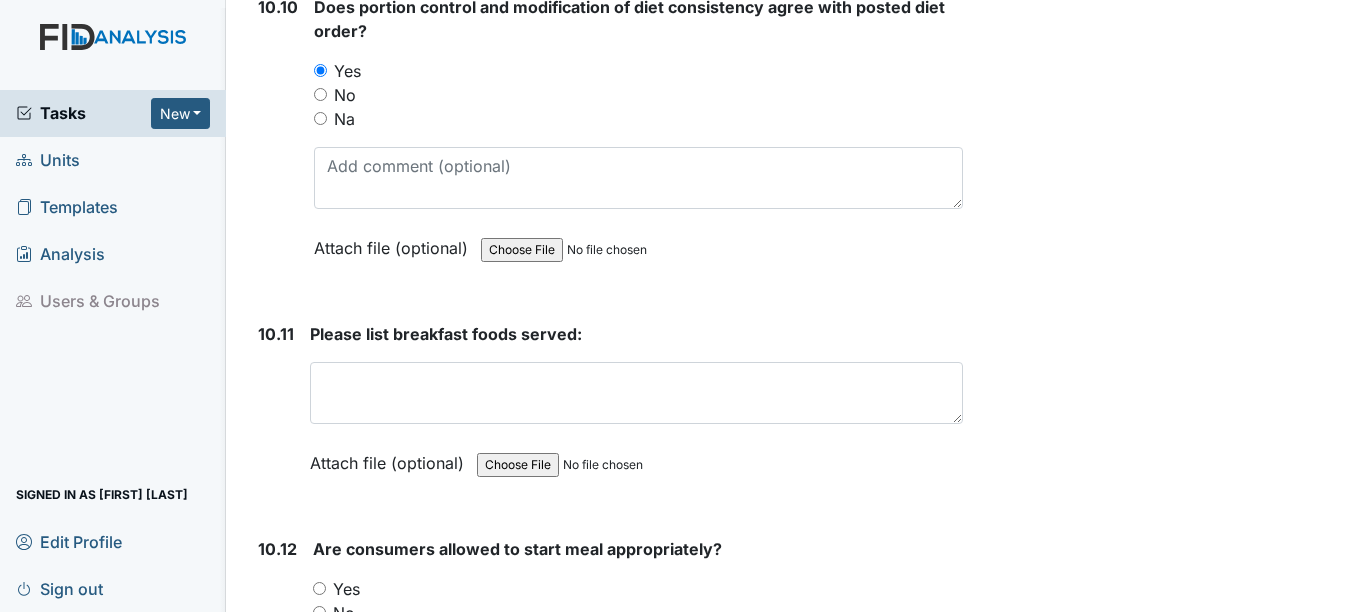 scroll, scrollTop: 20400, scrollLeft: 0, axis: vertical 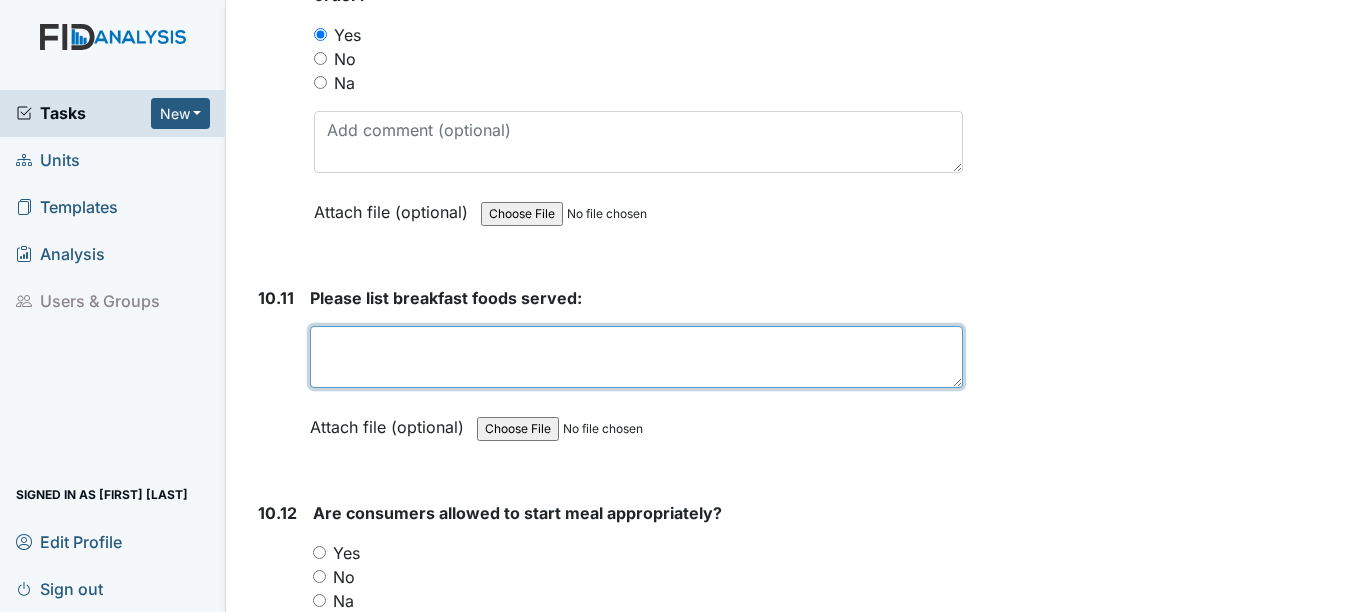 click at bounding box center [636, 357] 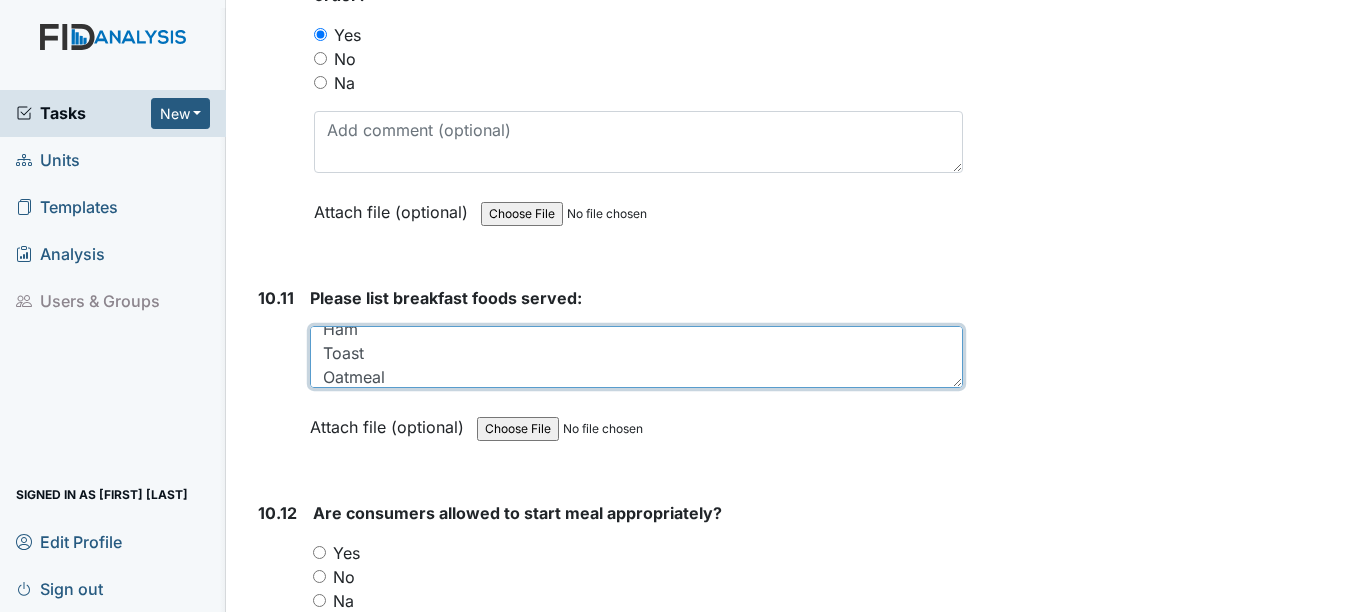 scroll, scrollTop: 24, scrollLeft: 0, axis: vertical 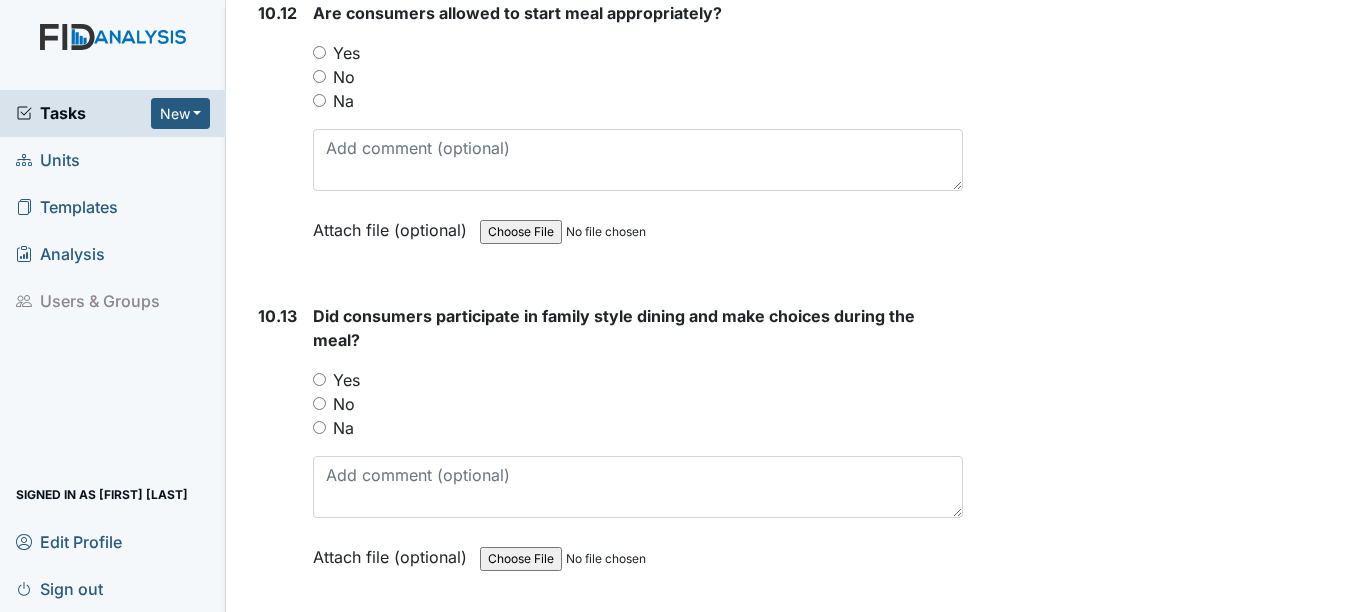 type on "Ham
Toast
Oatmeal" 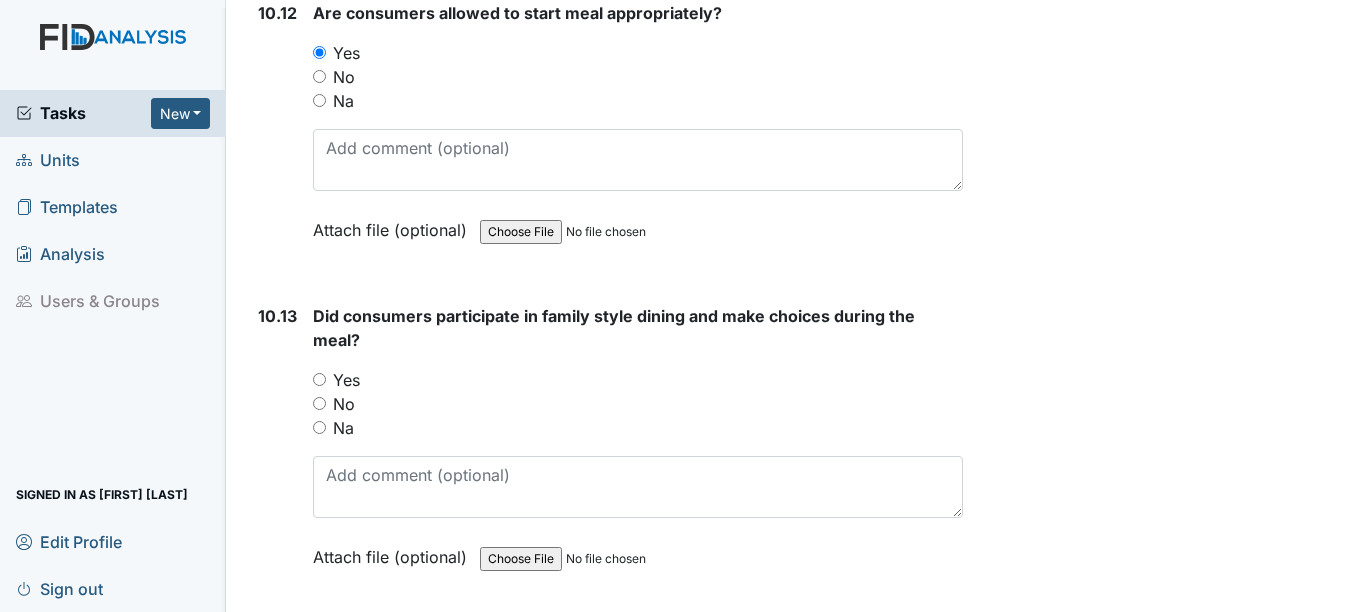 click on "Yes" at bounding box center [346, 380] 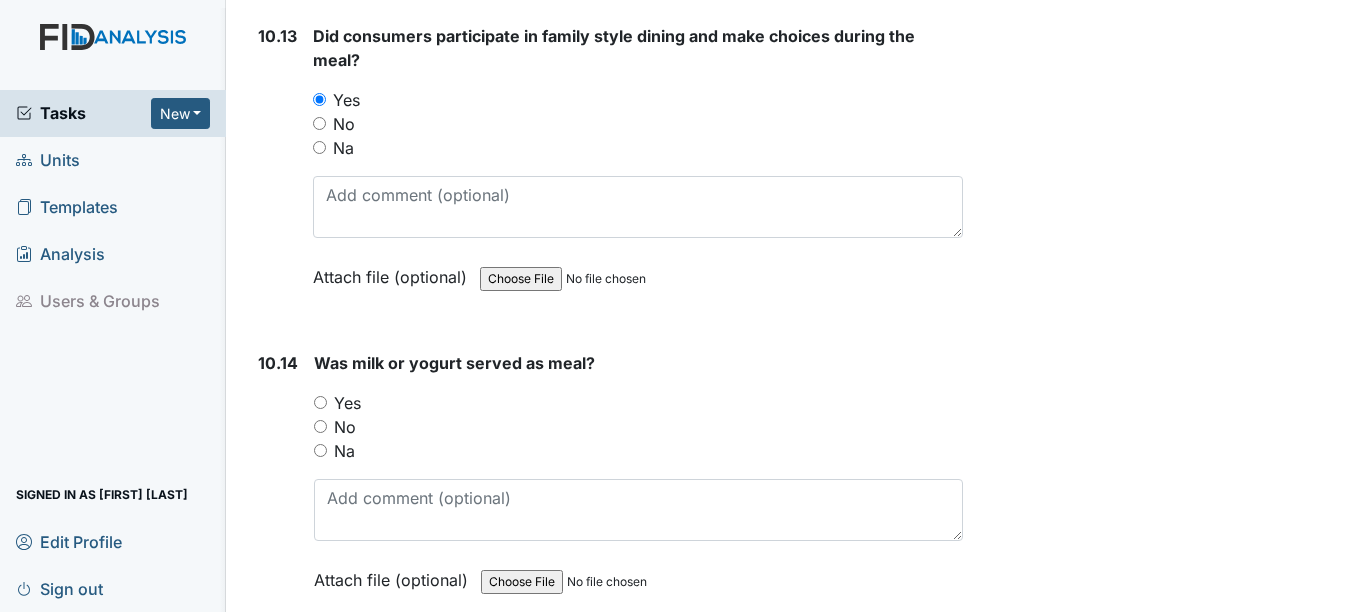 scroll, scrollTop: 21200, scrollLeft: 0, axis: vertical 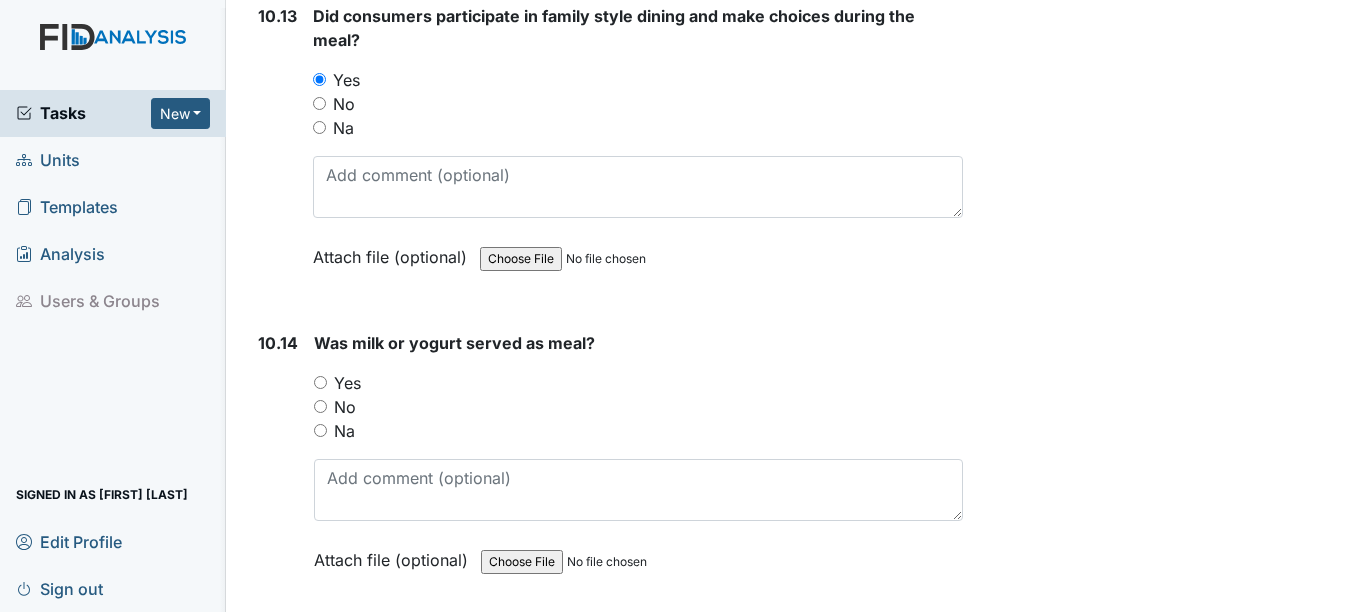 click on "Yes" at bounding box center (347, 383) 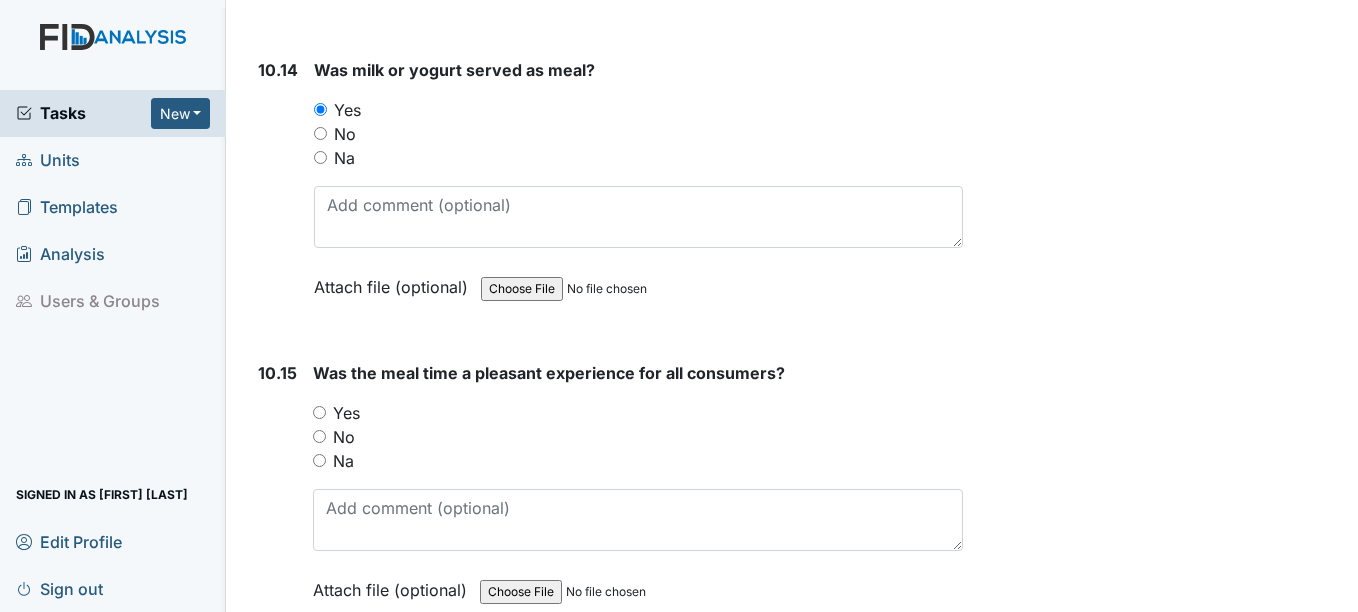 scroll, scrollTop: 21500, scrollLeft: 0, axis: vertical 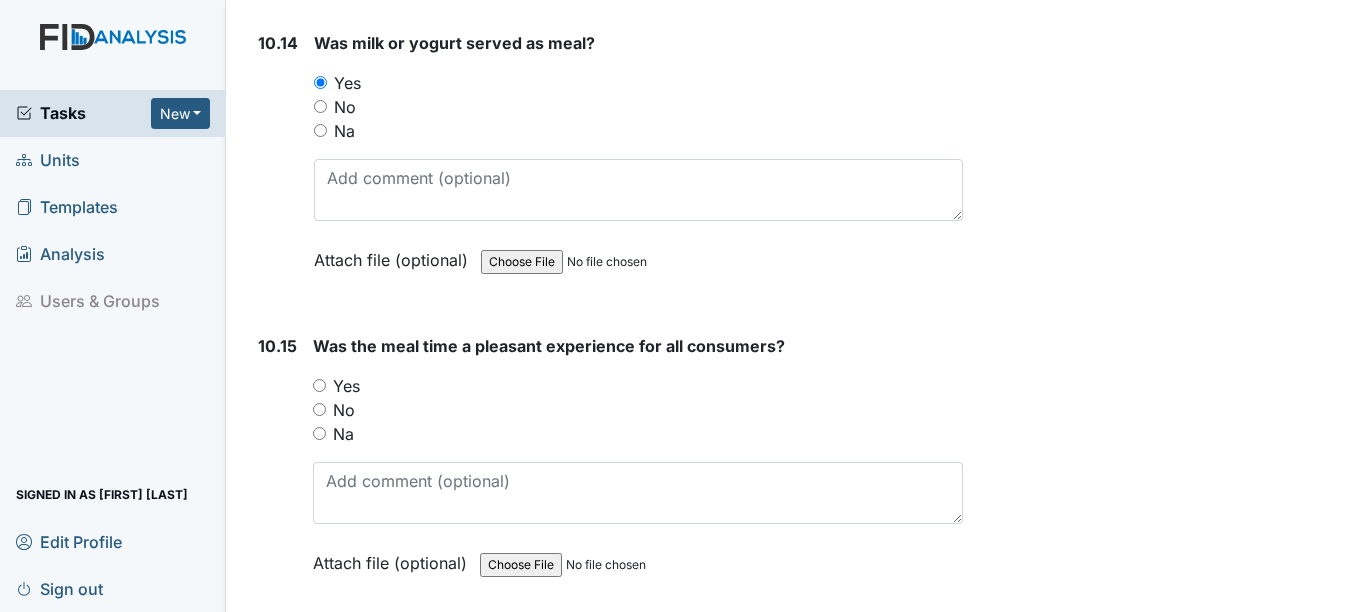 click on "Yes" at bounding box center [346, 386] 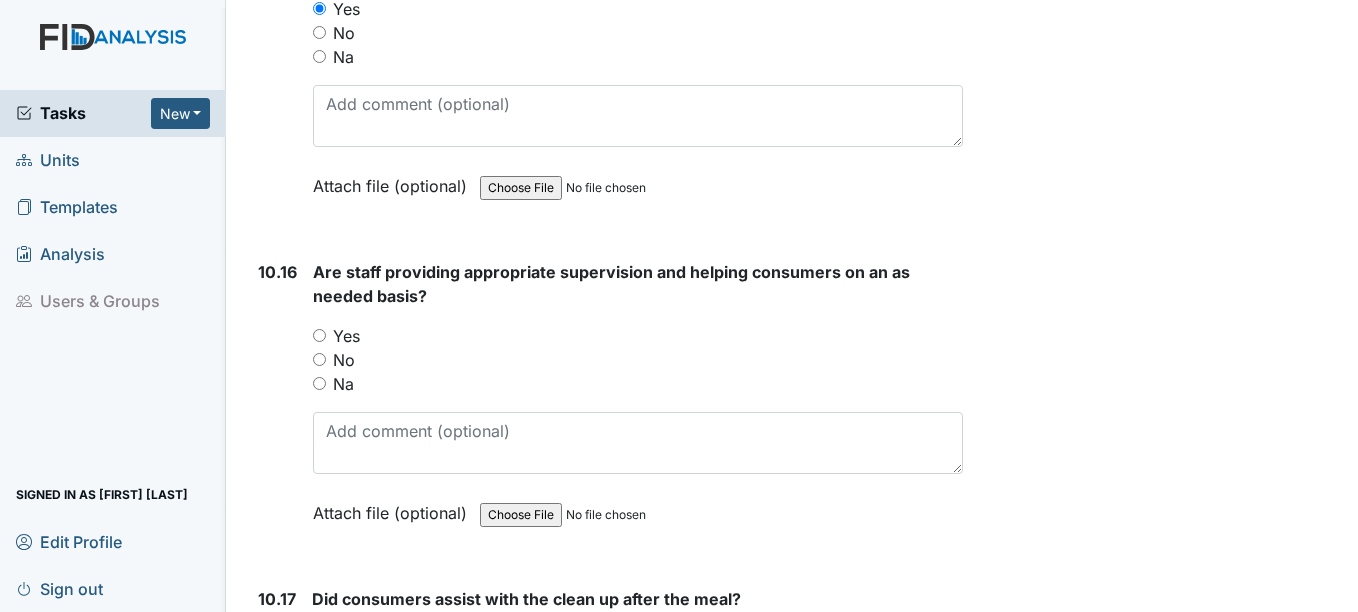 scroll, scrollTop: 21900, scrollLeft: 0, axis: vertical 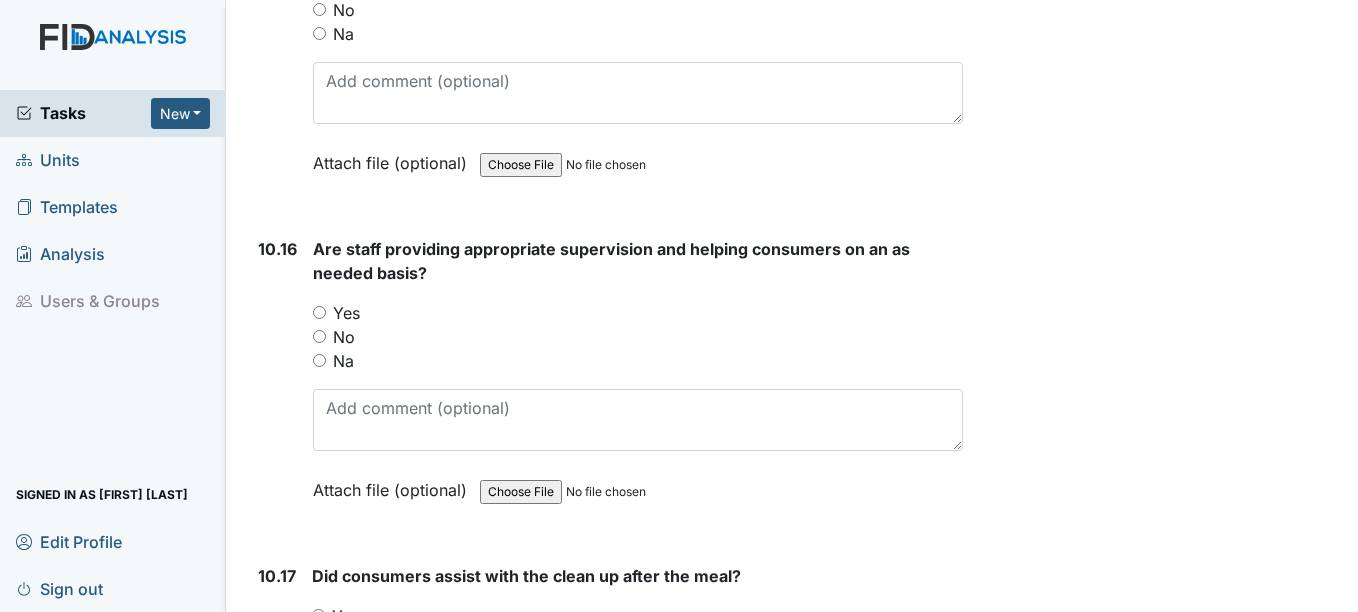 click on "Yes" at bounding box center (346, 313) 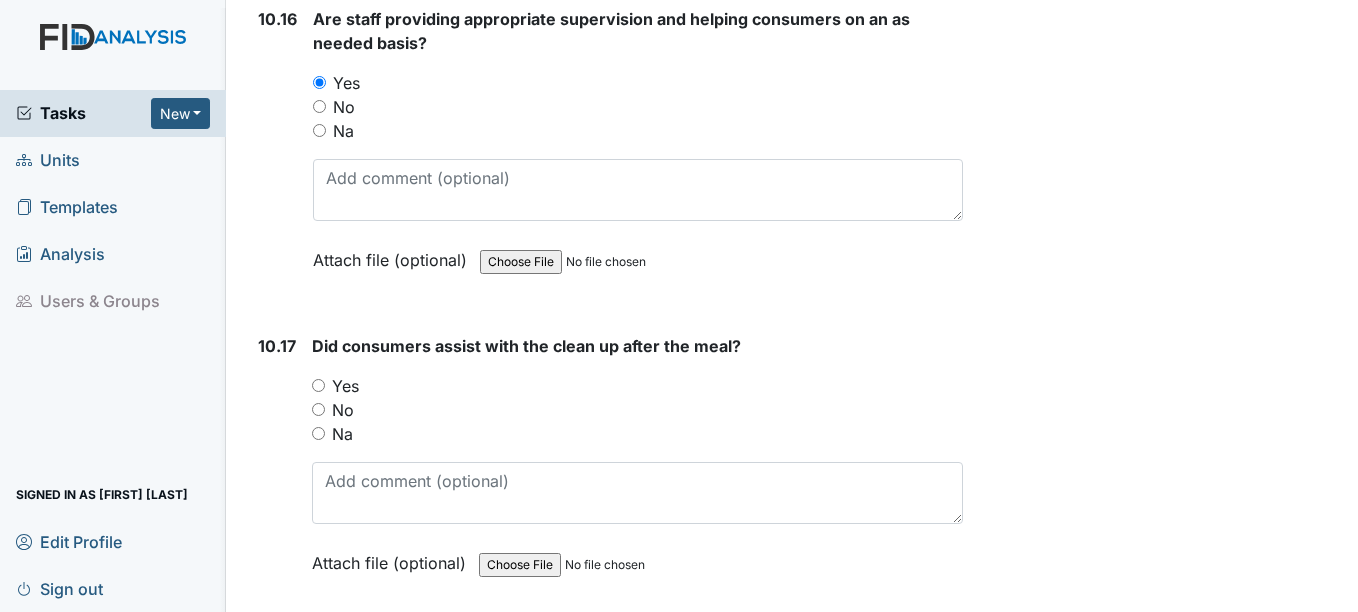 scroll, scrollTop: 22200, scrollLeft: 0, axis: vertical 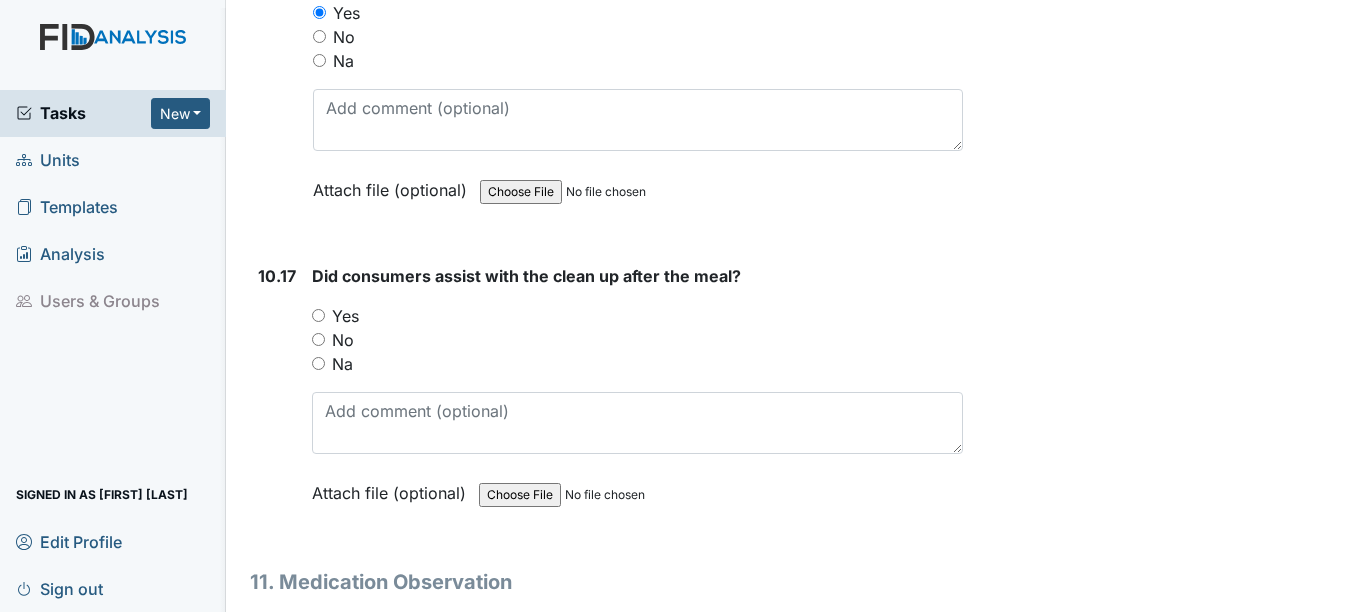 click on "Yes" at bounding box center (345, 316) 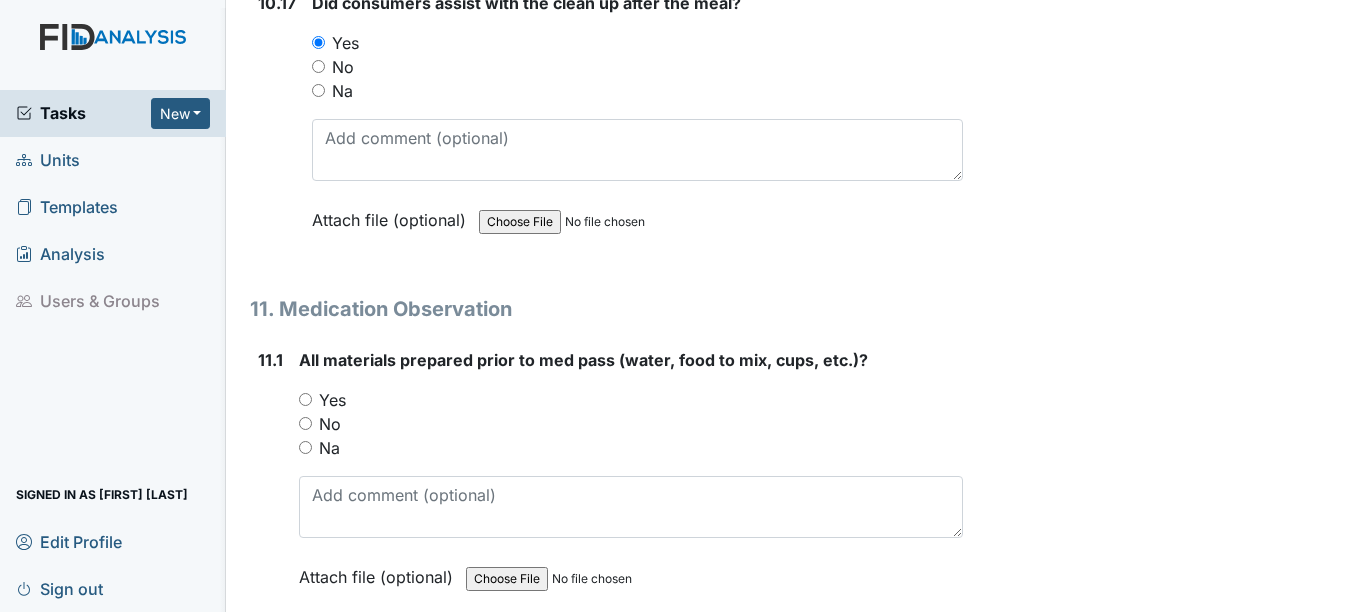 scroll, scrollTop: 22500, scrollLeft: 0, axis: vertical 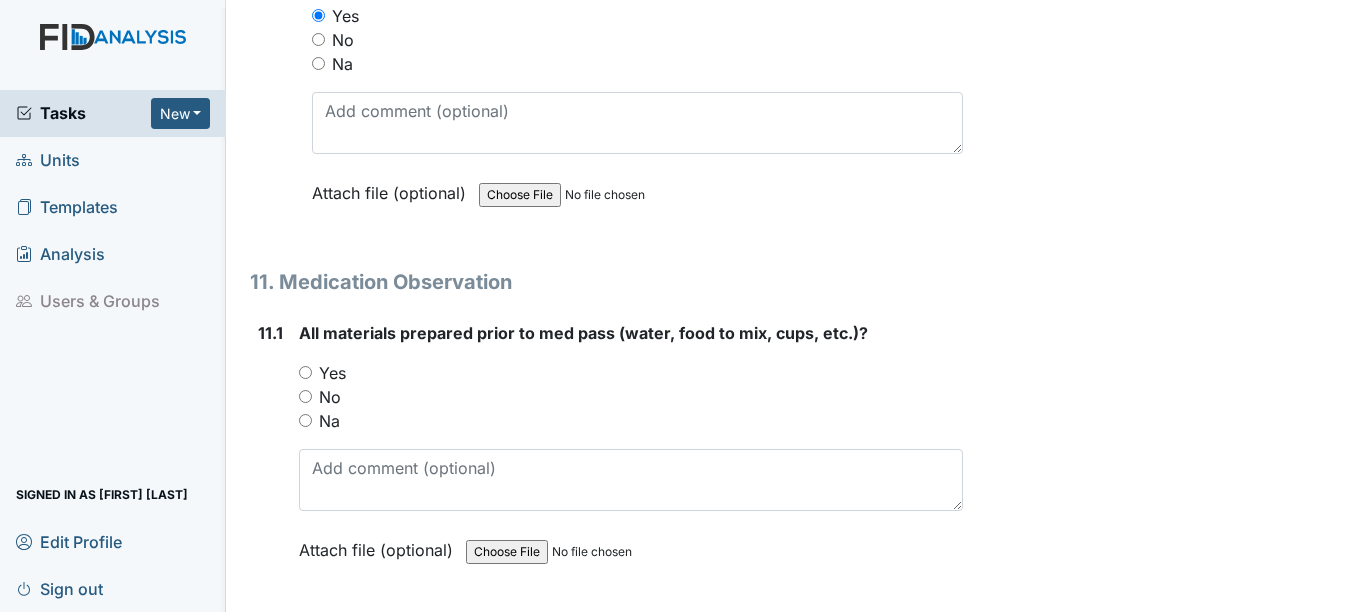 click on "Yes" at bounding box center [332, 373] 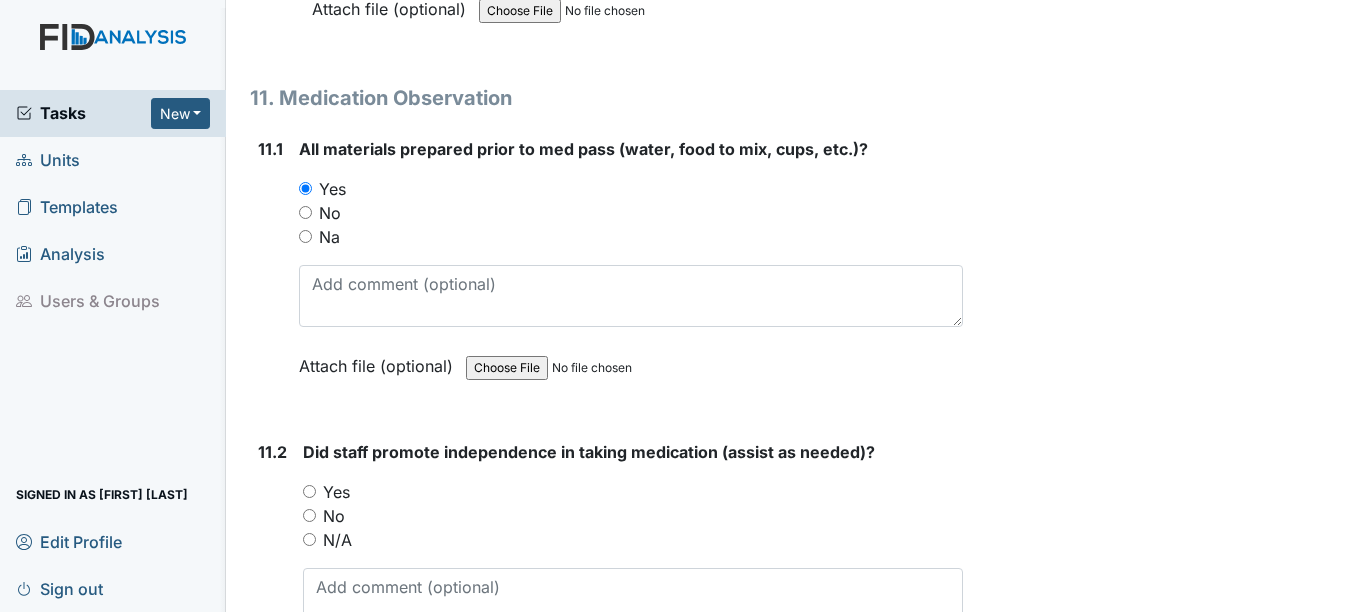 scroll, scrollTop: 22700, scrollLeft: 0, axis: vertical 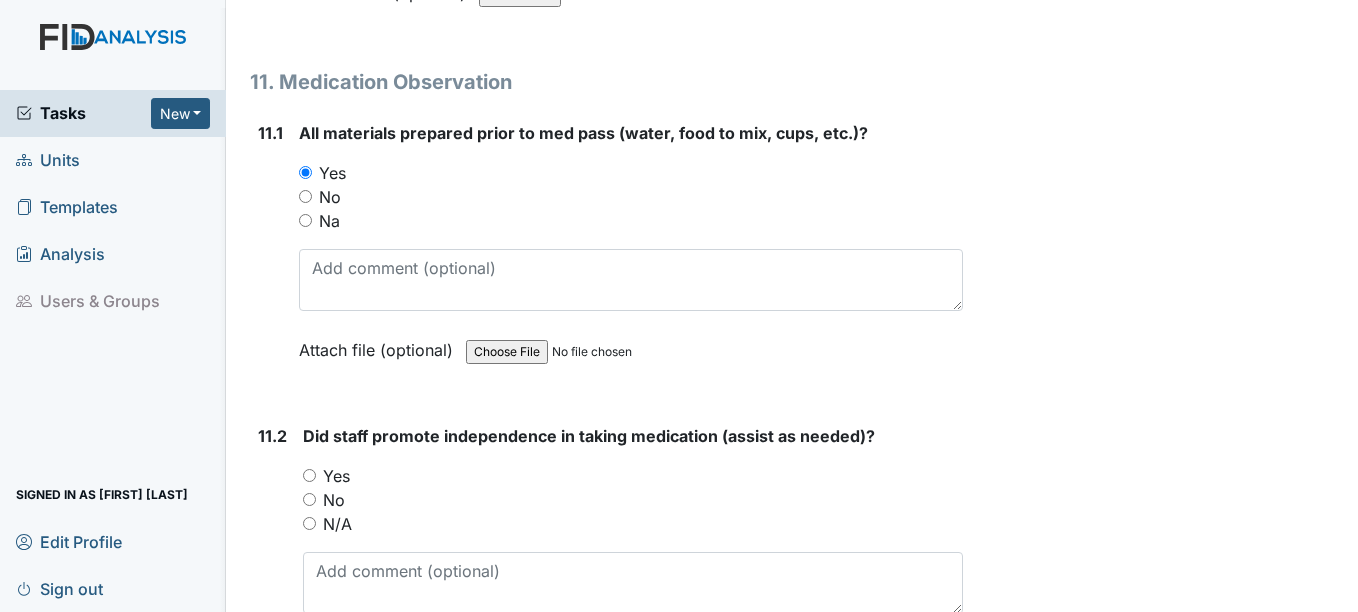 click on "Yes" at bounding box center (336, 476) 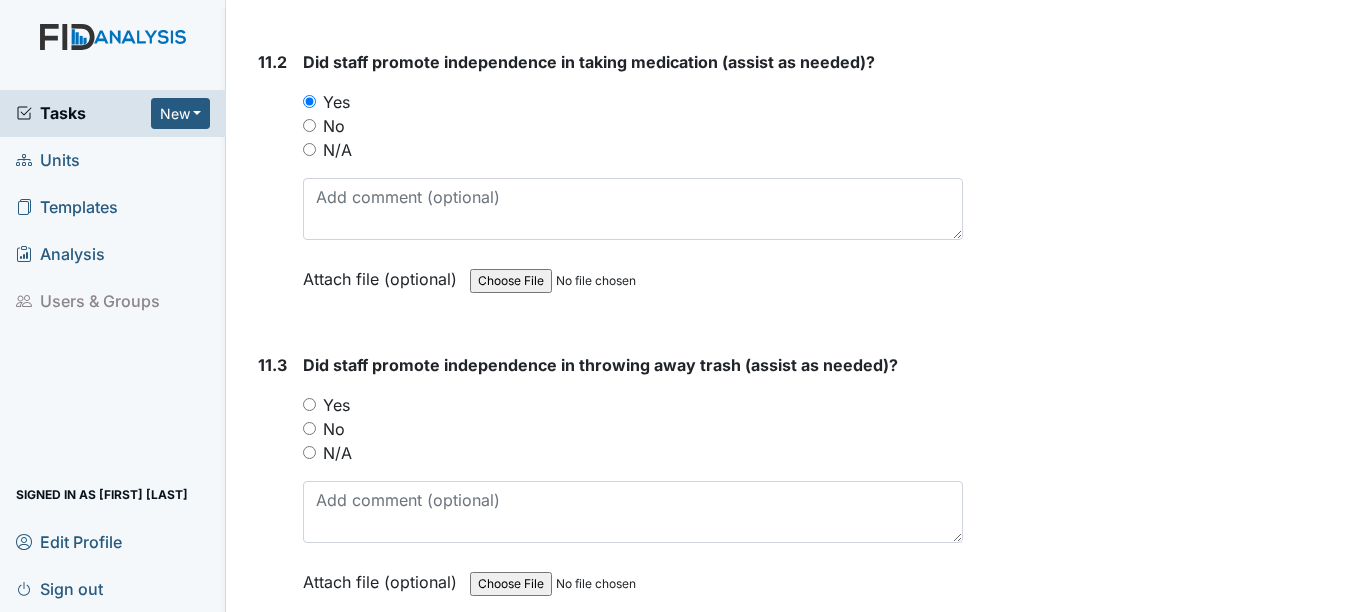 scroll, scrollTop: 23100, scrollLeft: 0, axis: vertical 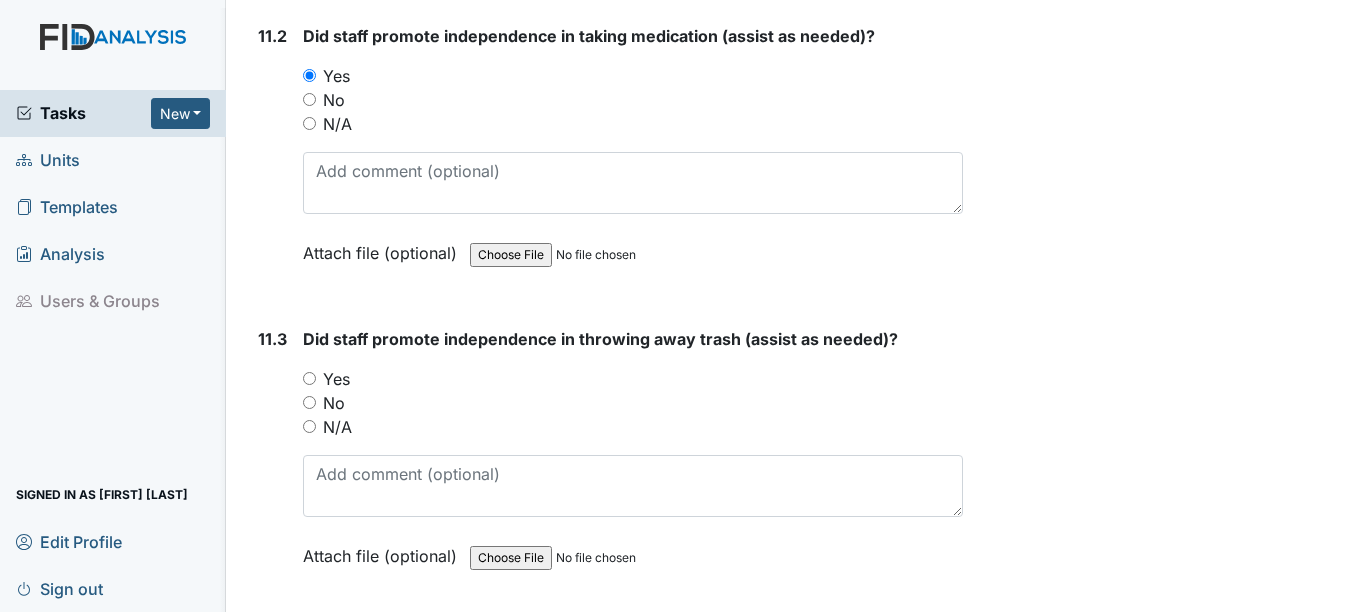 click on "Yes" at bounding box center (336, 379) 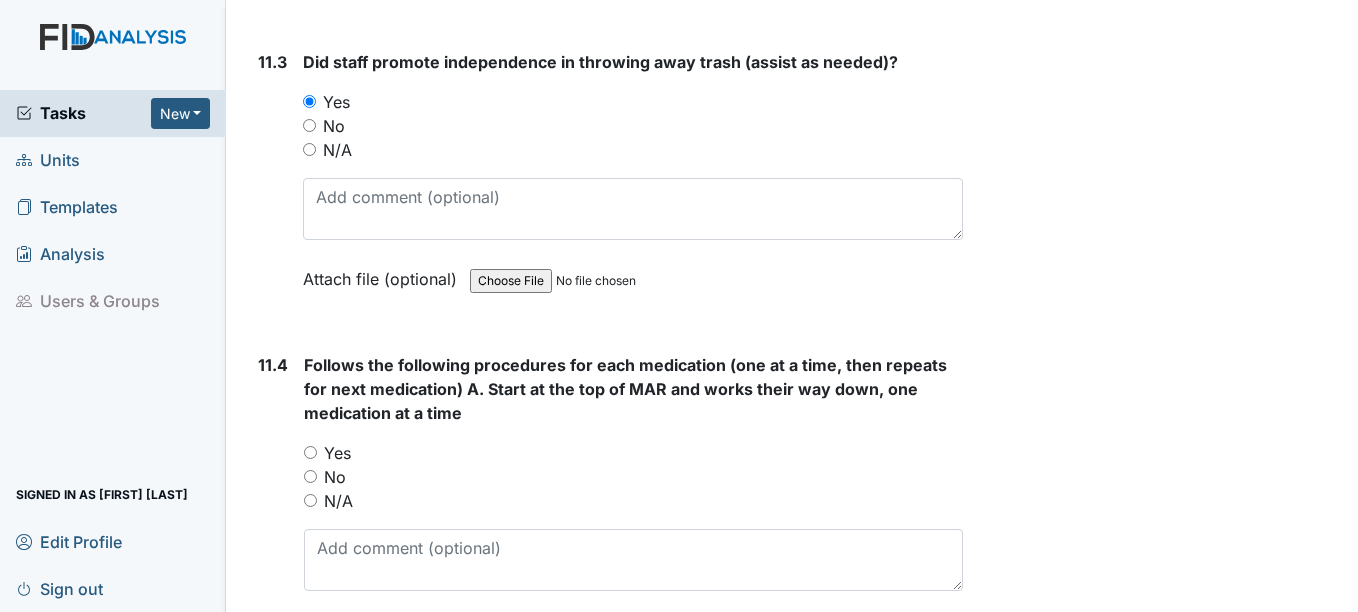 scroll, scrollTop: 23400, scrollLeft: 0, axis: vertical 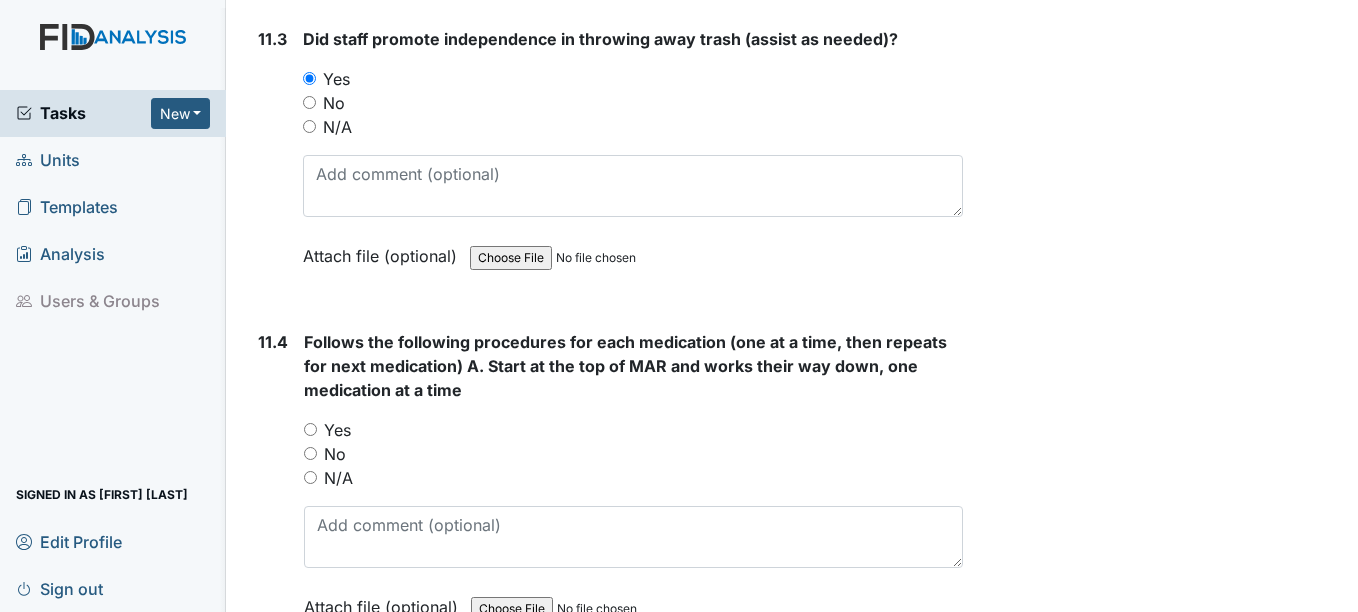 click on "Yes" at bounding box center (337, 430) 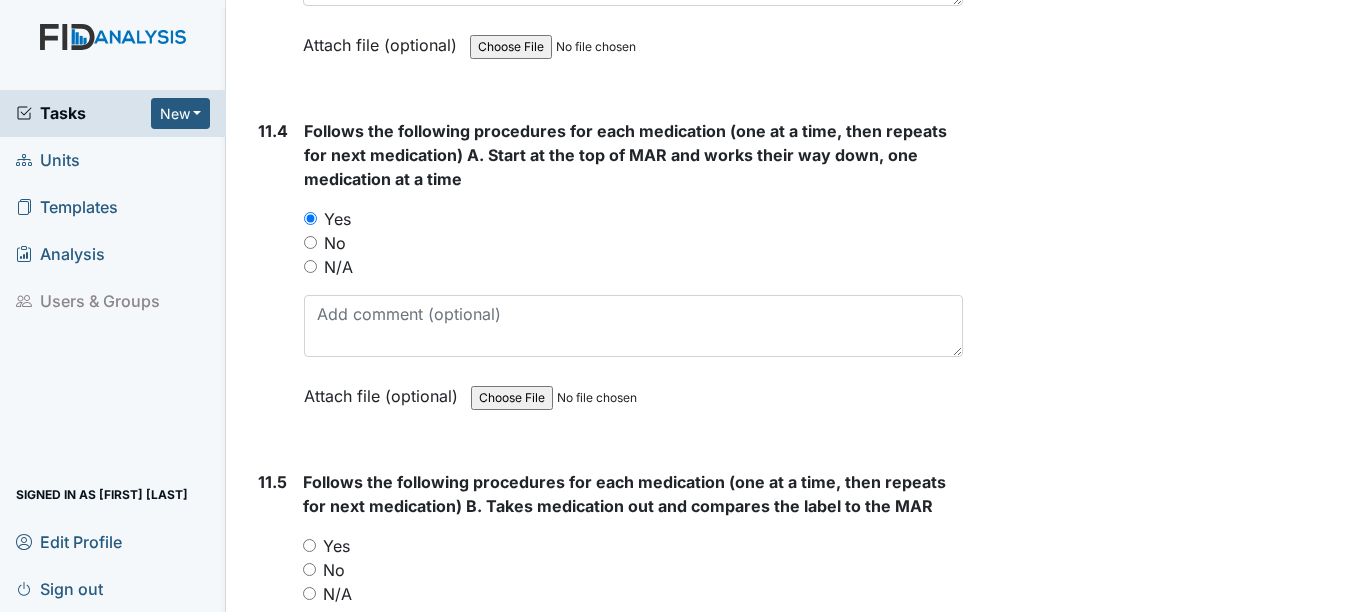 scroll, scrollTop: 23700, scrollLeft: 0, axis: vertical 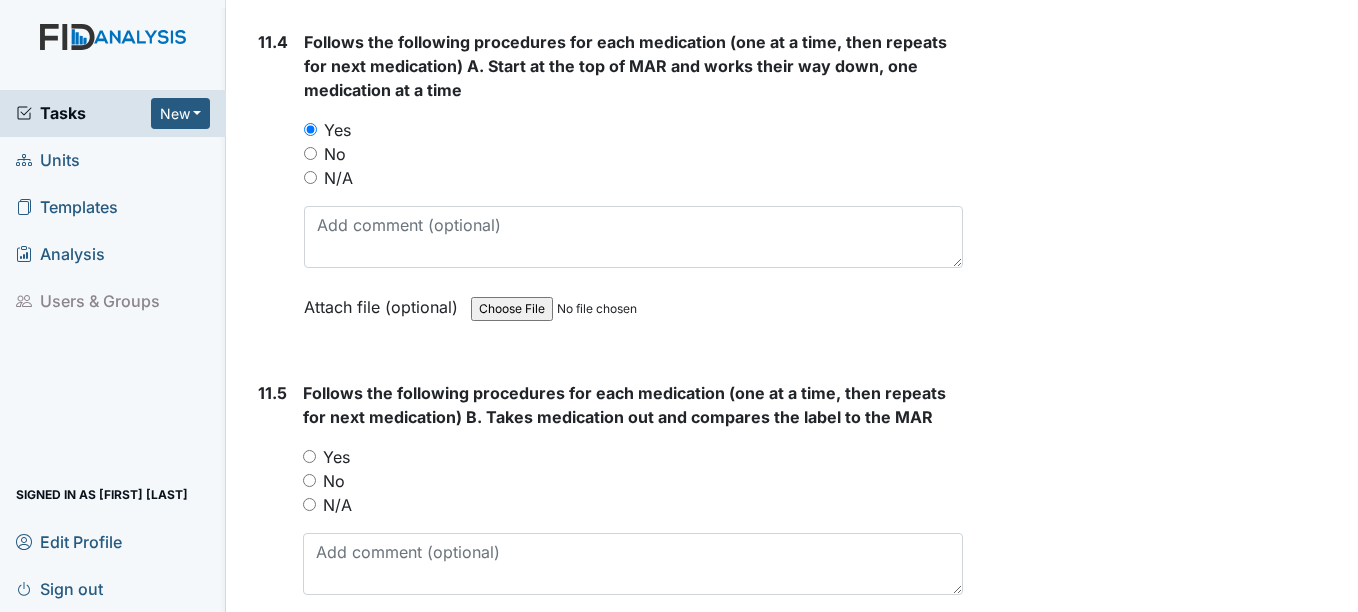 click on "Yes" at bounding box center [336, 457] 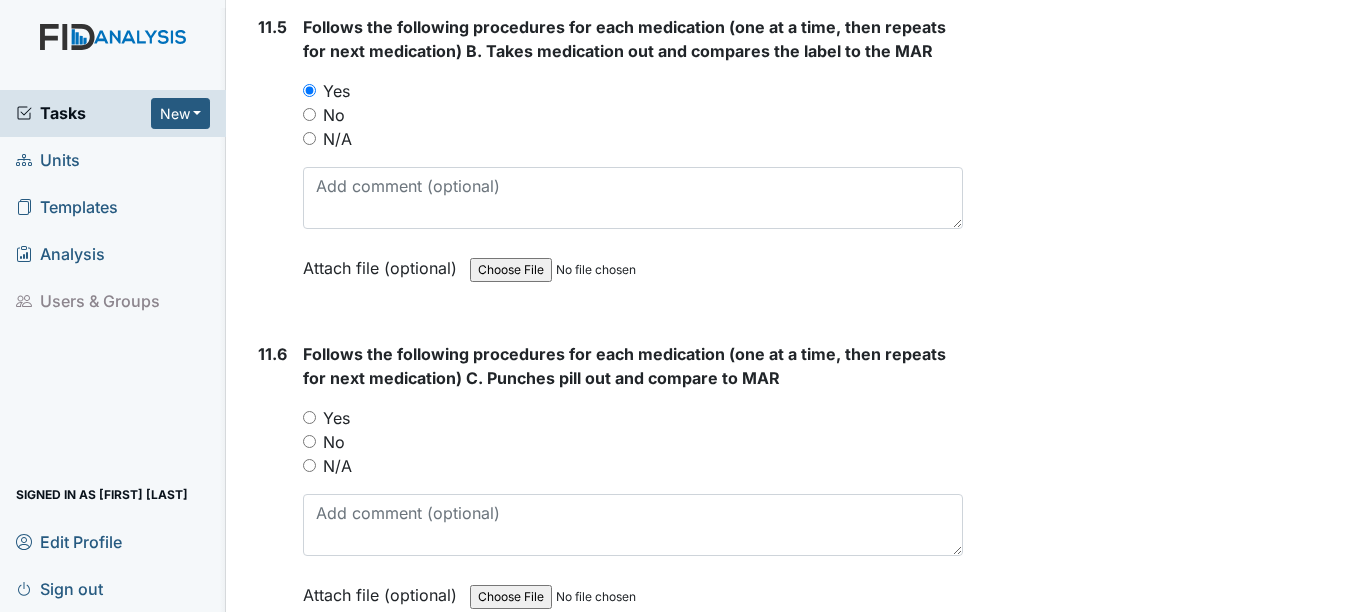 scroll, scrollTop: 24100, scrollLeft: 0, axis: vertical 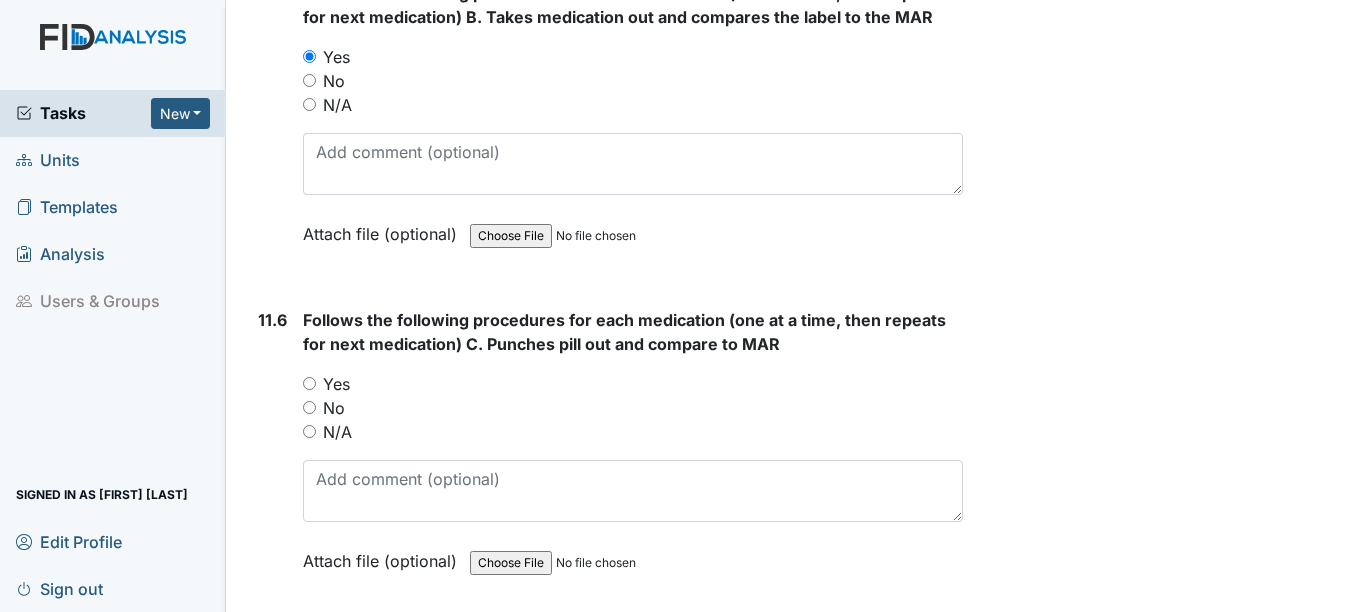 click on "Yes" at bounding box center (336, 384) 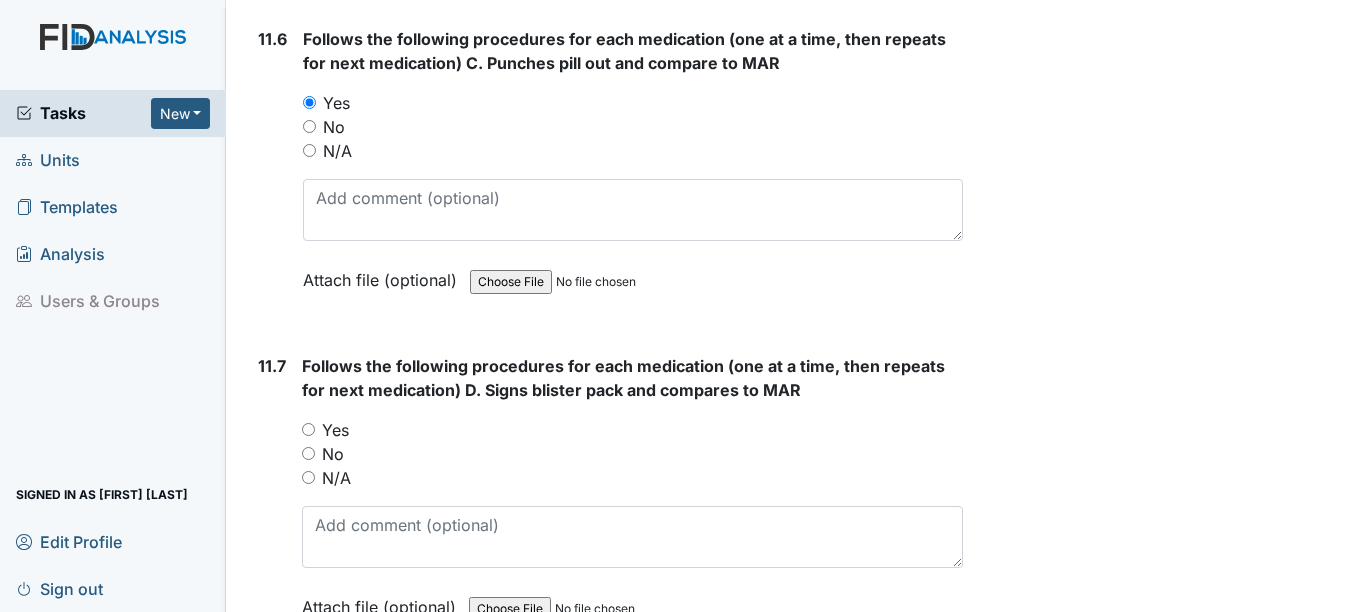 scroll, scrollTop: 24400, scrollLeft: 0, axis: vertical 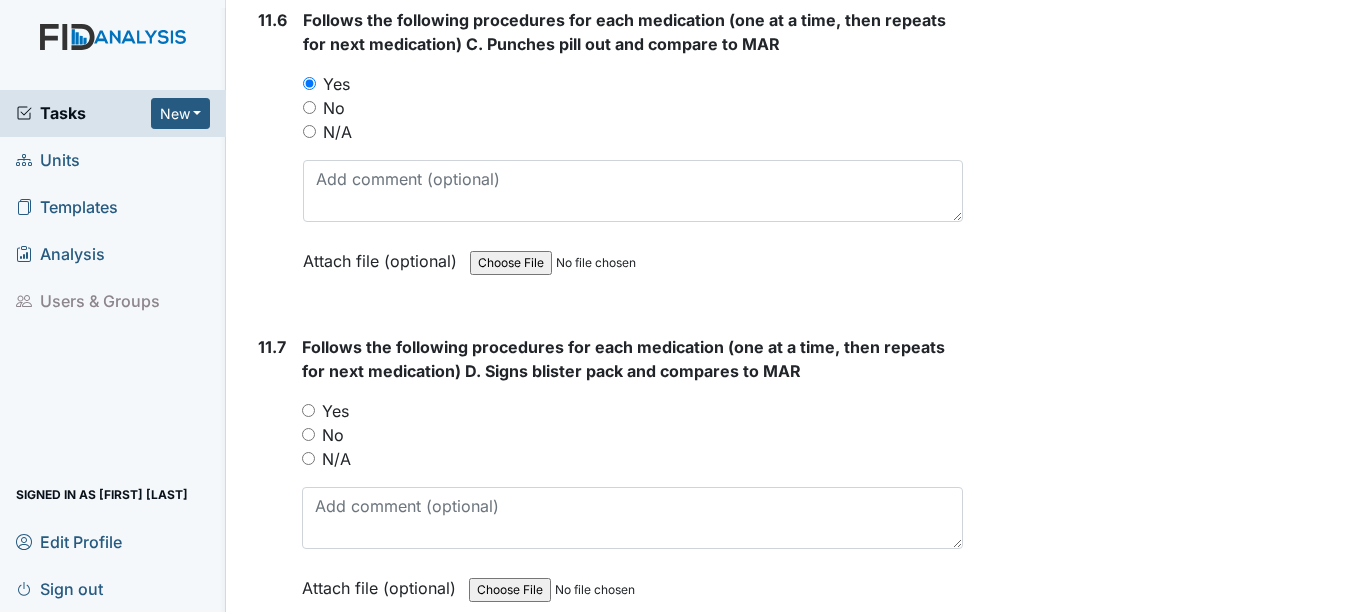 click on "Yes" at bounding box center (335, 411) 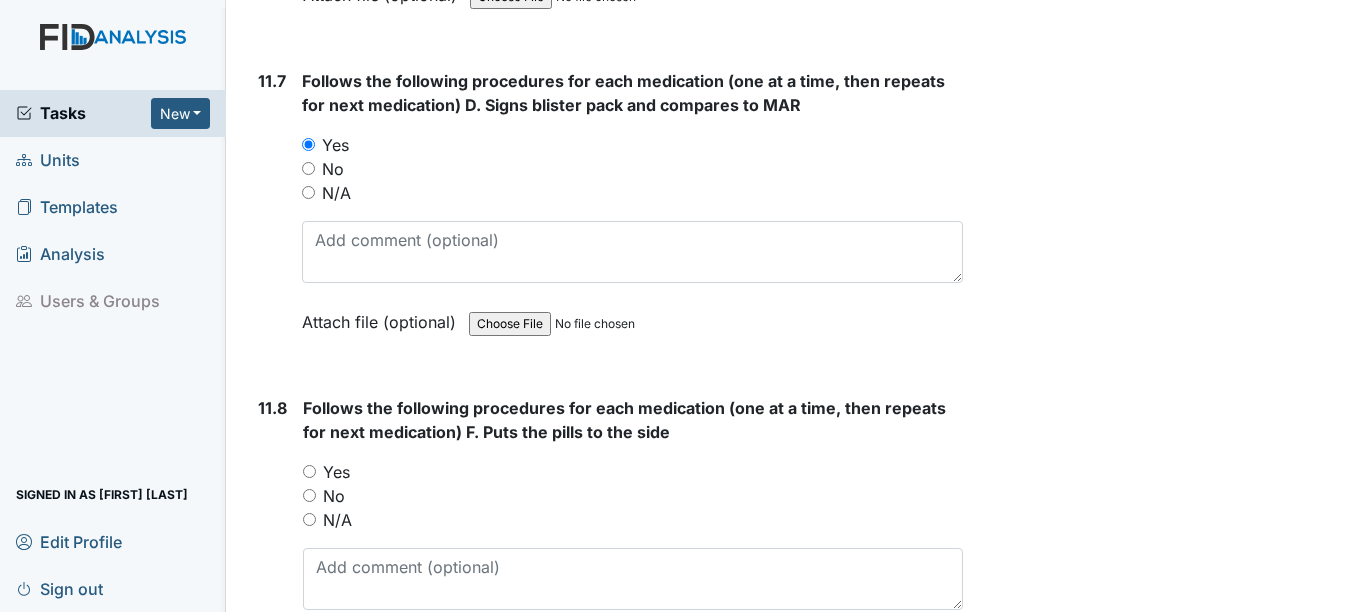 scroll, scrollTop: 24700, scrollLeft: 0, axis: vertical 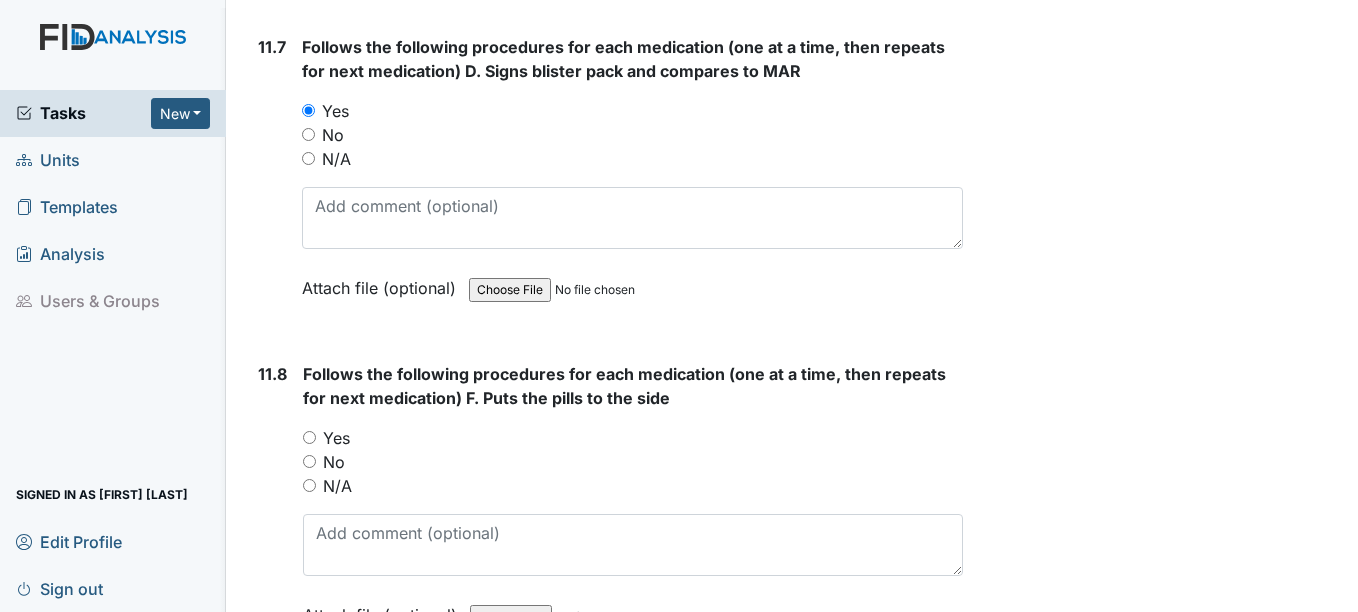 click on "Yes" at bounding box center [336, 438] 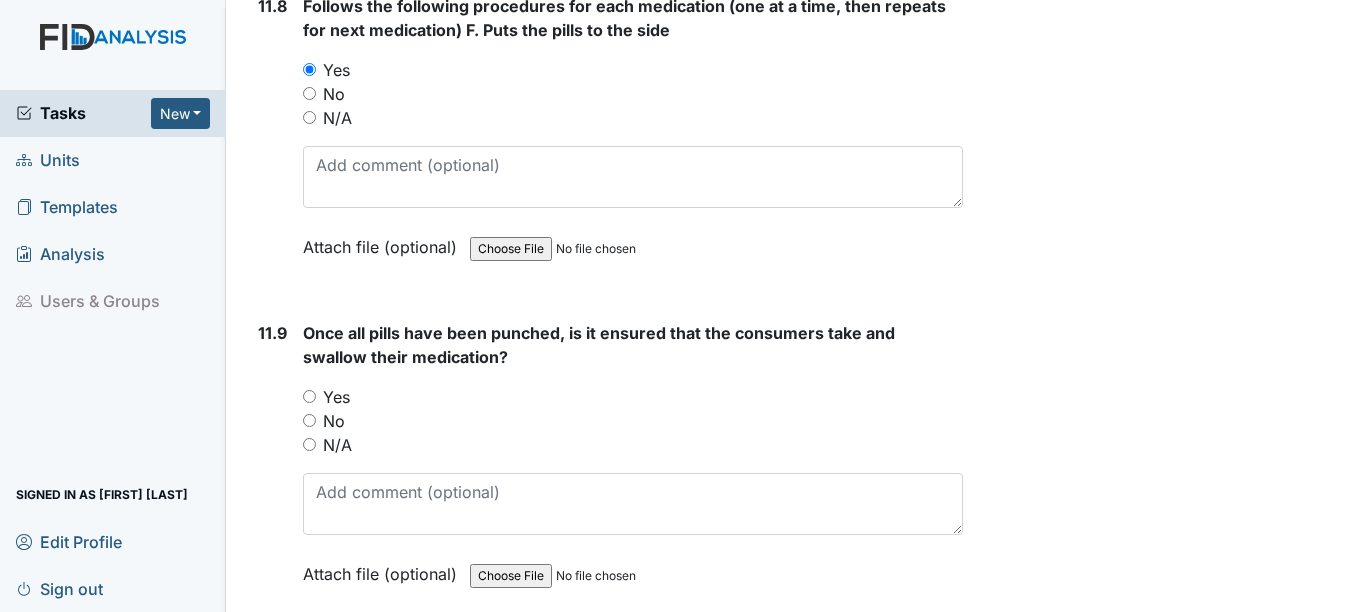 scroll, scrollTop: 25100, scrollLeft: 0, axis: vertical 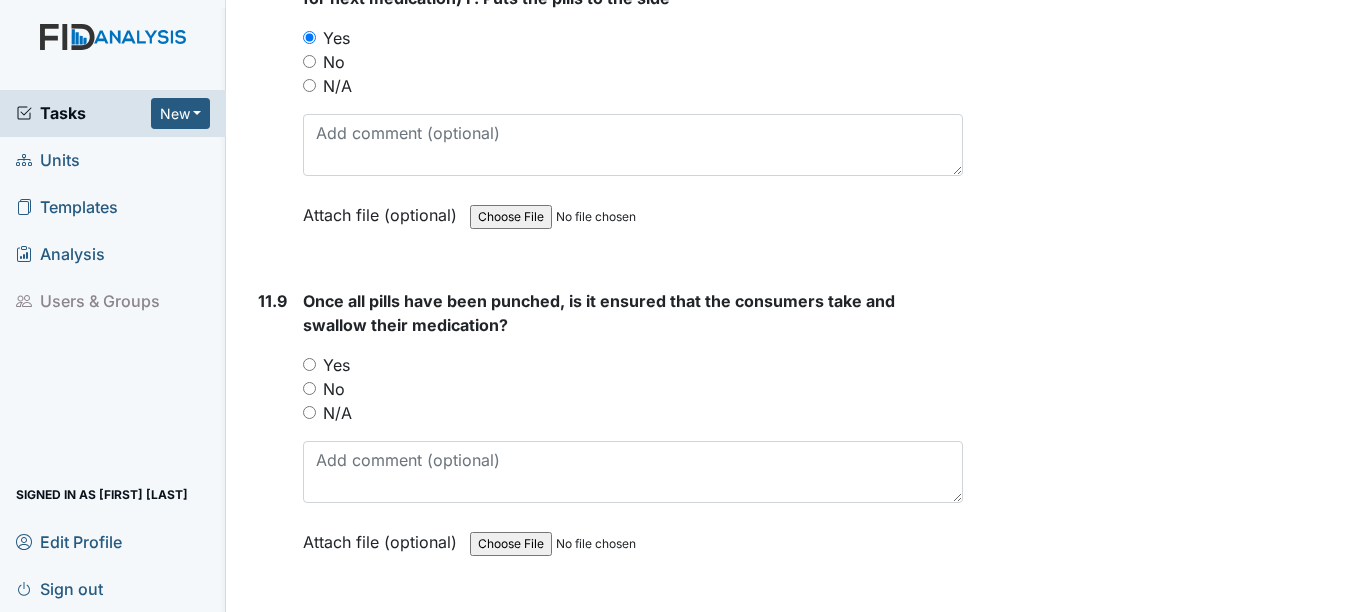 click on "Yes" at bounding box center [336, 365] 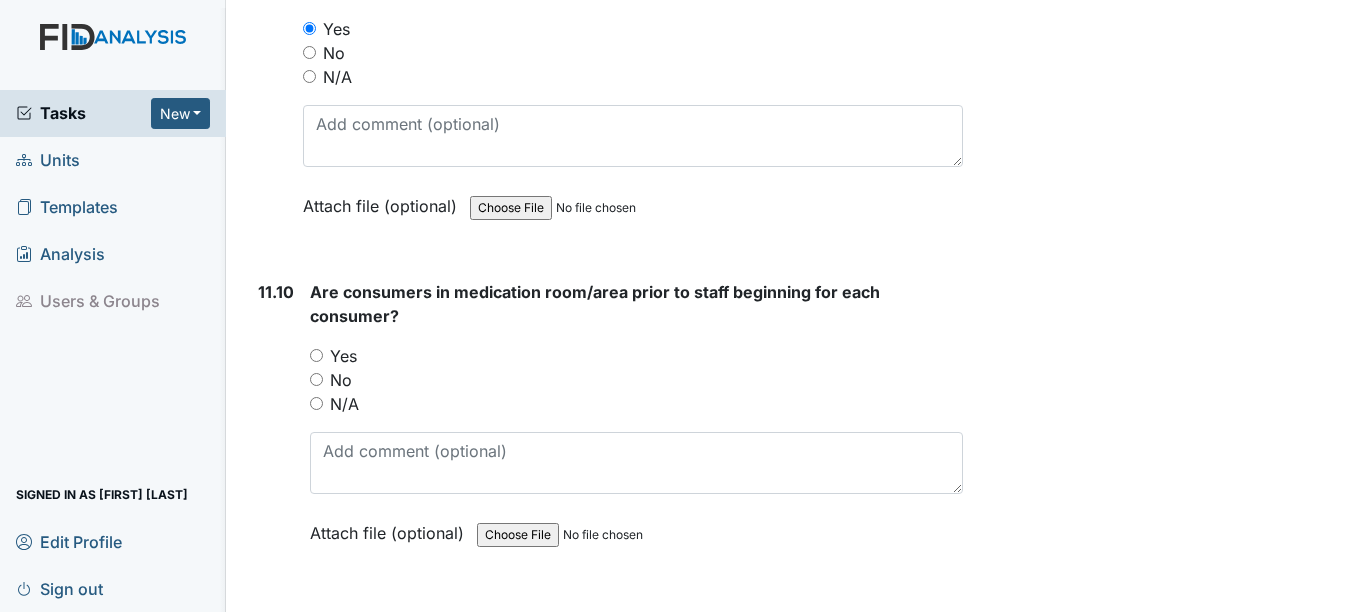 scroll, scrollTop: 25500, scrollLeft: 0, axis: vertical 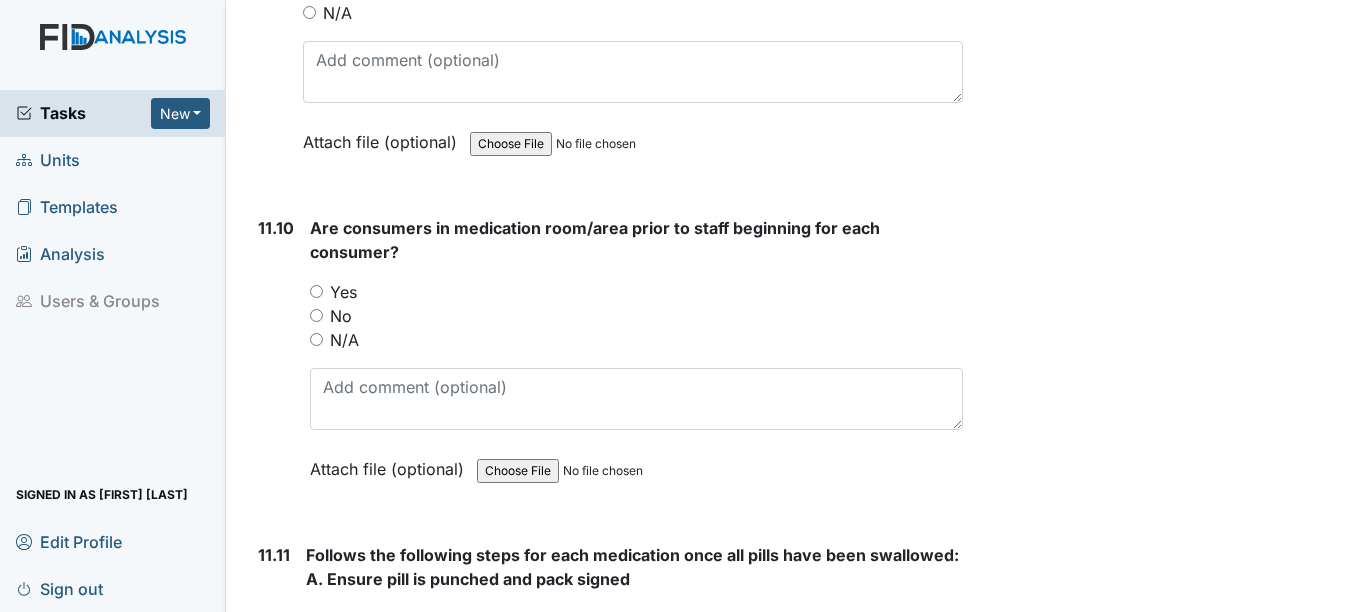 click on "Yes" at bounding box center (343, 292) 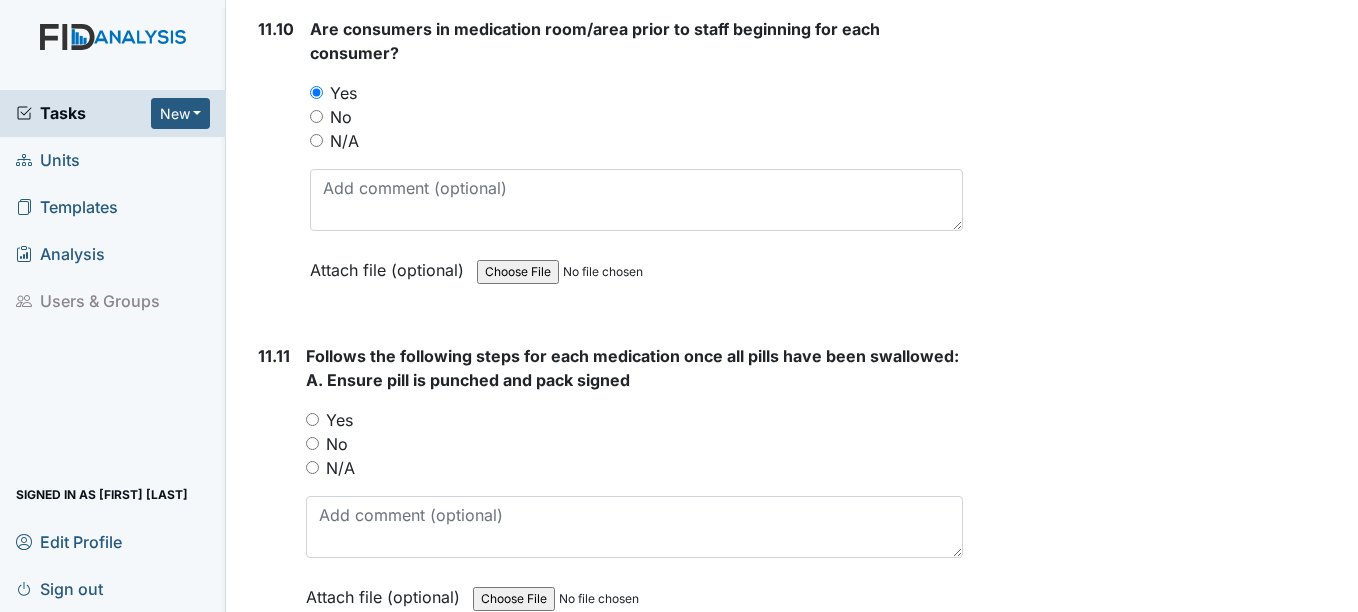 scroll, scrollTop: 25800, scrollLeft: 0, axis: vertical 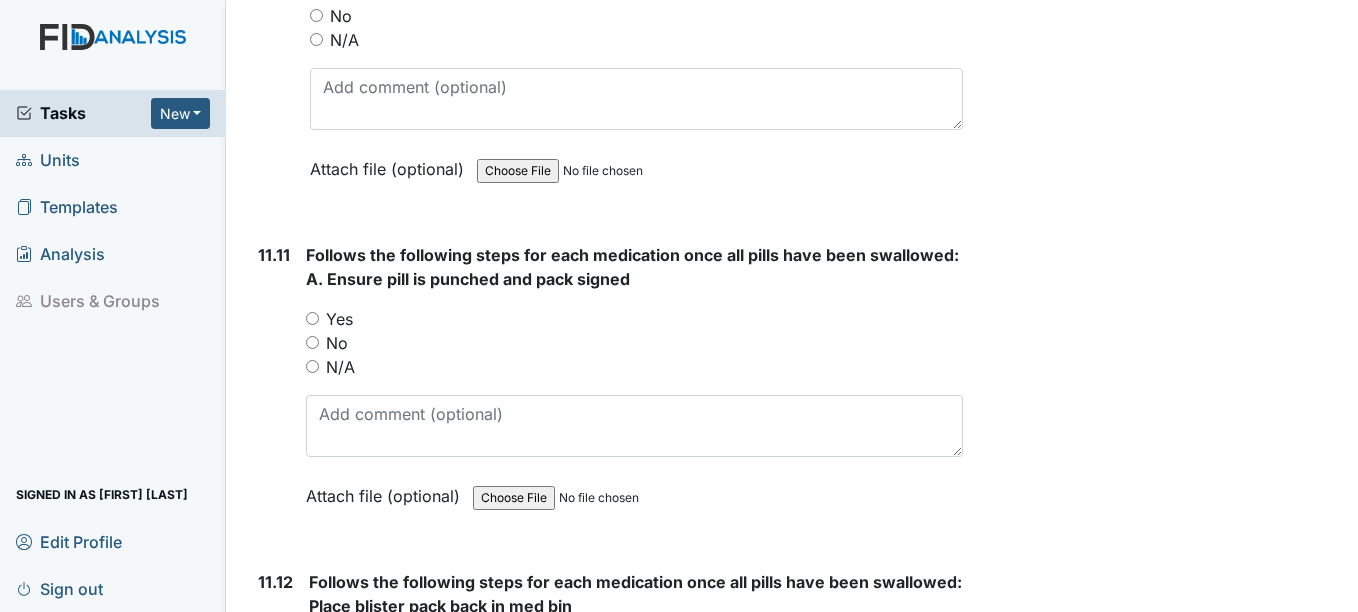 click on "Yes" at bounding box center (339, 319) 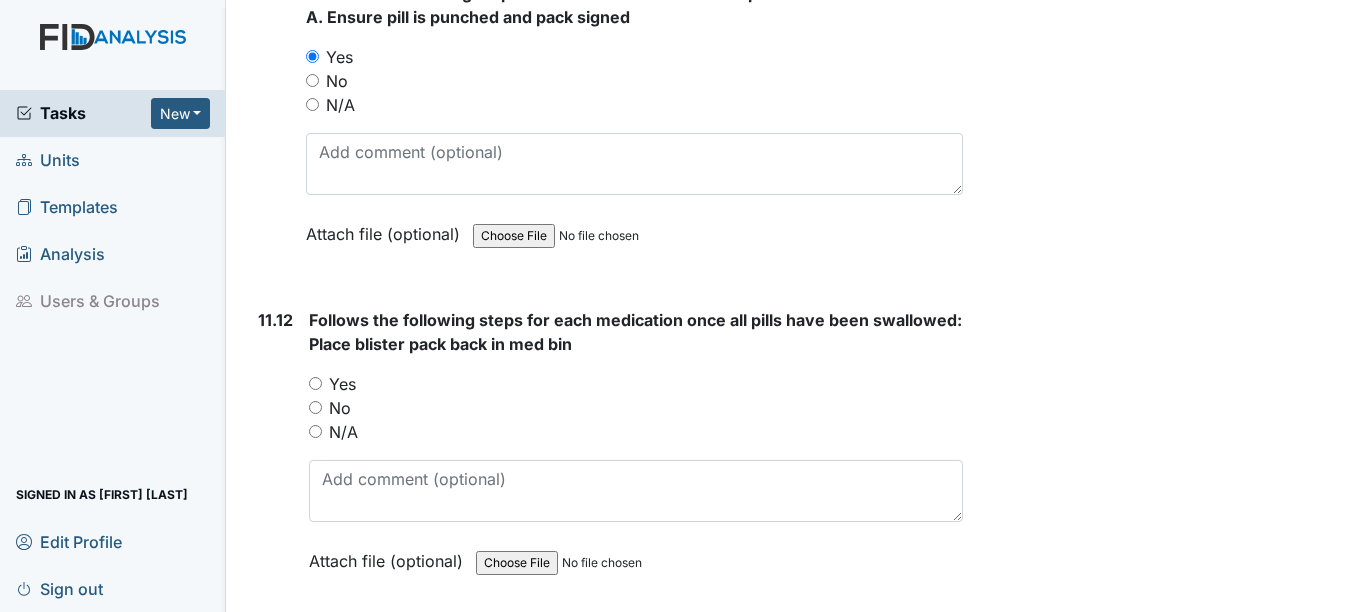 scroll, scrollTop: 26100, scrollLeft: 0, axis: vertical 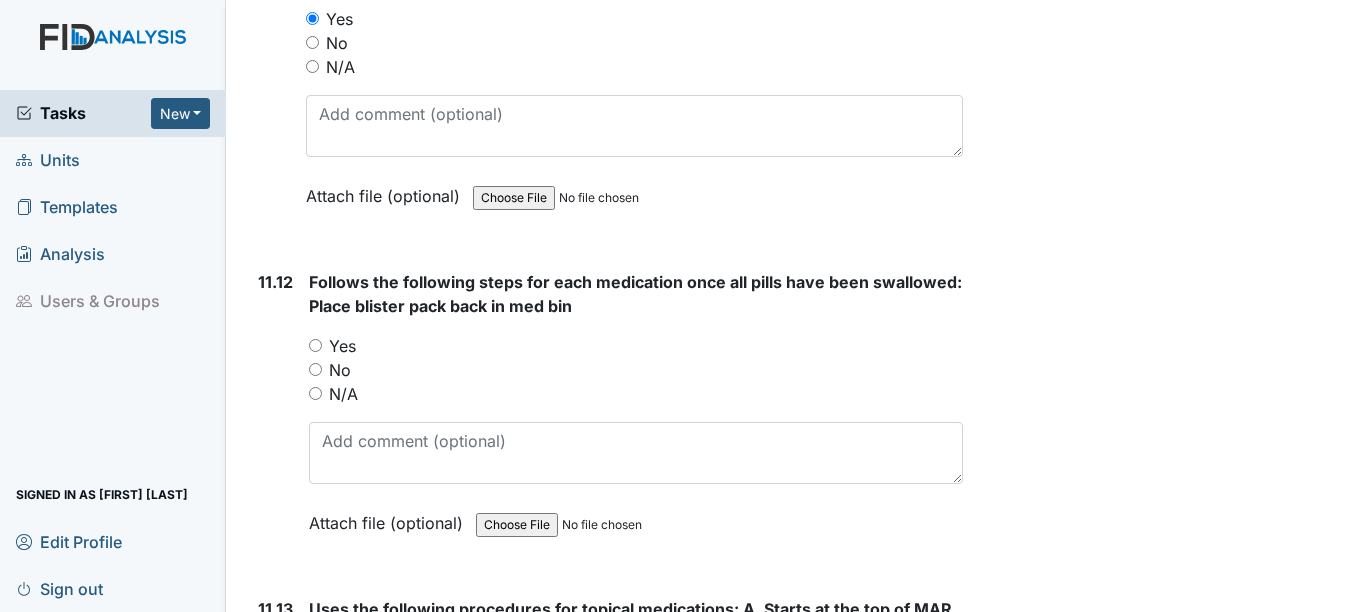 click on "Yes" at bounding box center [342, 346] 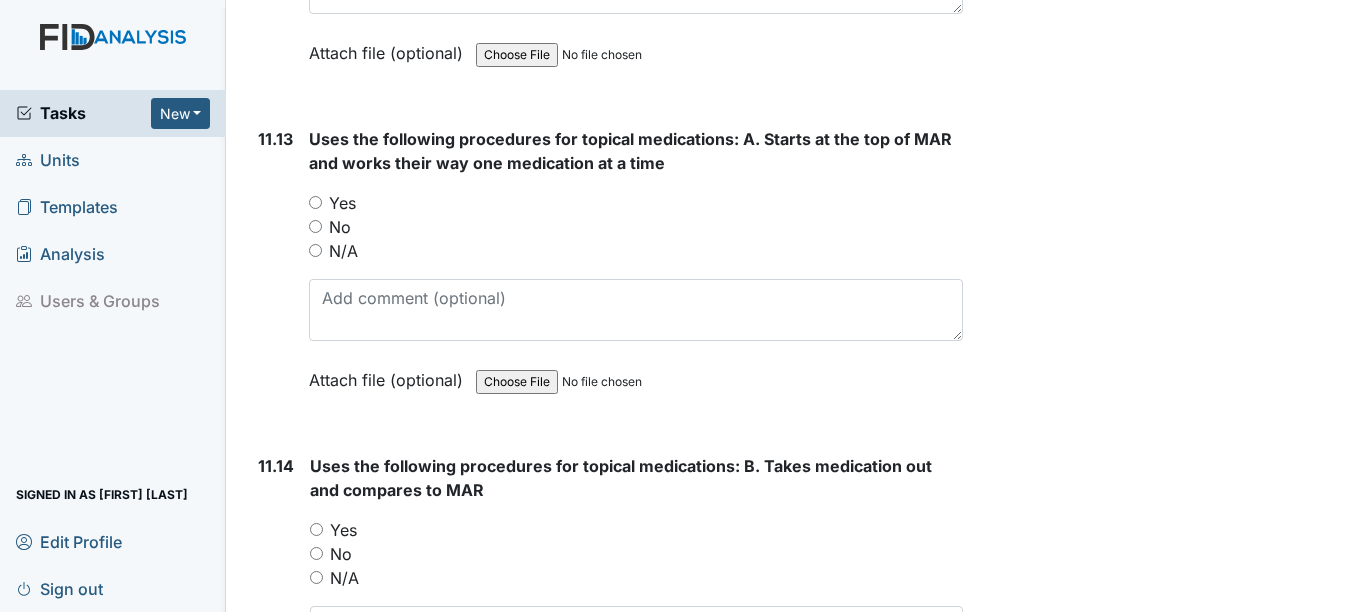 scroll, scrollTop: 26600, scrollLeft: 0, axis: vertical 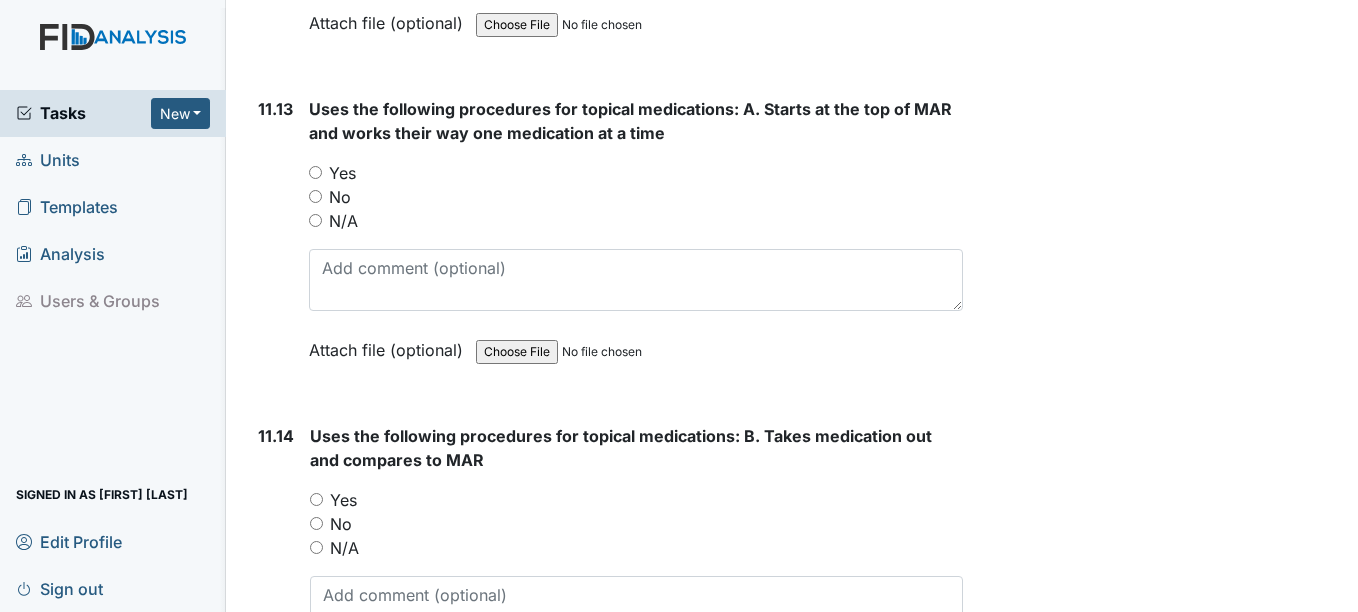 click on "Yes" at bounding box center [342, 173] 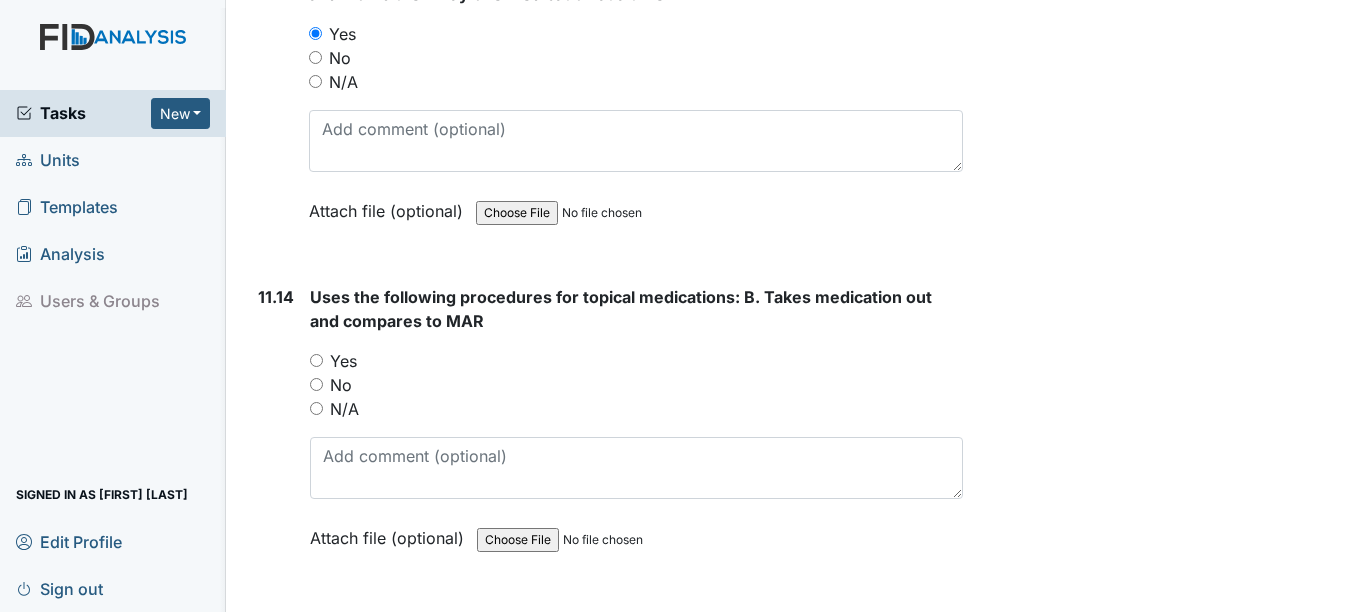 scroll, scrollTop: 26800, scrollLeft: 0, axis: vertical 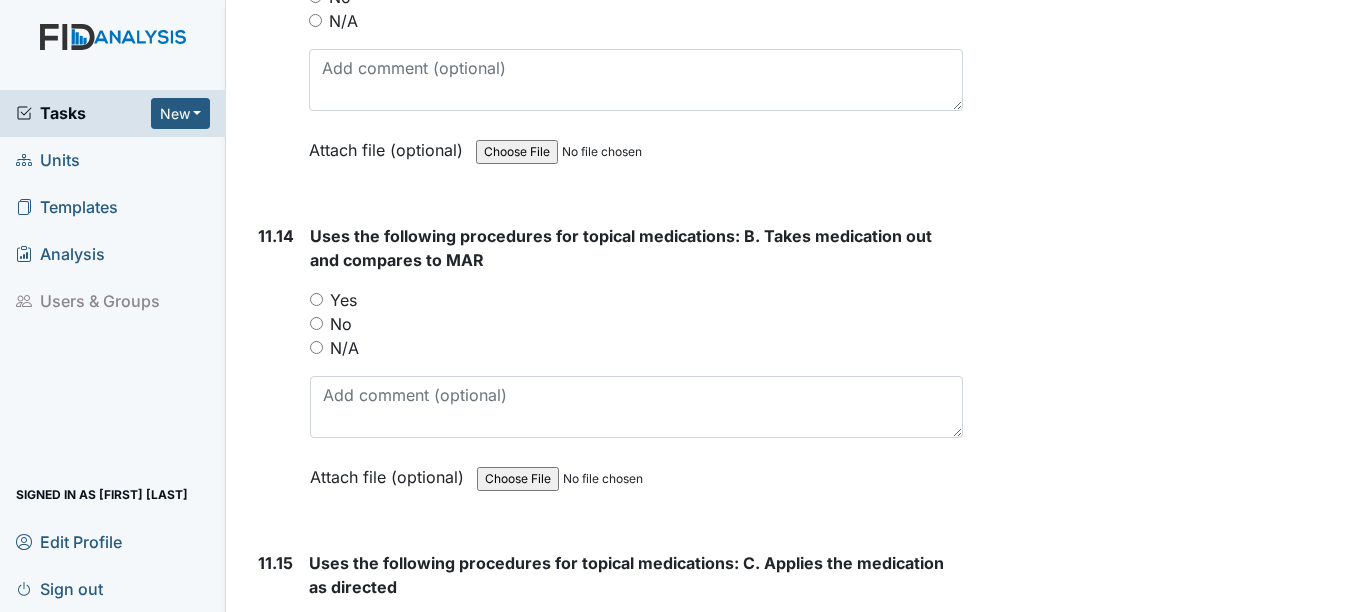 click on "N/A" at bounding box center [344, 348] 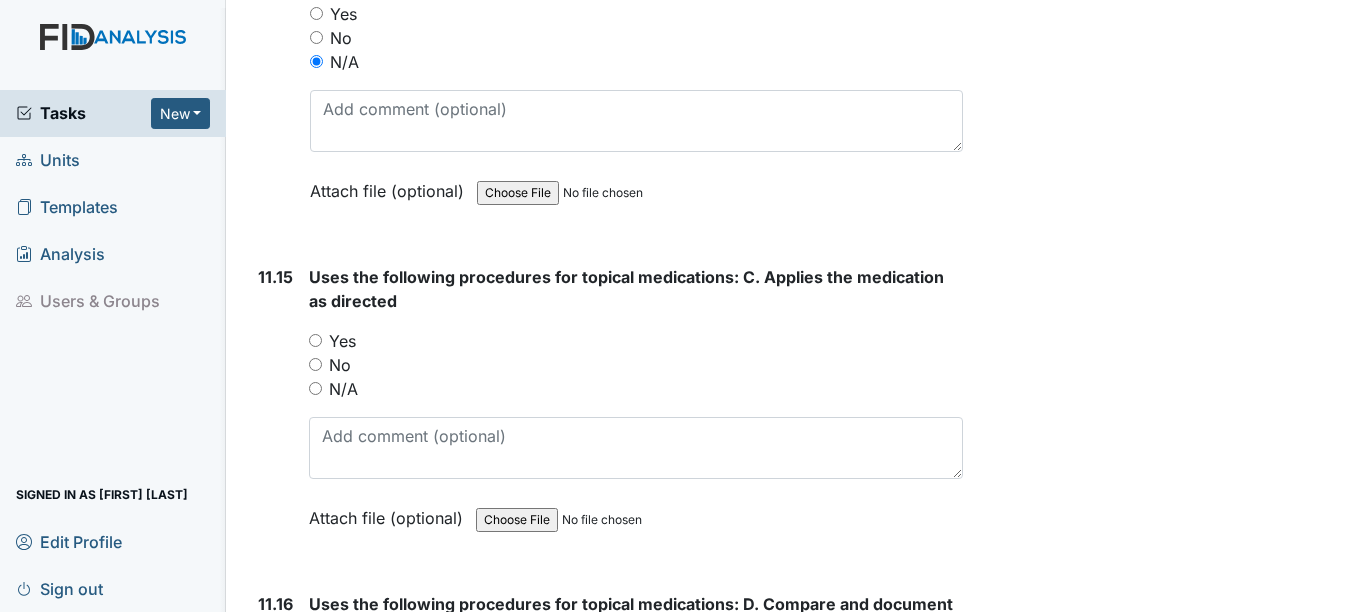 scroll, scrollTop: 27100, scrollLeft: 0, axis: vertical 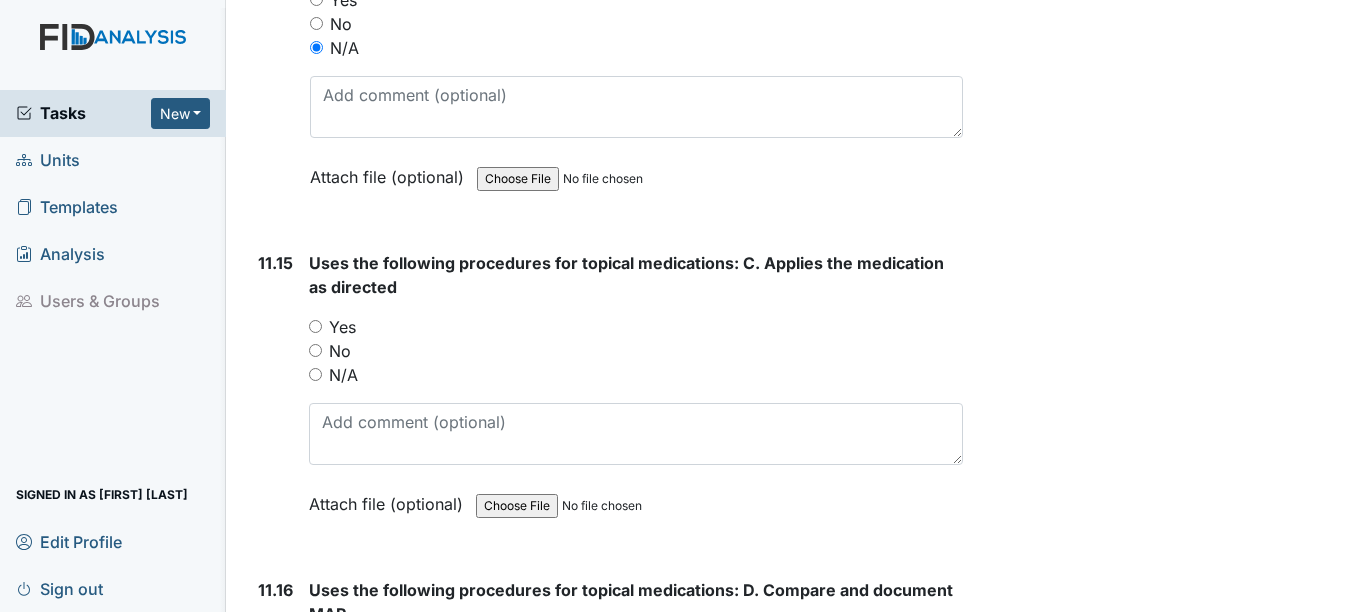 click on "N/A" at bounding box center [343, 375] 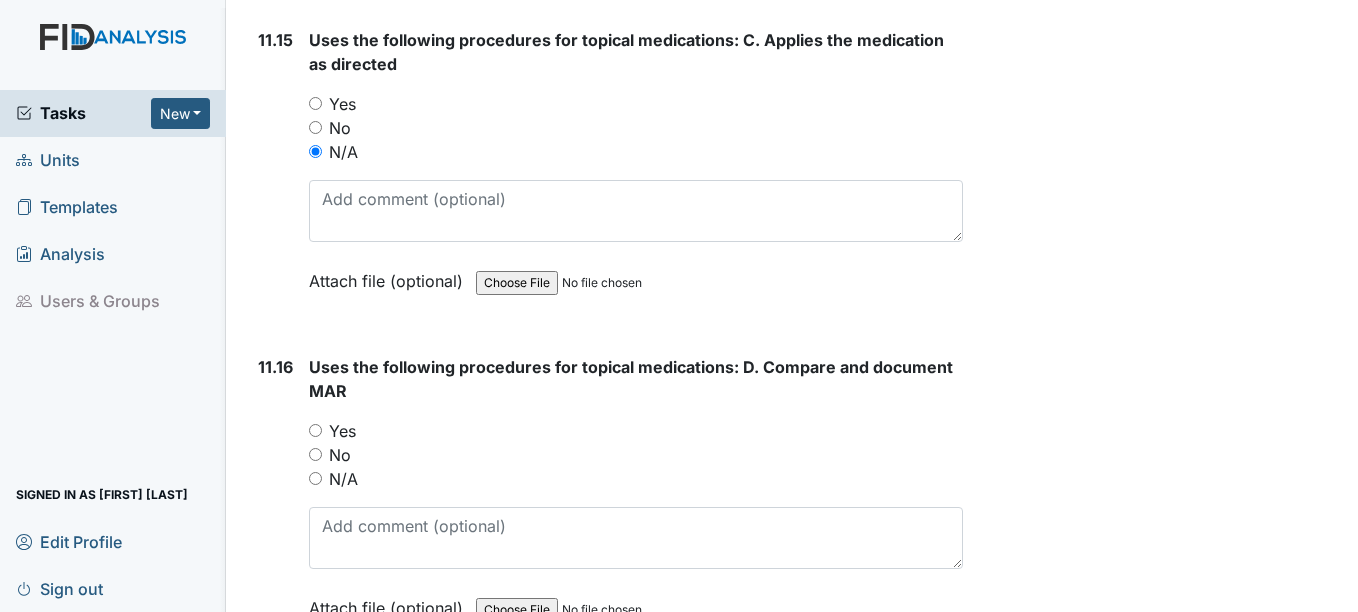 scroll, scrollTop: 27400, scrollLeft: 0, axis: vertical 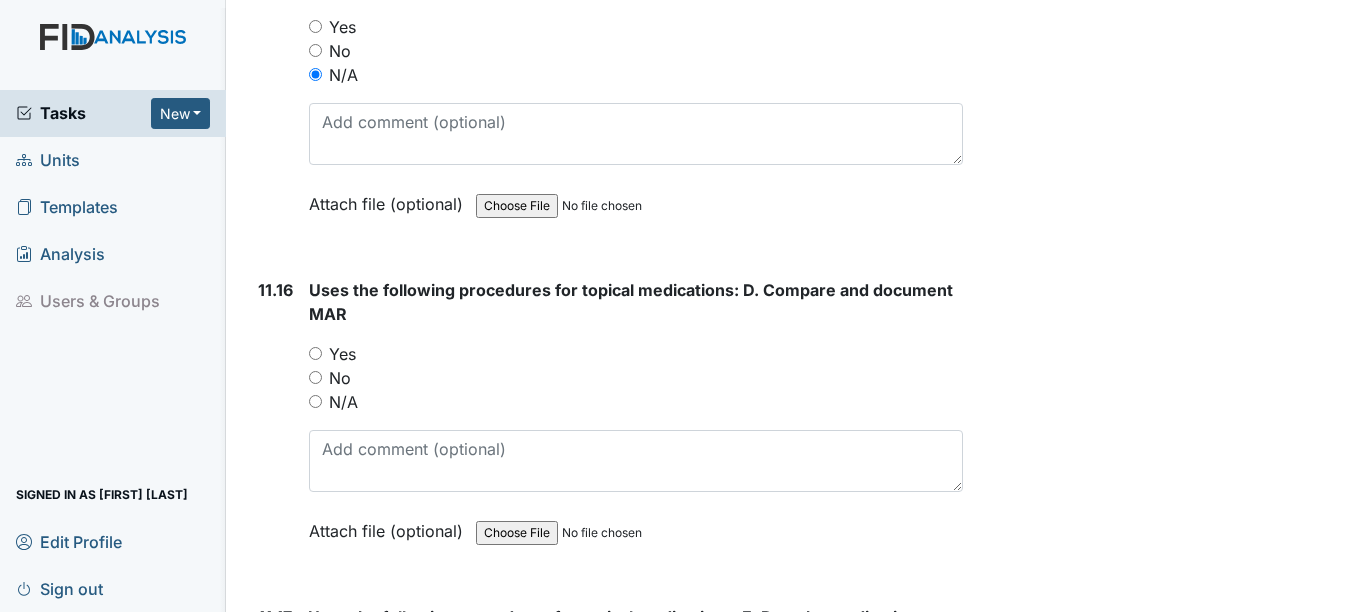 click on "N/A" at bounding box center [635, 402] 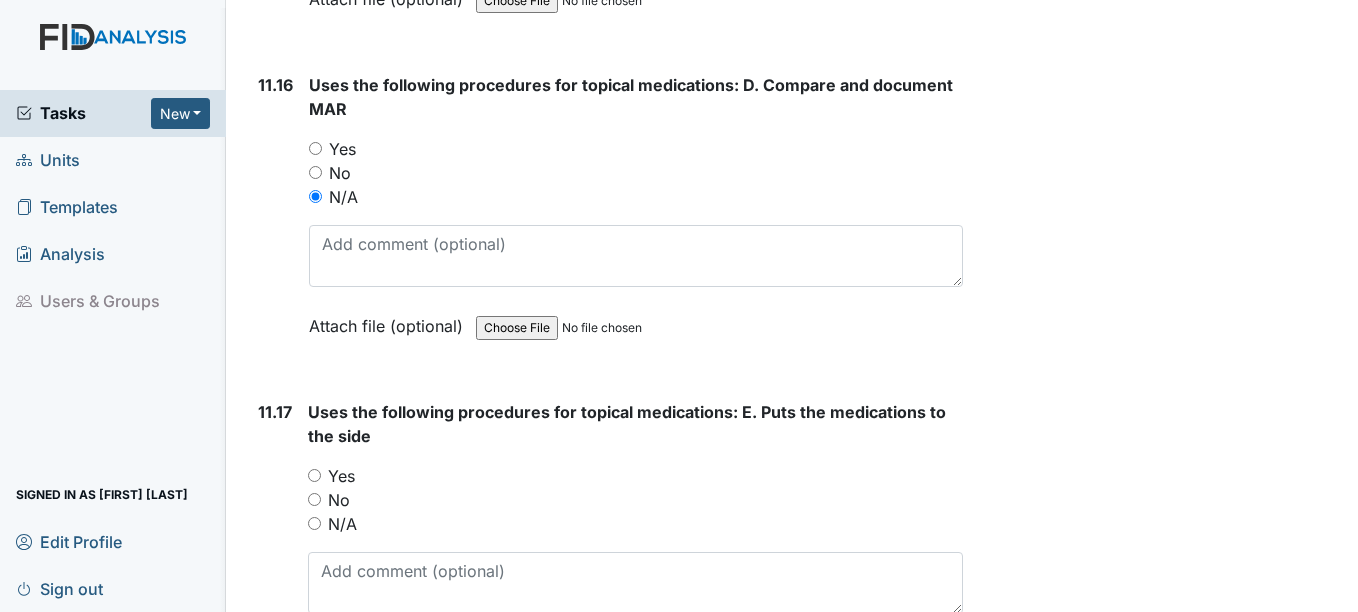 scroll, scrollTop: 27700, scrollLeft: 0, axis: vertical 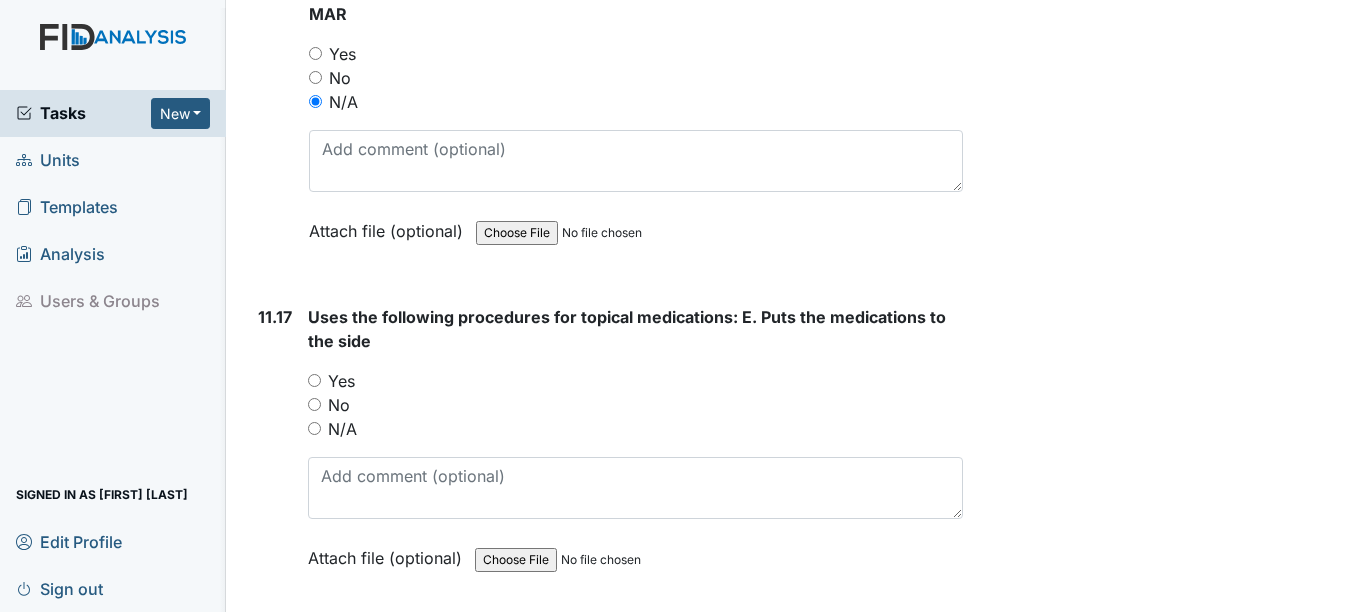 click on "N/A" at bounding box center [342, 429] 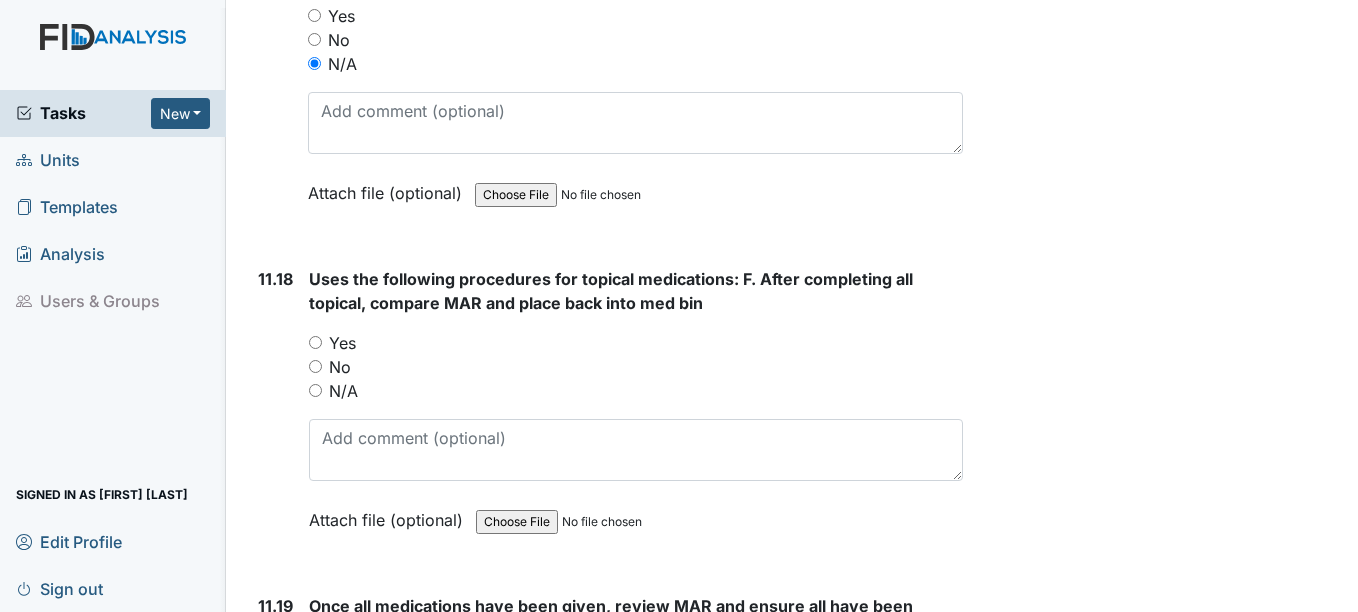 scroll, scrollTop: 28100, scrollLeft: 0, axis: vertical 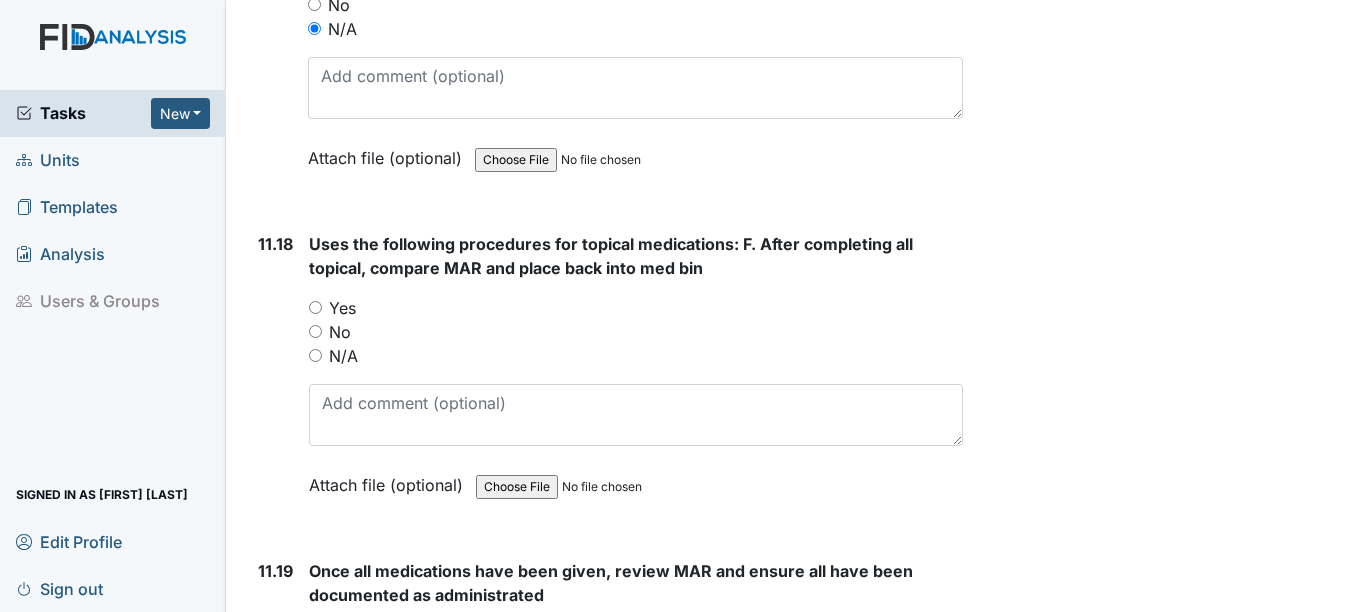 click on "N/A" at bounding box center (343, 356) 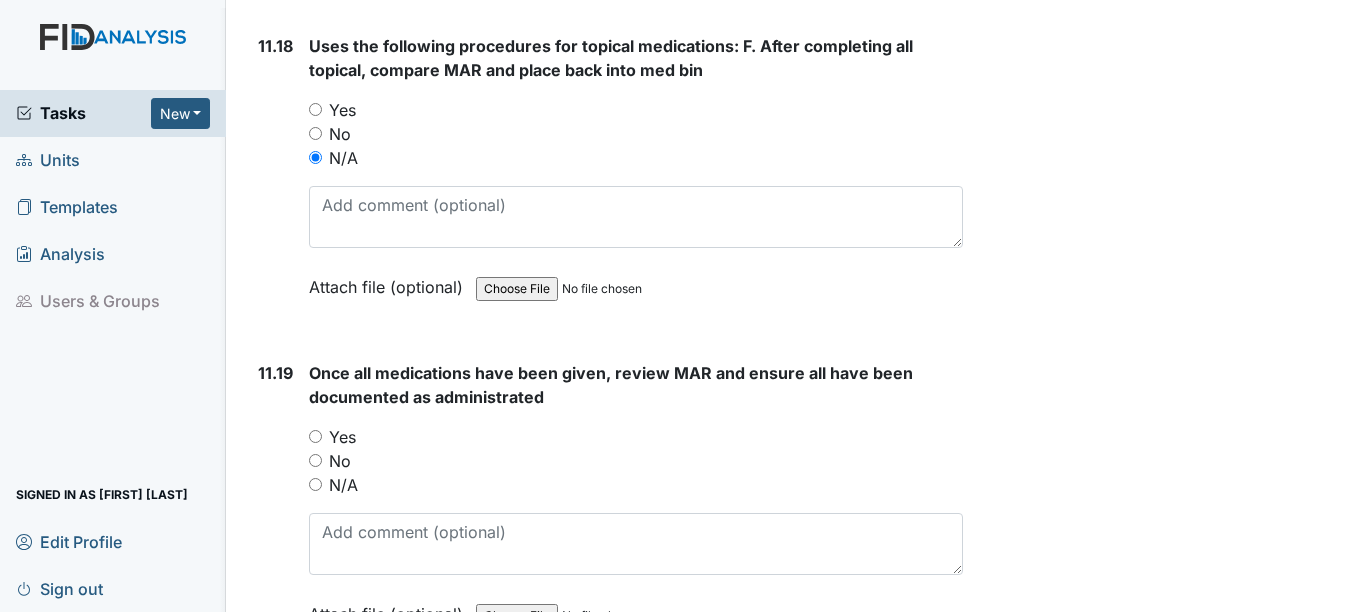 scroll, scrollTop: 28400, scrollLeft: 0, axis: vertical 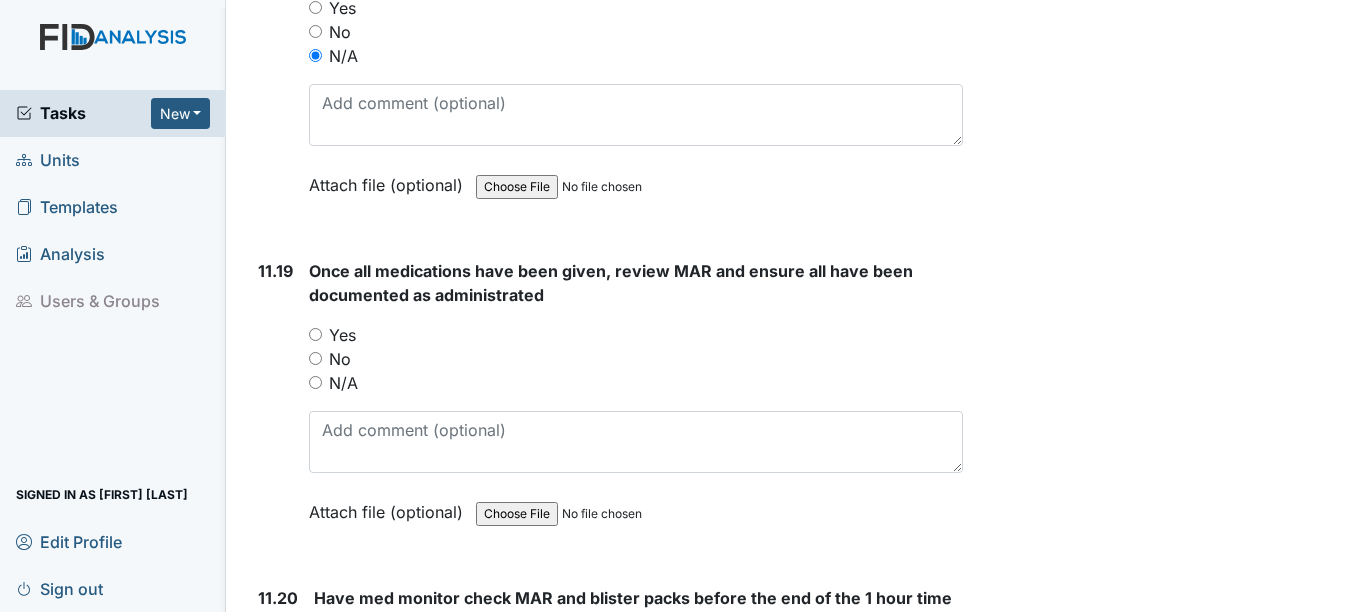 click on "Yes" at bounding box center (342, 335) 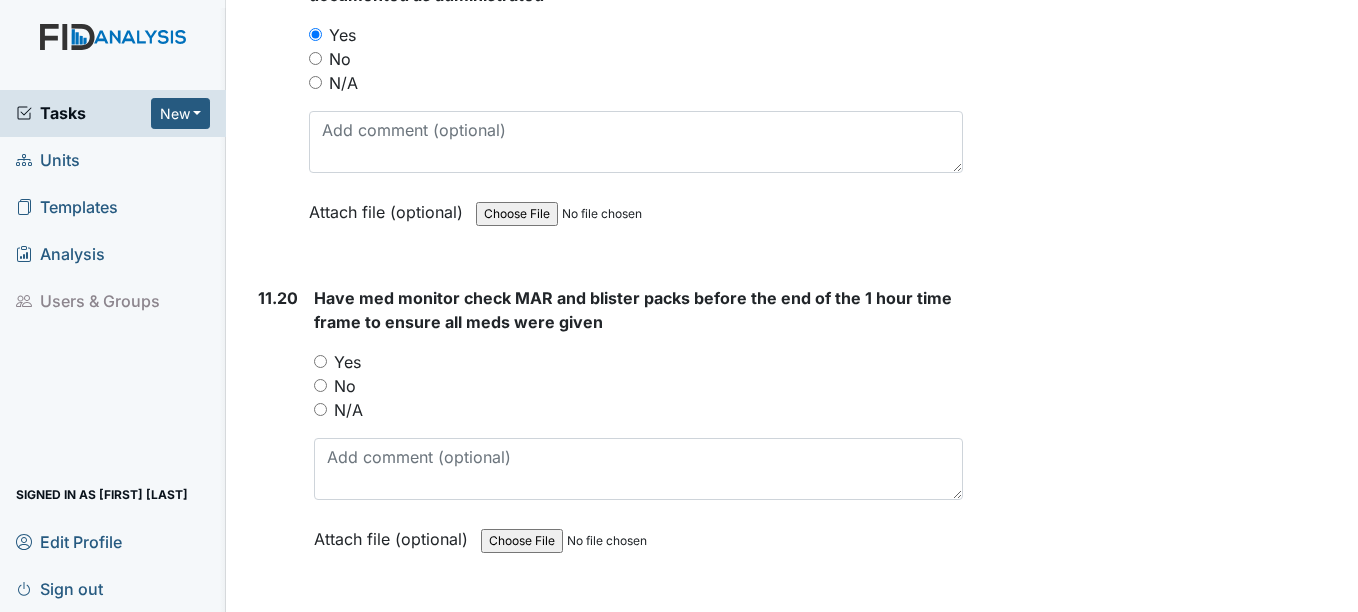 click on "Yes" at bounding box center (347, 362) 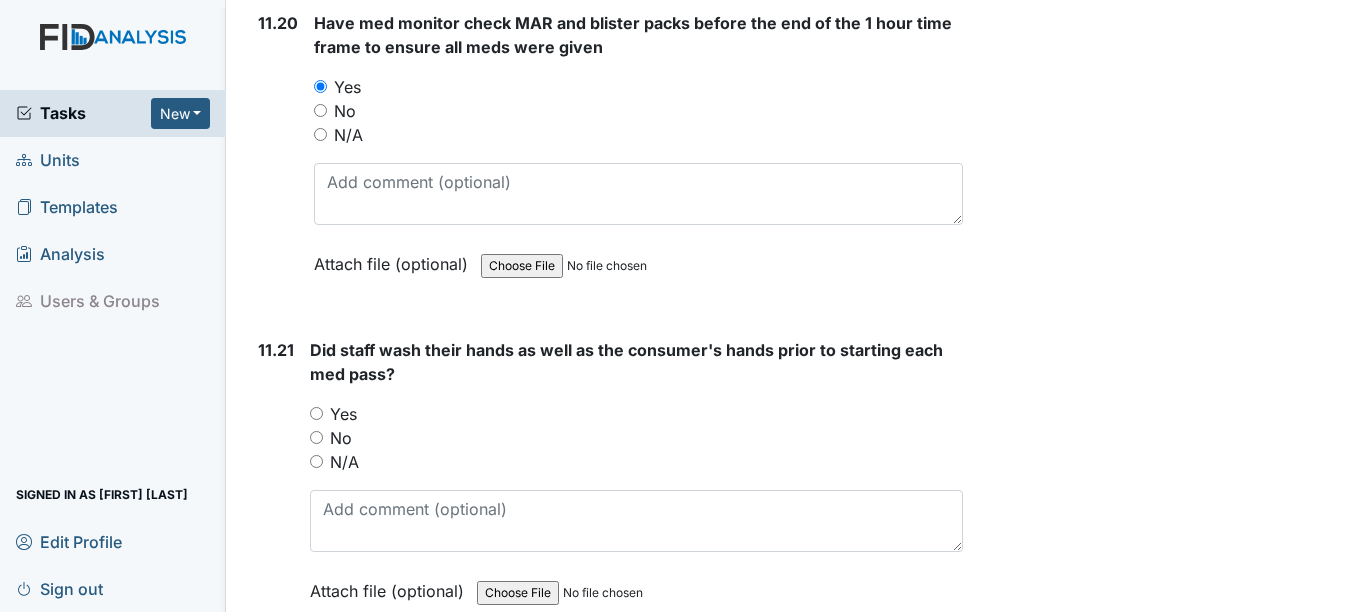 scroll, scrollTop: 29000, scrollLeft: 0, axis: vertical 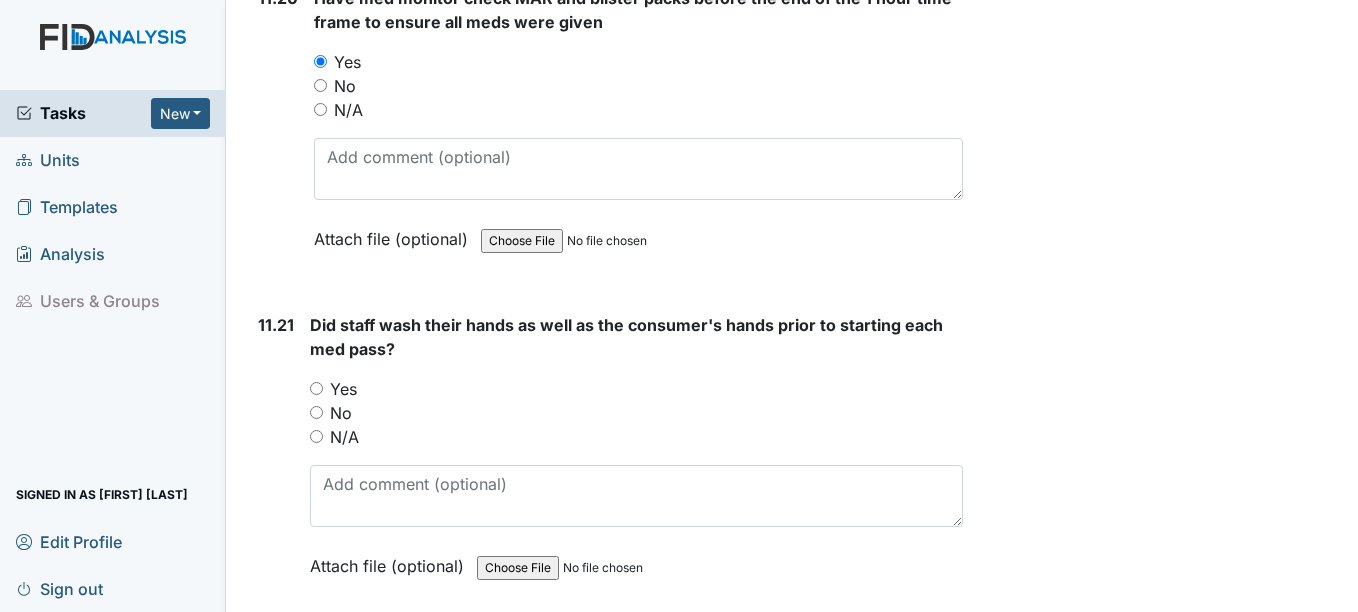 click on "Yes" at bounding box center [343, 389] 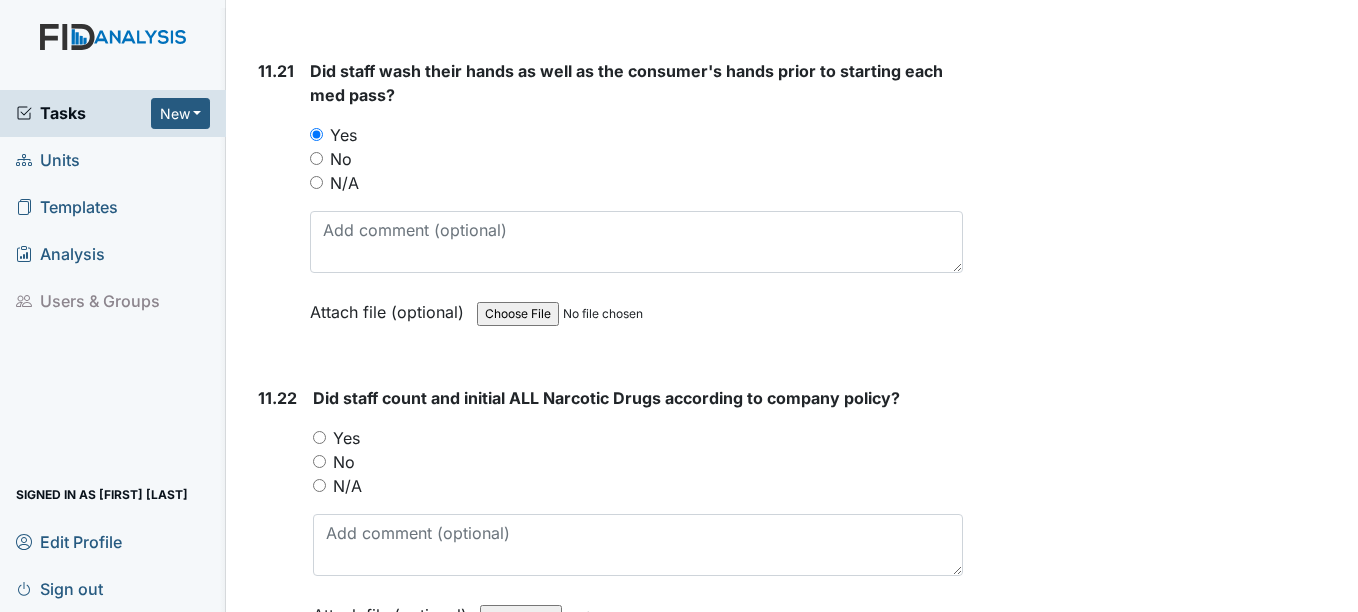 scroll, scrollTop: 29300, scrollLeft: 0, axis: vertical 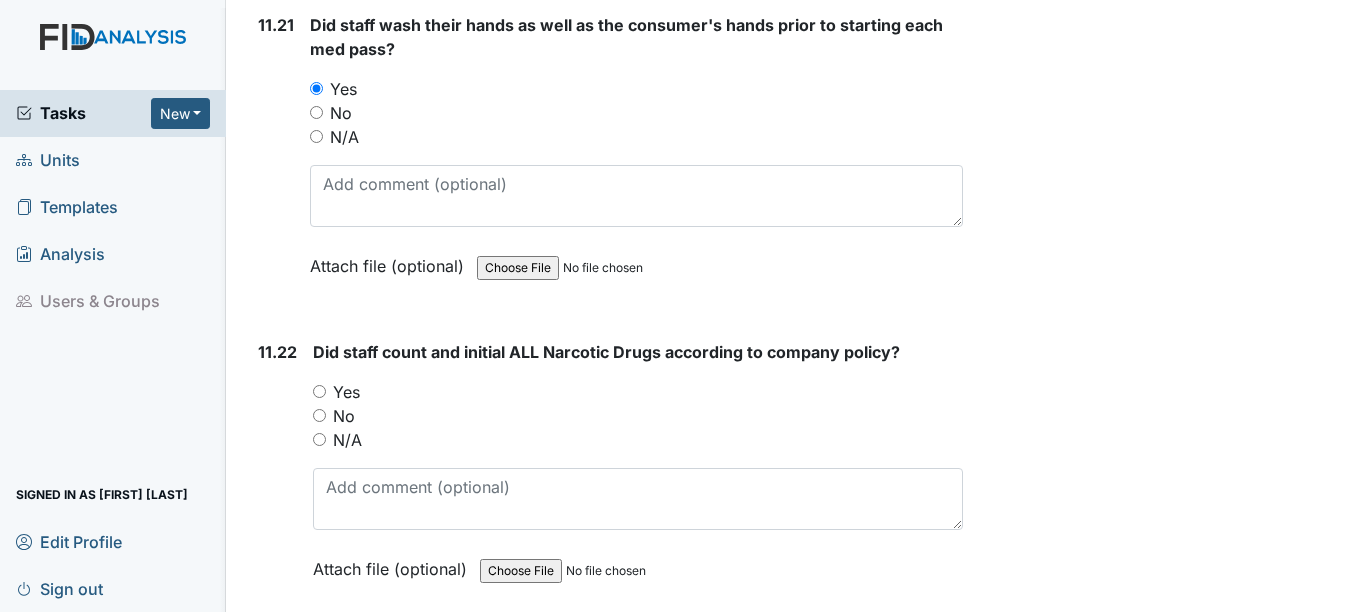 click on "Yes" at bounding box center (346, 392) 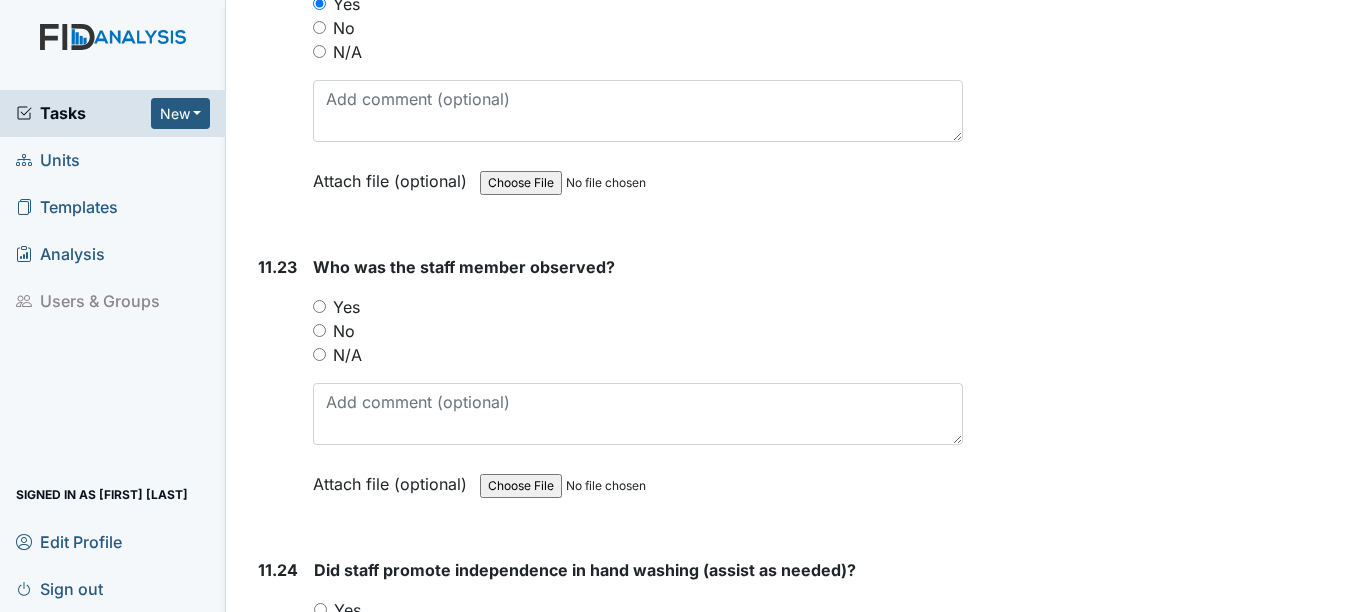 scroll, scrollTop: 29700, scrollLeft: 0, axis: vertical 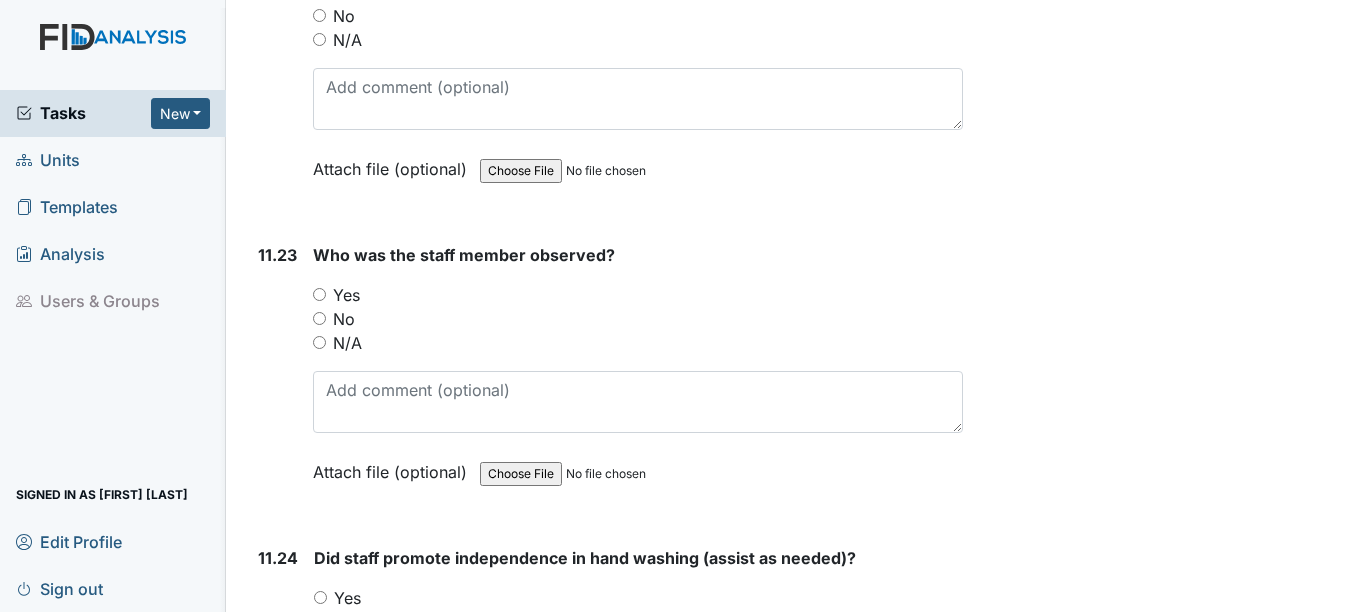 click on "Yes" at bounding box center [346, 295] 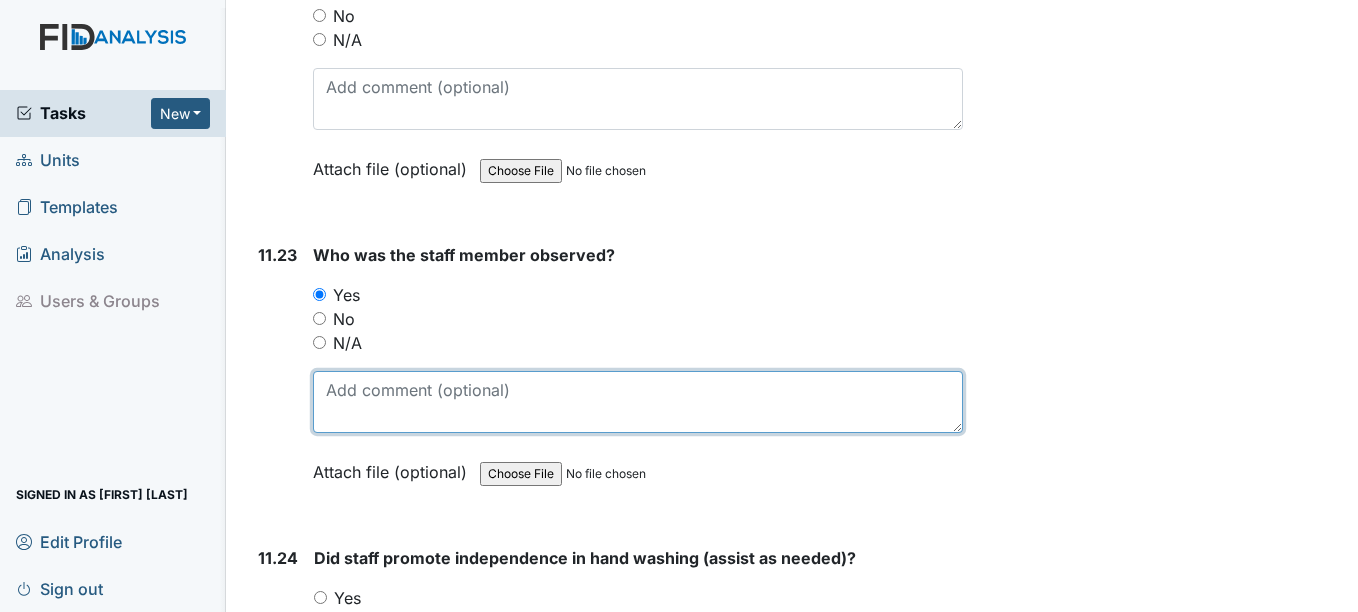 click at bounding box center [637, 402] 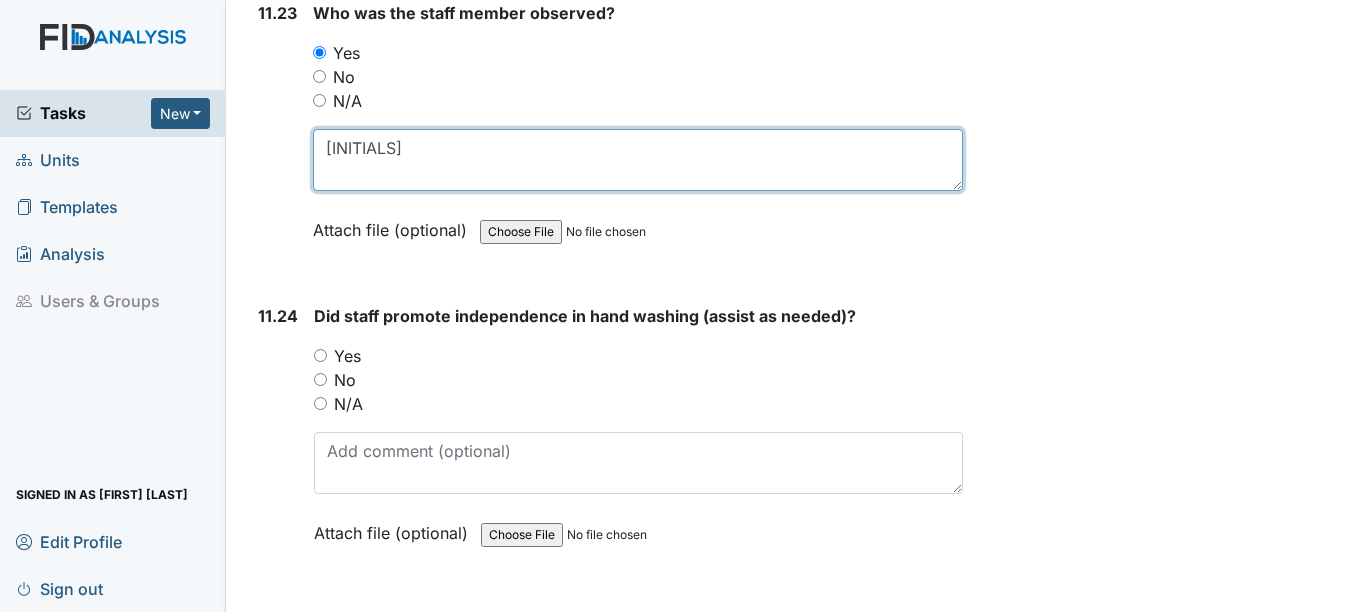 scroll, scrollTop: 30000, scrollLeft: 0, axis: vertical 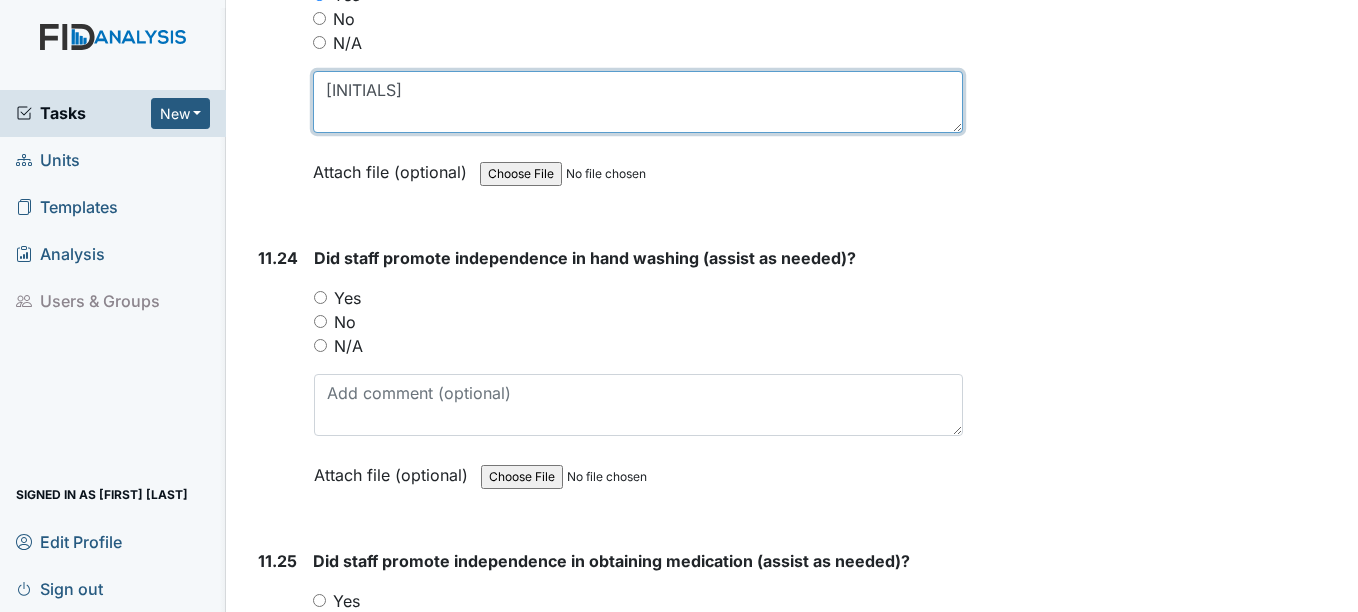 type on "nh" 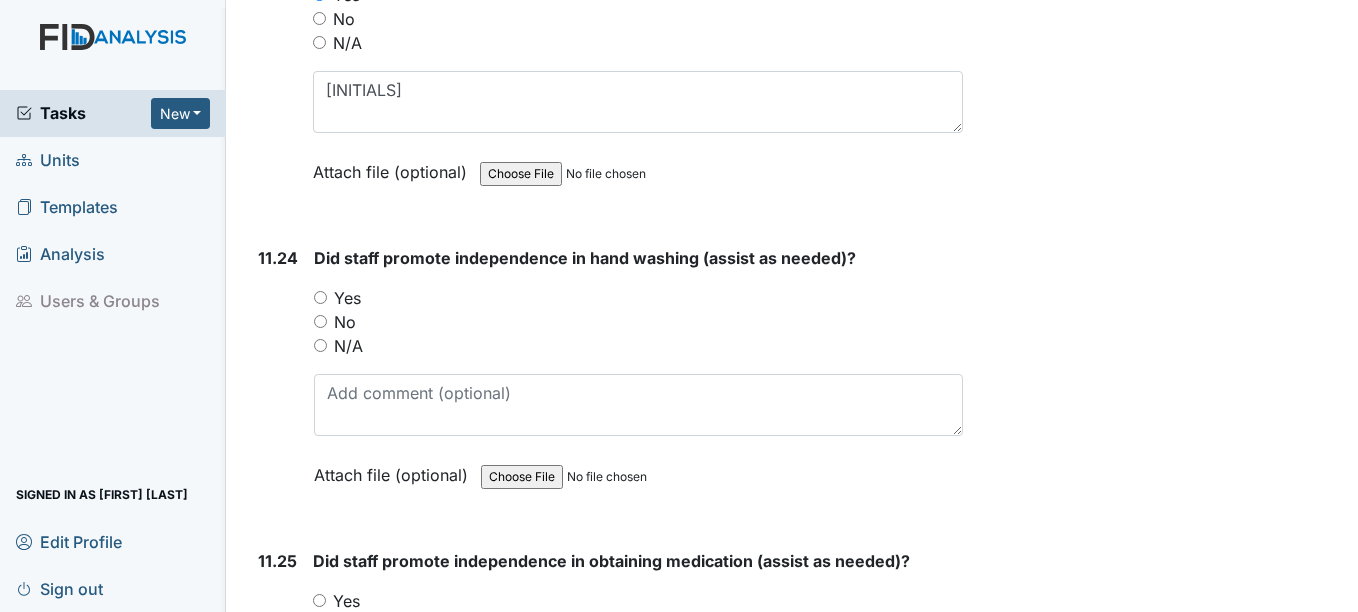 click on "Yes" at bounding box center [347, 298] 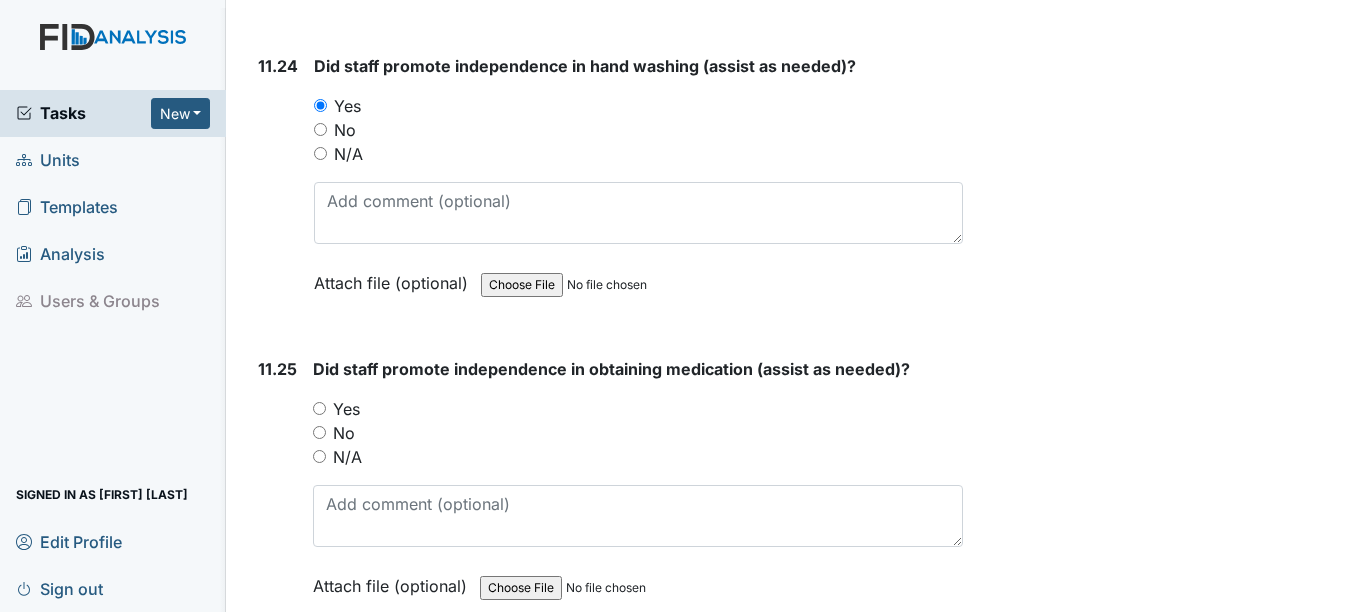 scroll, scrollTop: 30200, scrollLeft: 0, axis: vertical 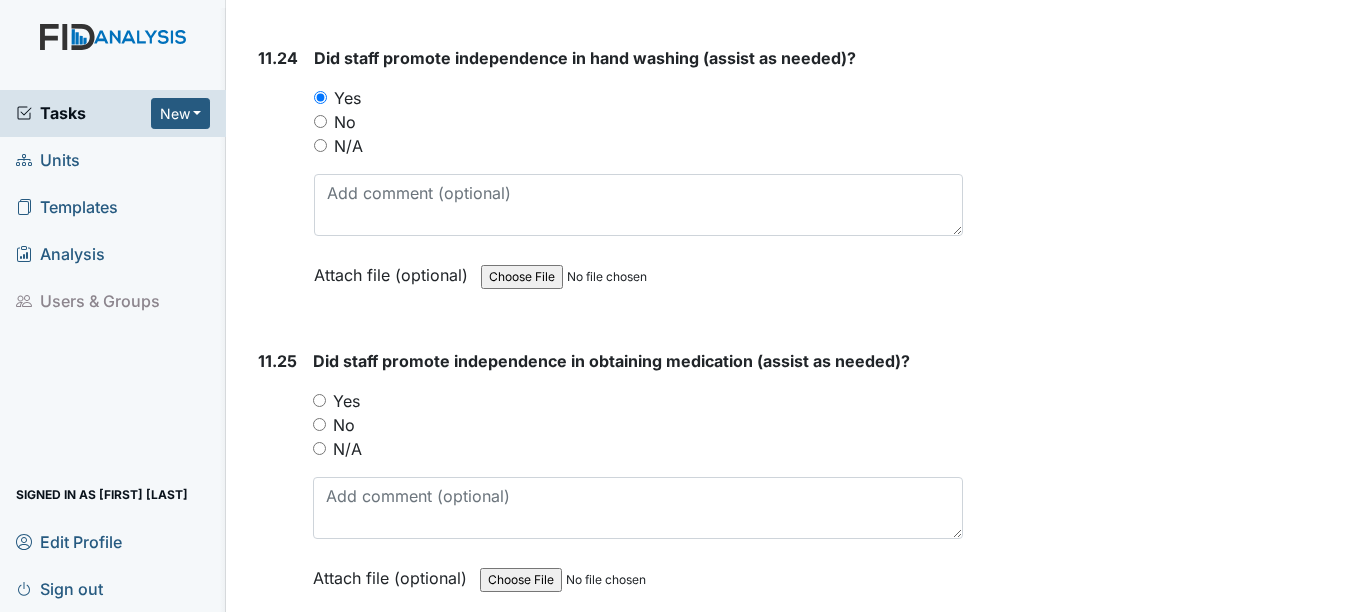 click on "Yes" at bounding box center (346, 401) 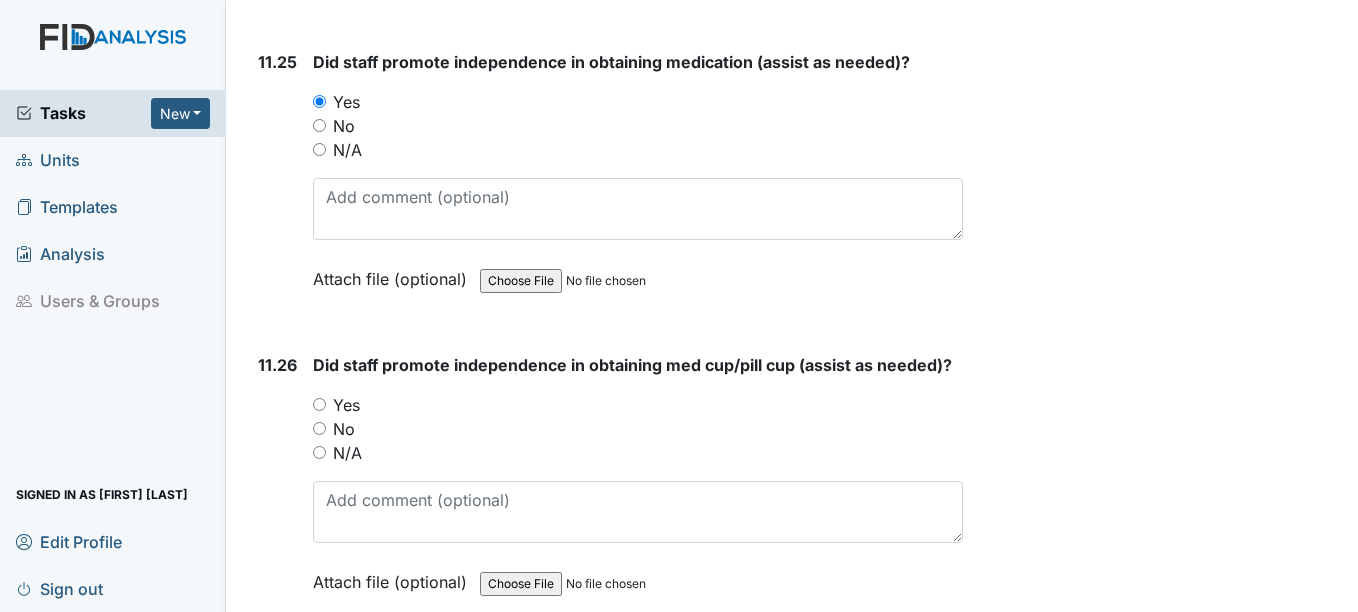 scroll, scrollTop: 30500, scrollLeft: 0, axis: vertical 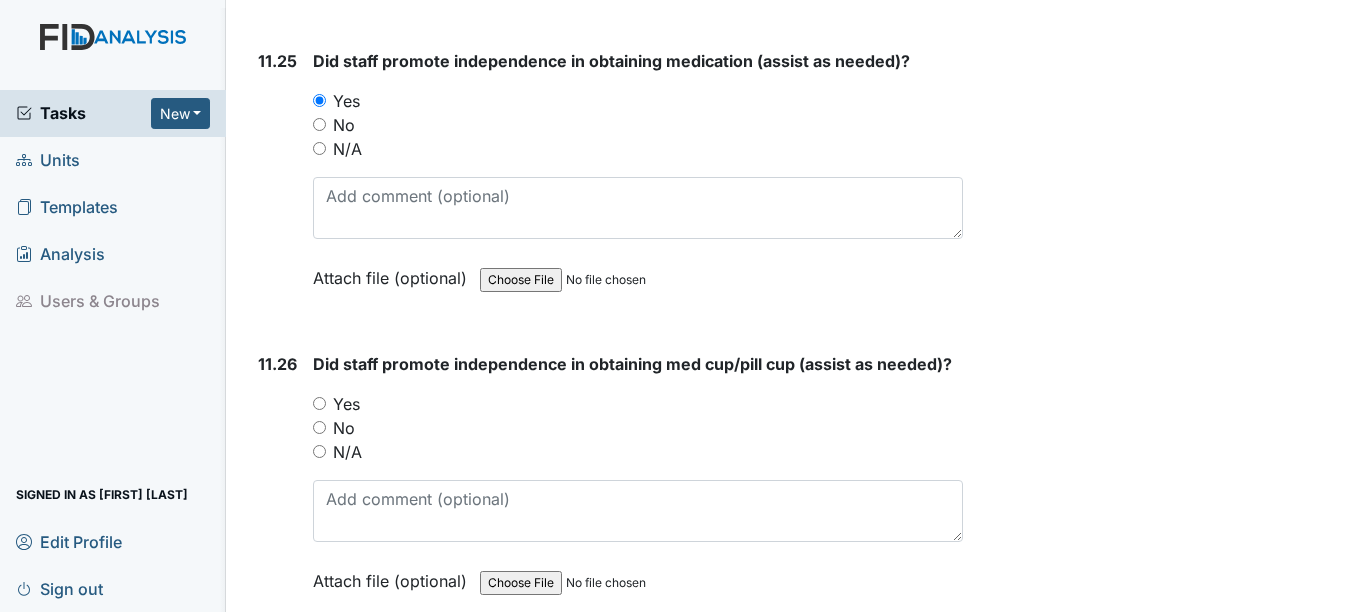 click on "Yes" at bounding box center [346, 404] 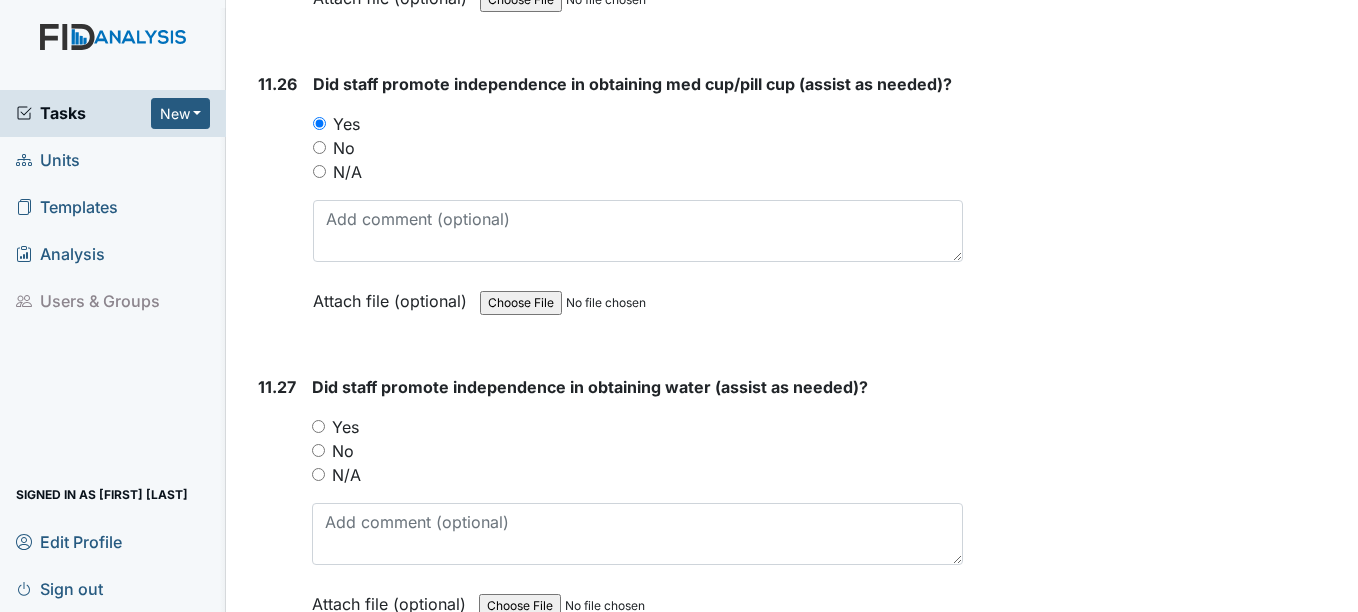 scroll, scrollTop: 30800, scrollLeft: 0, axis: vertical 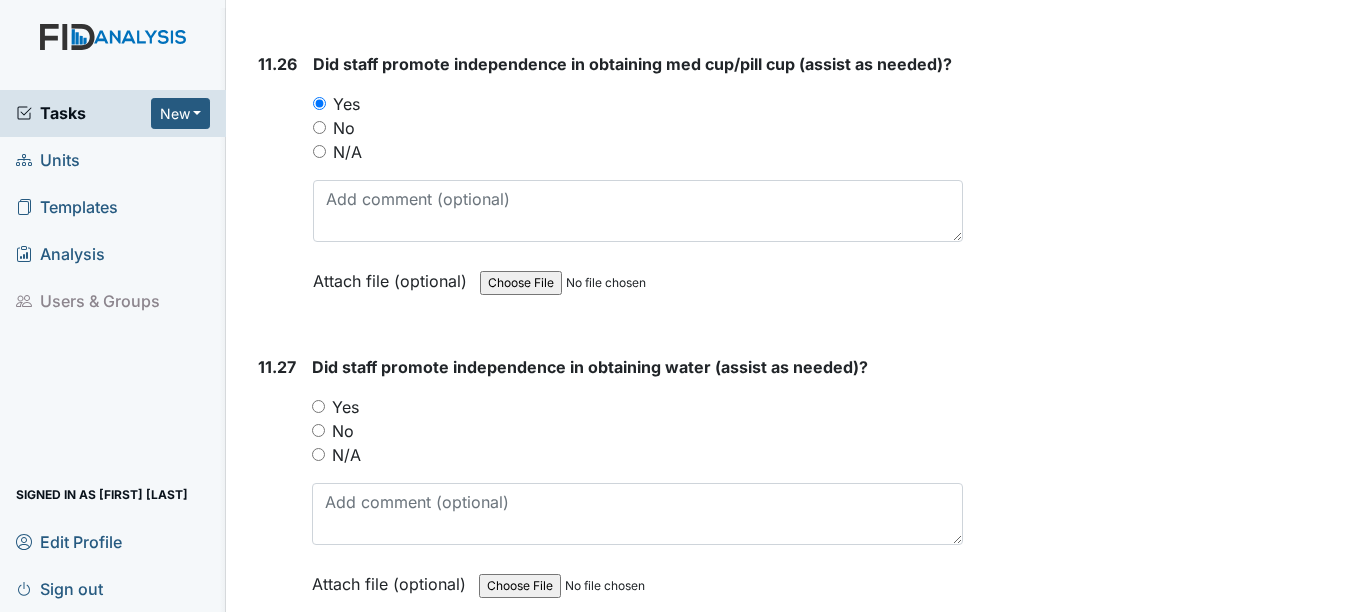 click on "Yes" at bounding box center (345, 407) 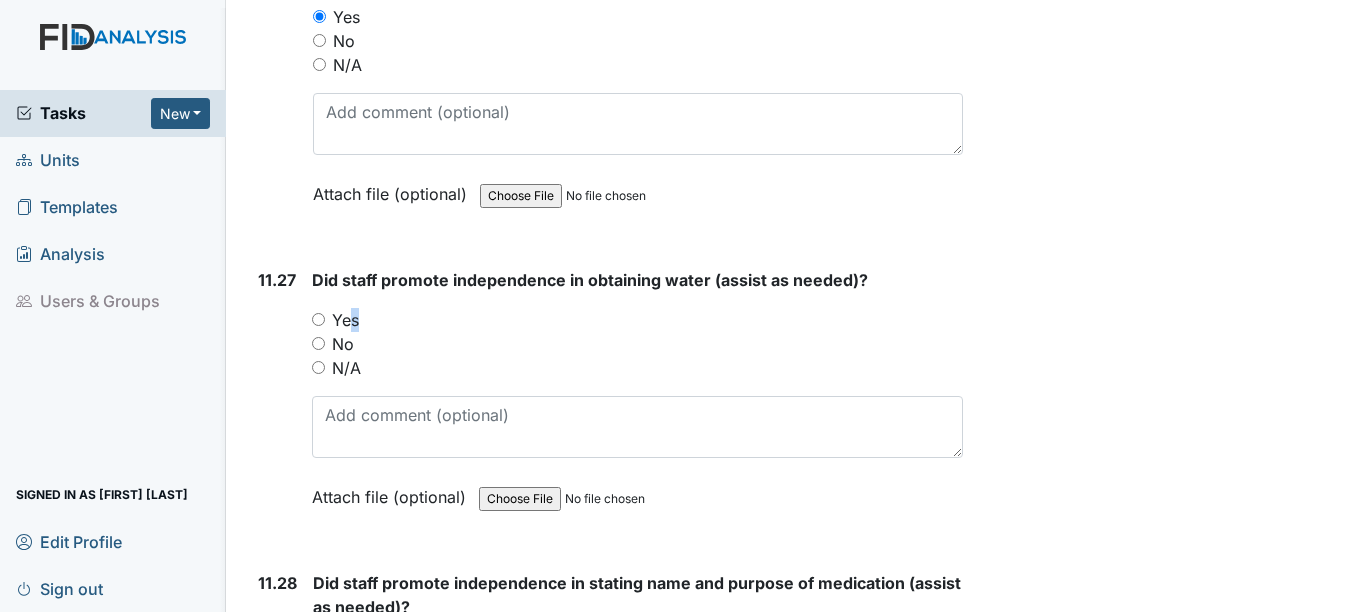 scroll, scrollTop: 31000, scrollLeft: 0, axis: vertical 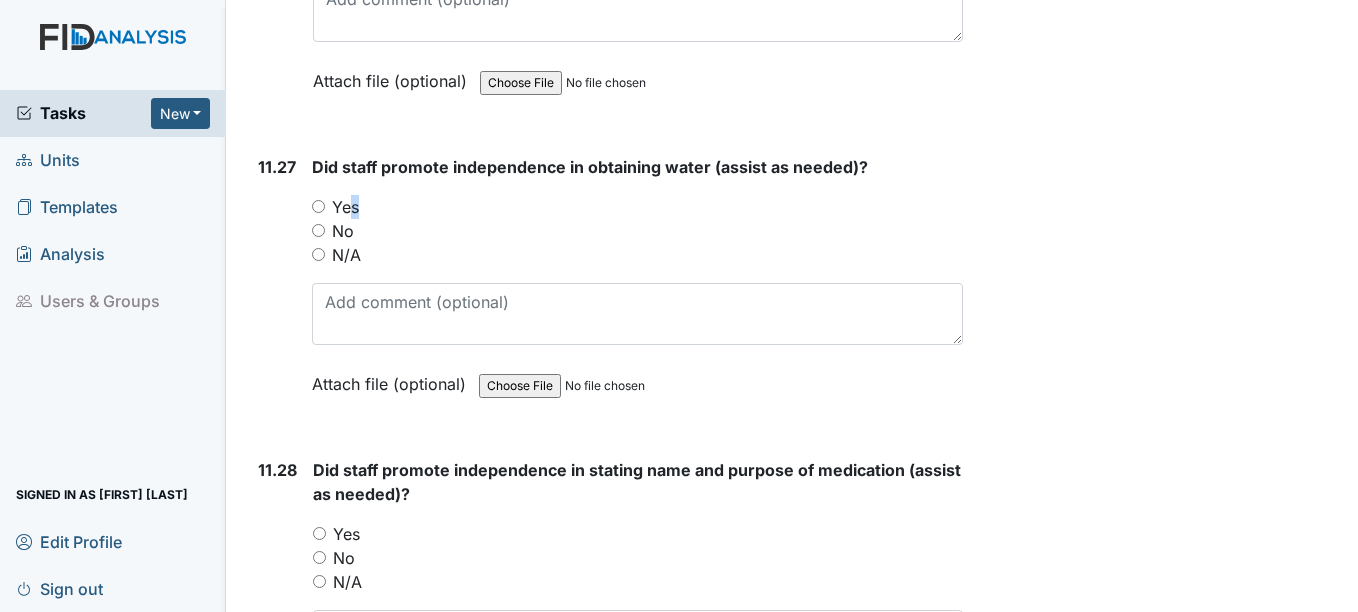click on "Yes" at bounding box center [318, 206] 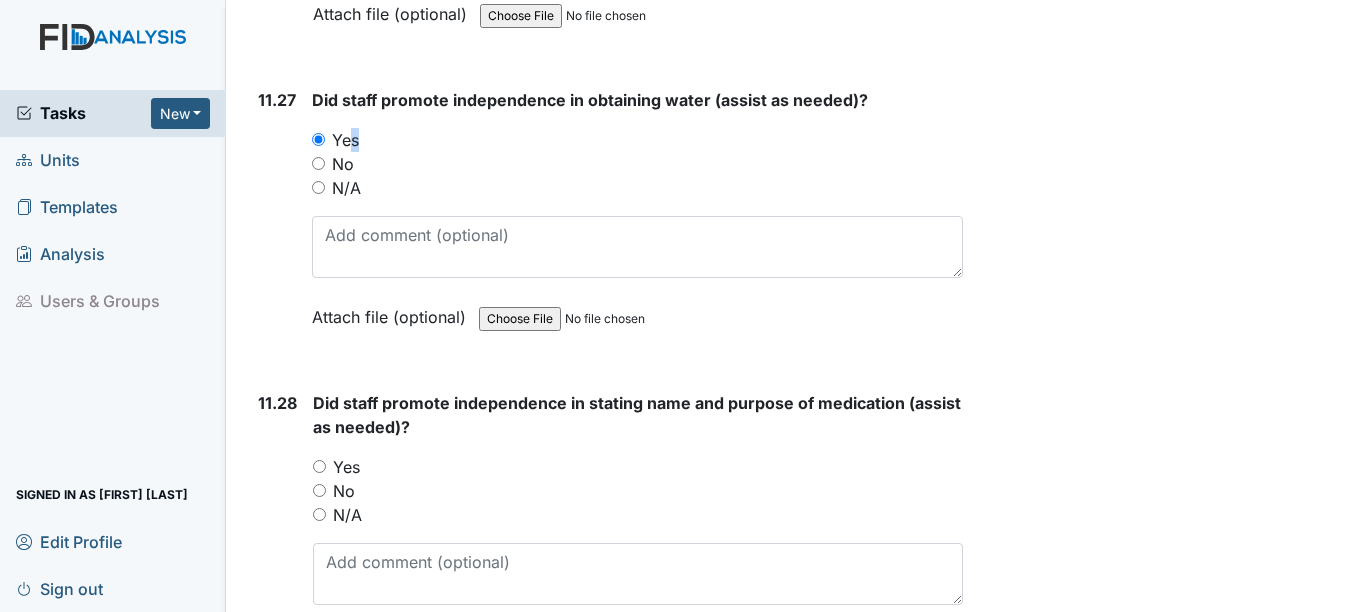 scroll, scrollTop: 31200, scrollLeft: 0, axis: vertical 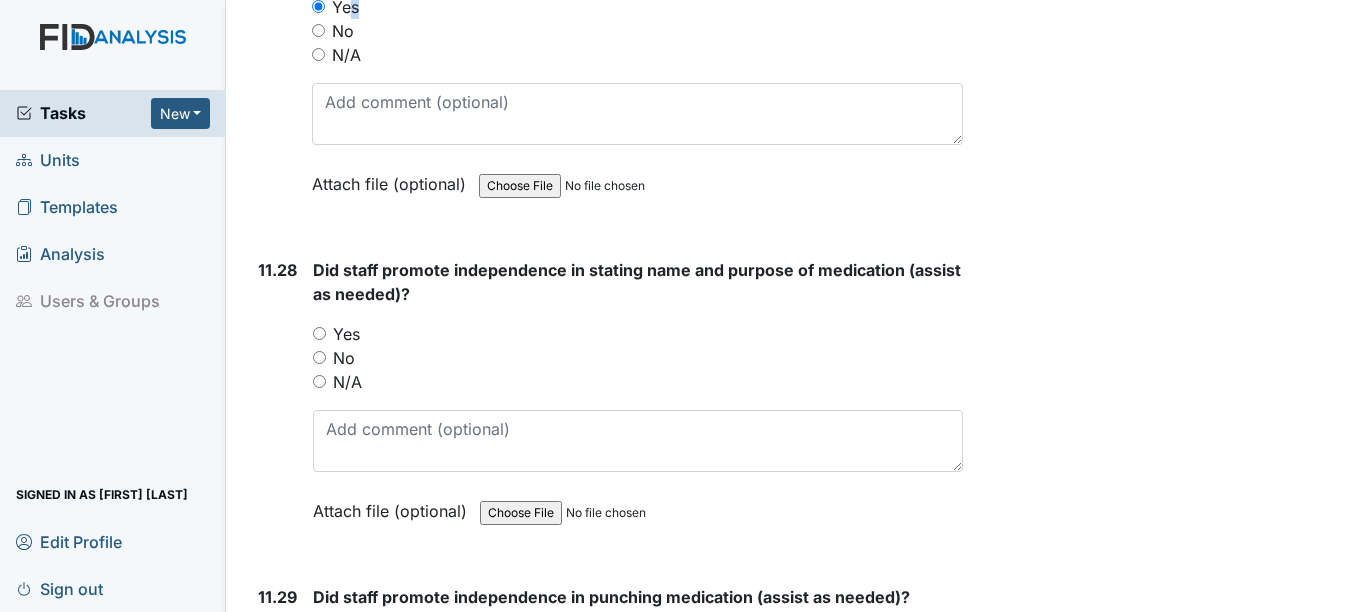 click on "Yes" at bounding box center (319, 333) 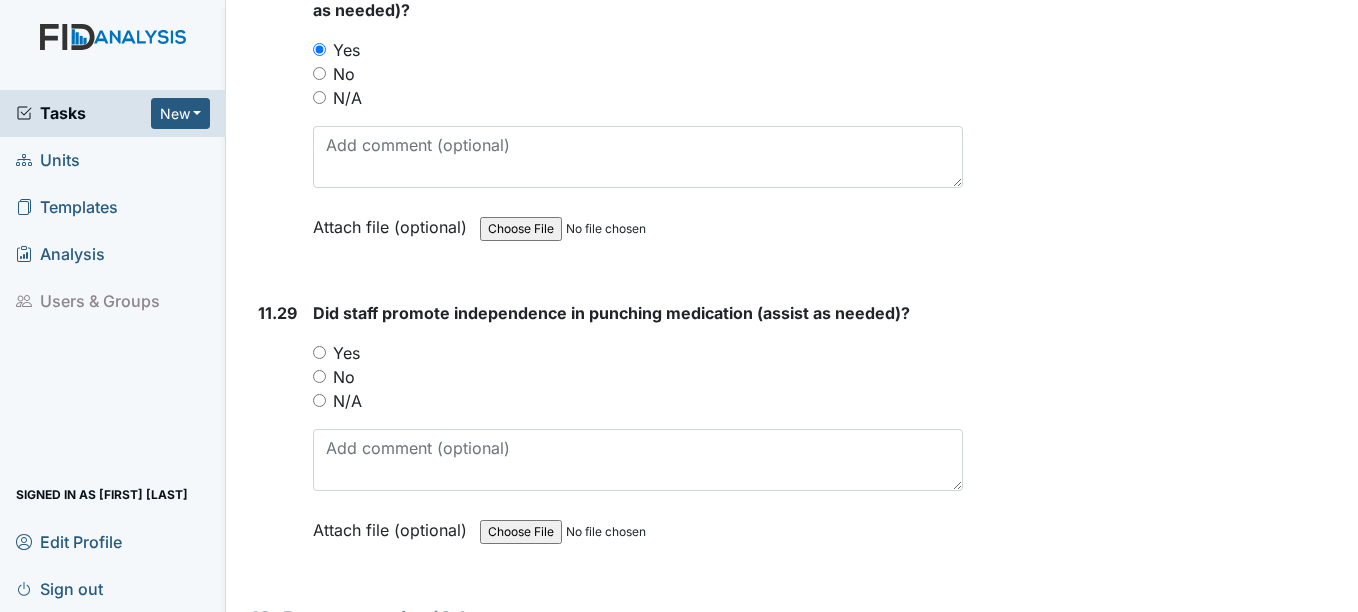 scroll, scrollTop: 31500, scrollLeft: 0, axis: vertical 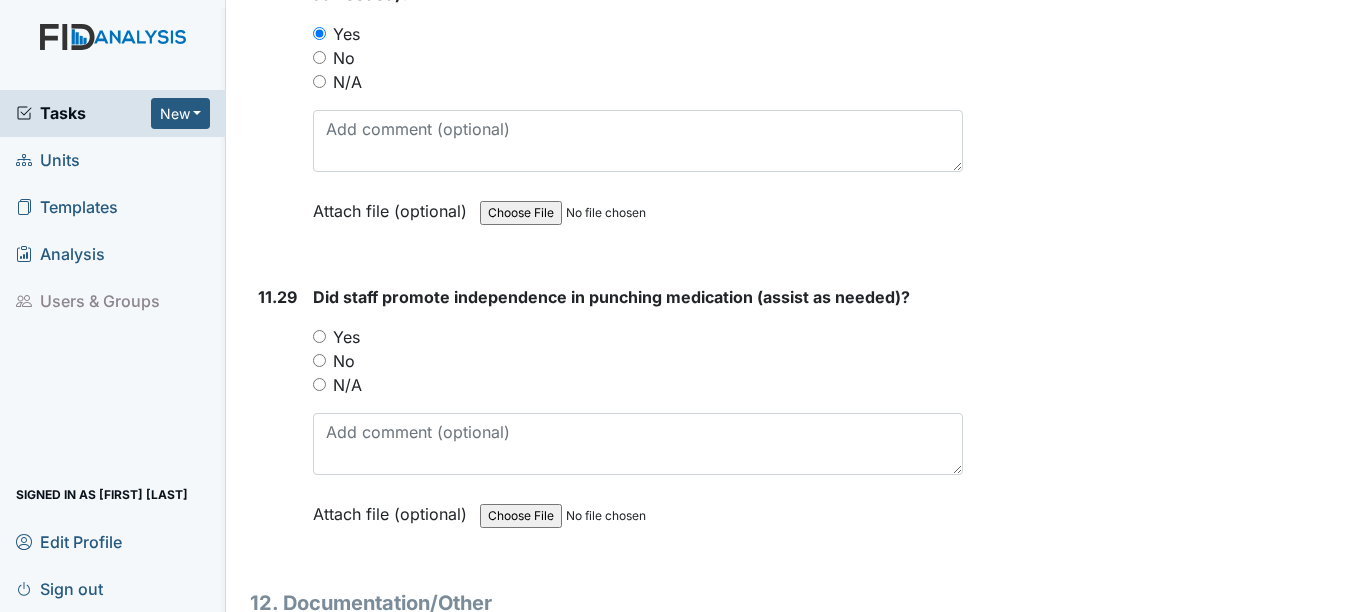 click on "Yes" at bounding box center (319, 336) 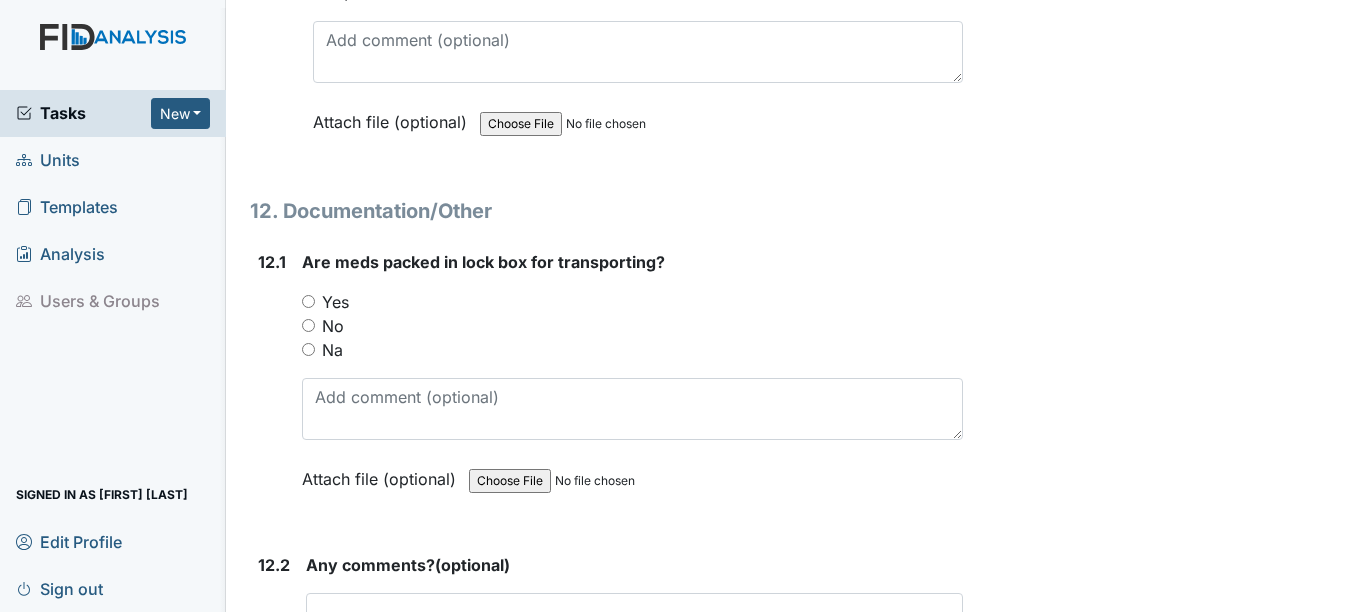 scroll, scrollTop: 31900, scrollLeft: 0, axis: vertical 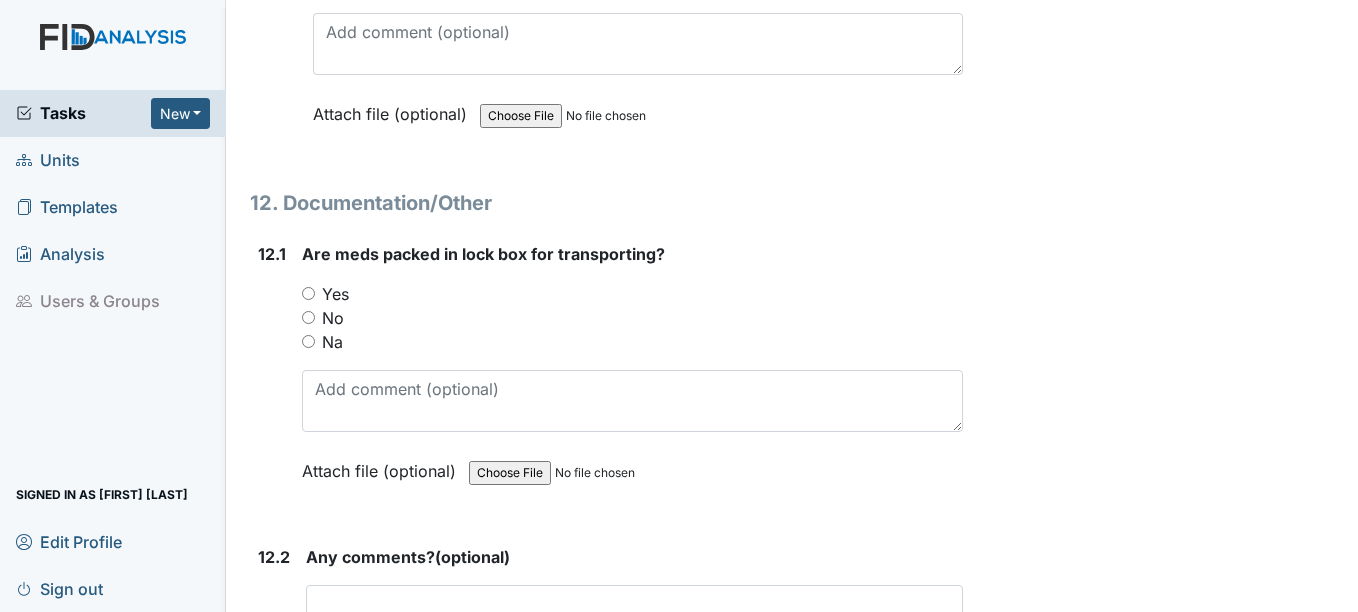 click on "Yes" at bounding box center [632, 294] 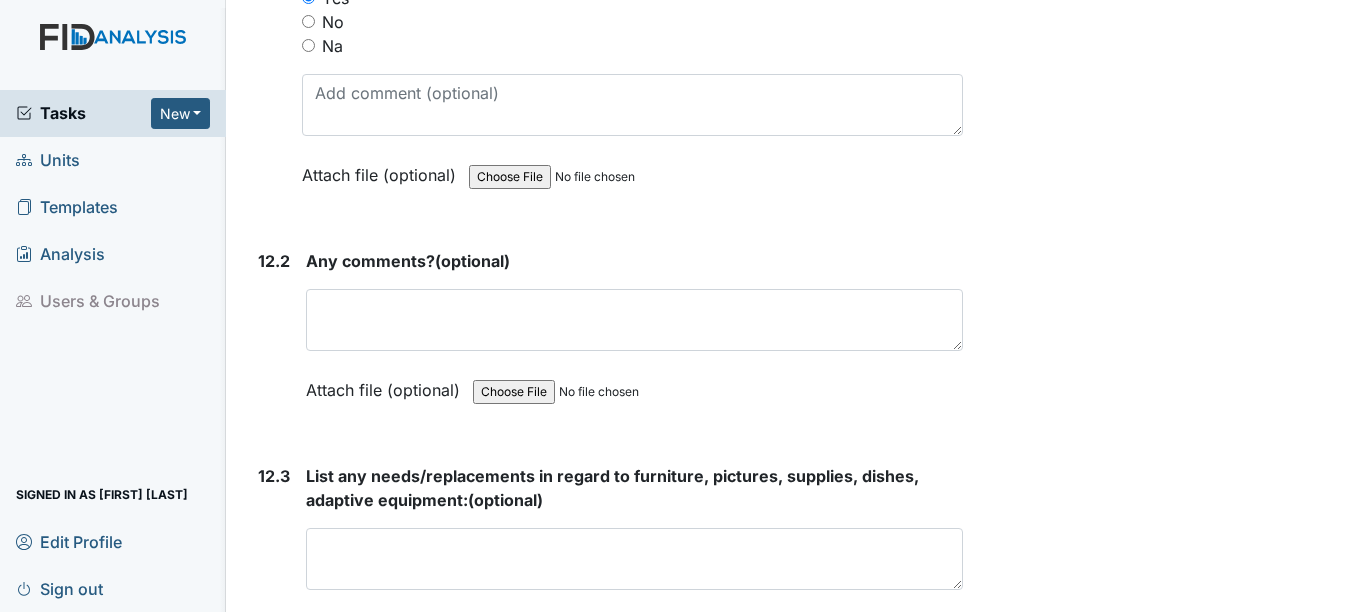 scroll, scrollTop: 32200, scrollLeft: 0, axis: vertical 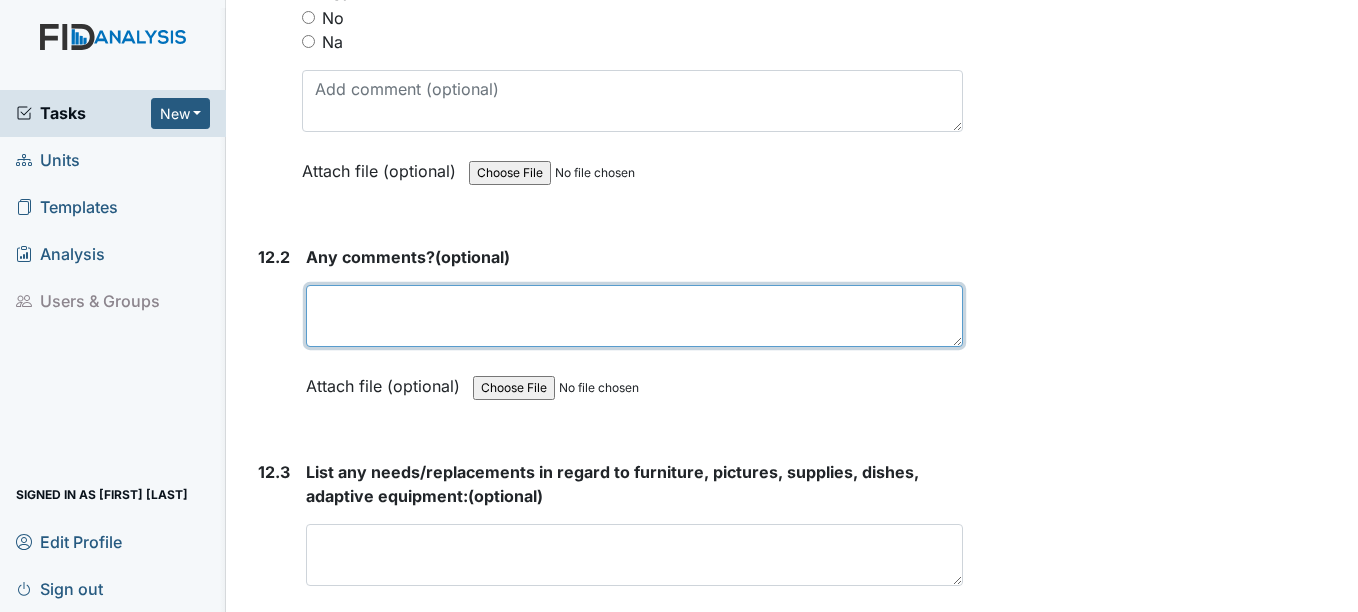 click at bounding box center (634, 316) 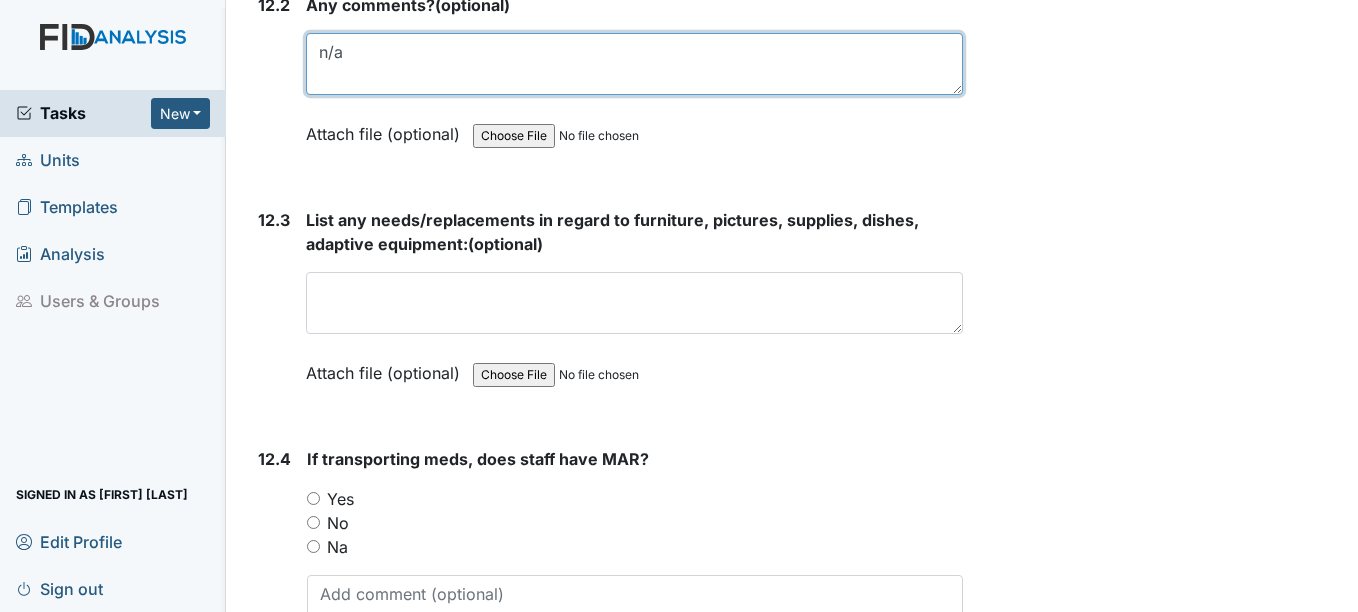 scroll, scrollTop: 32500, scrollLeft: 0, axis: vertical 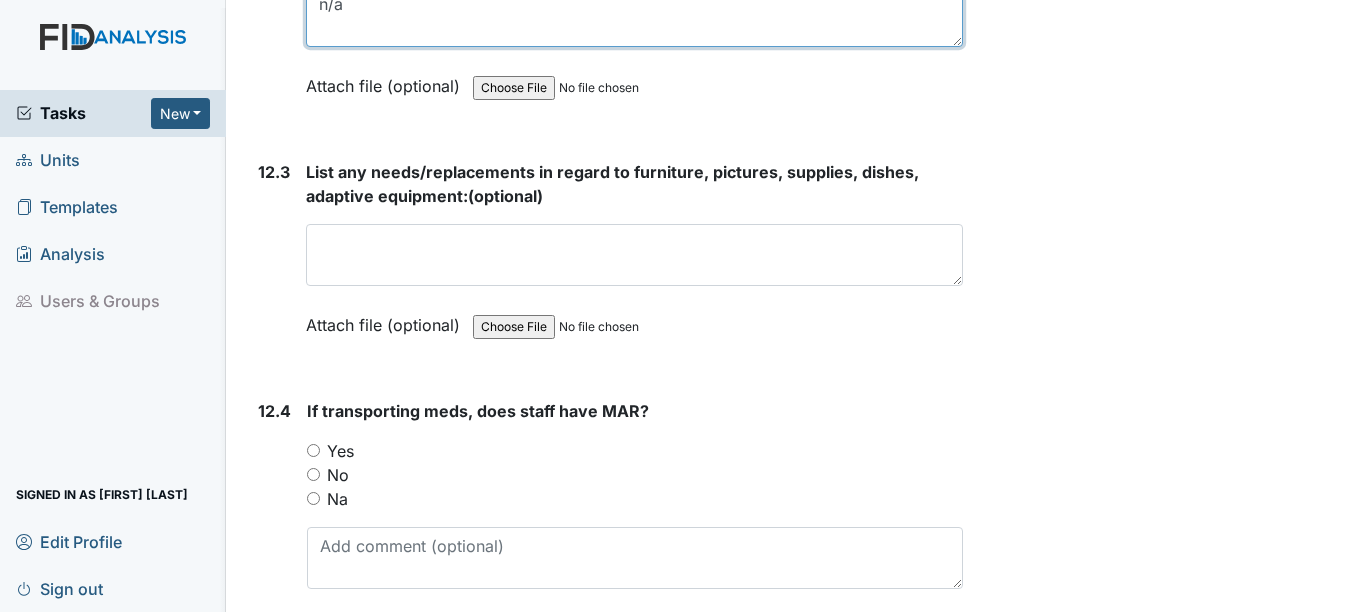 type on "n/a" 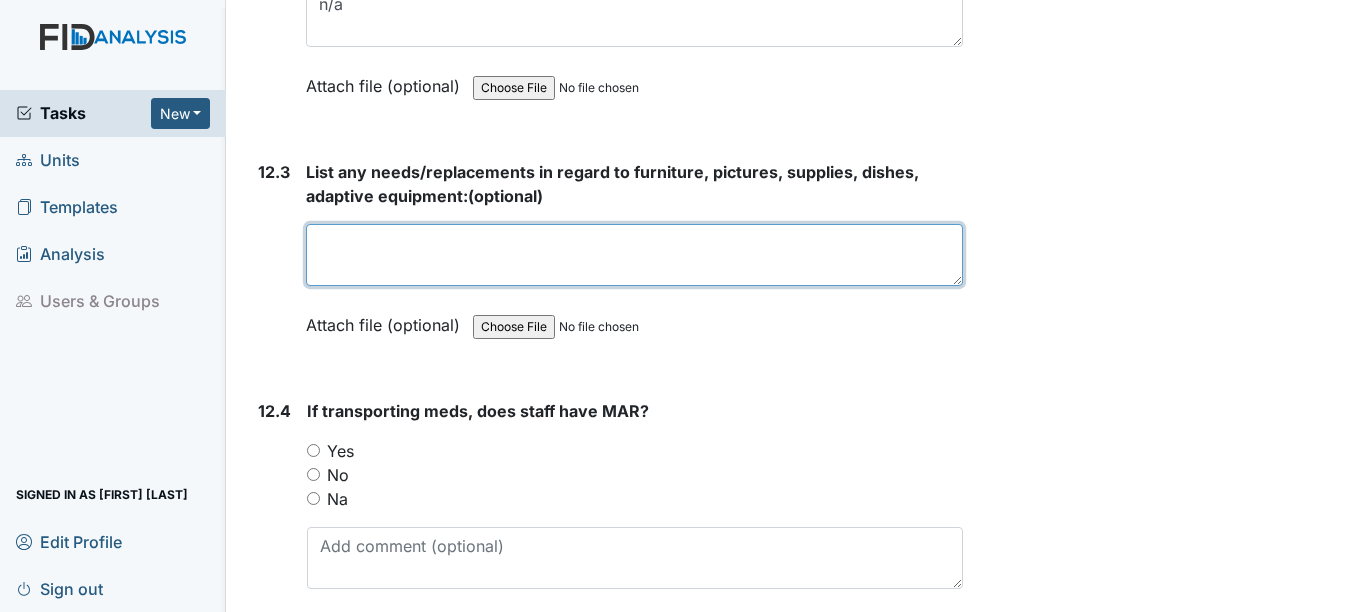 click at bounding box center (634, 255) 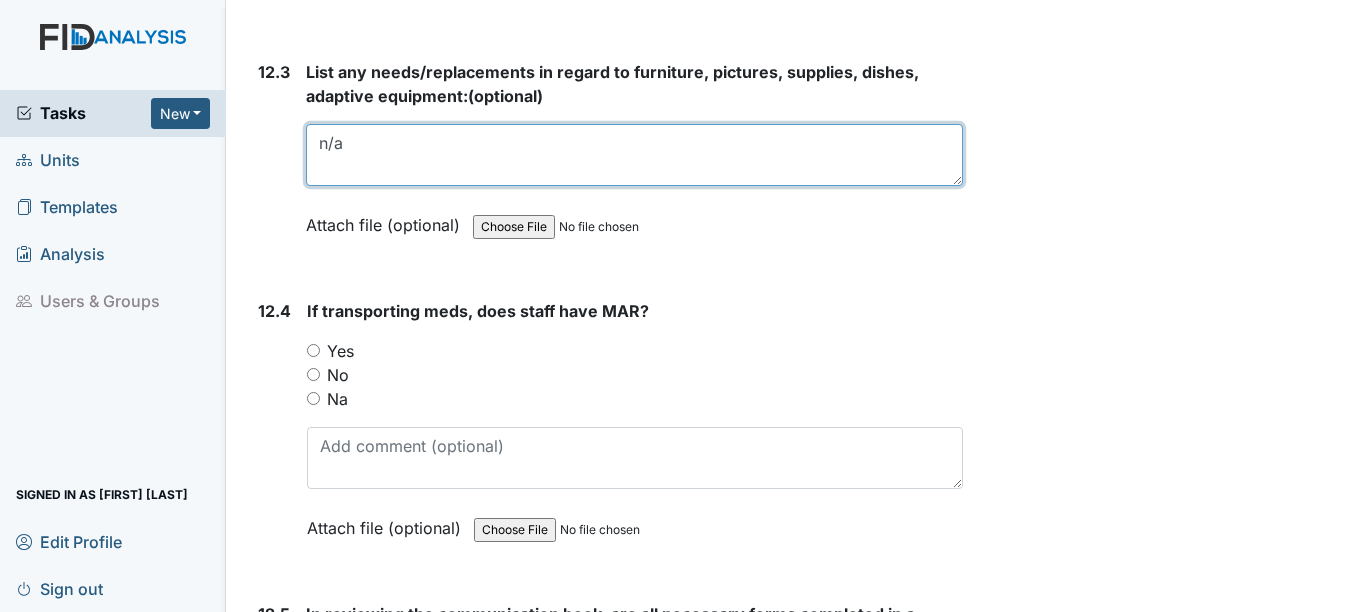 scroll, scrollTop: 32700, scrollLeft: 0, axis: vertical 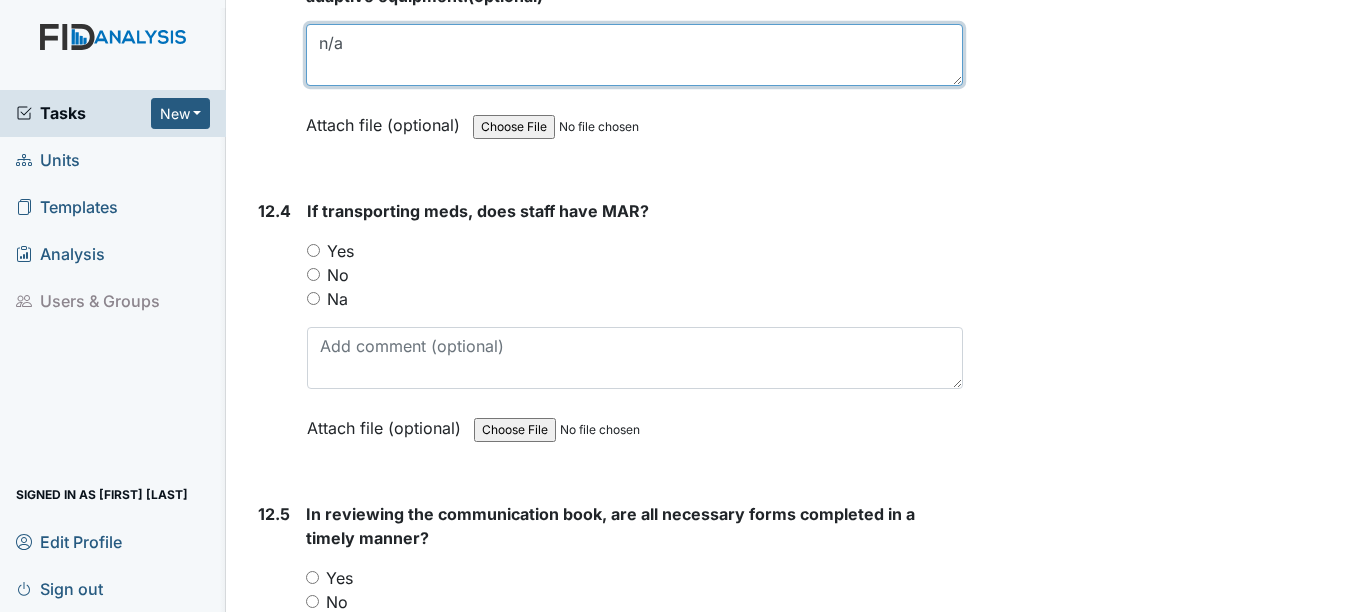 type on "n/a" 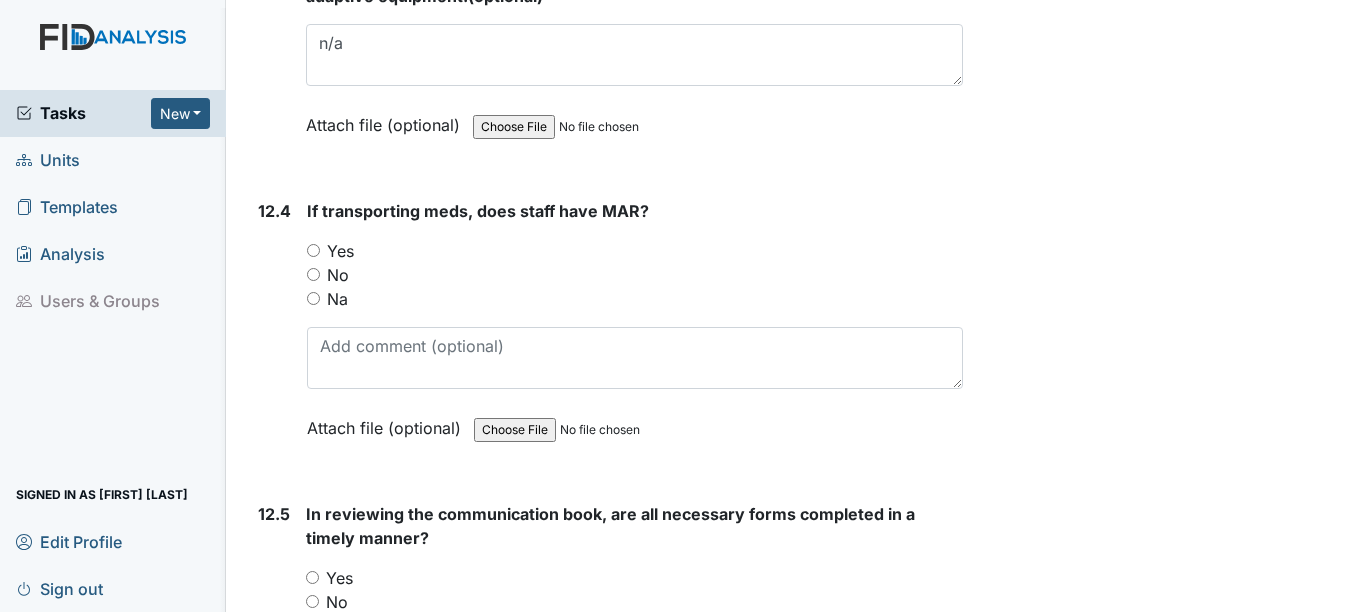 click on "Yes" at bounding box center (340, 251) 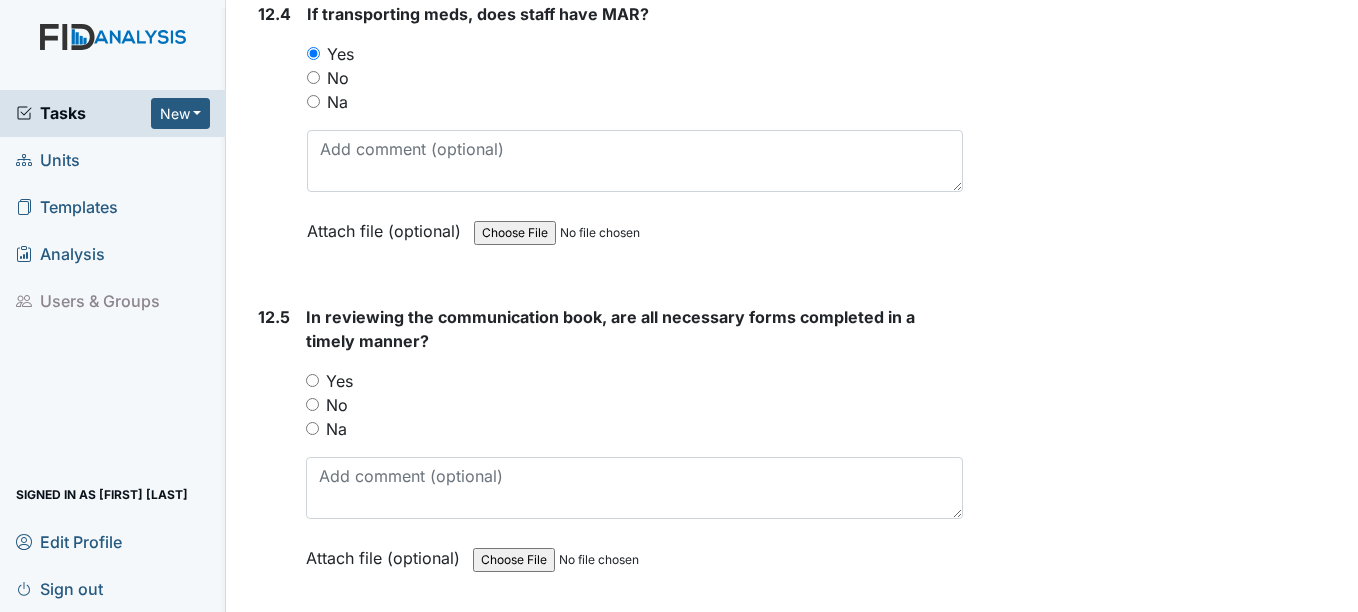 scroll, scrollTop: 32900, scrollLeft: 0, axis: vertical 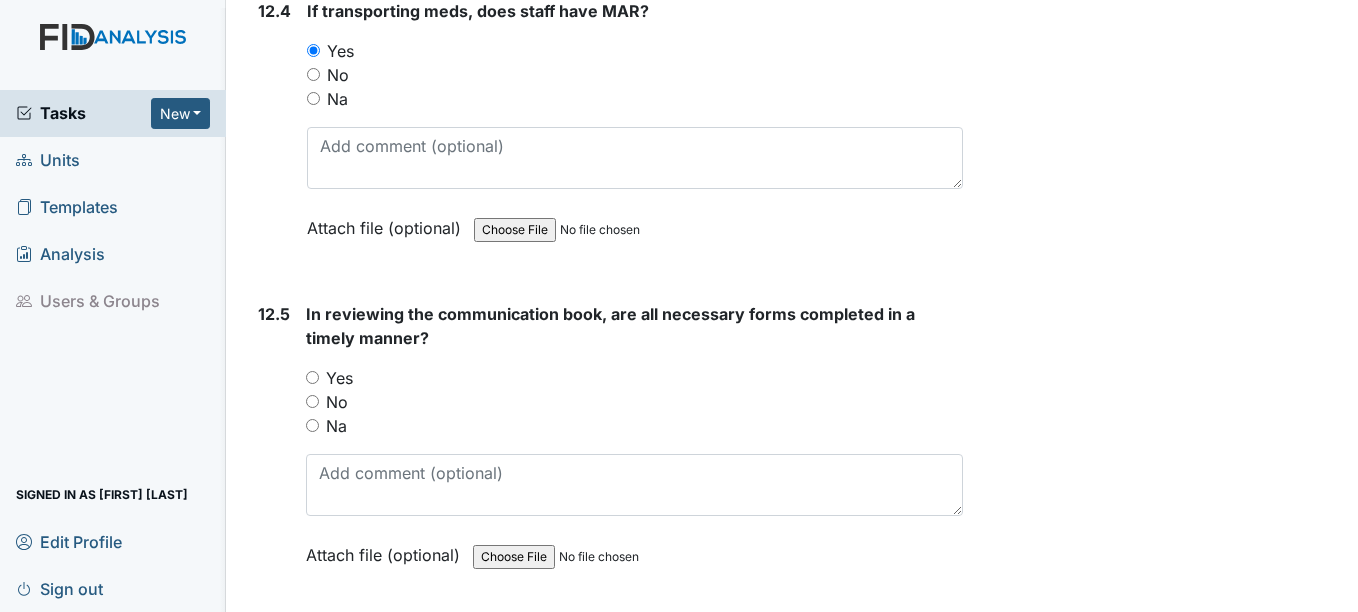 click on "Yes" at bounding box center (339, 378) 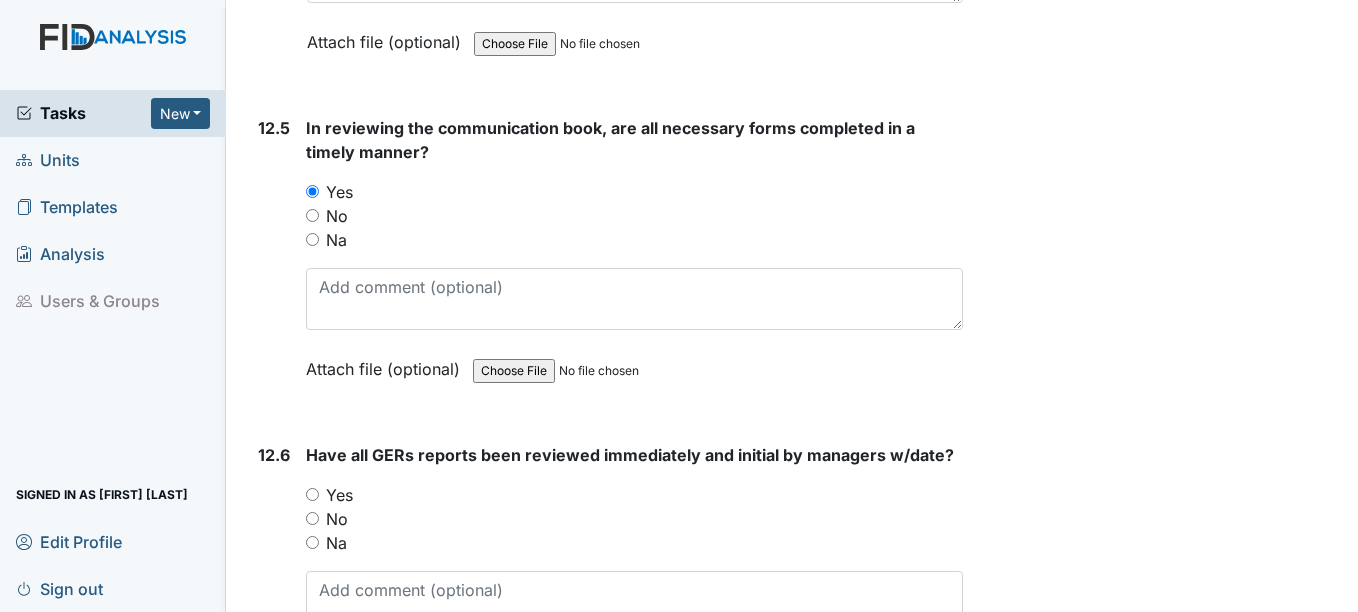 scroll, scrollTop: 33200, scrollLeft: 0, axis: vertical 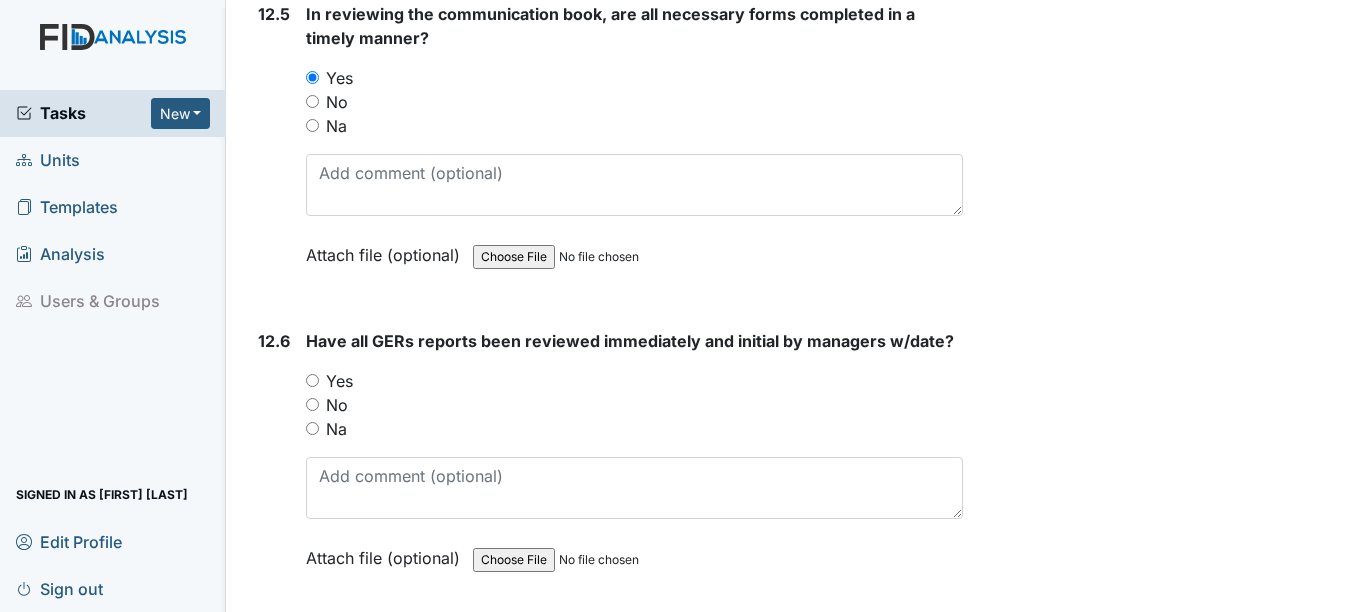 click on "Yes" at bounding box center (339, 381) 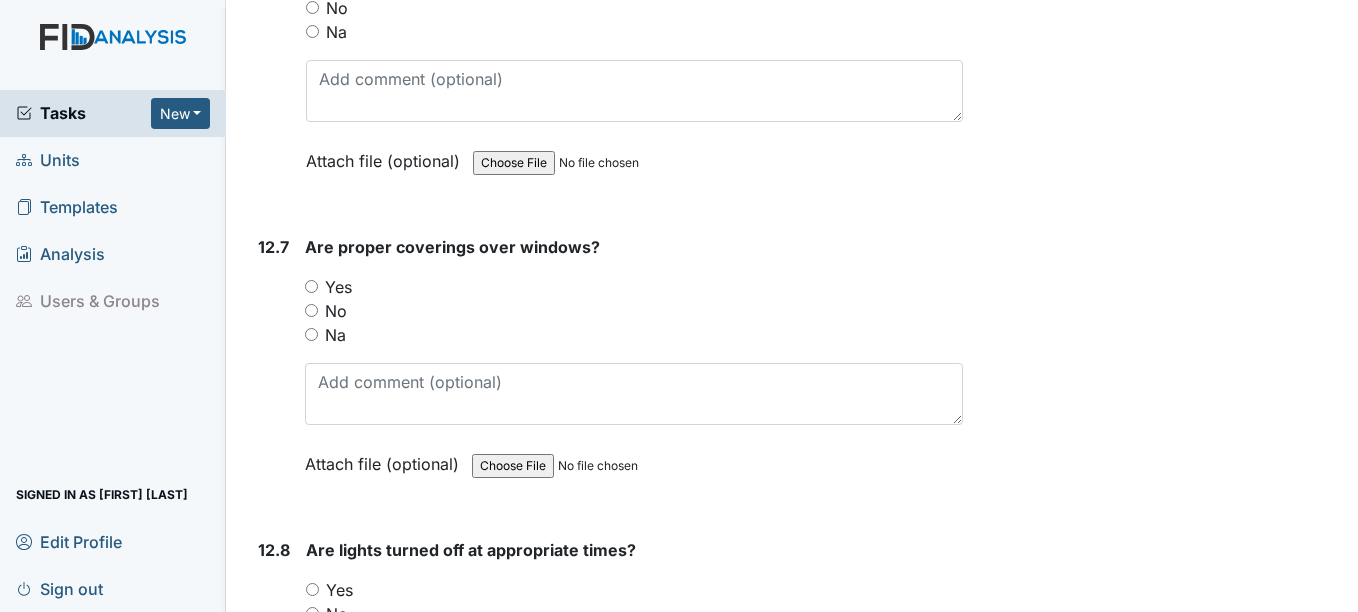scroll, scrollTop: 33600, scrollLeft: 0, axis: vertical 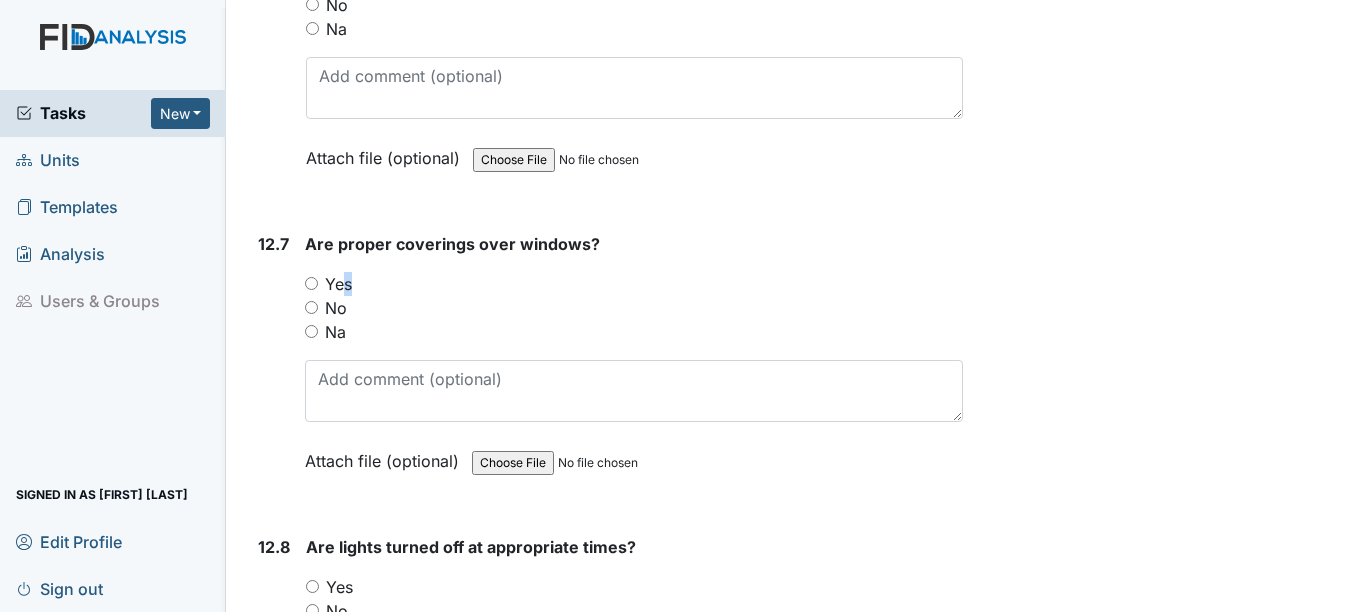 click on "Yes" at bounding box center [338, 284] 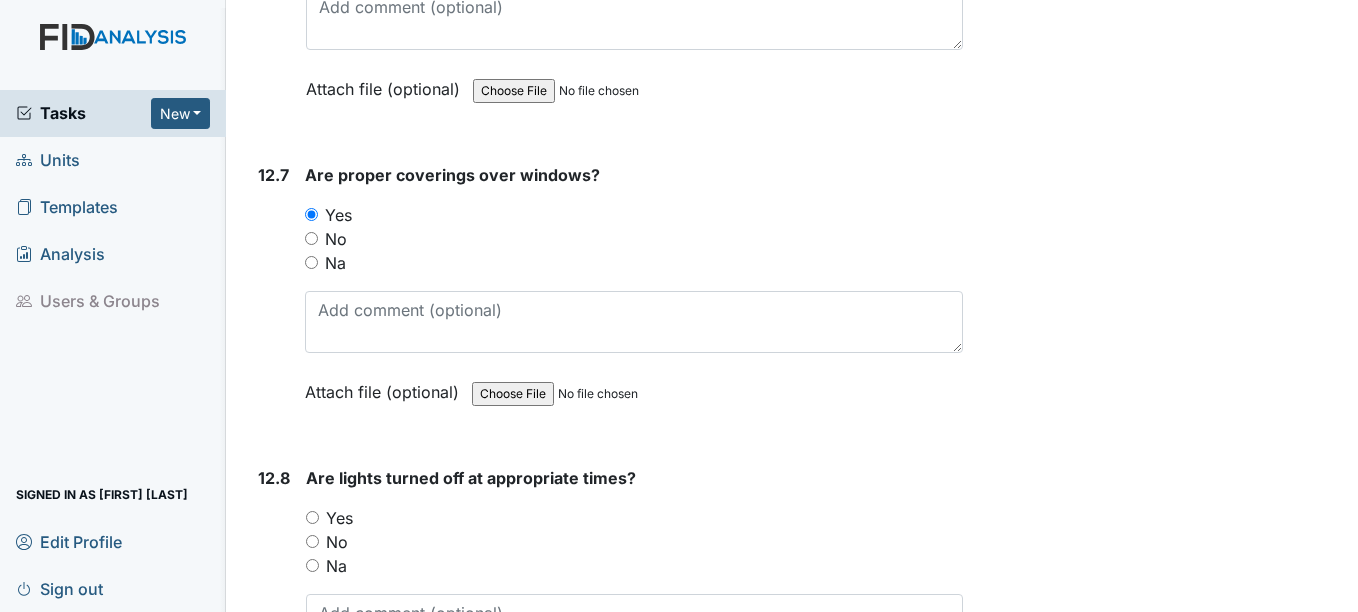 scroll, scrollTop: 33800, scrollLeft: 0, axis: vertical 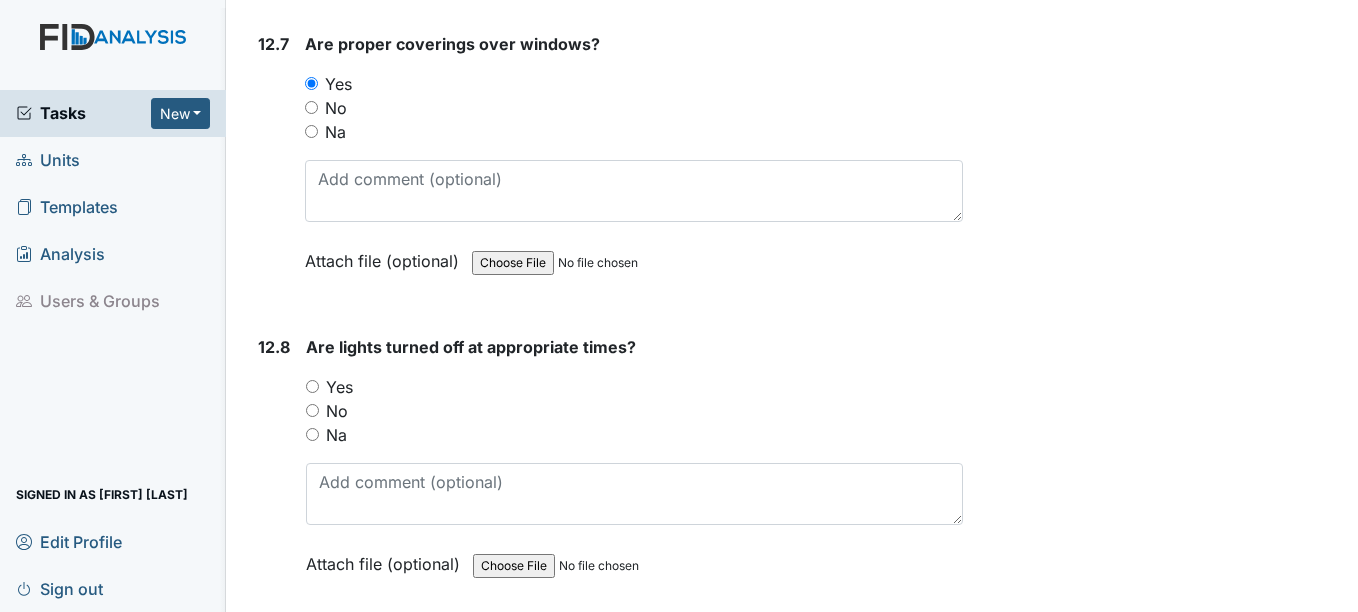 click on "Yes" at bounding box center [339, 387] 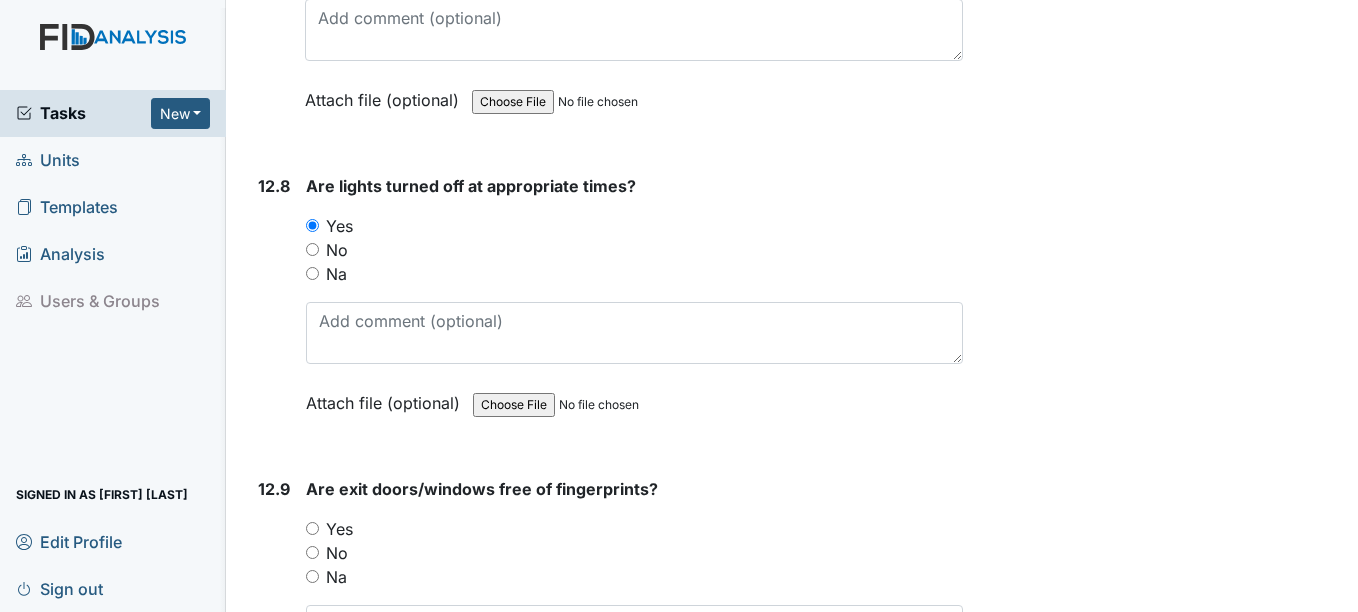 scroll, scrollTop: 34100, scrollLeft: 0, axis: vertical 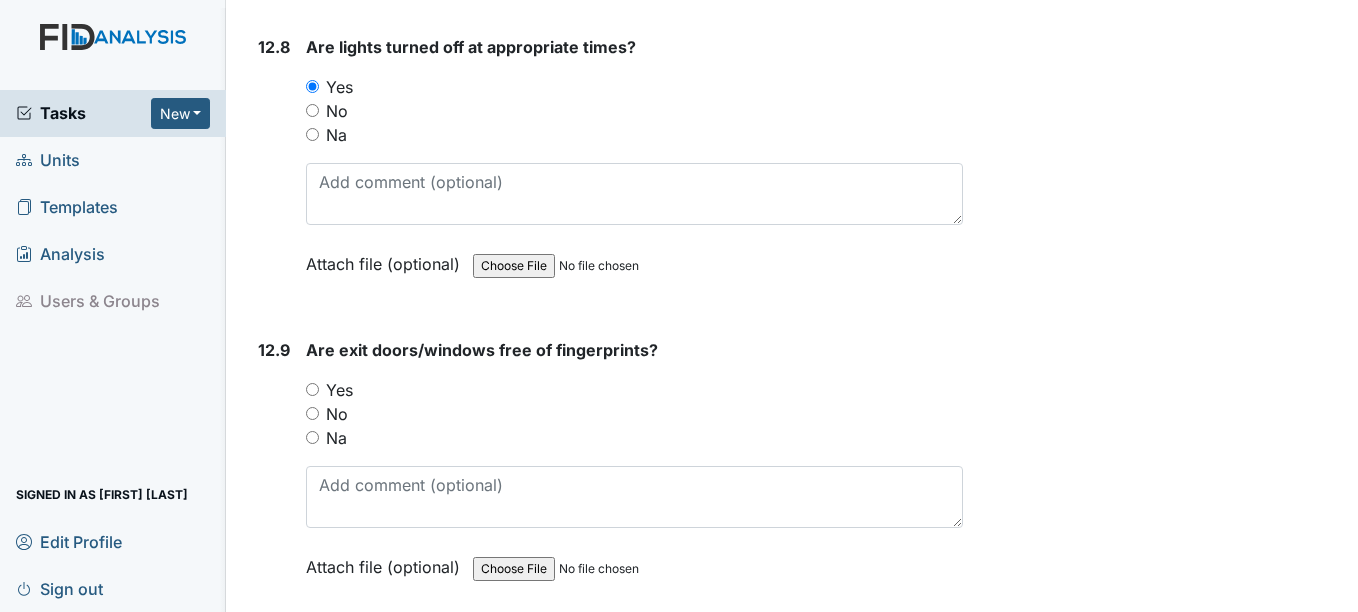 click on "Yes" at bounding box center (339, 390) 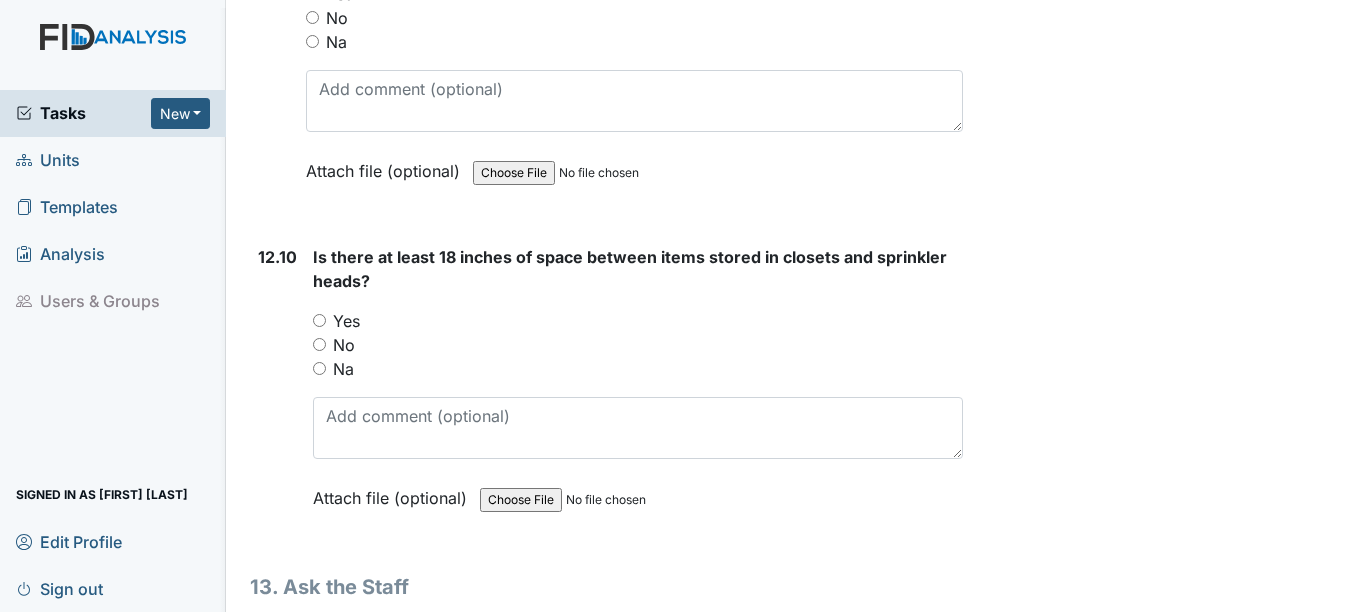 scroll, scrollTop: 34500, scrollLeft: 0, axis: vertical 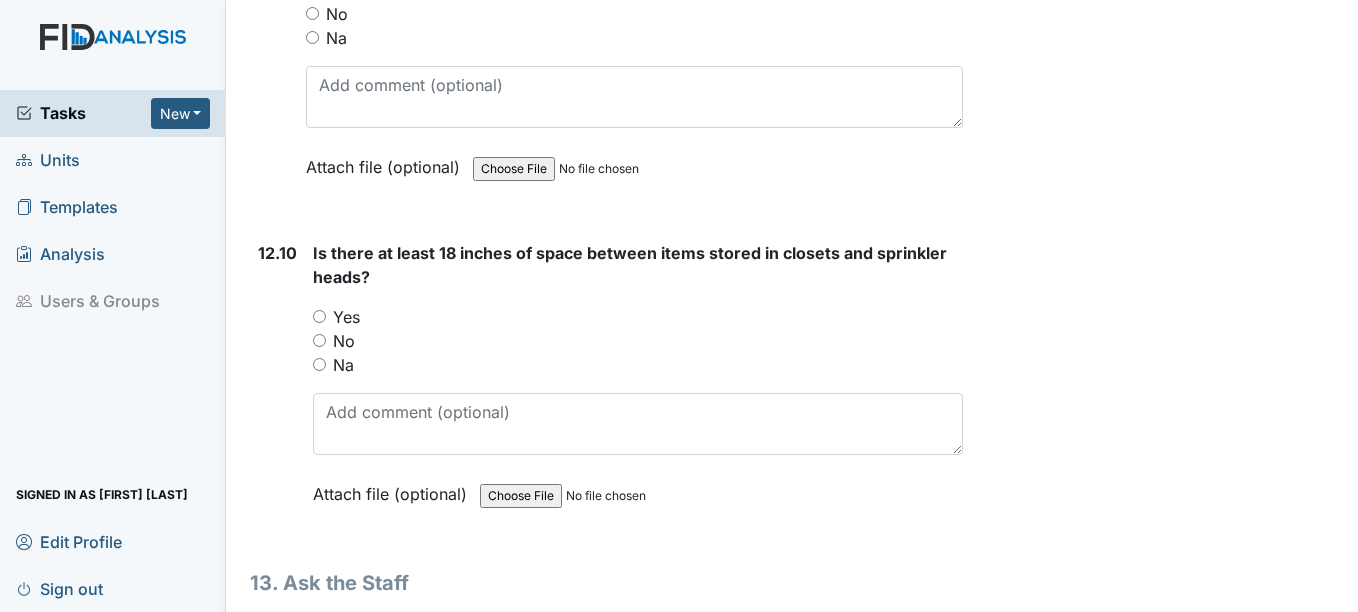 click on "Yes" at bounding box center [346, 317] 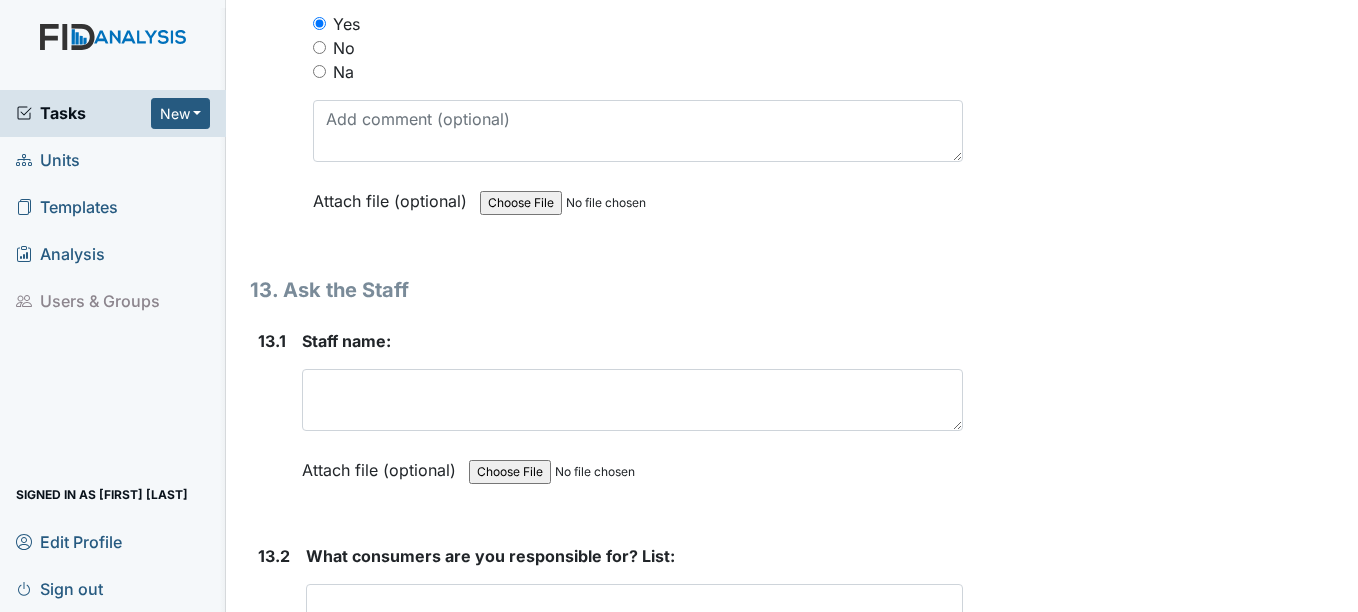 scroll, scrollTop: 34800, scrollLeft: 0, axis: vertical 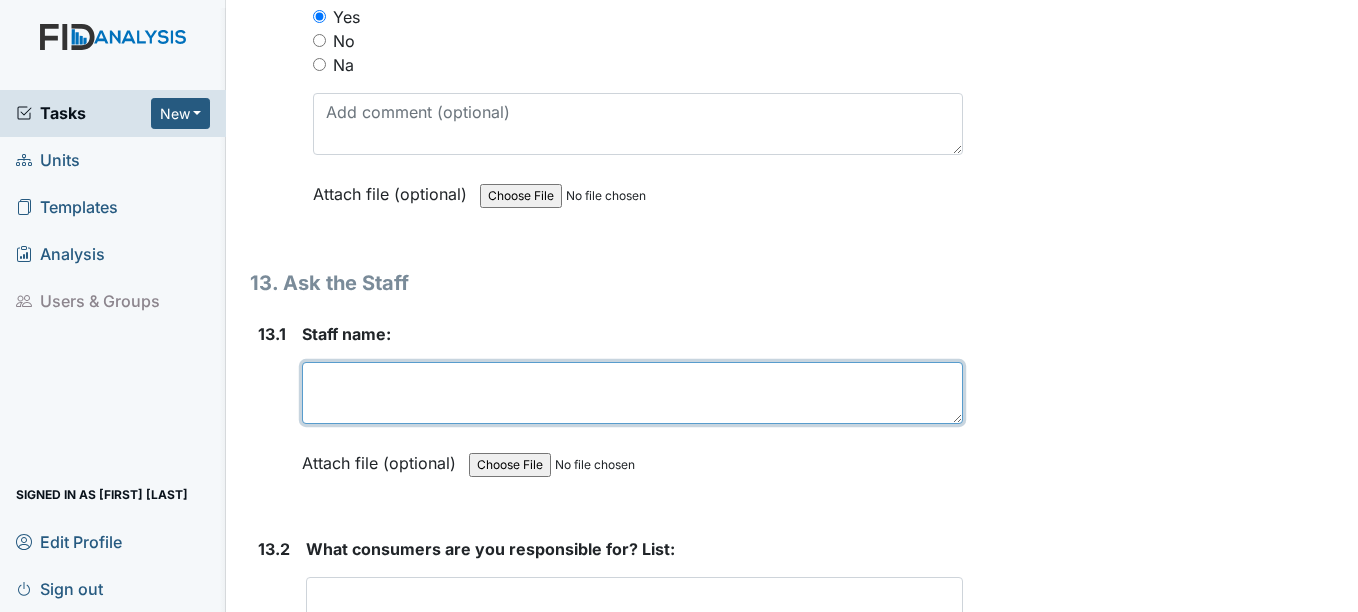 click at bounding box center [632, 393] 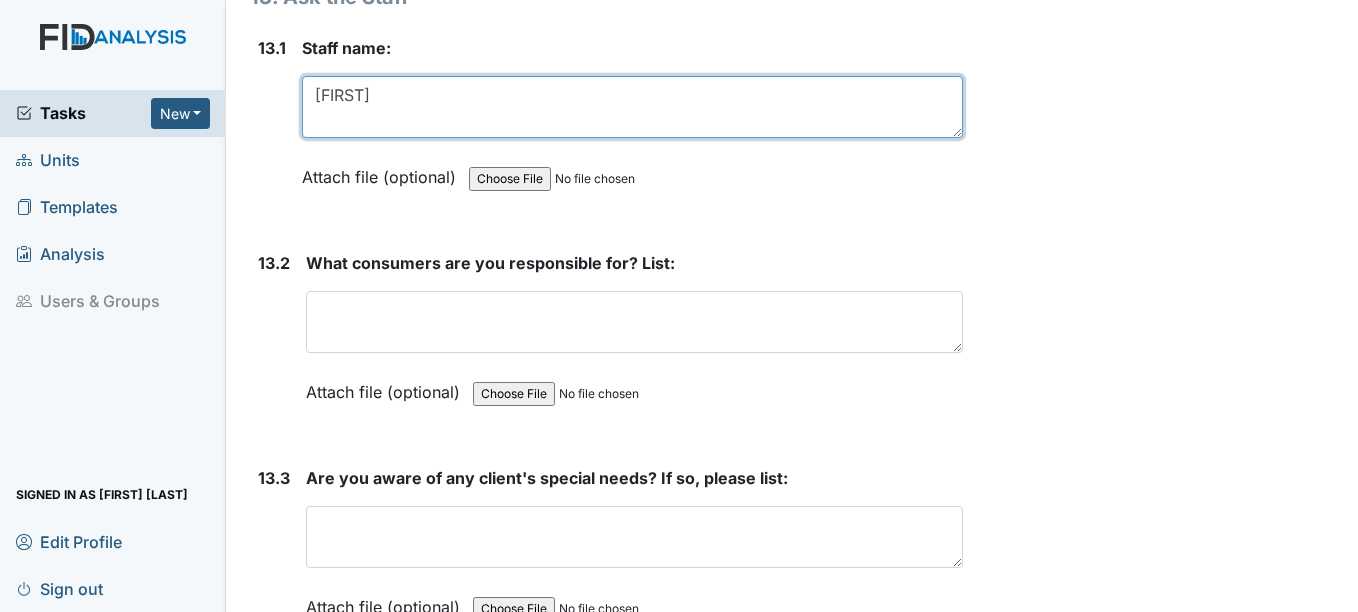 scroll, scrollTop: 35100, scrollLeft: 0, axis: vertical 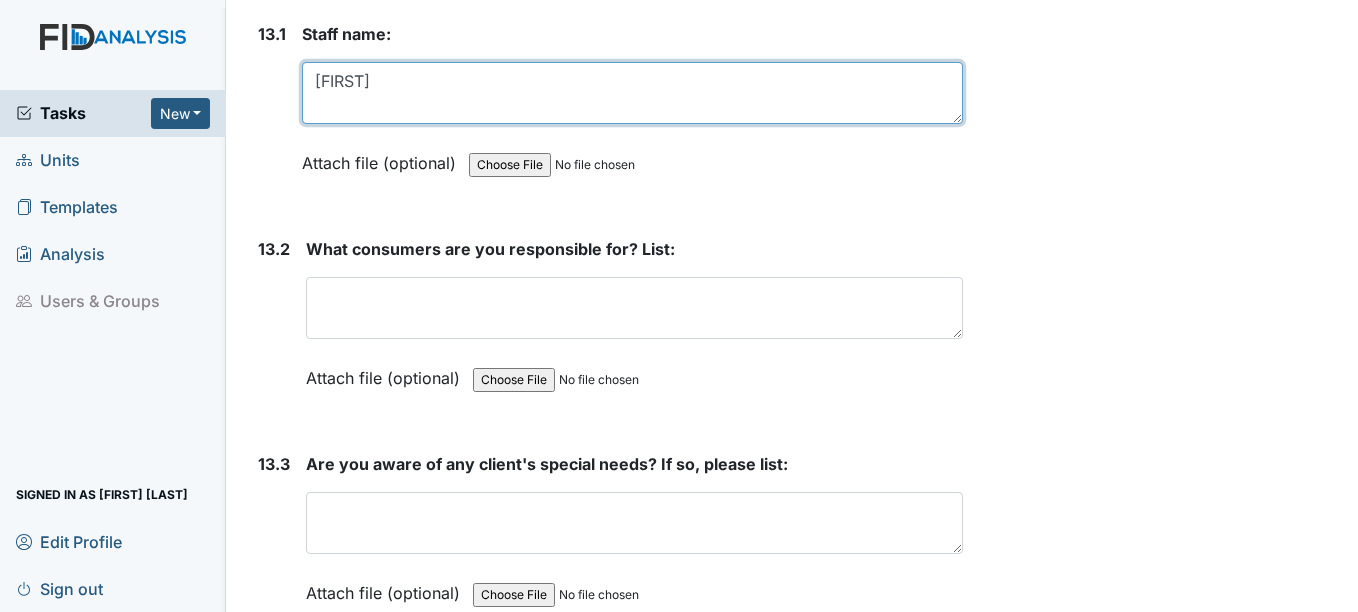 drag, startPoint x: 395, startPoint y: 84, endPoint x: 254, endPoint y: 70, distance: 141.69333 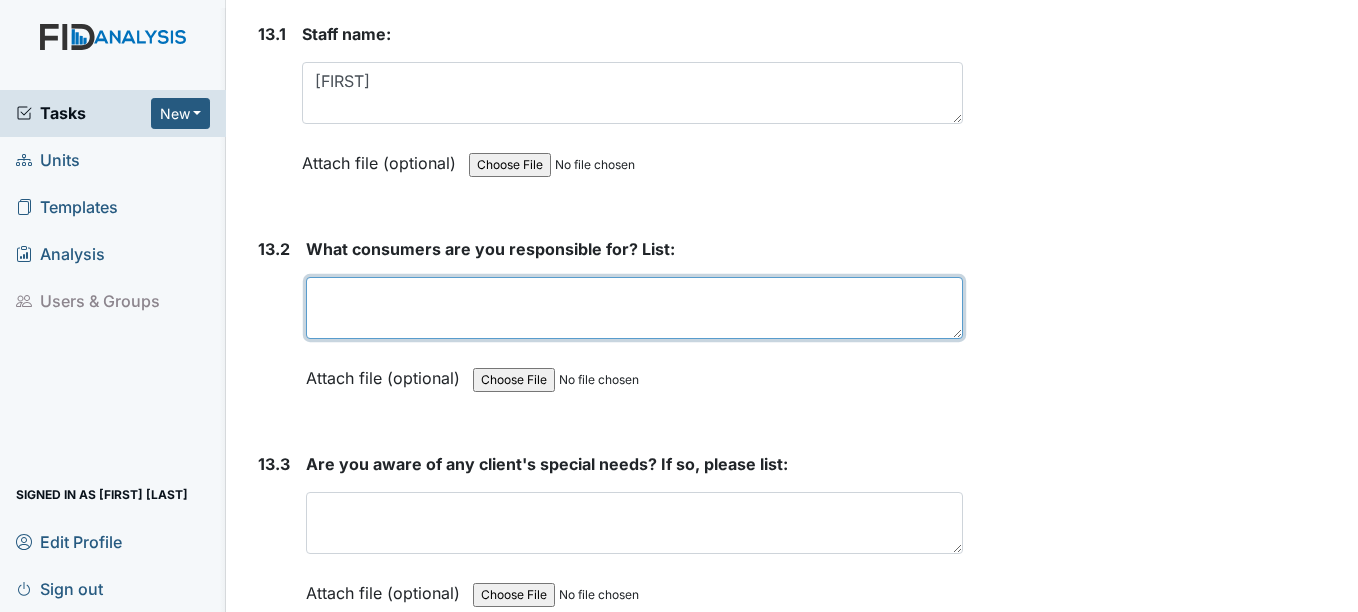 click at bounding box center (634, 308) 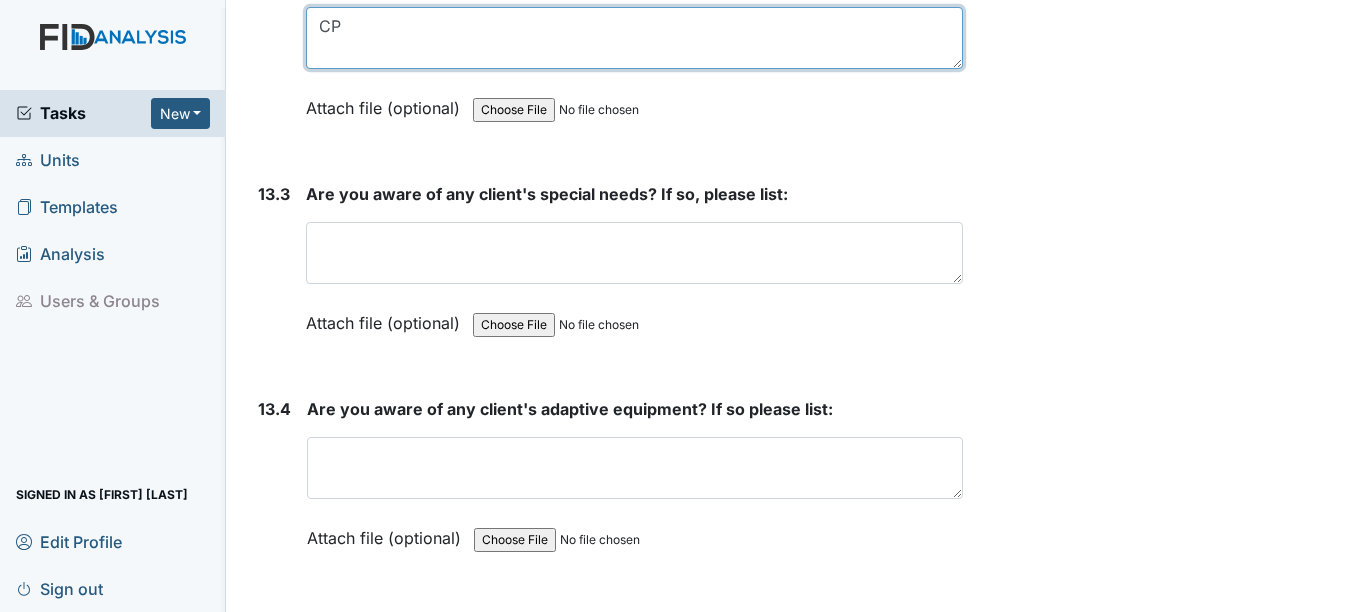 scroll, scrollTop: 35400, scrollLeft: 0, axis: vertical 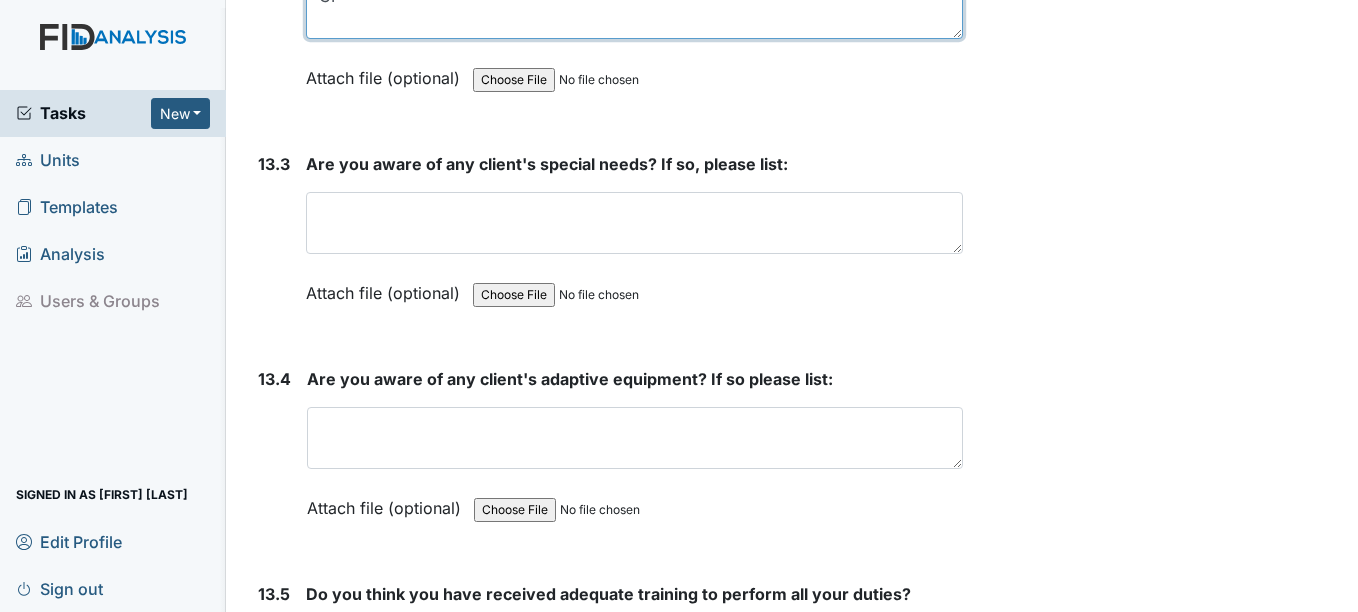 type on "CP" 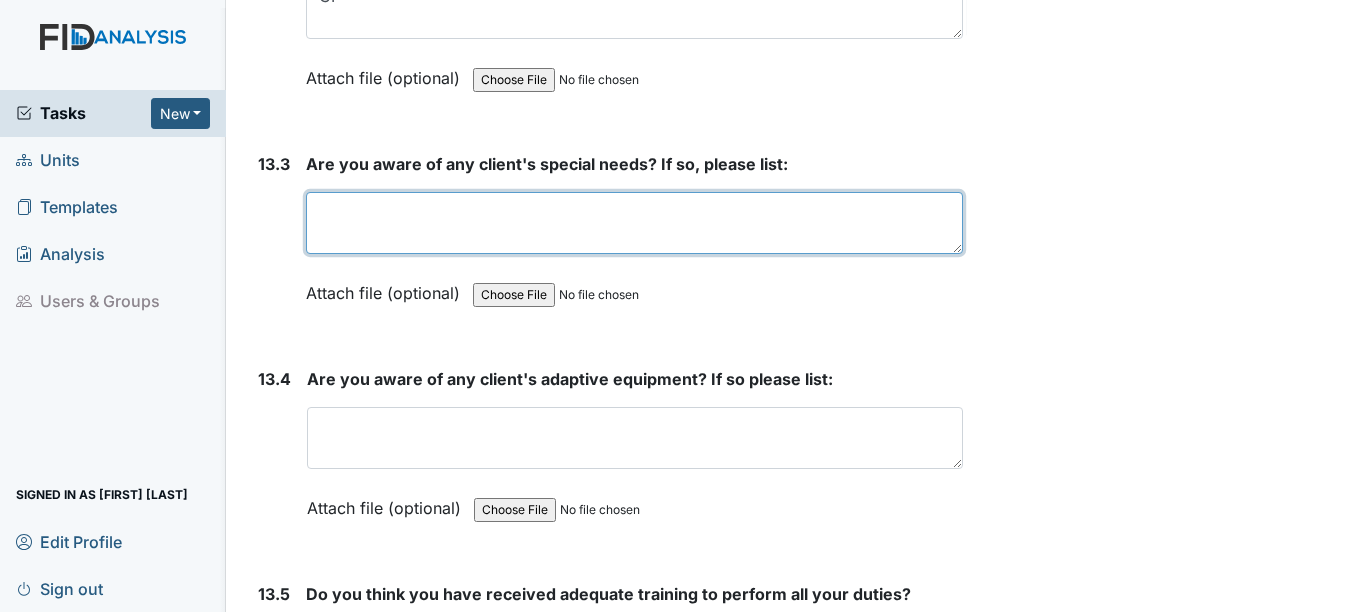 click at bounding box center (634, 223) 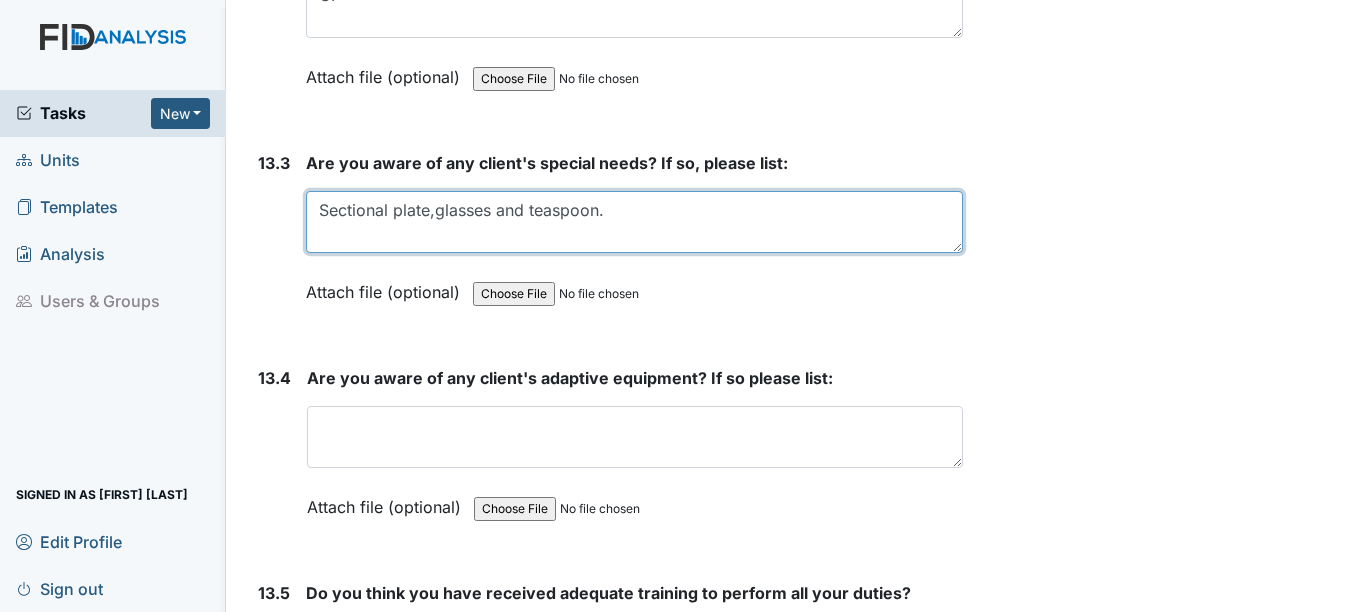 scroll, scrollTop: 35400, scrollLeft: 0, axis: vertical 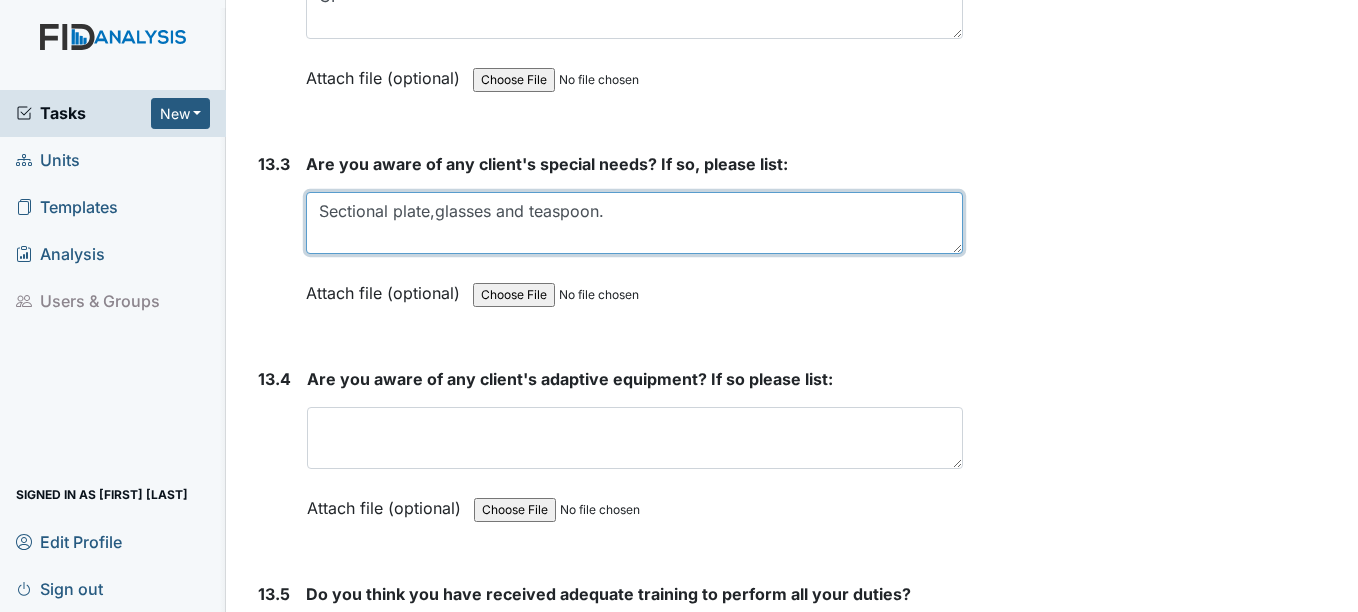 drag, startPoint x: 316, startPoint y: 209, endPoint x: 629, endPoint y: 212, distance: 313.01437 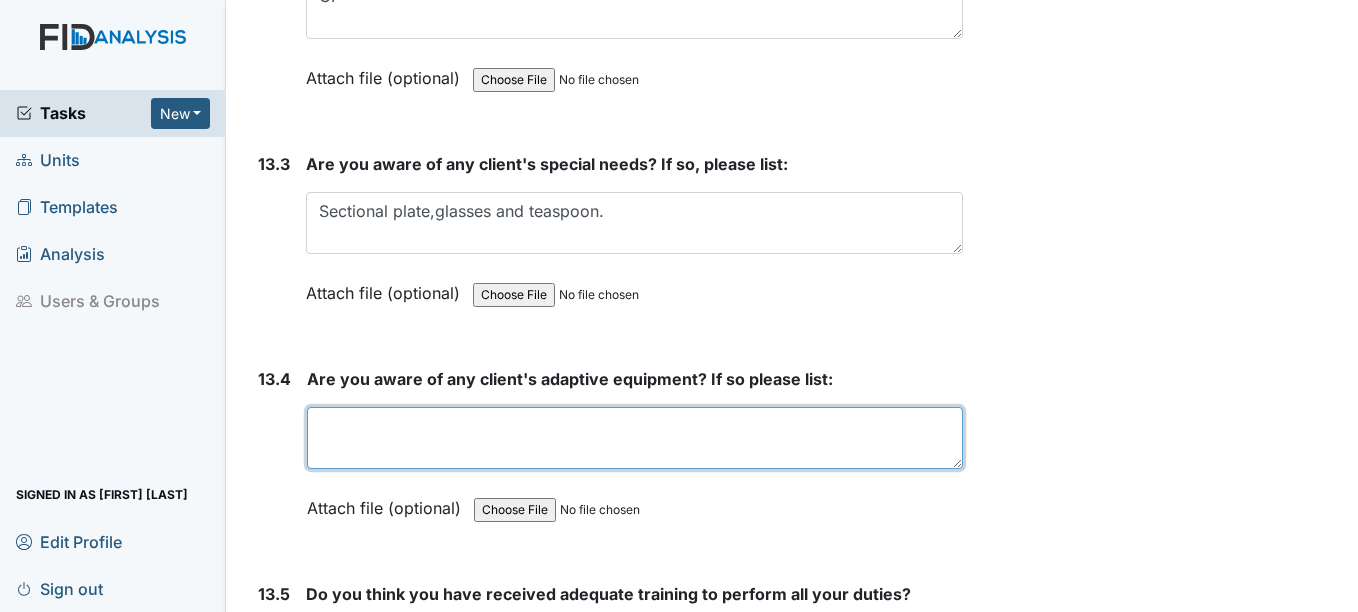 paste on "Sectional plate,glasses and teaspoon." 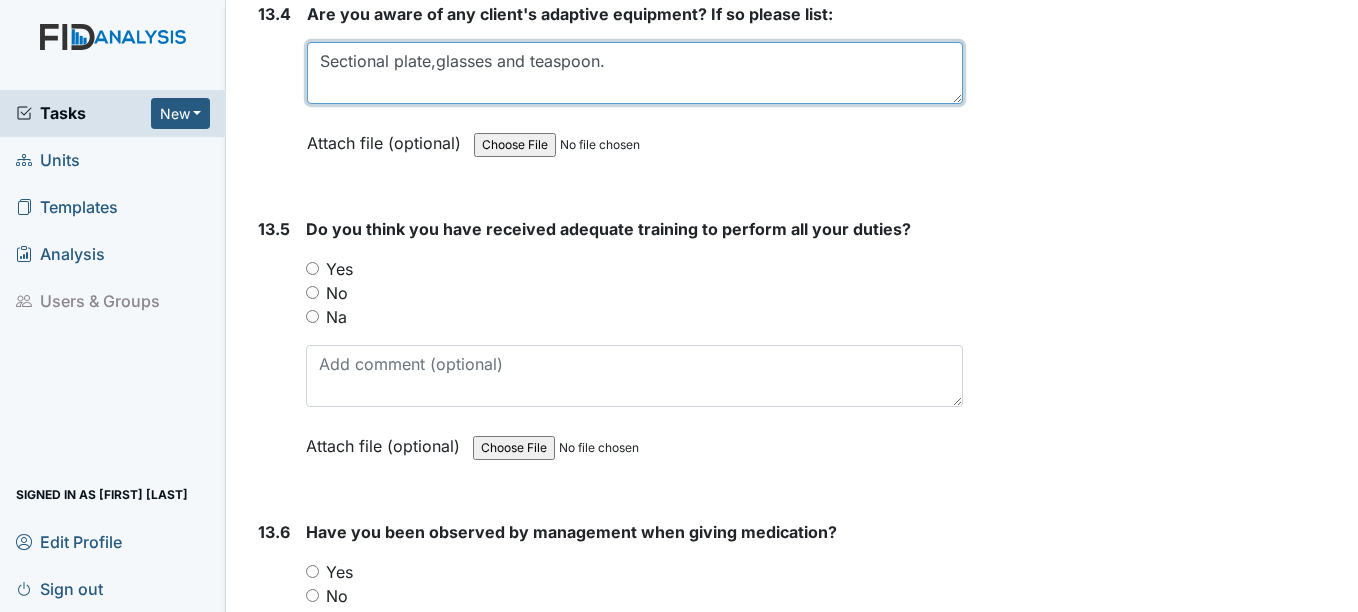 scroll, scrollTop: 35800, scrollLeft: 0, axis: vertical 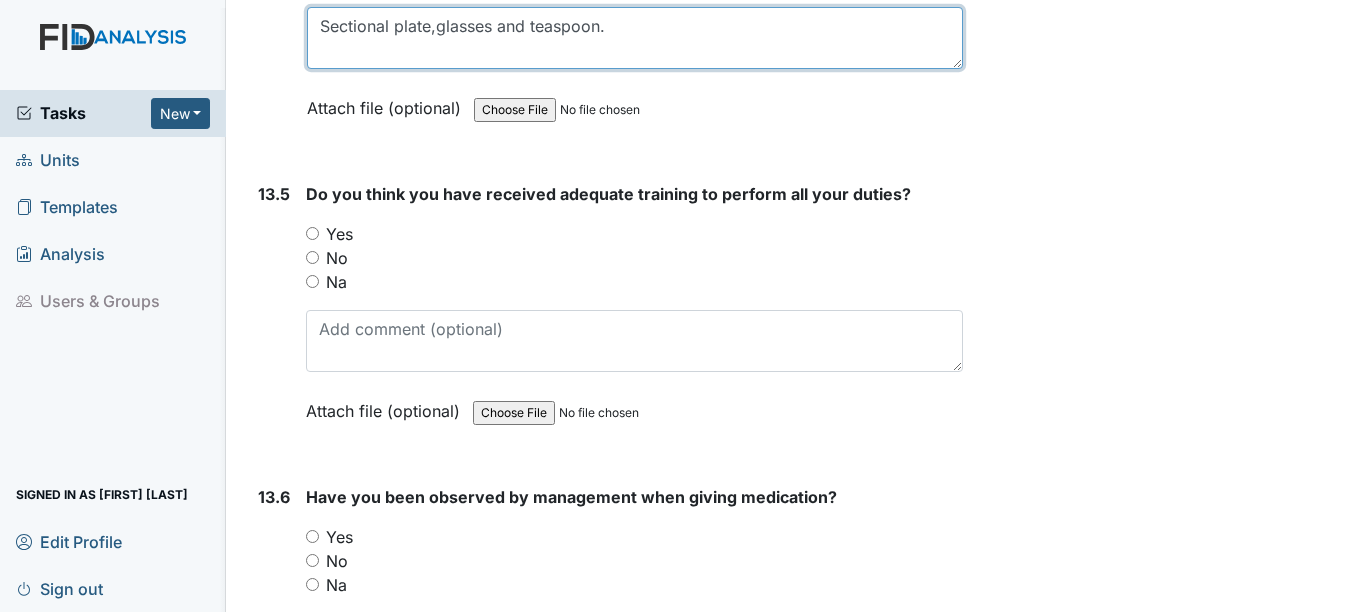 type on "Sectional plate,glasses and teaspoon." 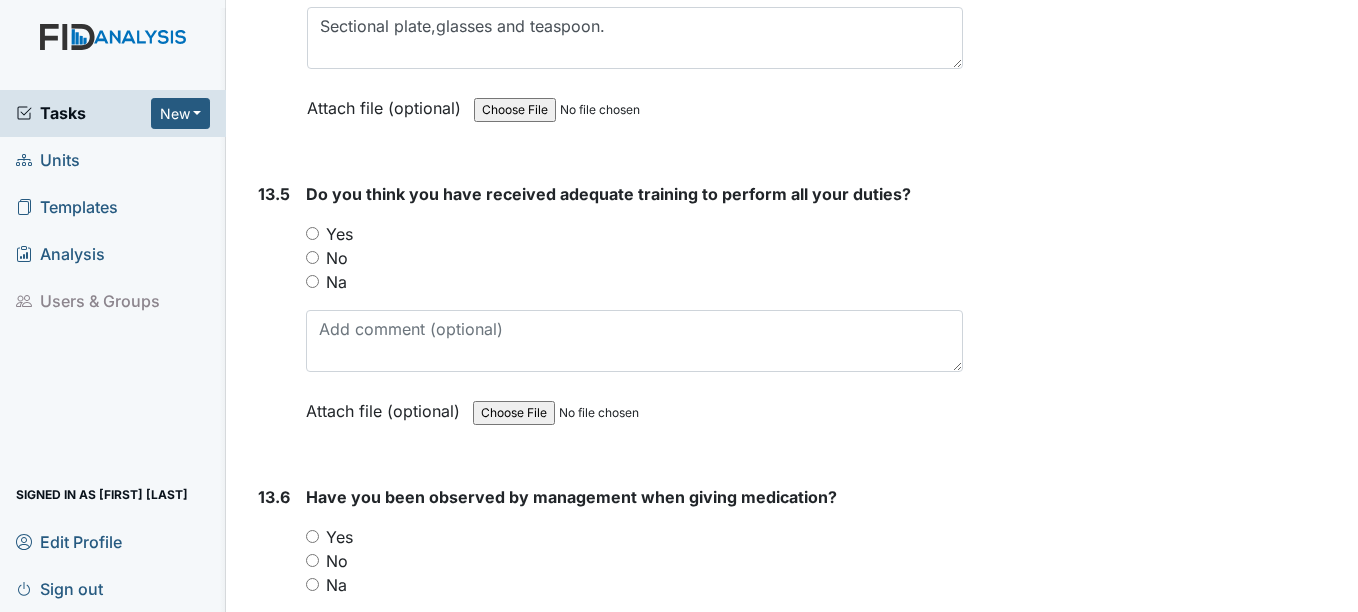 click on "Yes" at bounding box center [339, 234] 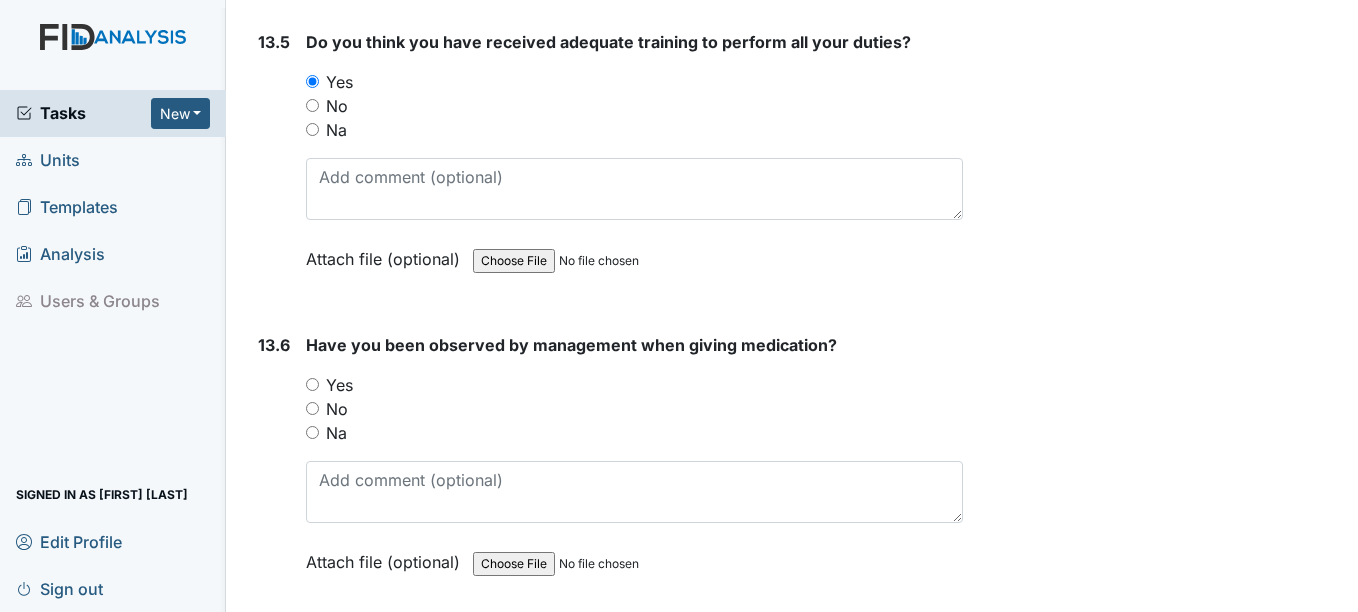 scroll, scrollTop: 36000, scrollLeft: 0, axis: vertical 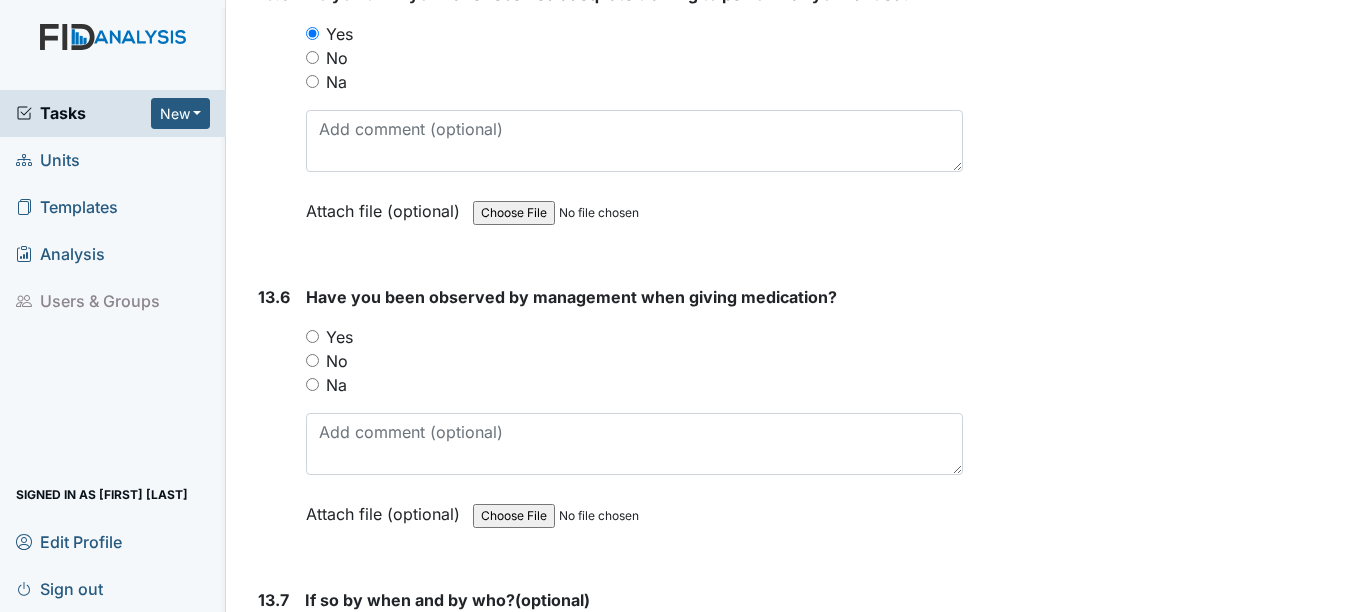 click on "Yes" at bounding box center [339, 337] 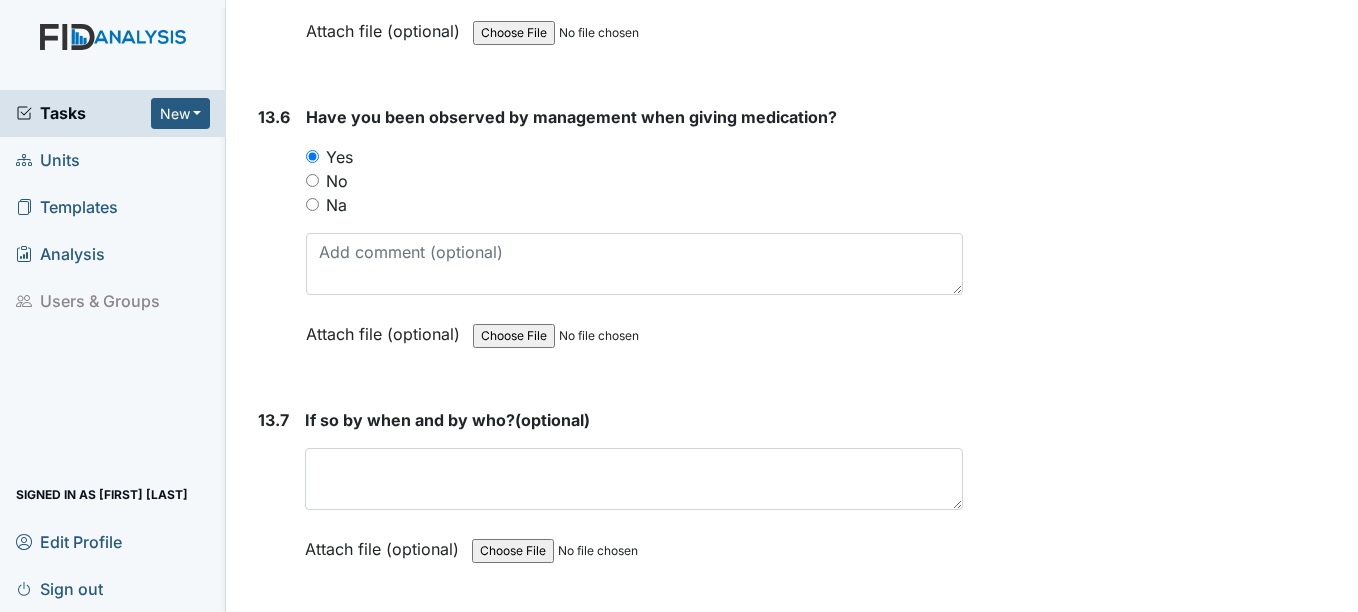 scroll, scrollTop: 36200, scrollLeft: 0, axis: vertical 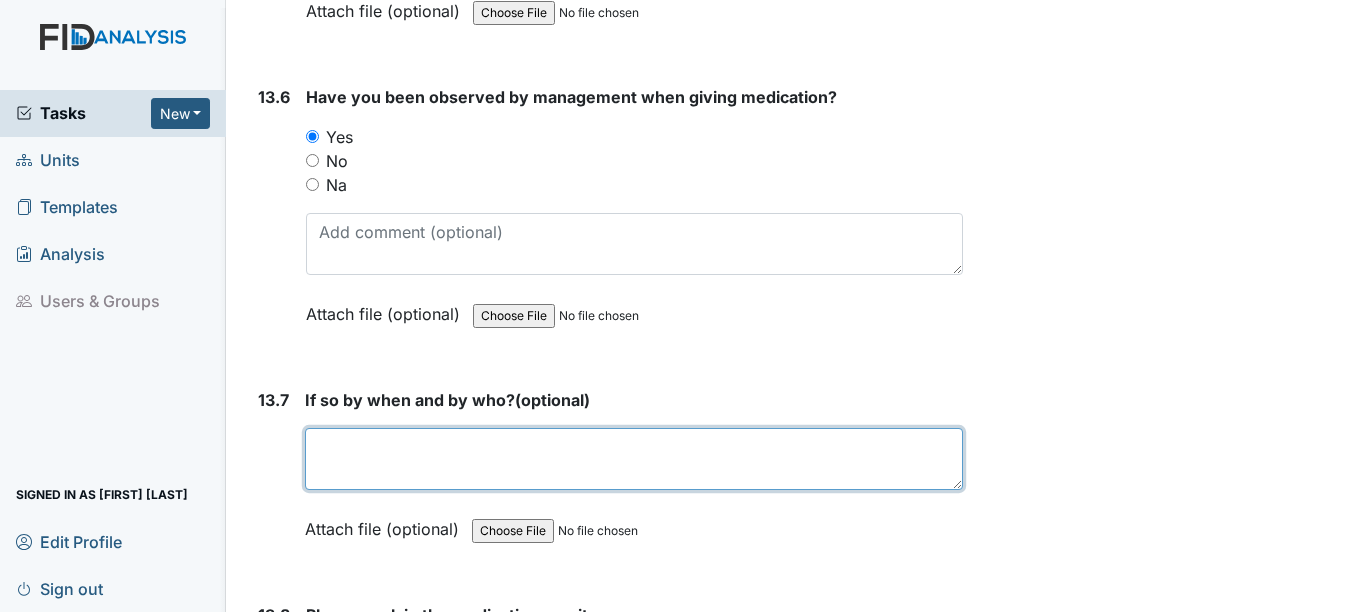 click at bounding box center (633, 459) 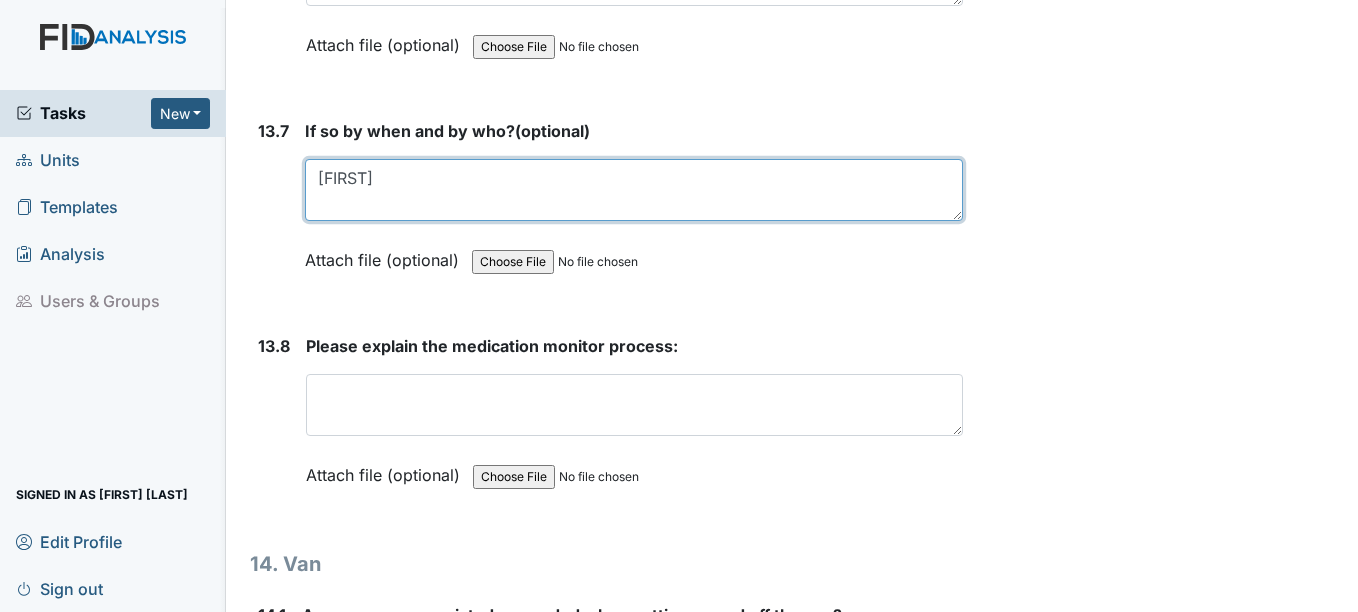 scroll, scrollTop: 36500, scrollLeft: 0, axis: vertical 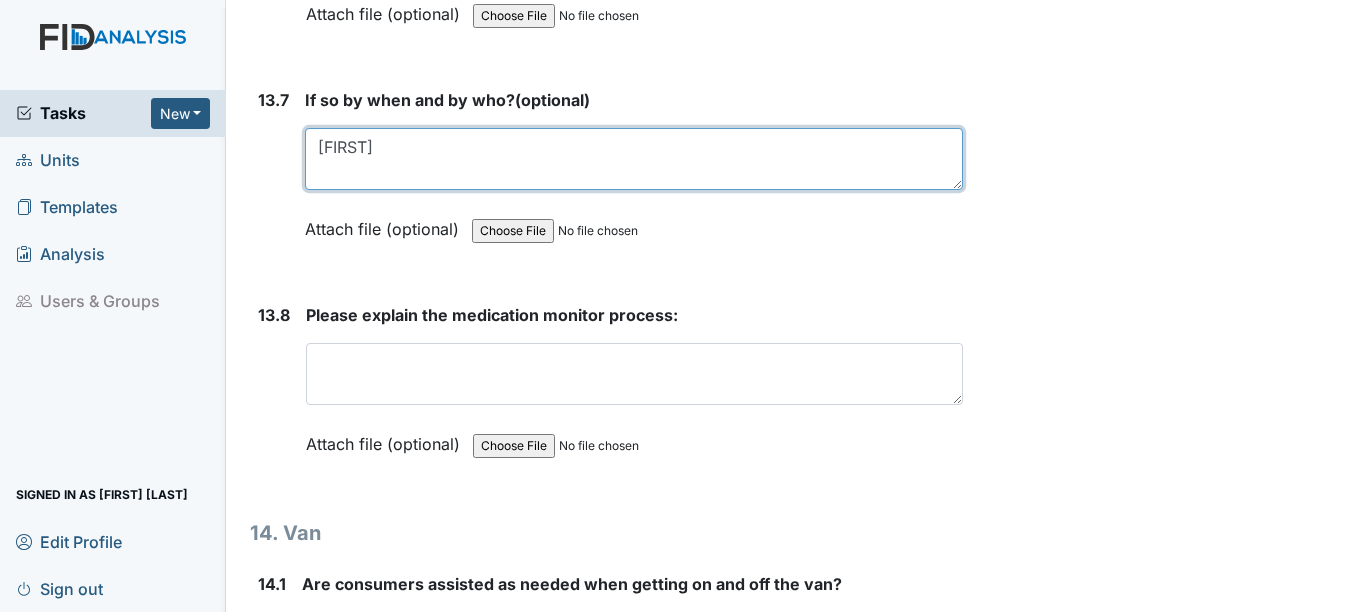 type on "[FIRST]" 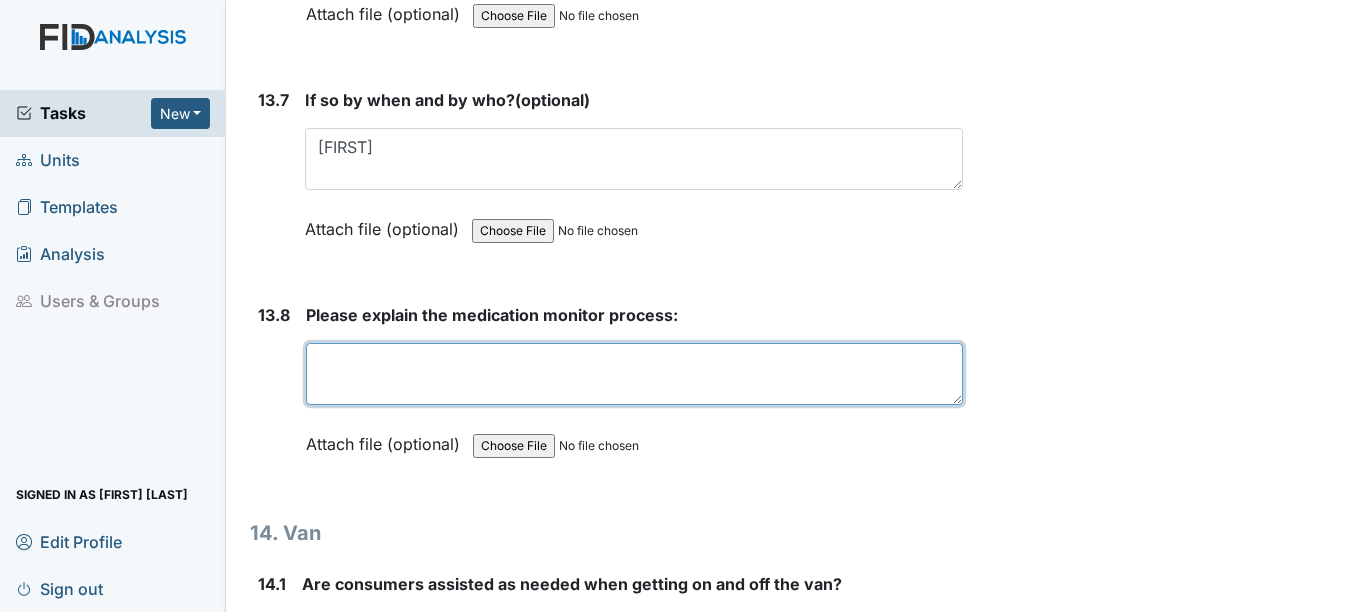 click at bounding box center [634, 374] 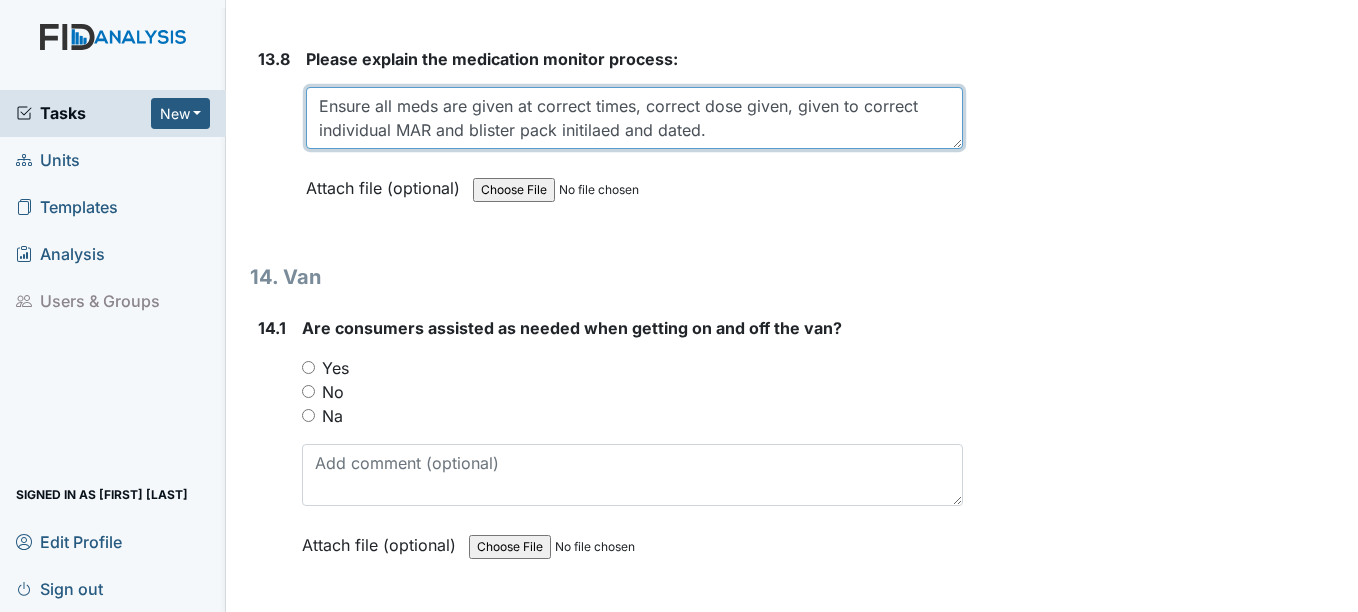 scroll, scrollTop: 36800, scrollLeft: 0, axis: vertical 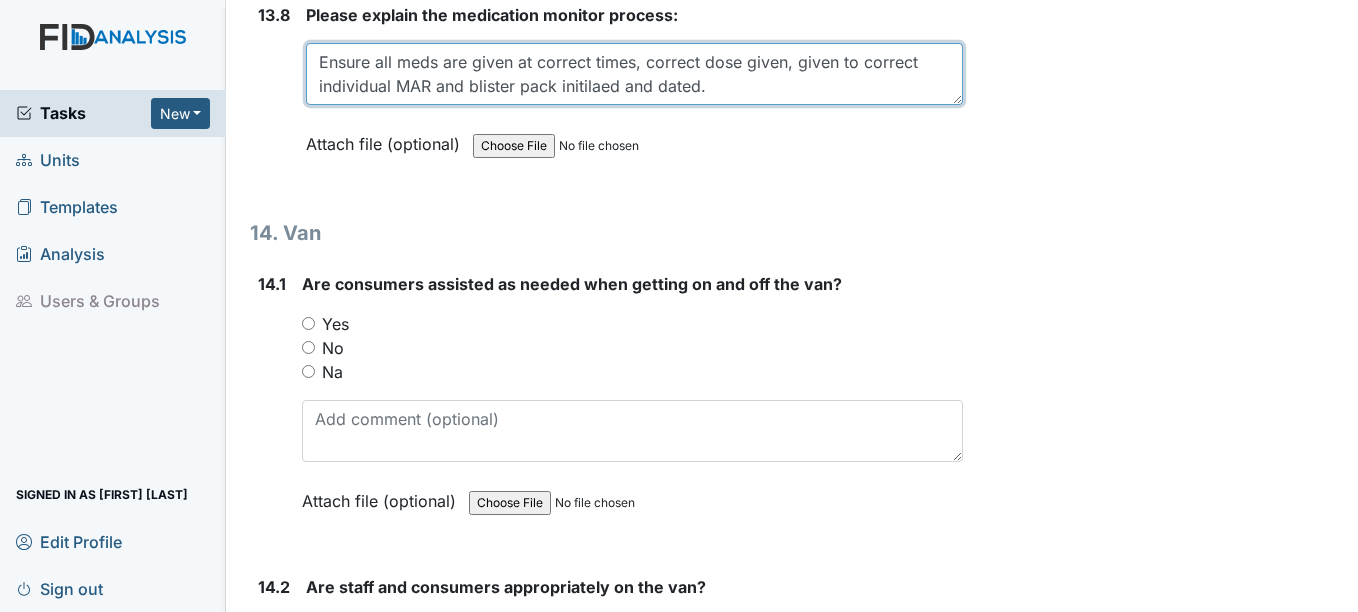 type on "Ensure all meds are given at correct times, correct dose given, given to correct individual MAR and blister pack initilaed and dated." 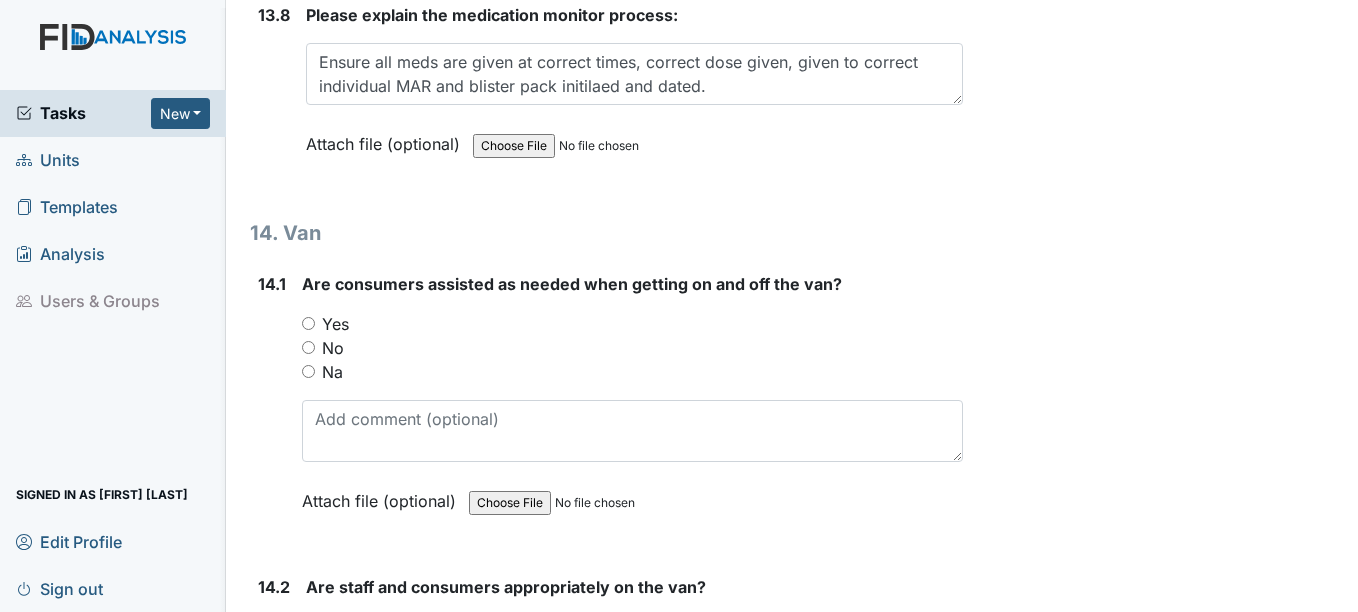click on "Yes" at bounding box center [335, 324] 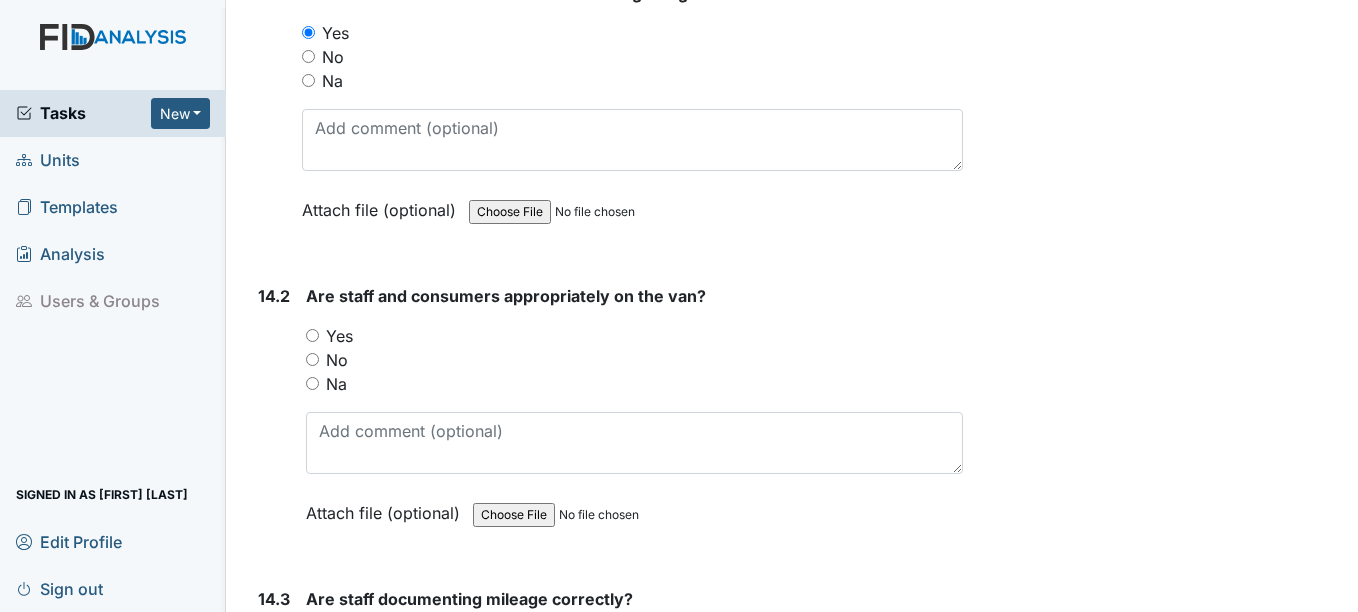scroll, scrollTop: 37100, scrollLeft: 0, axis: vertical 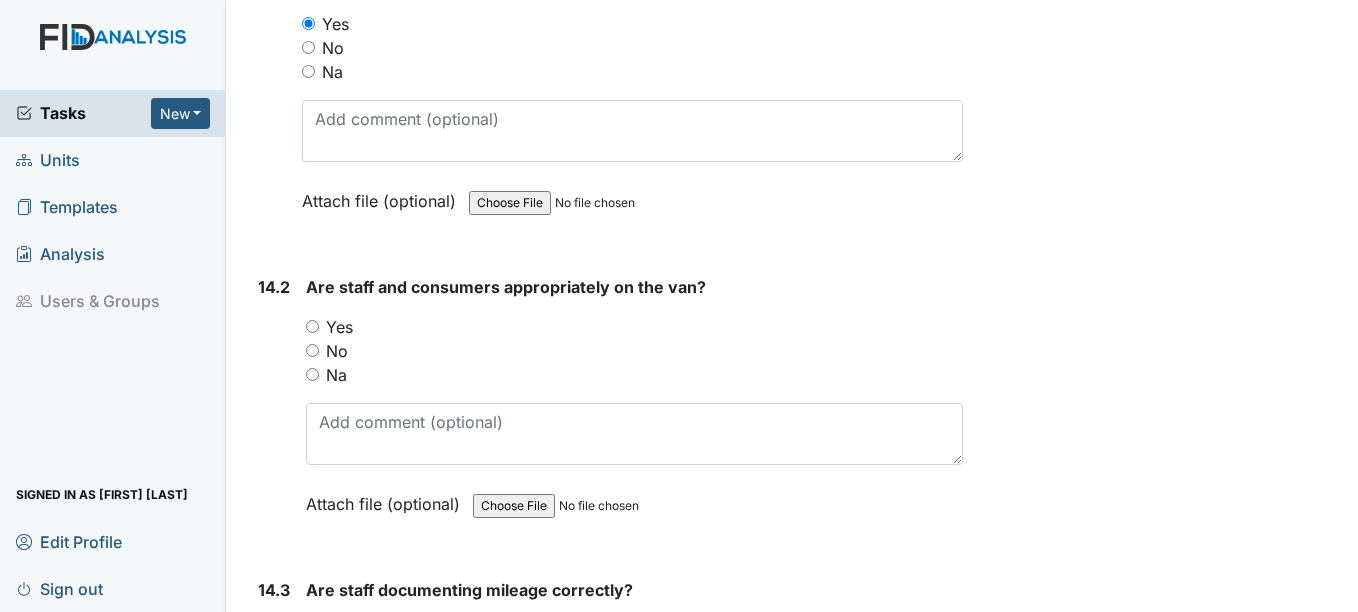 click on "Yes" at bounding box center (339, 327) 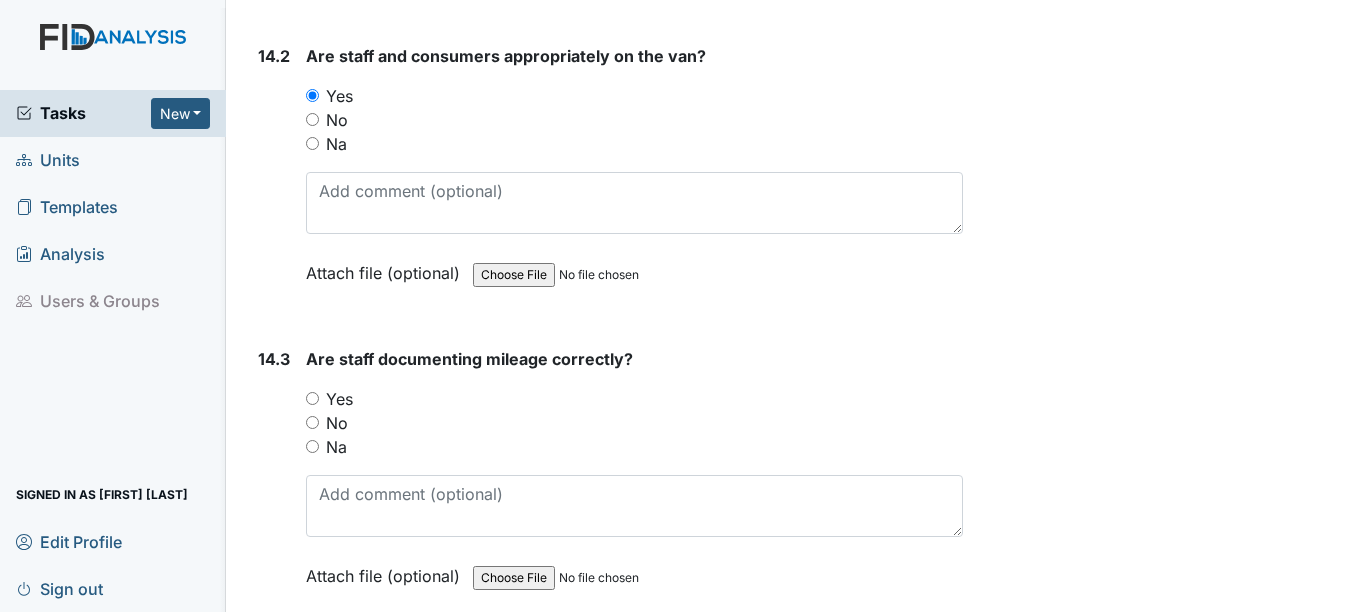 scroll, scrollTop: 37400, scrollLeft: 0, axis: vertical 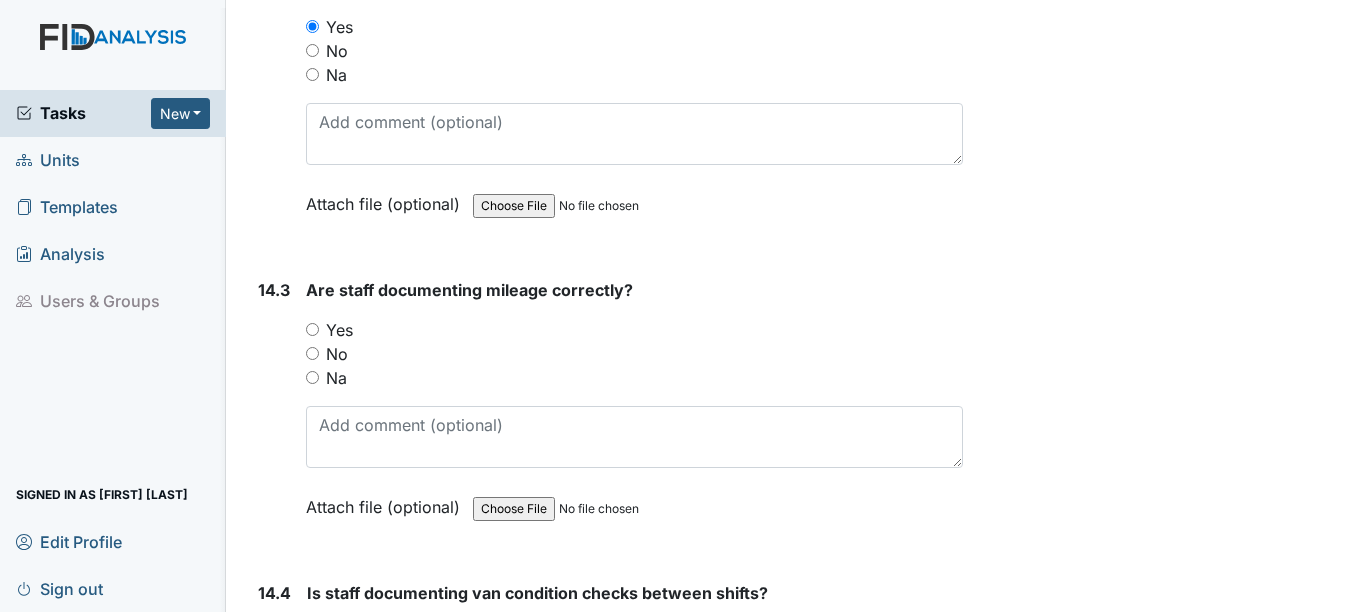 click on "Yes" at bounding box center [339, 330] 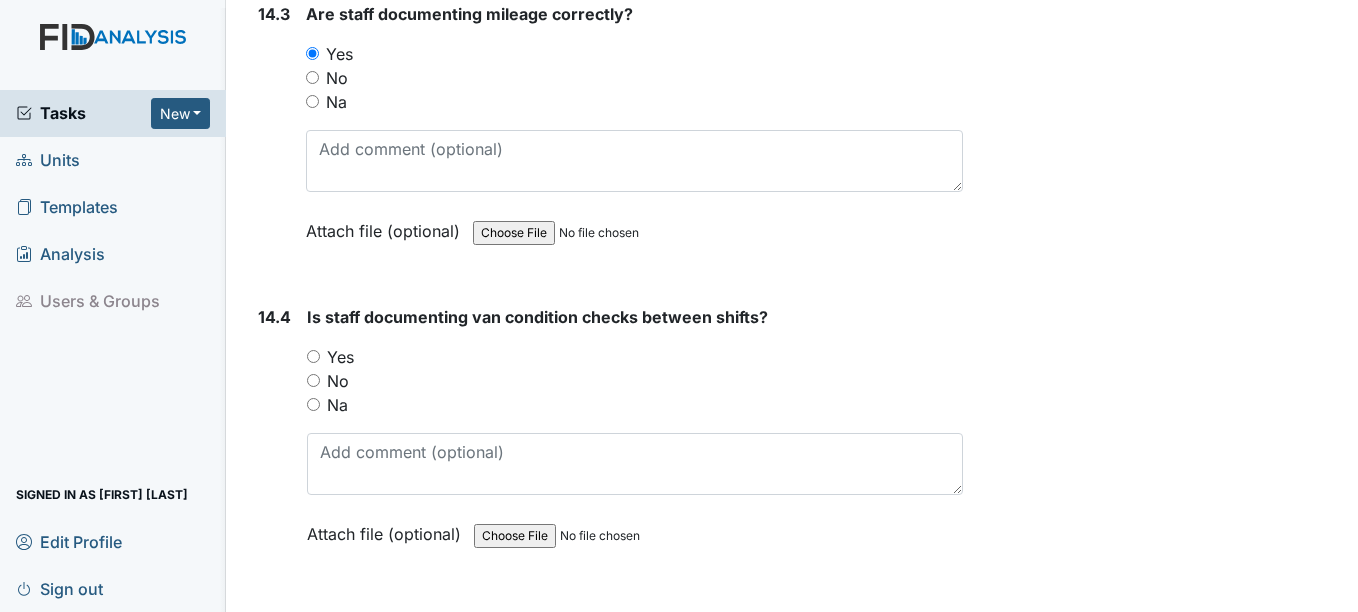 scroll, scrollTop: 37700, scrollLeft: 0, axis: vertical 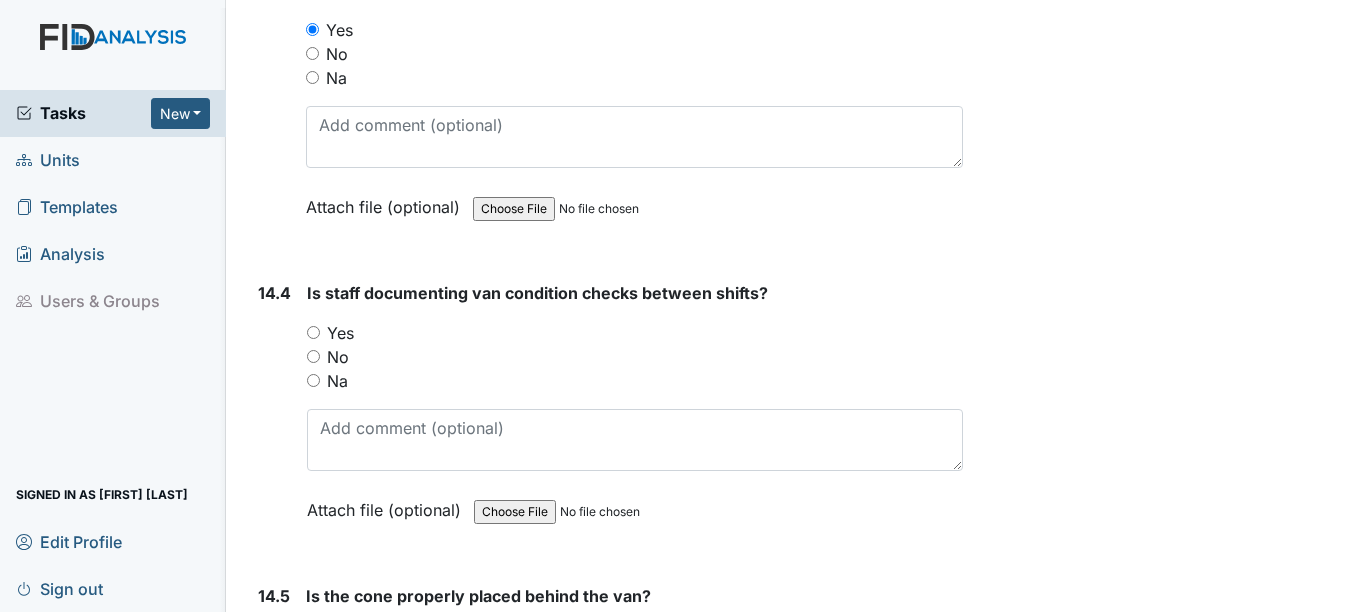 click on "Yes" at bounding box center [340, 333] 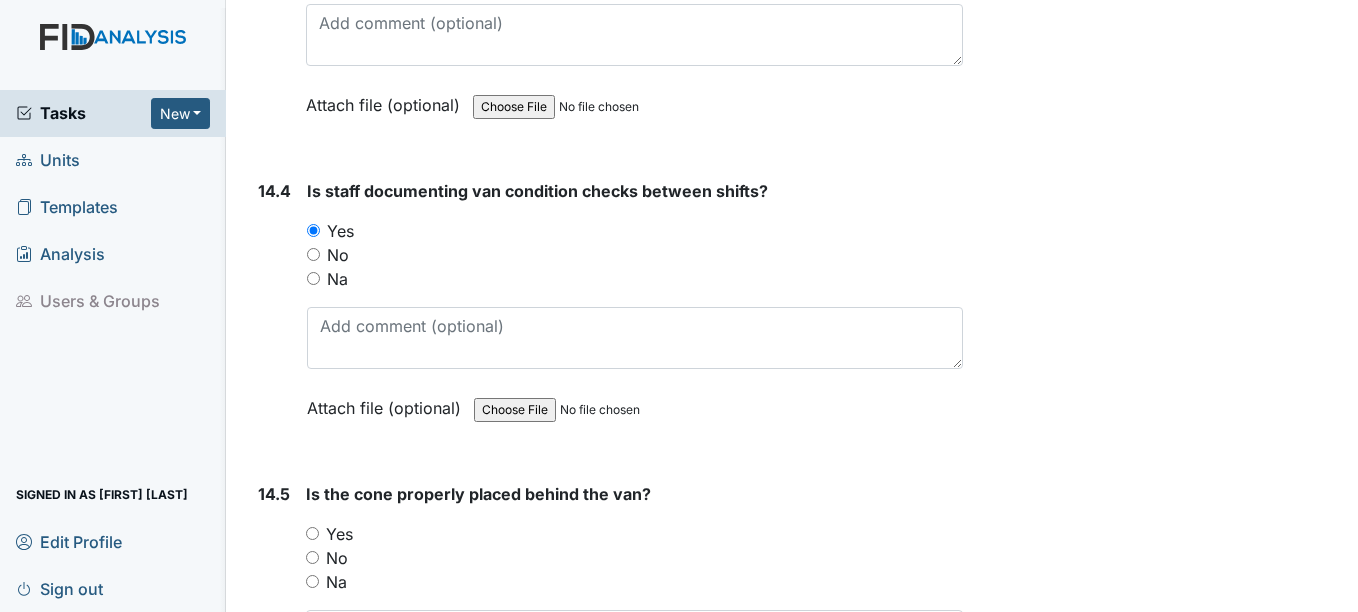 scroll, scrollTop: 37900, scrollLeft: 0, axis: vertical 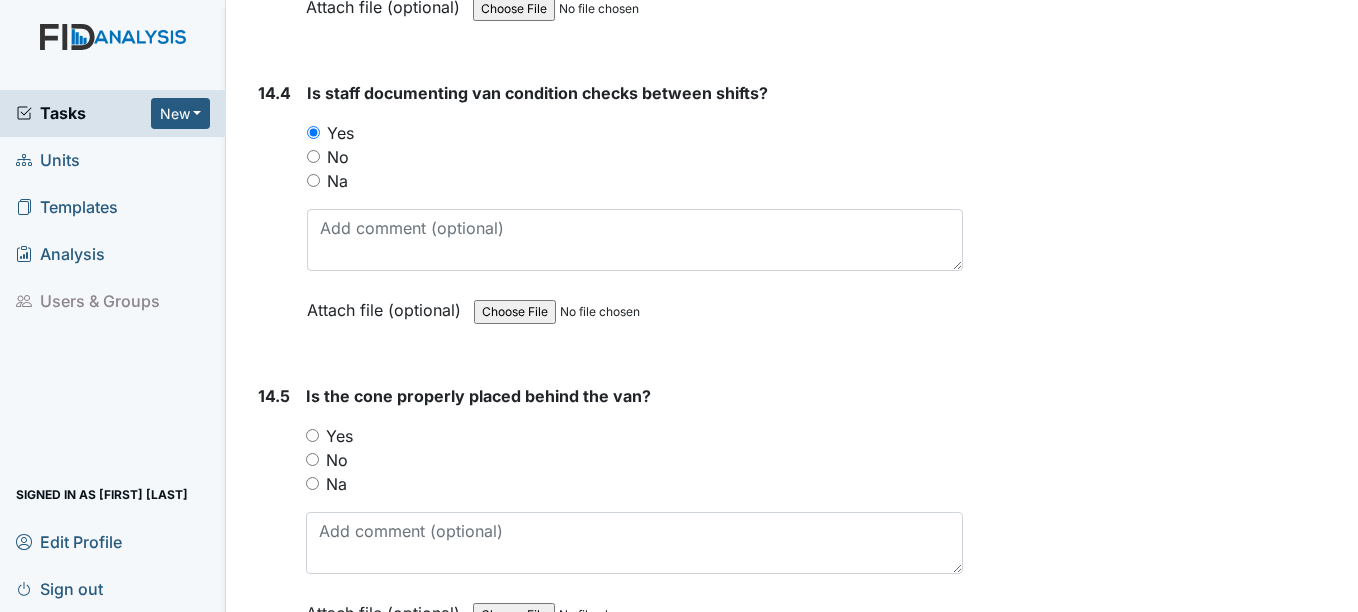 click on "Yes" at bounding box center [339, 436] 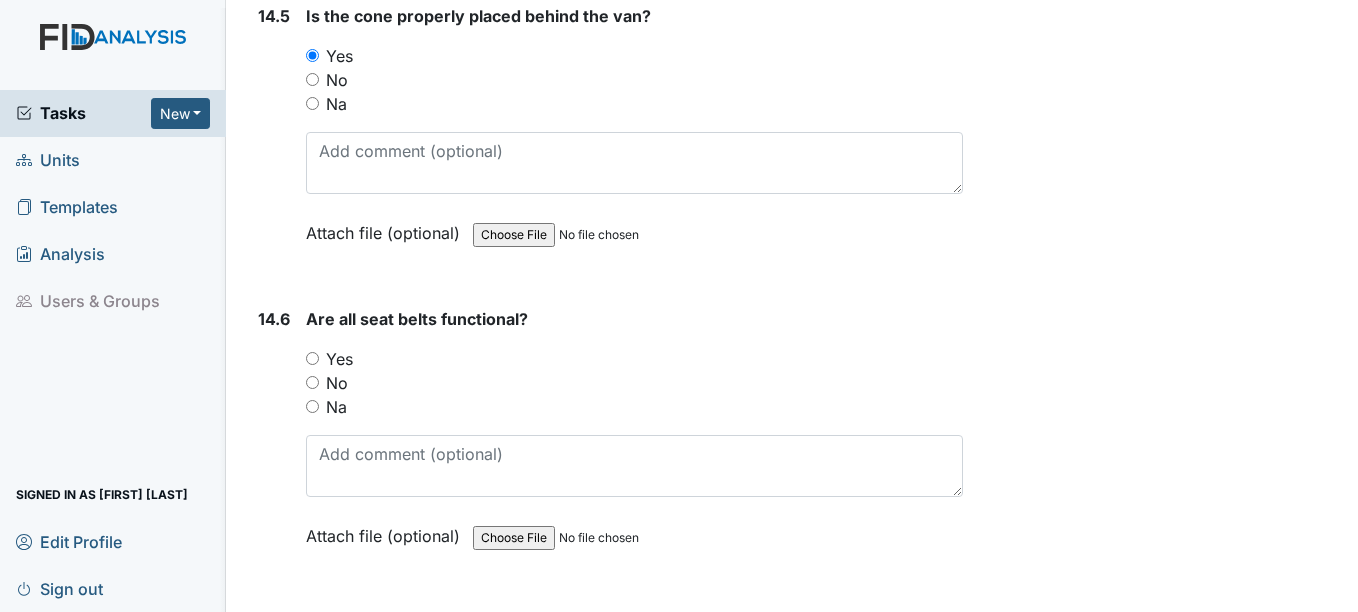scroll, scrollTop: 38300, scrollLeft: 0, axis: vertical 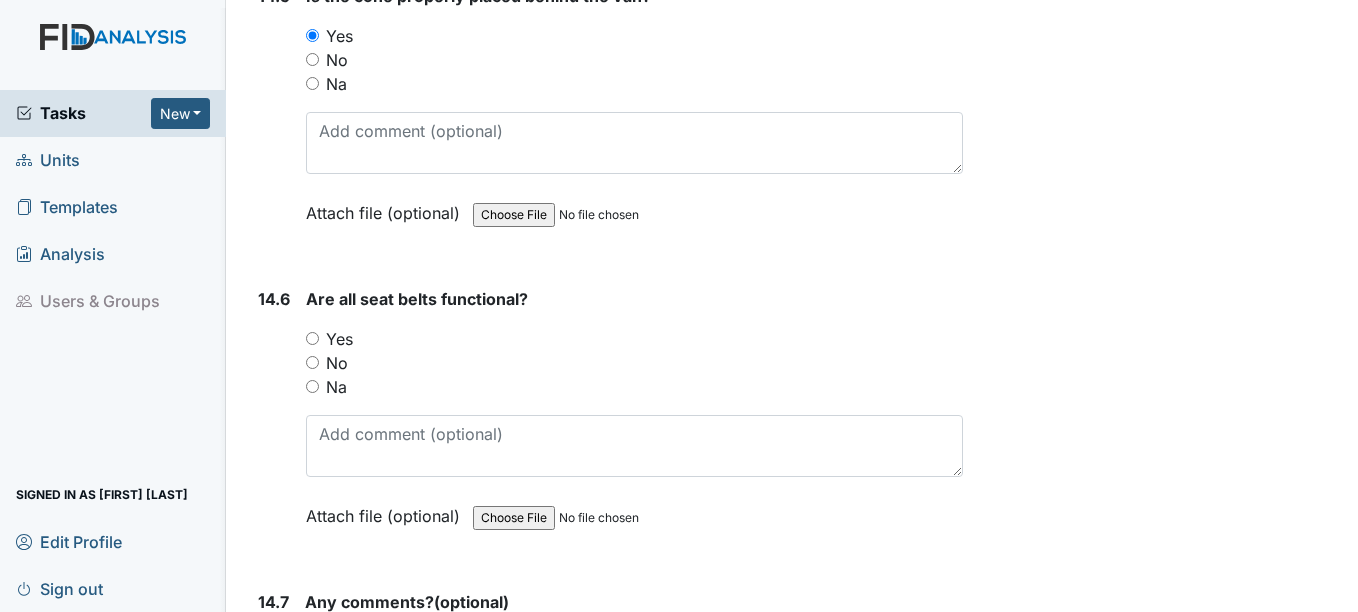 click on "Yes" at bounding box center (339, 339) 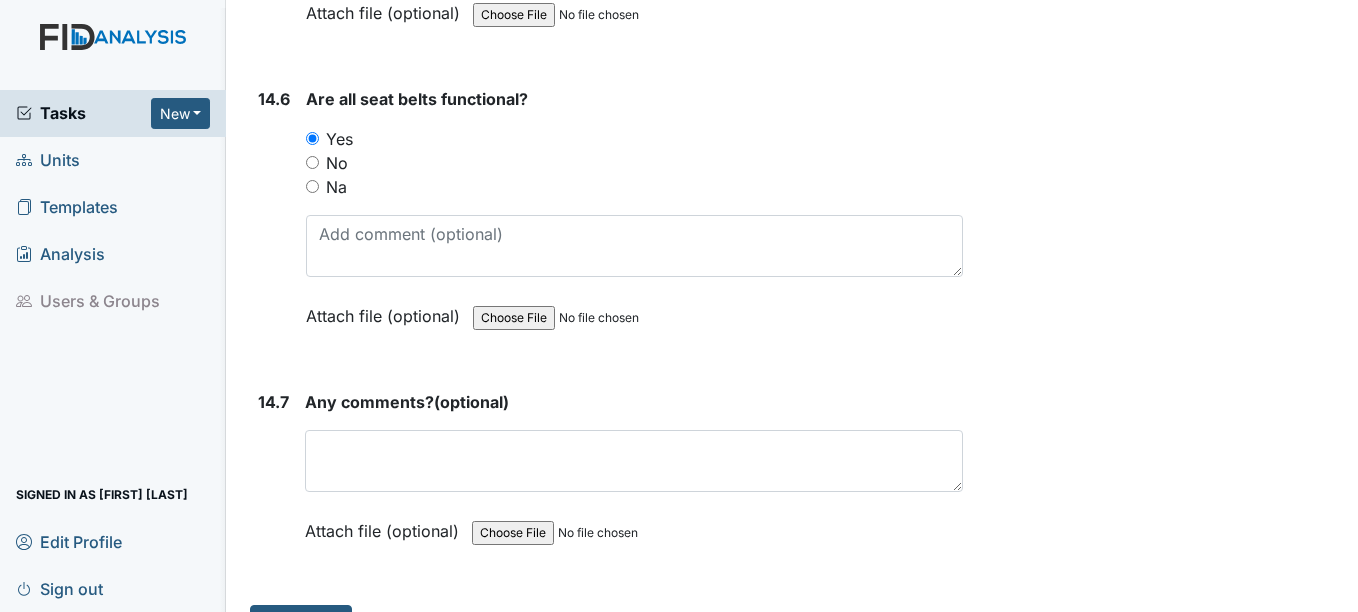 scroll, scrollTop: 38547, scrollLeft: 0, axis: vertical 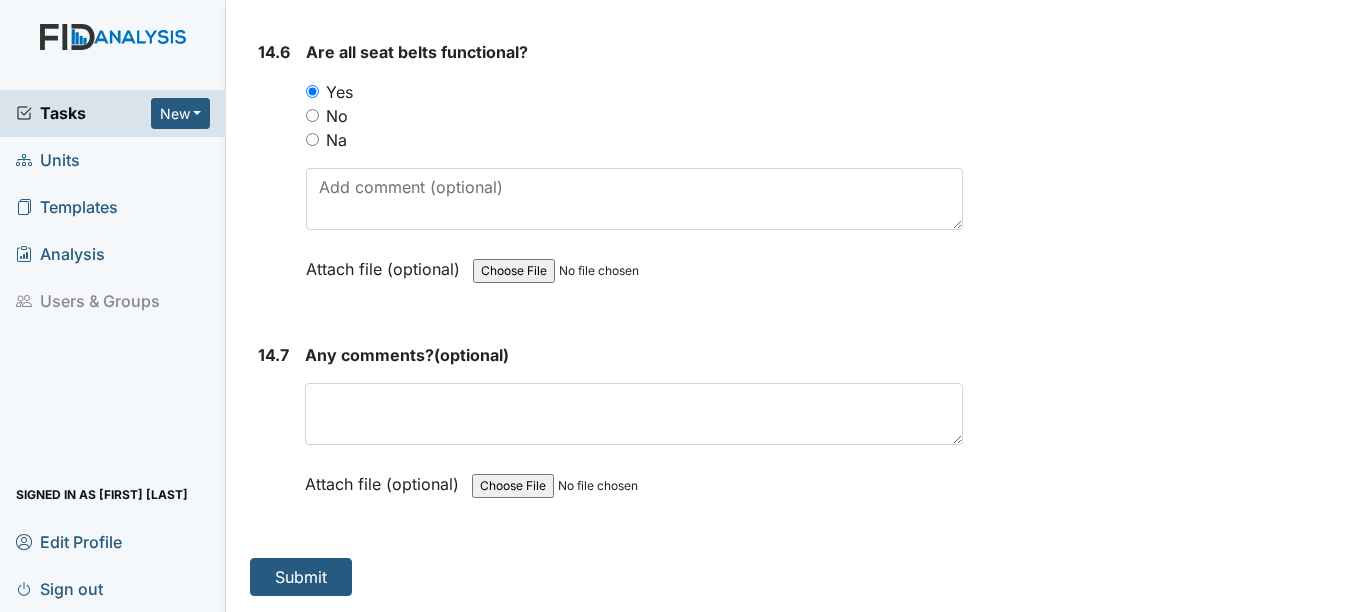 click on "Any comments?
(optional)
This field is required.
Attach file (optional)
You can upload .pdf, .txt, .jpg, .jpeg, .png, .csv, .xls, or .doc files under 100MB." at bounding box center (633, 426) 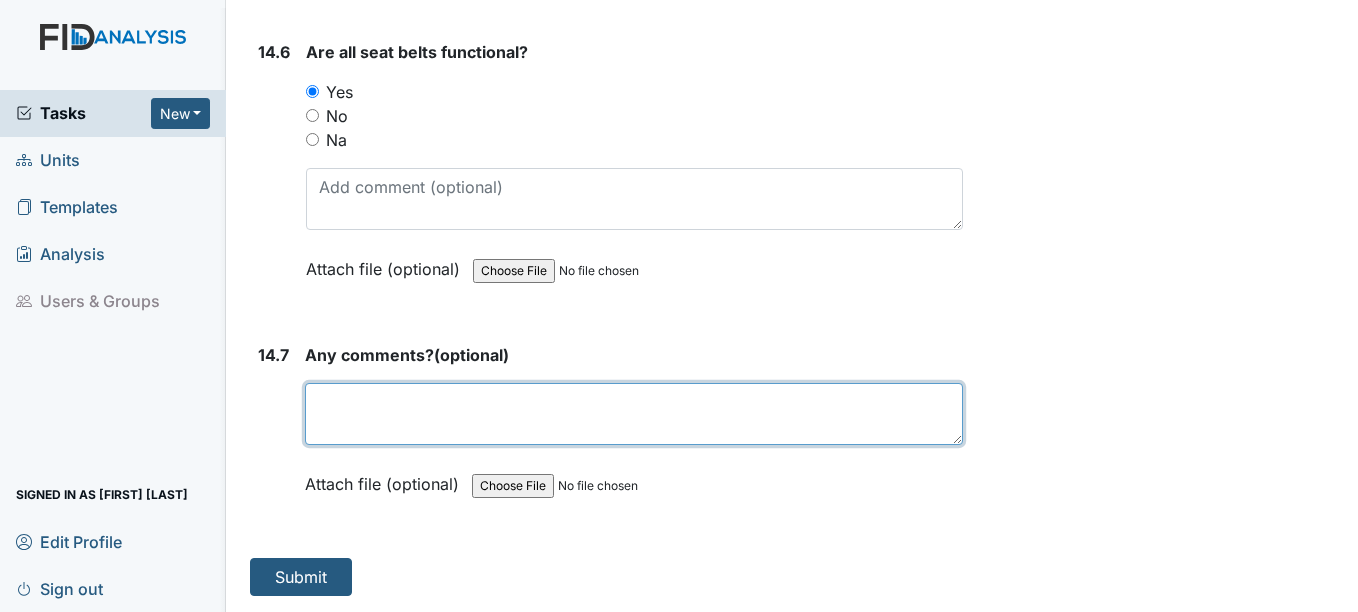 click at bounding box center (633, 414) 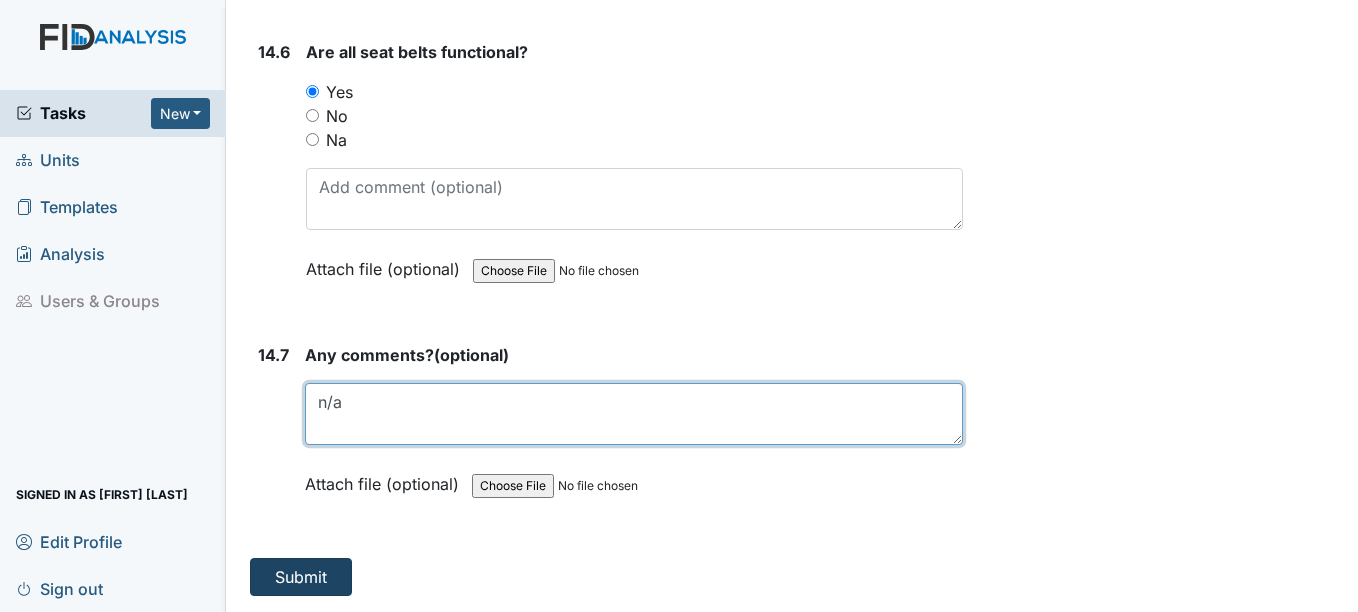 type on "n/a" 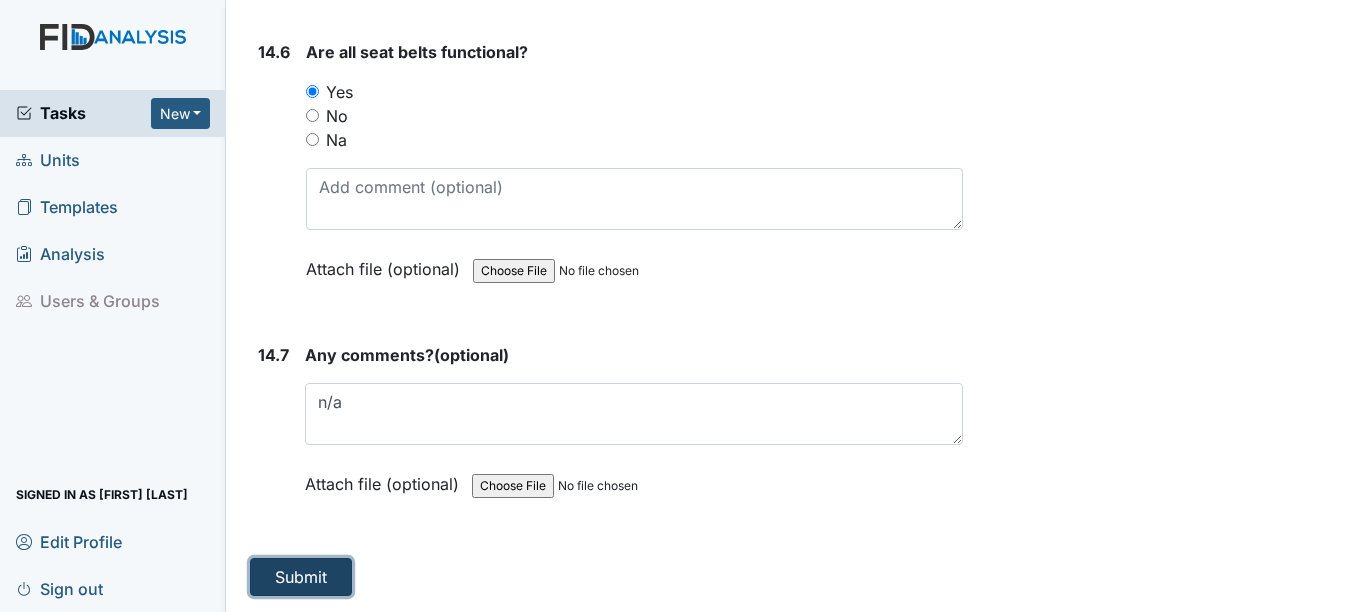 click on "Submit" at bounding box center [301, 577] 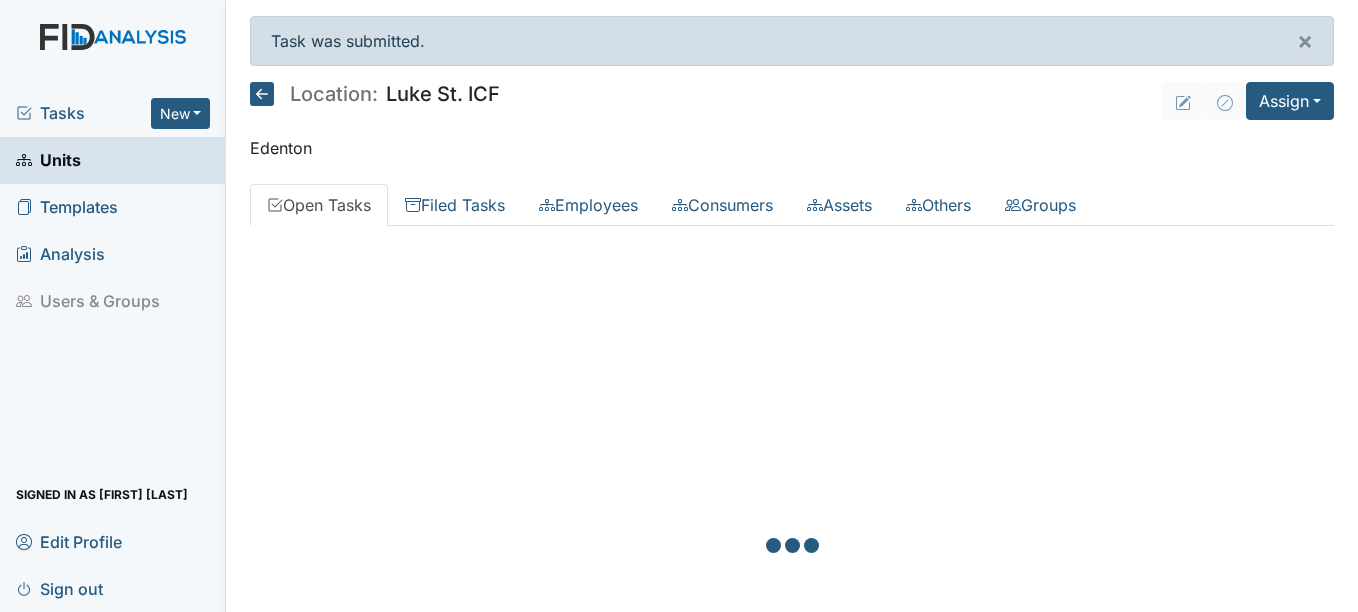 scroll, scrollTop: 0, scrollLeft: 0, axis: both 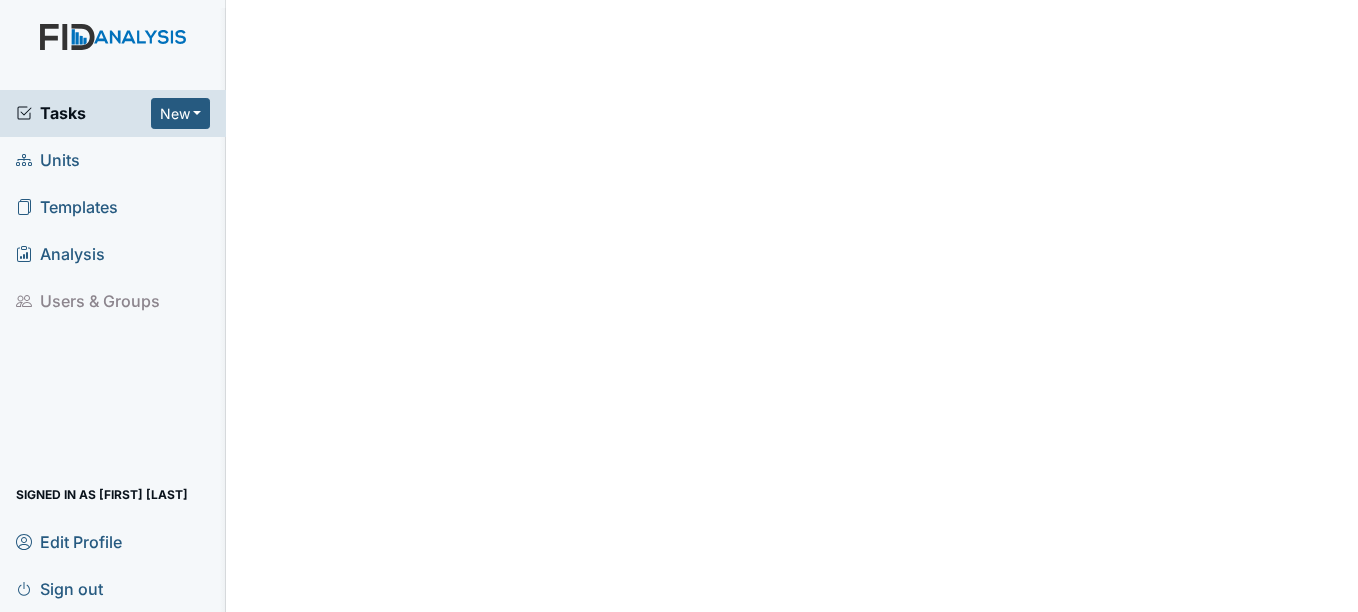 click on "Units" at bounding box center [48, 160] 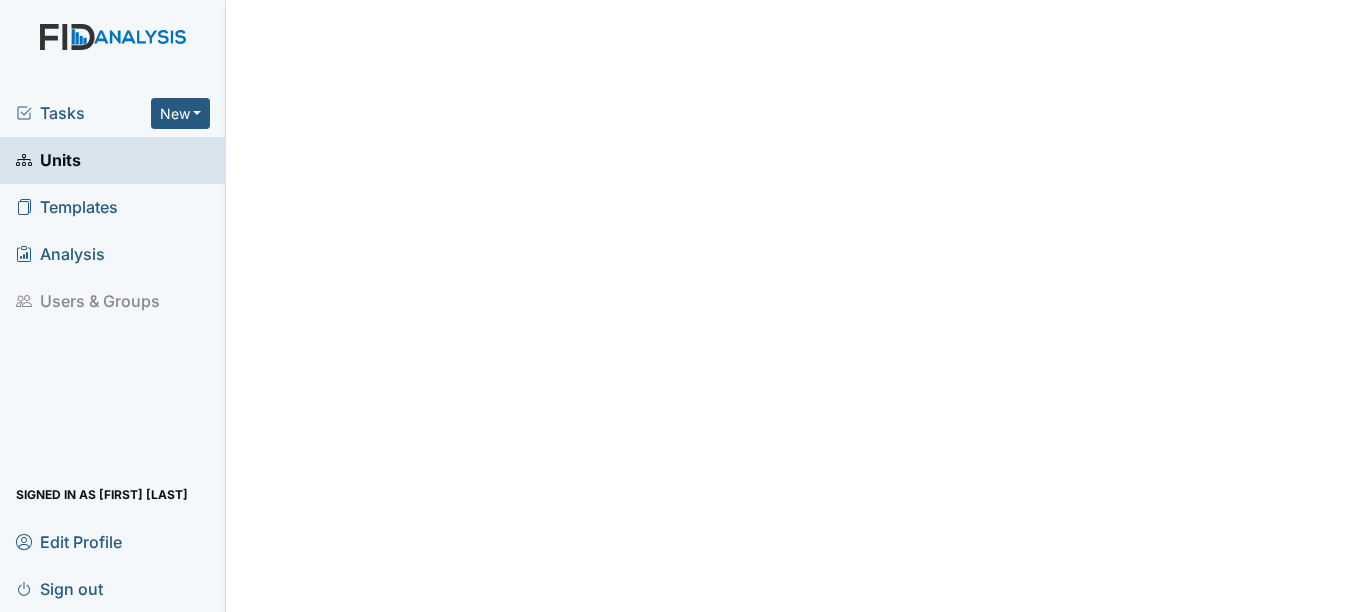 scroll, scrollTop: 0, scrollLeft: 0, axis: both 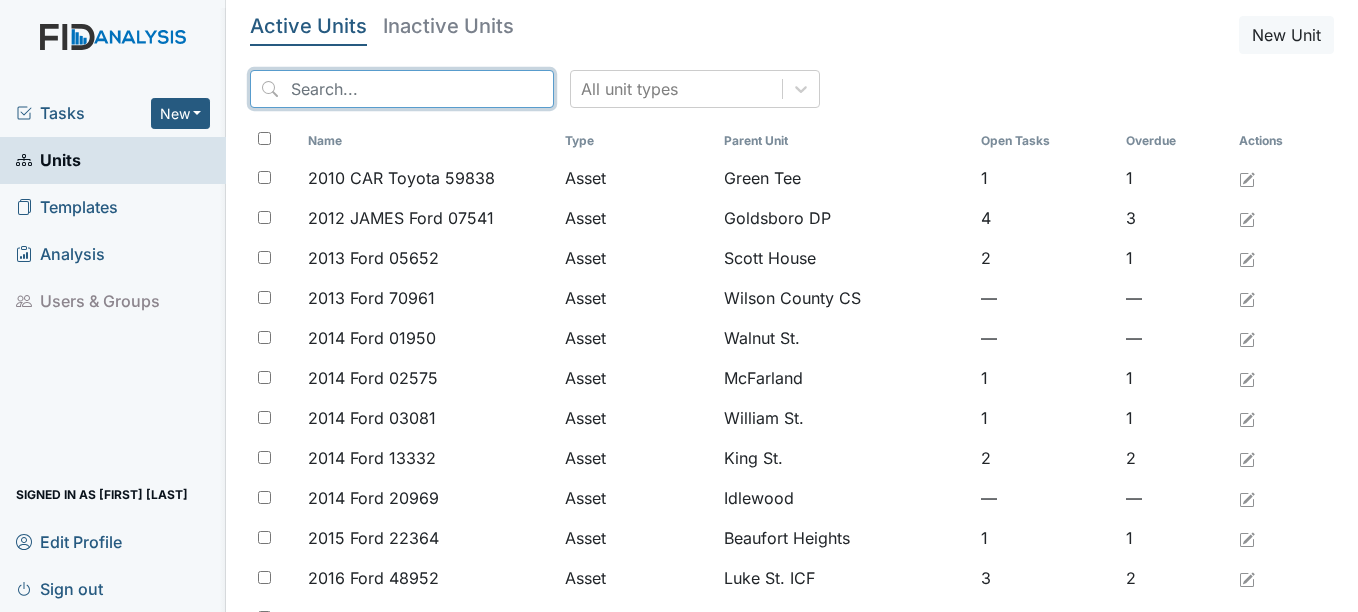 click at bounding box center (402, 89) 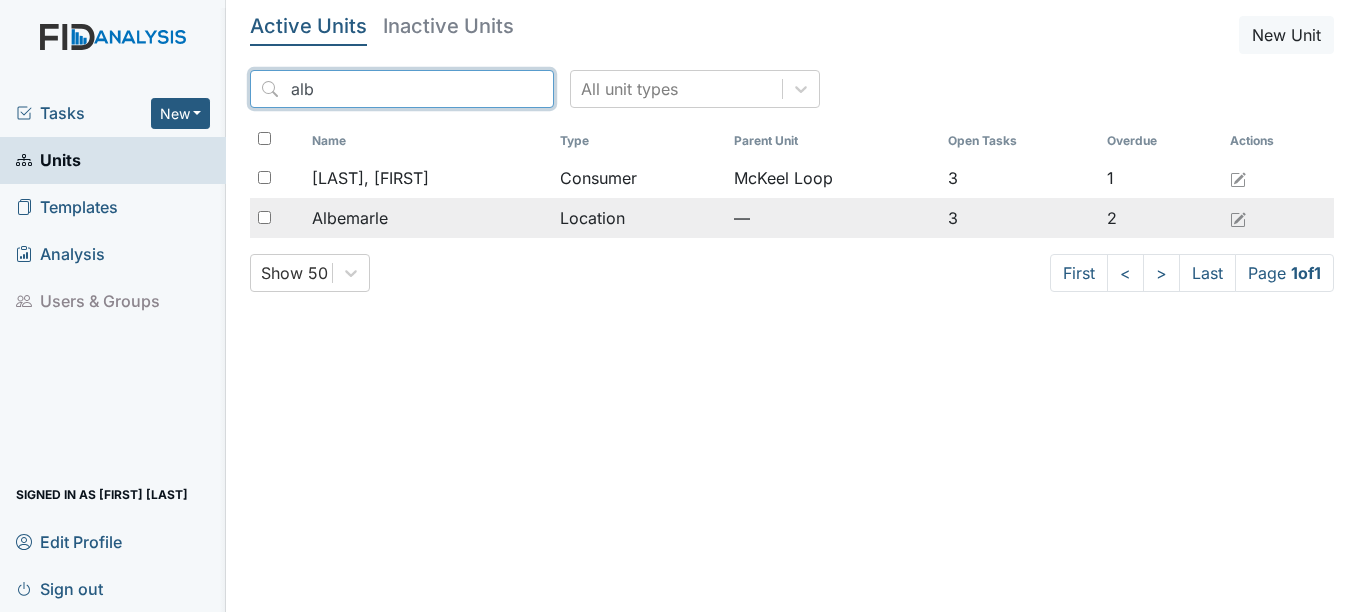 type on "alb" 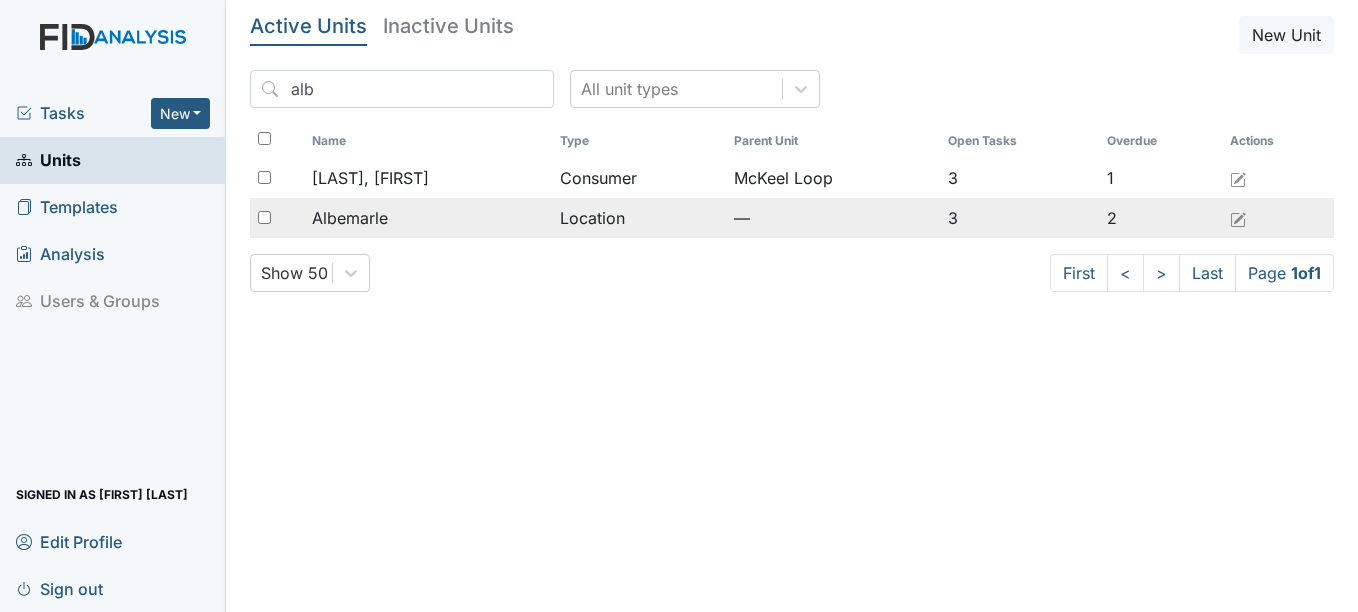 click on "Albemarle" at bounding box center (350, 218) 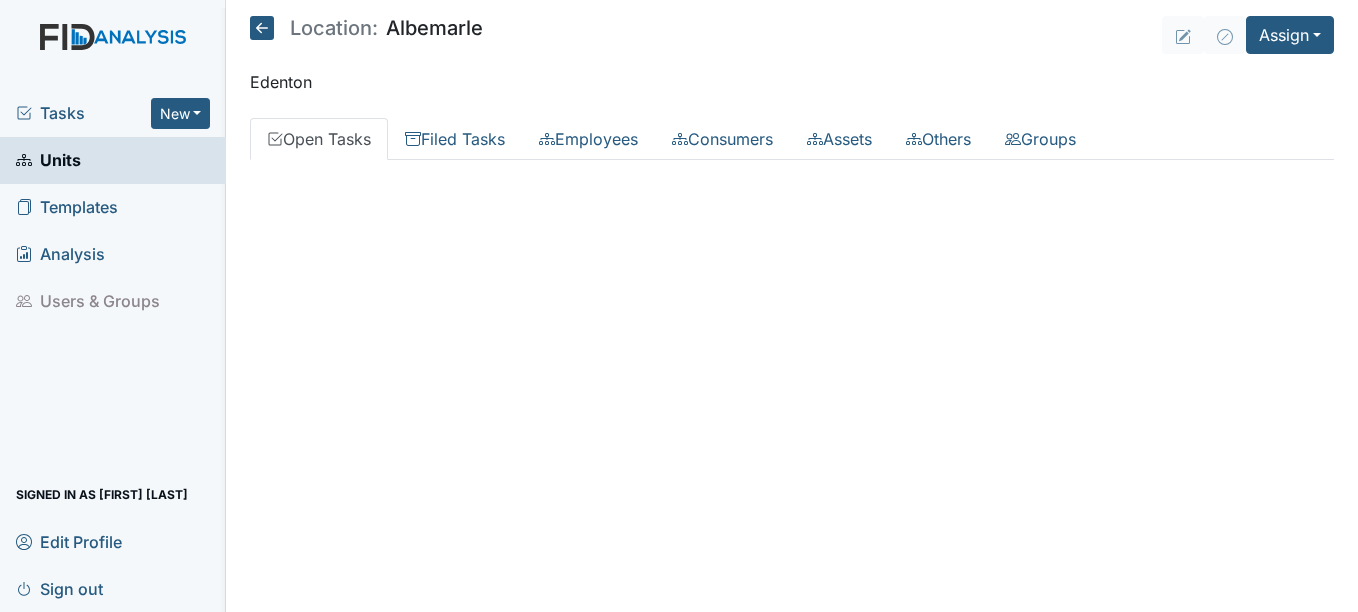 scroll, scrollTop: 0, scrollLeft: 0, axis: both 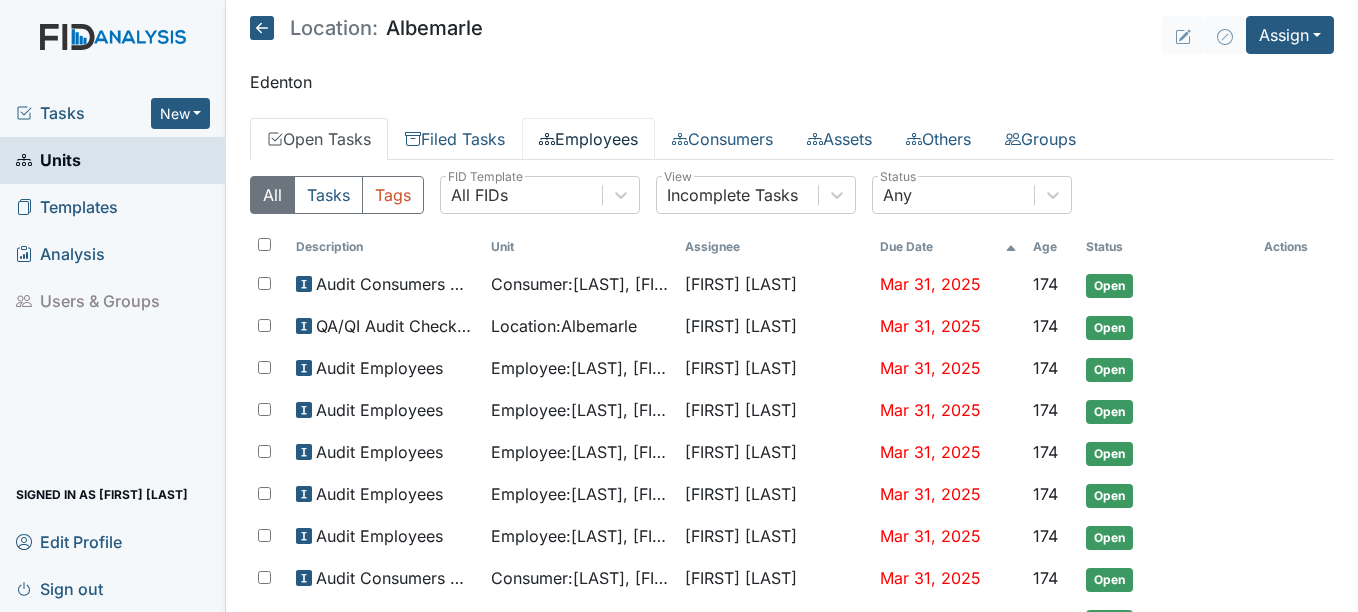 click on "Employees" at bounding box center [588, 139] 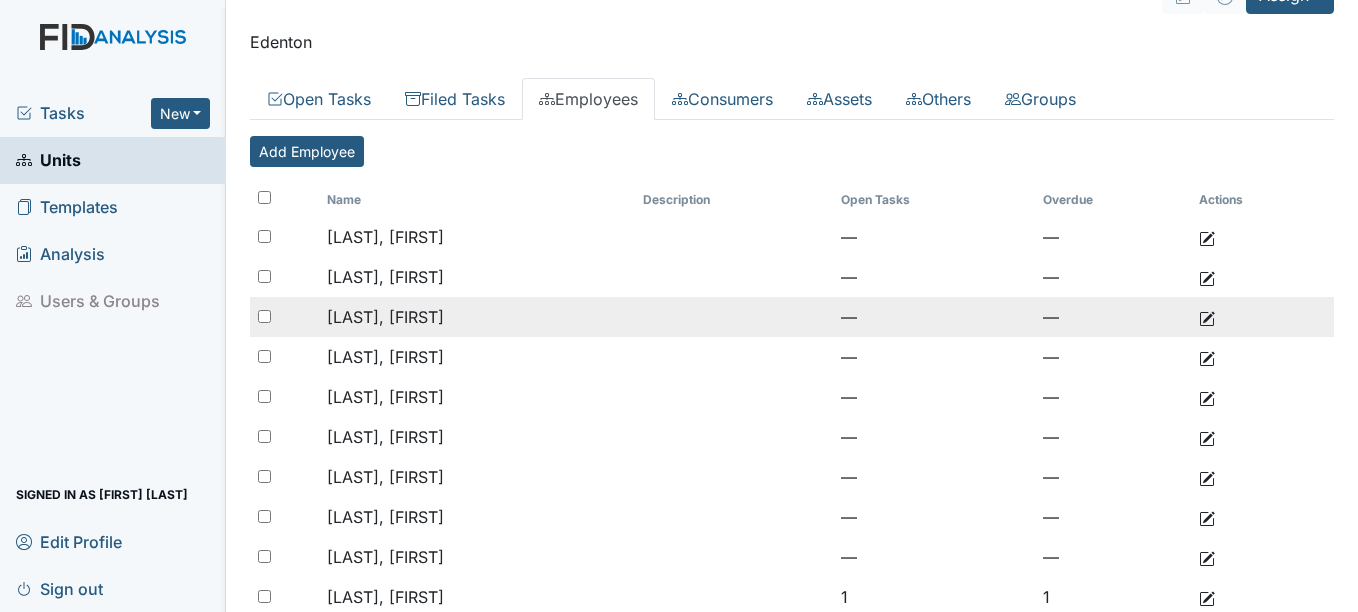 scroll, scrollTop: 33, scrollLeft: 0, axis: vertical 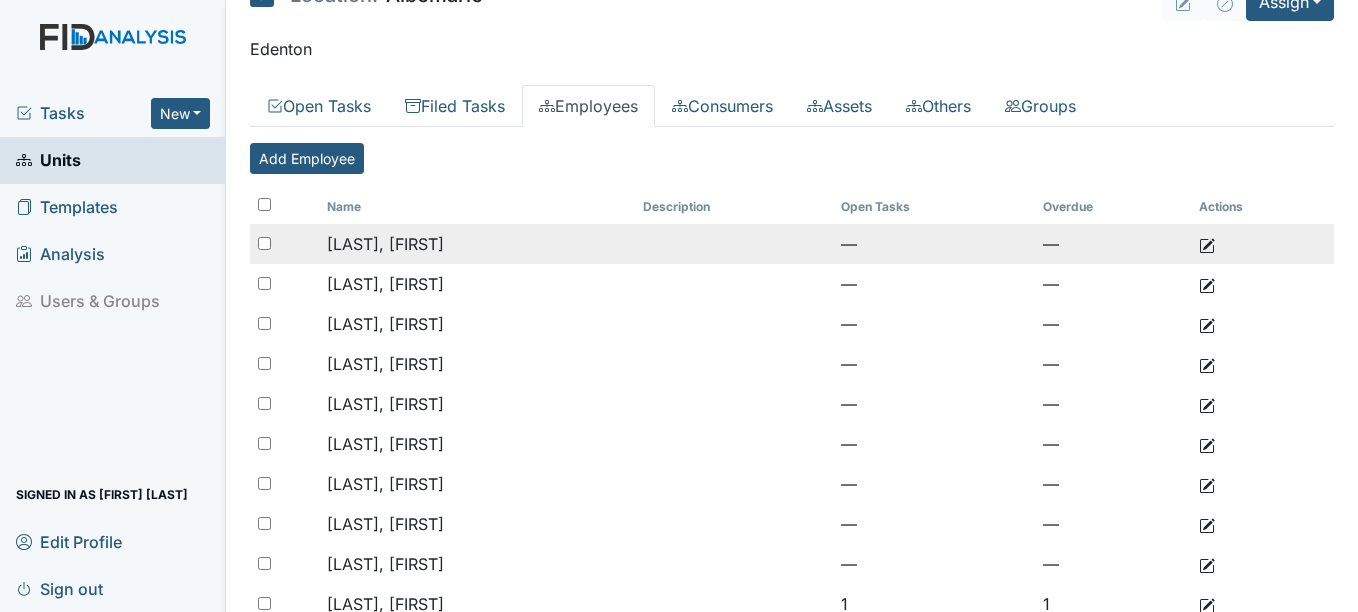 click on "[LAST], [FIRST]" at bounding box center (477, 244) 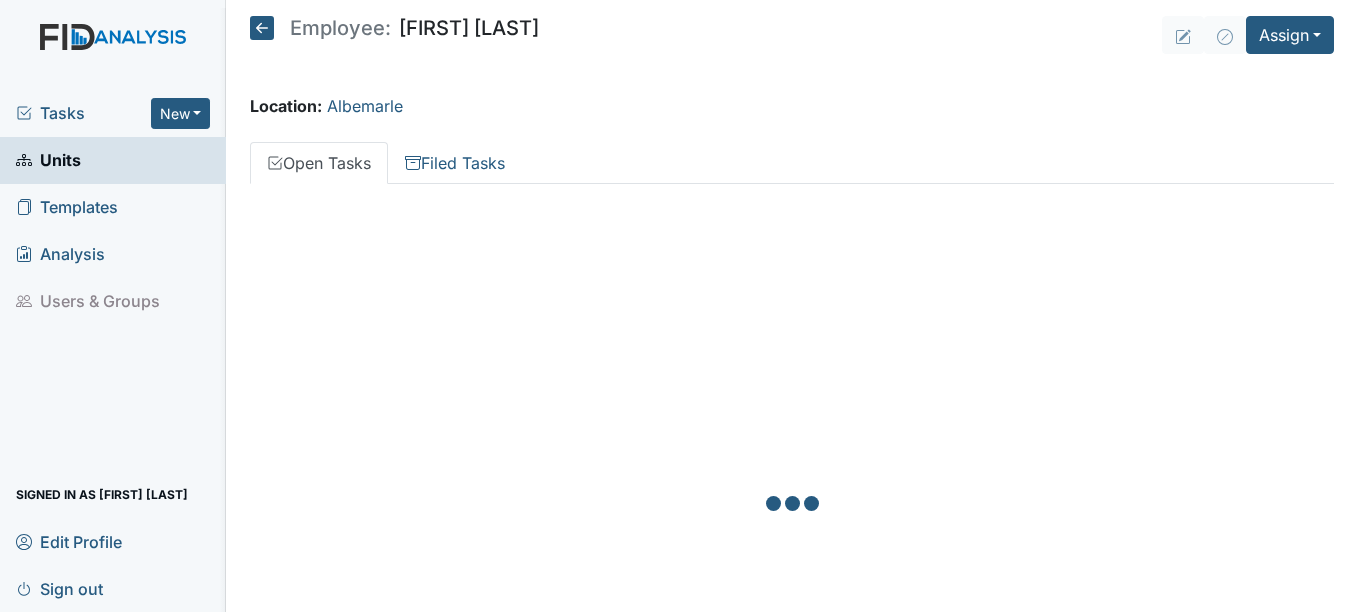 scroll, scrollTop: 0, scrollLeft: 0, axis: both 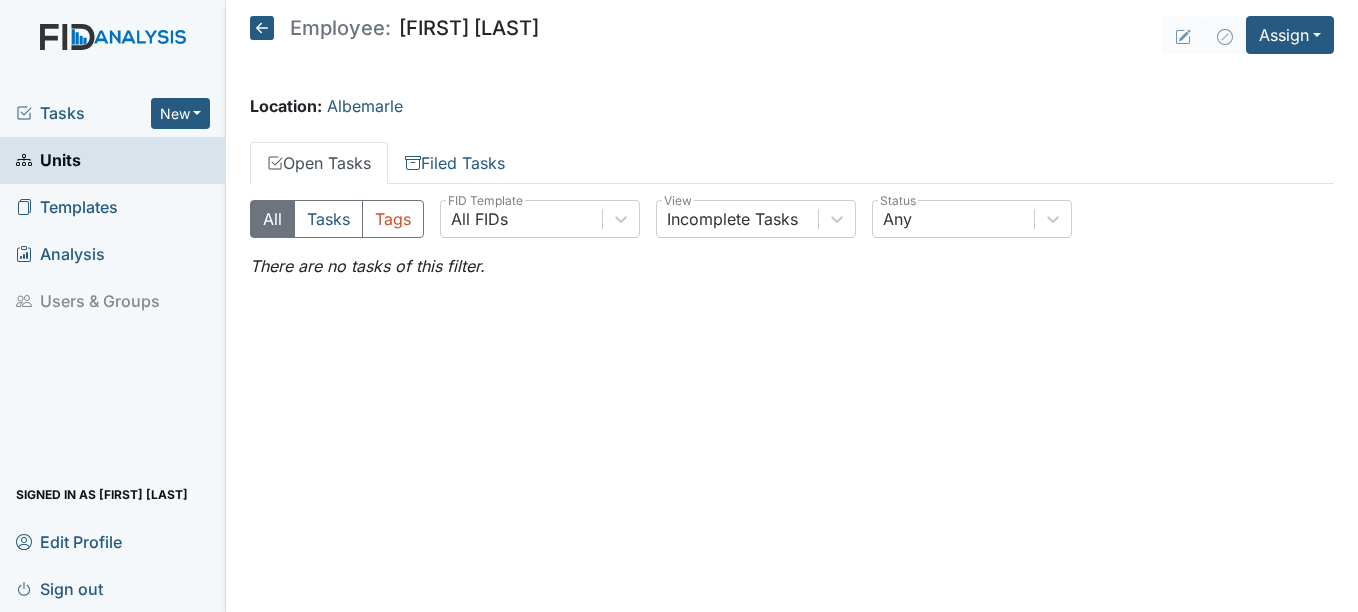 click 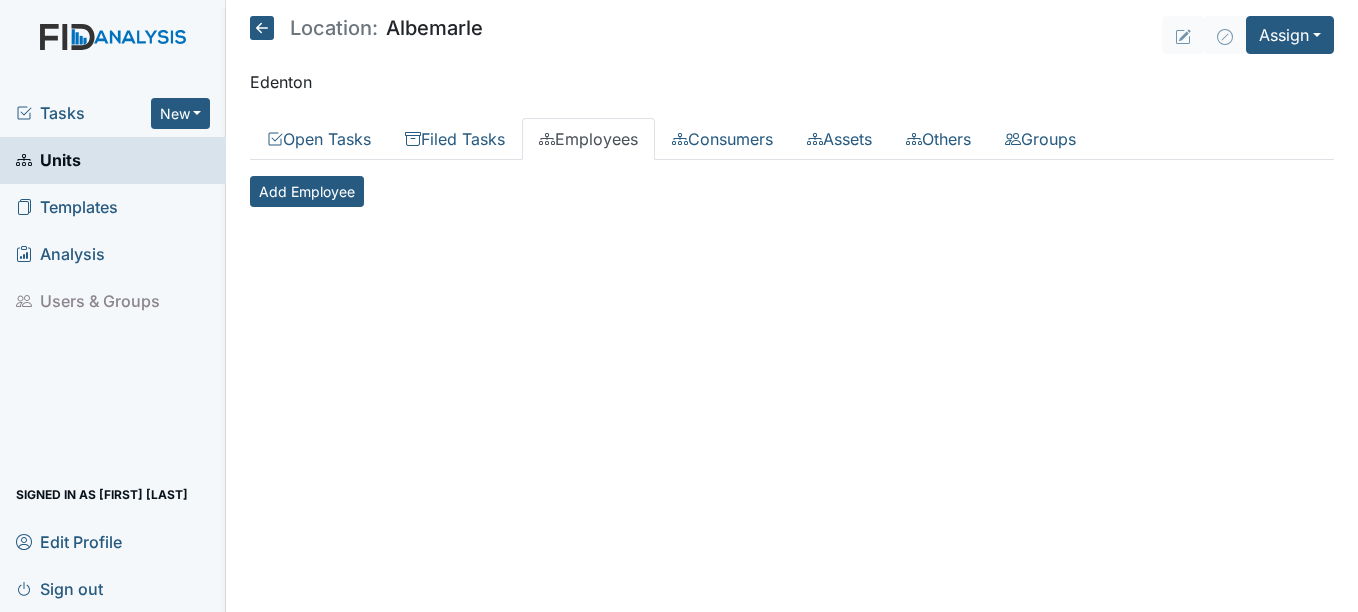 scroll, scrollTop: 0, scrollLeft: 0, axis: both 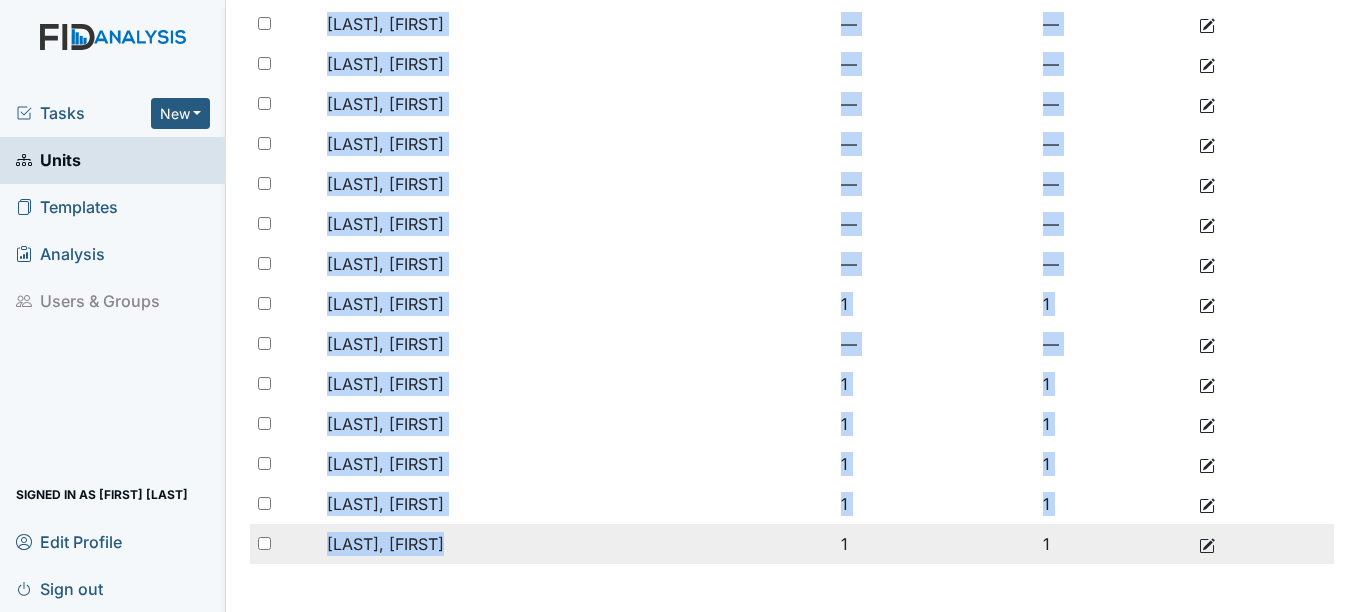 drag, startPoint x: 412, startPoint y: 237, endPoint x: 453, endPoint y: 529, distance: 294.86438 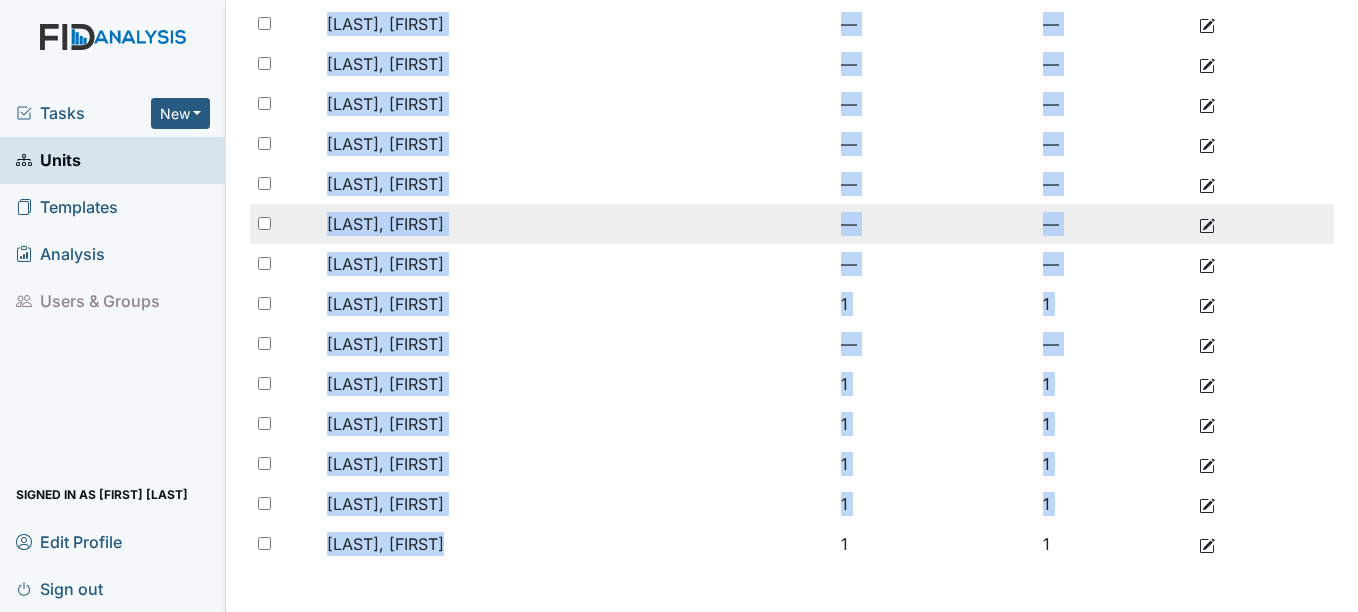 drag, startPoint x: 453, startPoint y: 529, endPoint x: 491, endPoint y: 238, distance: 293.4706 